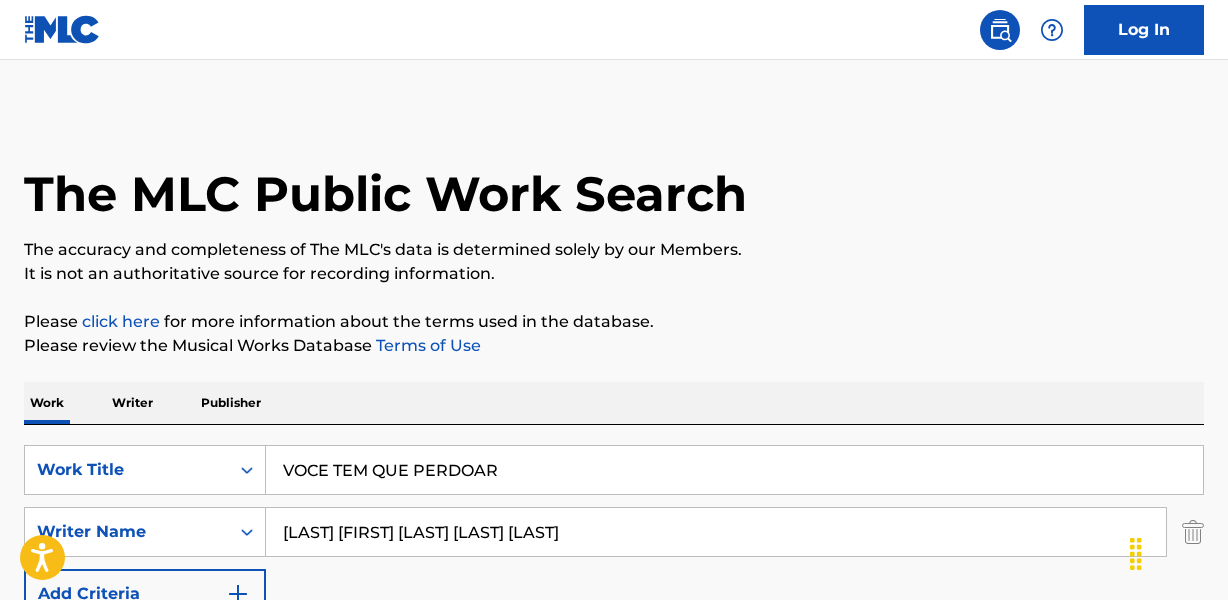 scroll, scrollTop: 267, scrollLeft: 0, axis: vertical 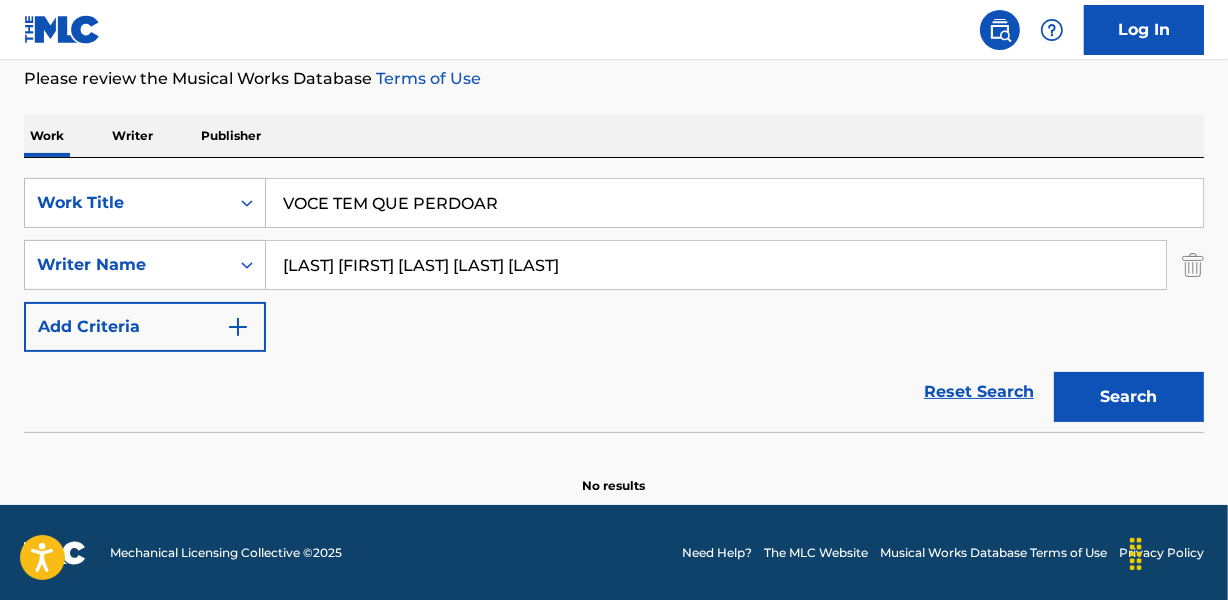 drag, startPoint x: 282, startPoint y: 202, endPoint x: 535, endPoint y: 189, distance: 253.33377 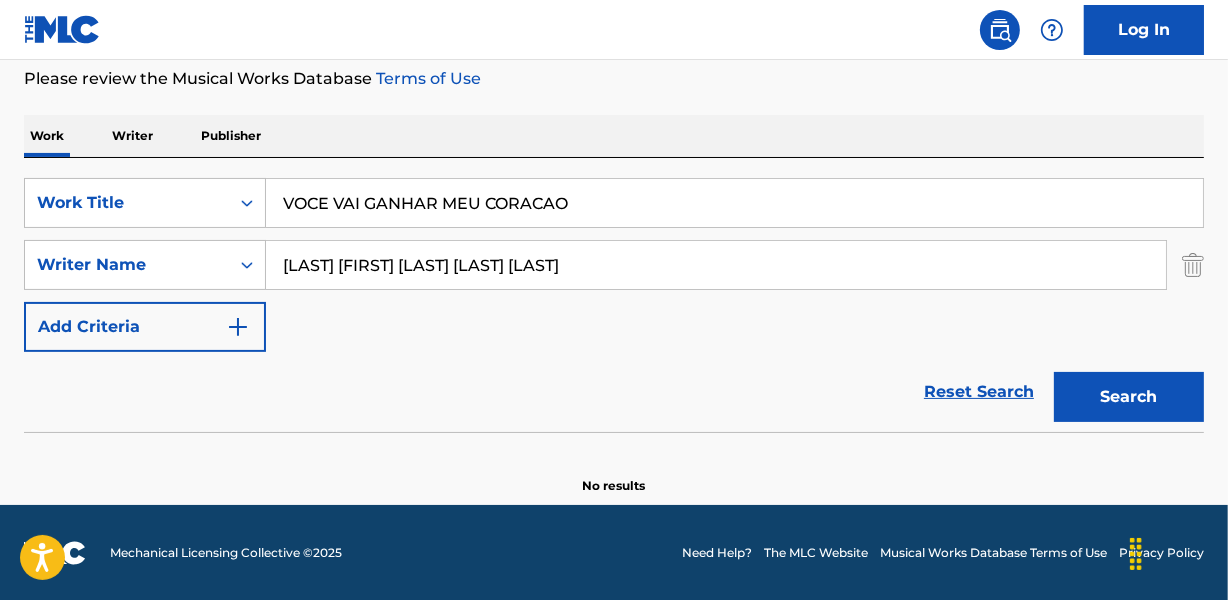 type on "VOCE VAI GANHAR MEU CORACAO" 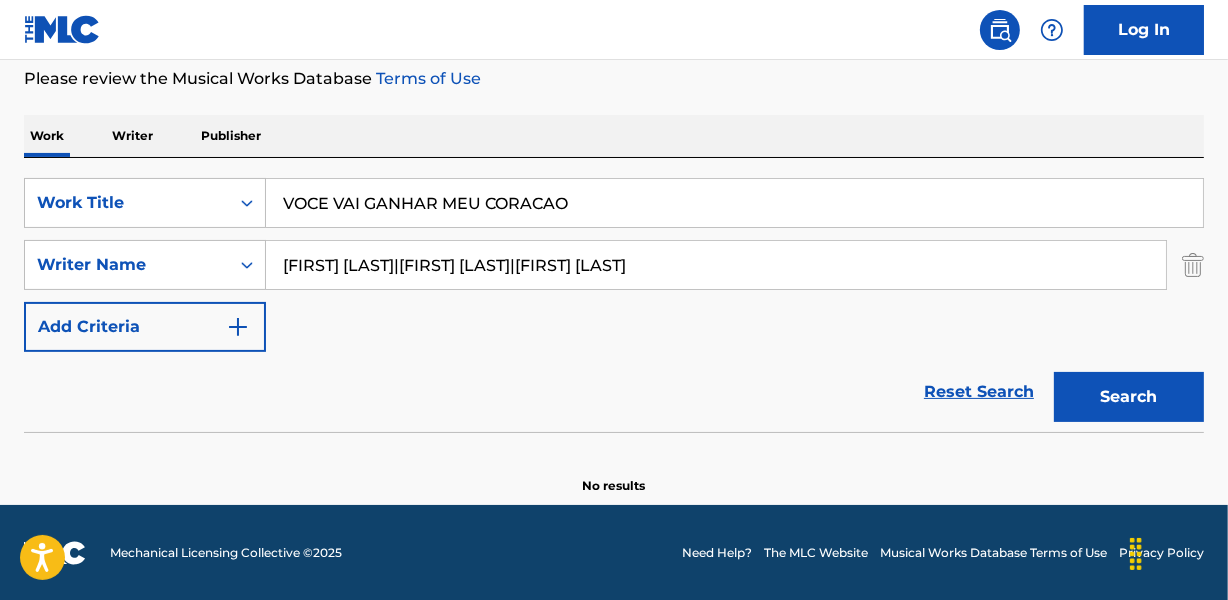 drag, startPoint x: 434, startPoint y: 260, endPoint x: 989, endPoint y: 264, distance: 555.0144 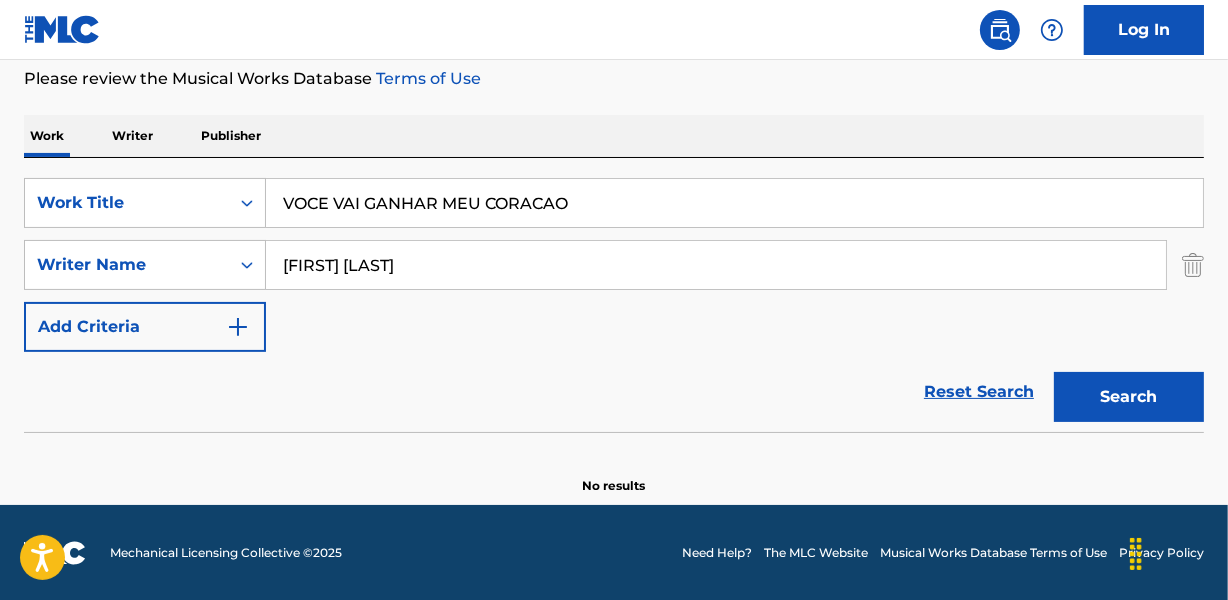 click on "Search" at bounding box center (1129, 397) 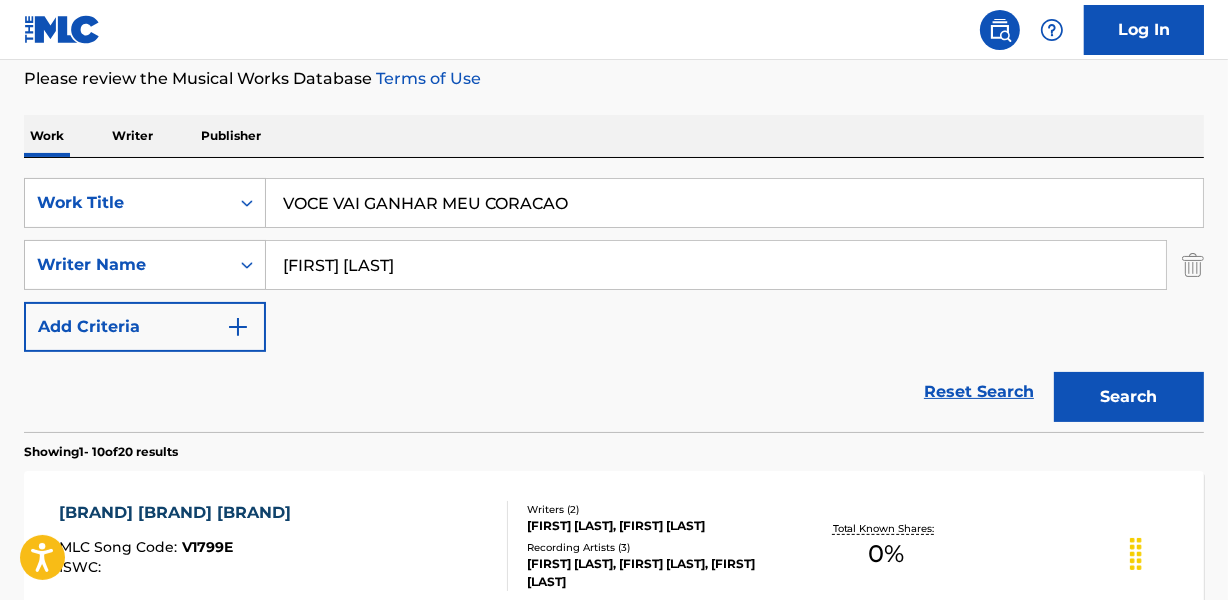 click on "Search" at bounding box center [1129, 397] 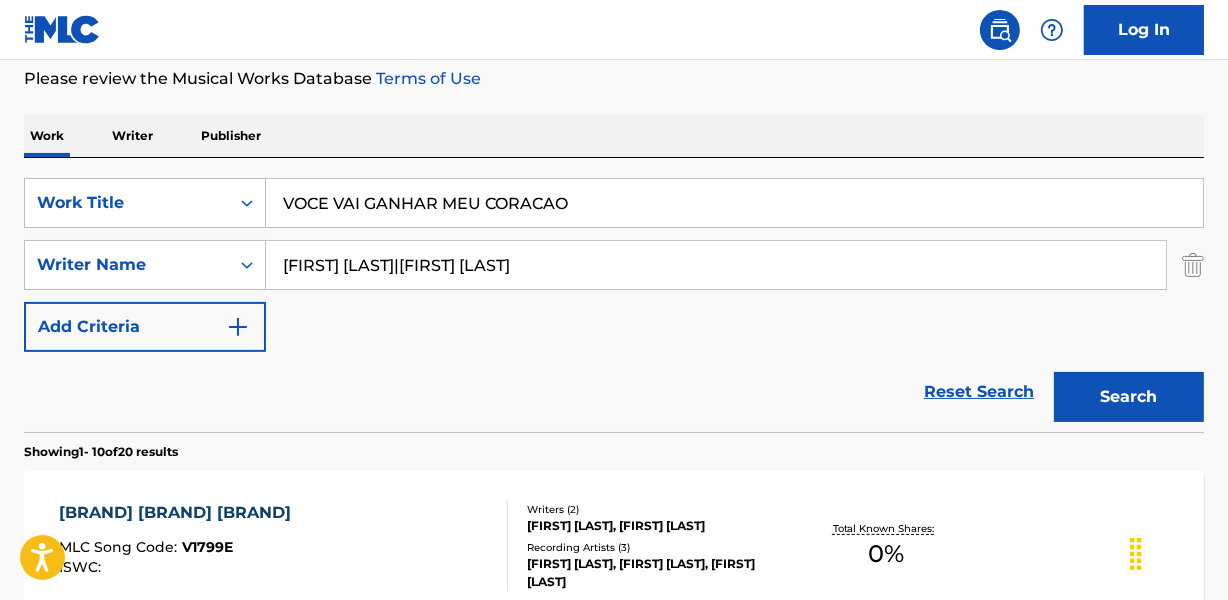 drag, startPoint x: 440, startPoint y: 258, endPoint x: 1021, endPoint y: 262, distance: 581.0138 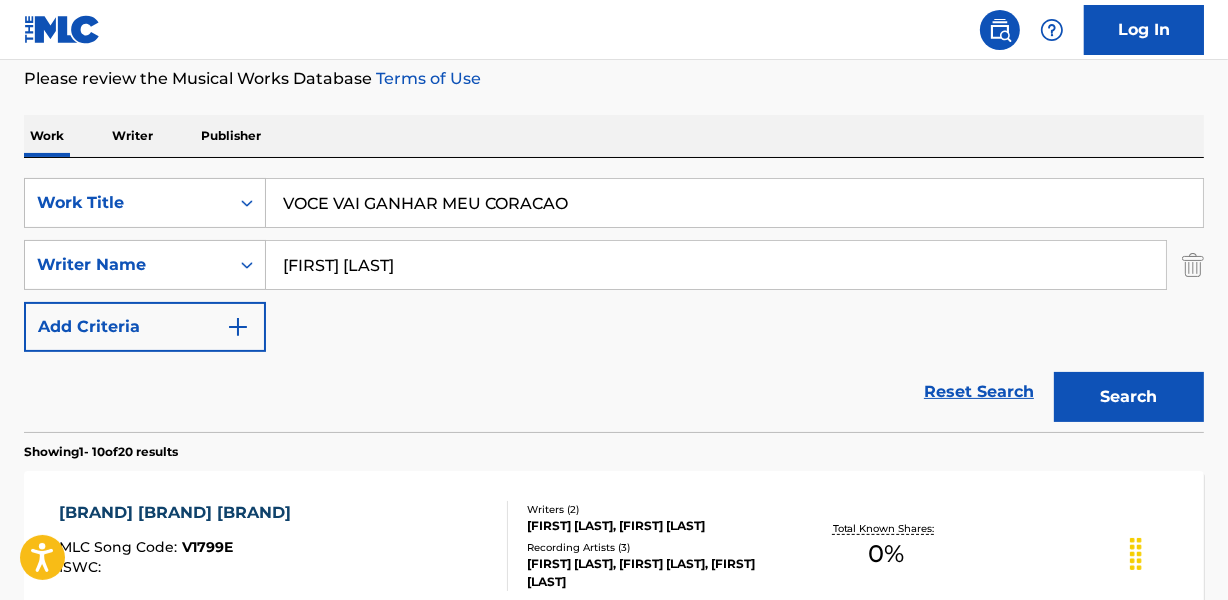 click on "Search" at bounding box center [1129, 397] 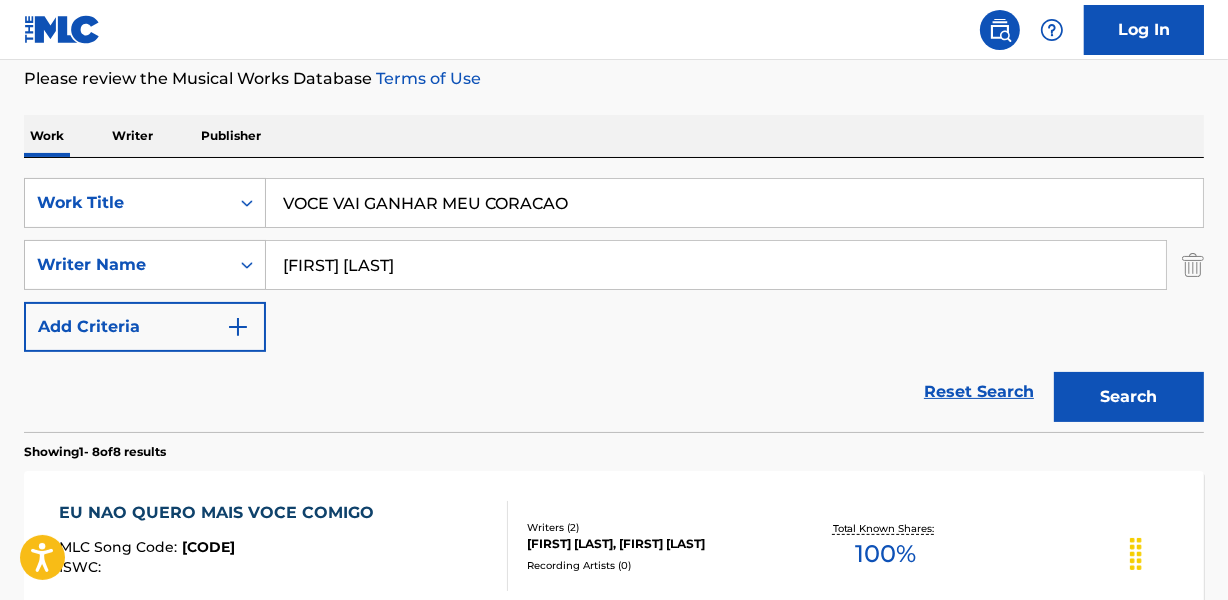 drag, startPoint x: 459, startPoint y: 272, endPoint x: 29, endPoint y: 309, distance: 431.58893 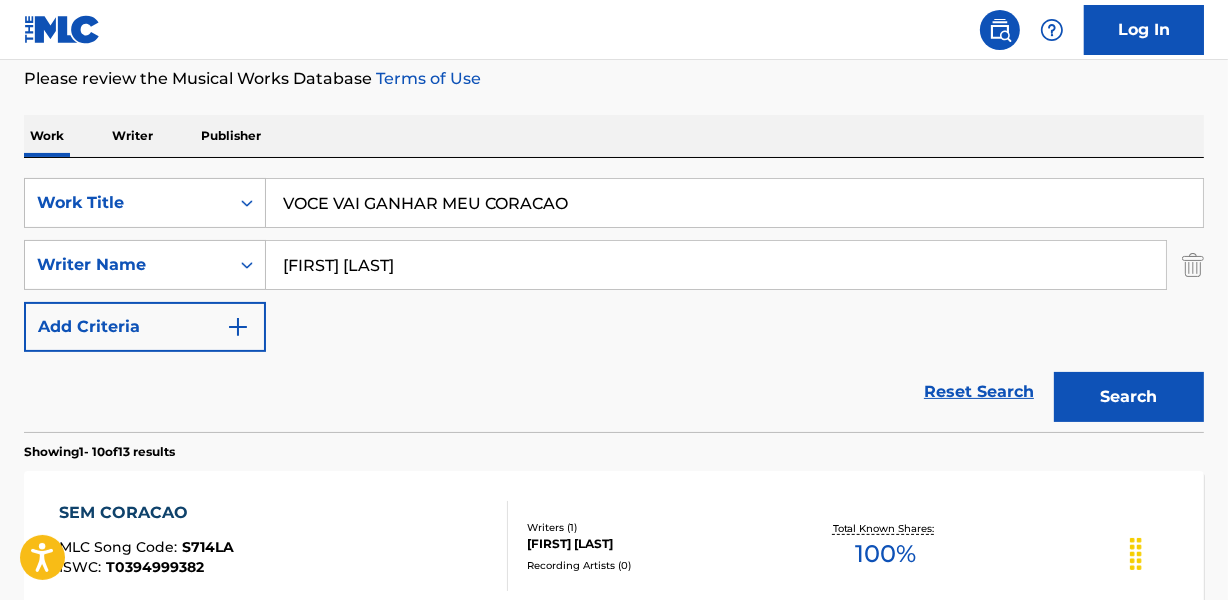 click on "SearchWithCriteriaf9630bc0-9f90-4343-9de9-fb67c36f2595 Work Title VOCE VAI GANHAR MEU CORACAO SearchWithCriteria07a934c5-7b8a-48d0-ba4d-9dc79fabdd54 Writer Name [FIRST] [LAST] Add Criteria" at bounding box center [614, 265] 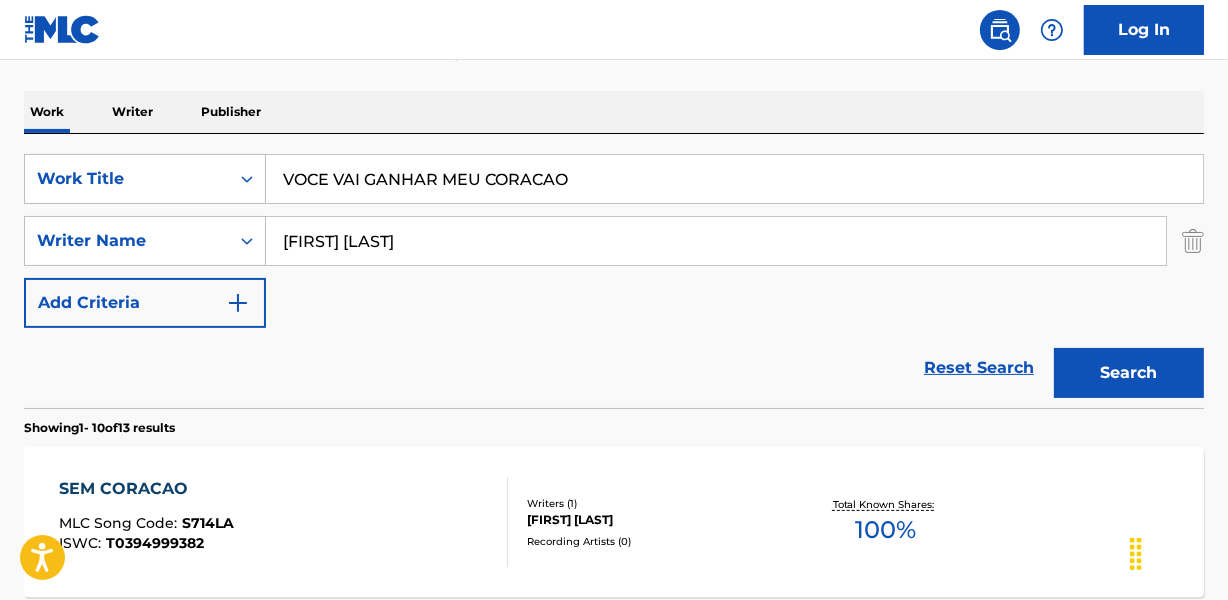 scroll, scrollTop: 267, scrollLeft: 0, axis: vertical 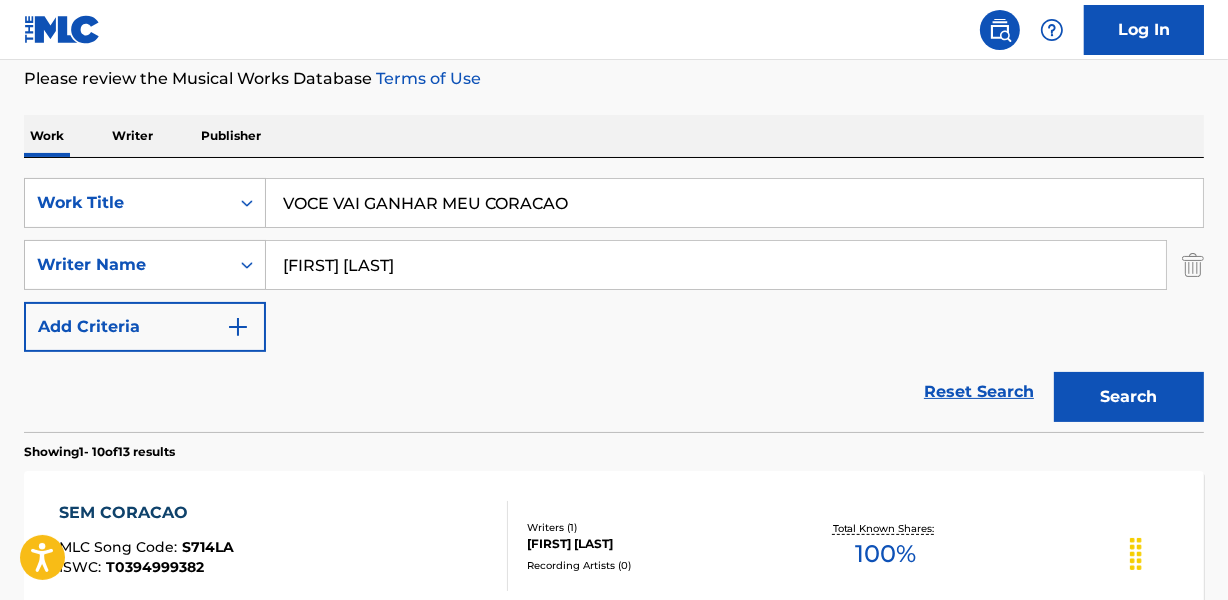 drag, startPoint x: 277, startPoint y: 205, endPoint x: 688, endPoint y: 192, distance: 411.20554 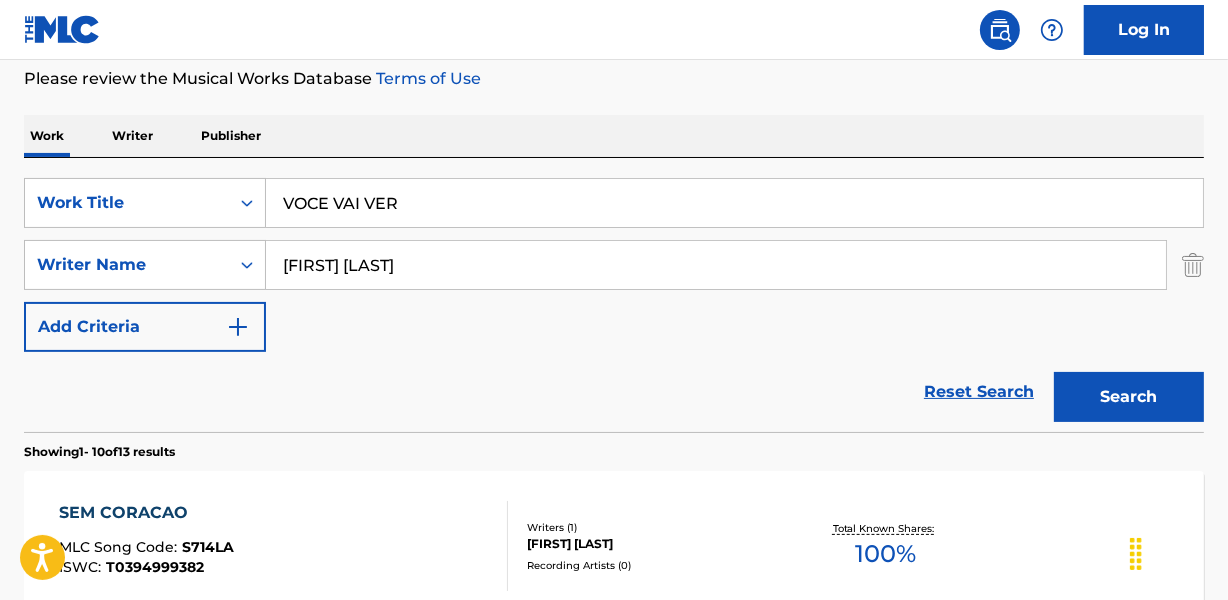 type on "VOCE VAI VER" 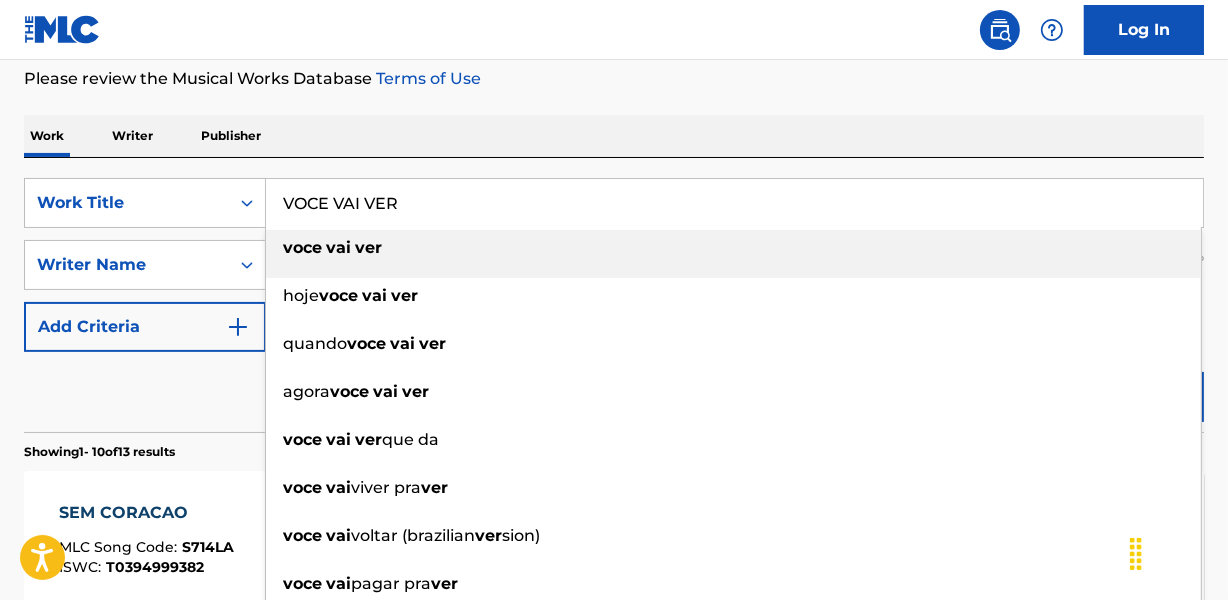 drag, startPoint x: 463, startPoint y: 113, endPoint x: 463, endPoint y: 126, distance: 13 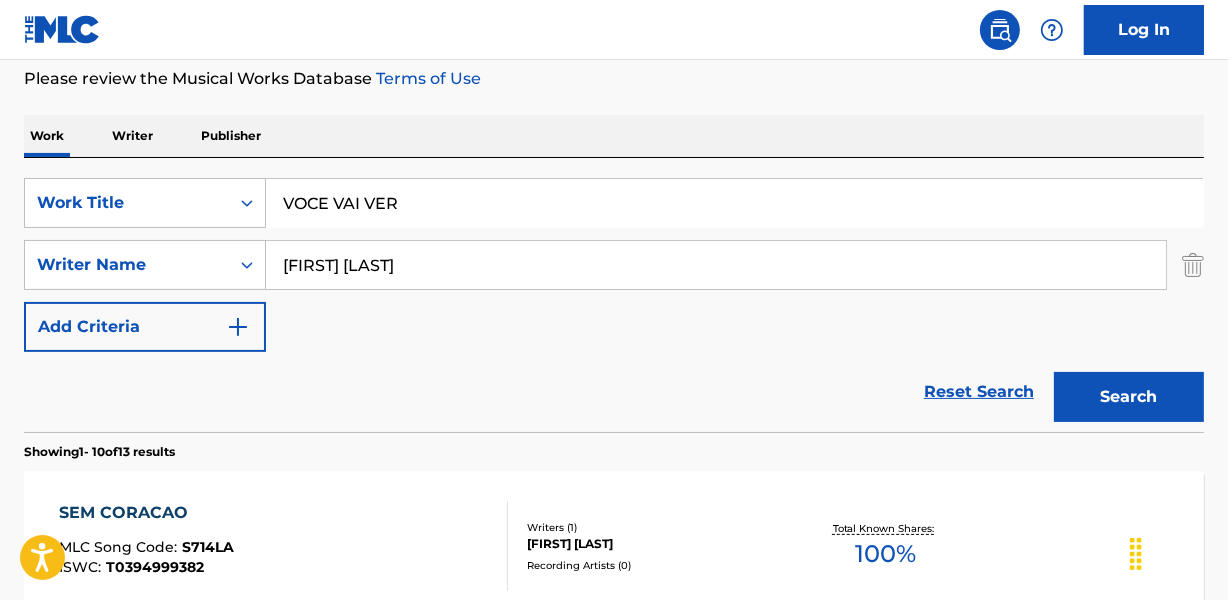 drag, startPoint x: 280, startPoint y: 264, endPoint x: 522, endPoint y: 262, distance: 242.00827 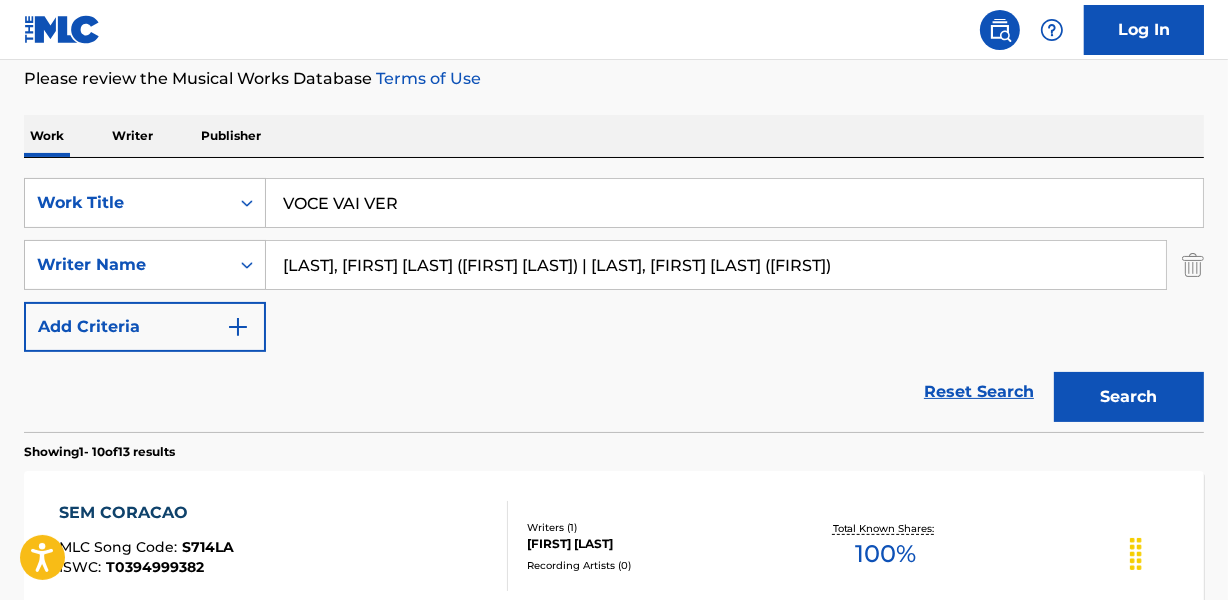 drag, startPoint x: 597, startPoint y: 262, endPoint x: 1234, endPoint y: 260, distance: 637.0031 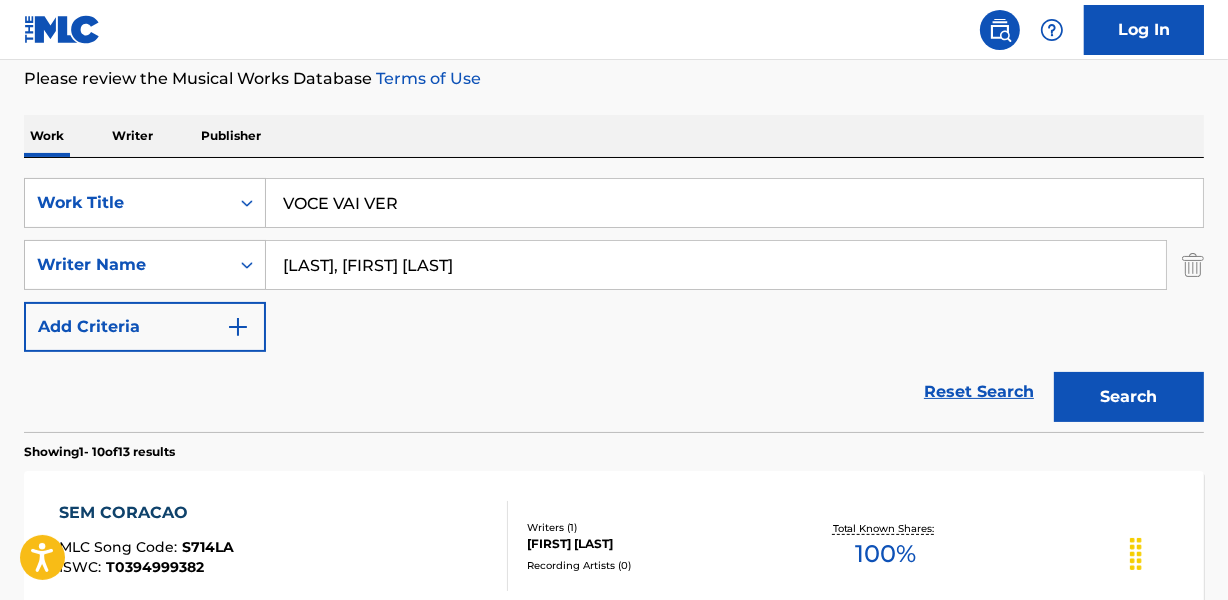 click on "Search" at bounding box center [1129, 397] 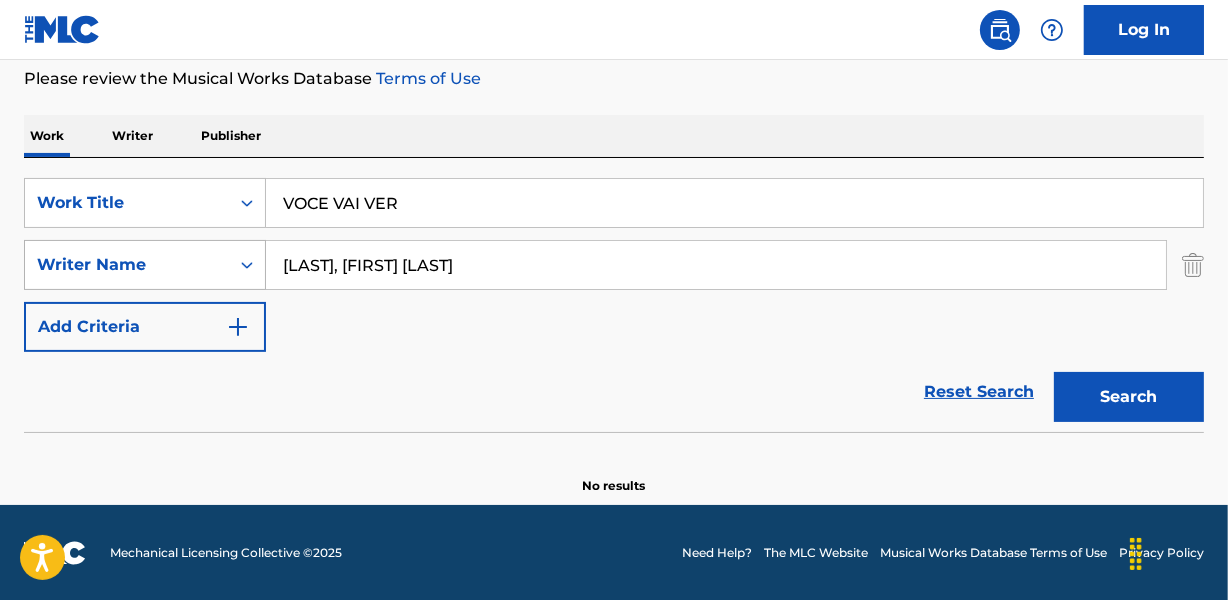 drag, startPoint x: 418, startPoint y: 260, endPoint x: 242, endPoint y: 243, distance: 176.81912 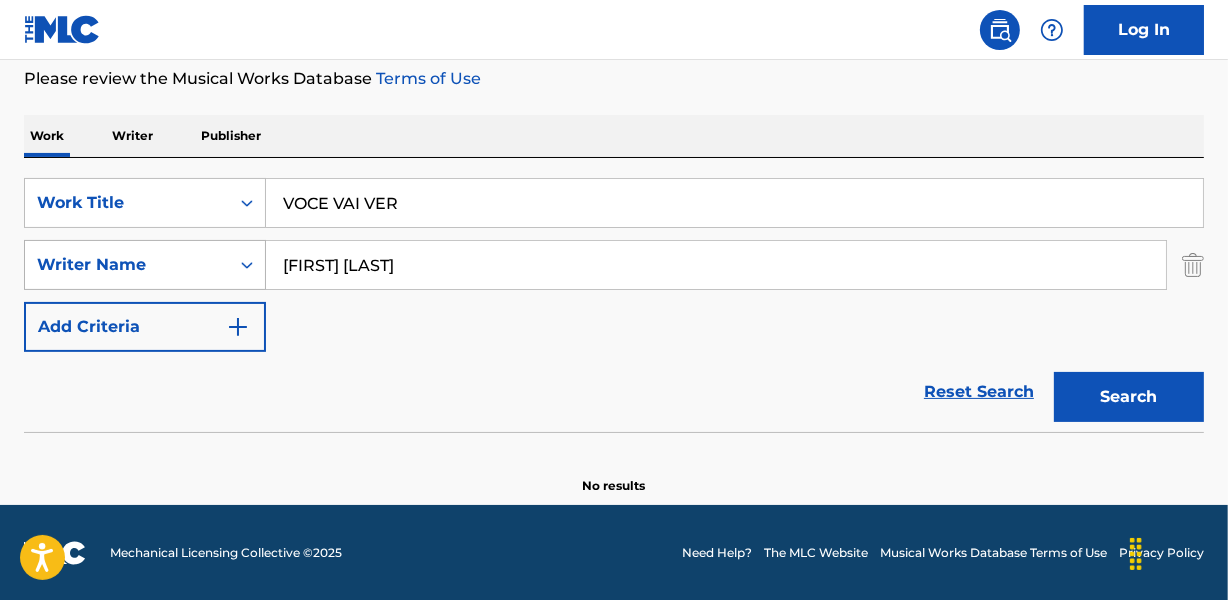 click on "Search" at bounding box center (1129, 397) 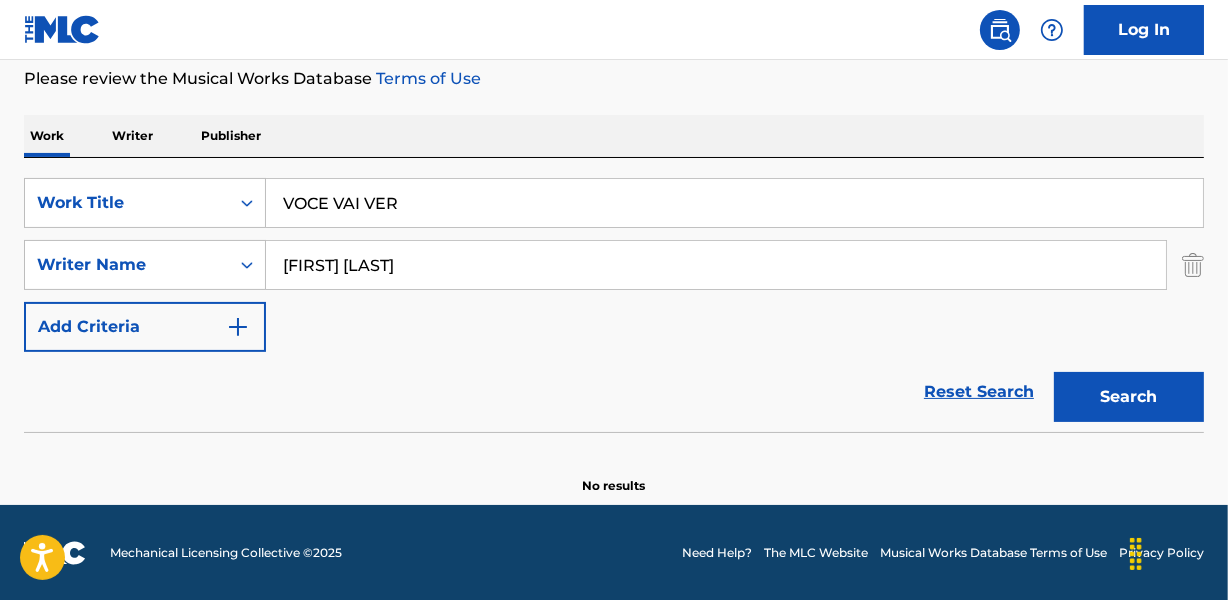 drag, startPoint x: 348, startPoint y: 255, endPoint x: 716, endPoint y: 249, distance: 368.04892 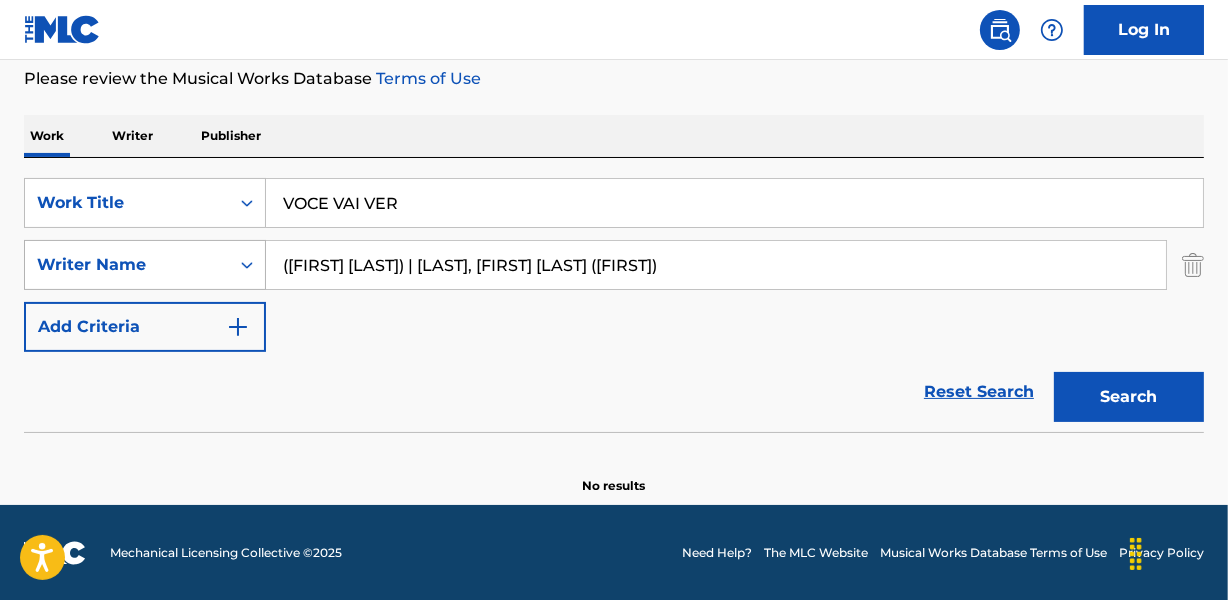 drag, startPoint x: 481, startPoint y: 274, endPoint x: 156, endPoint y: 267, distance: 325.07538 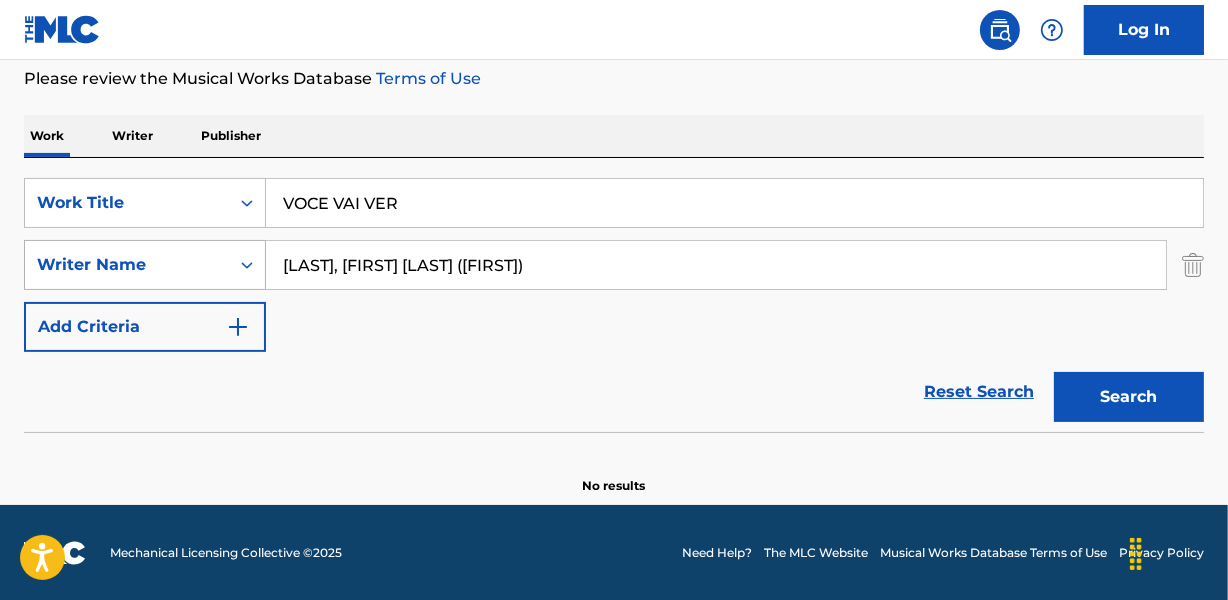 click on "Search" at bounding box center [1129, 397] 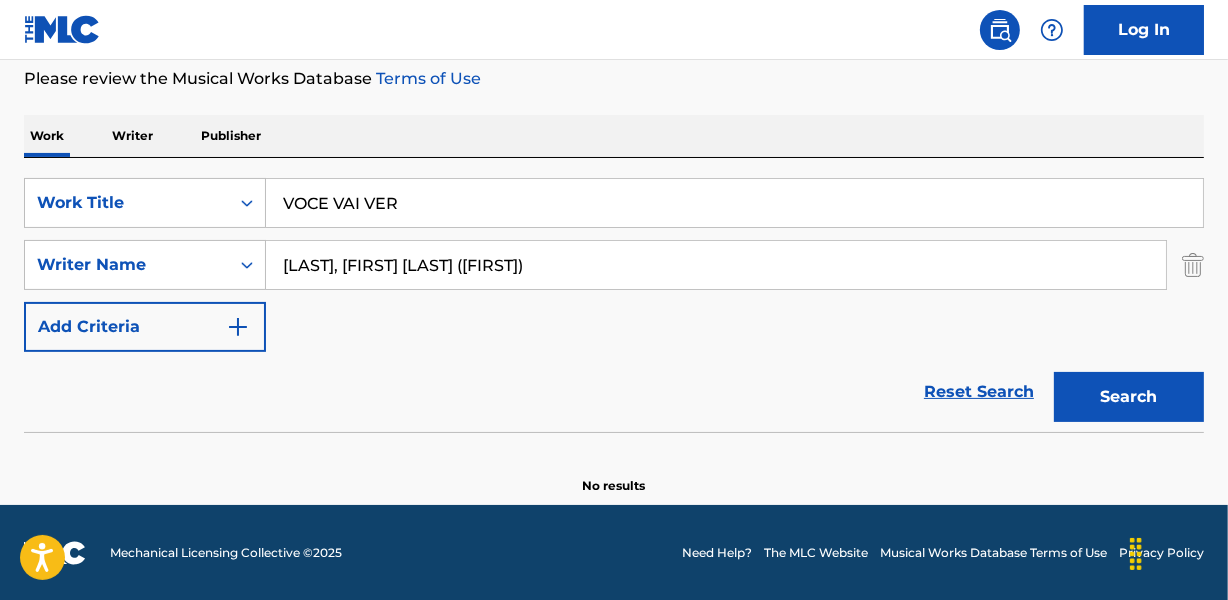 drag, startPoint x: 328, startPoint y: 266, endPoint x: 360, endPoint y: 259, distance: 32.75668 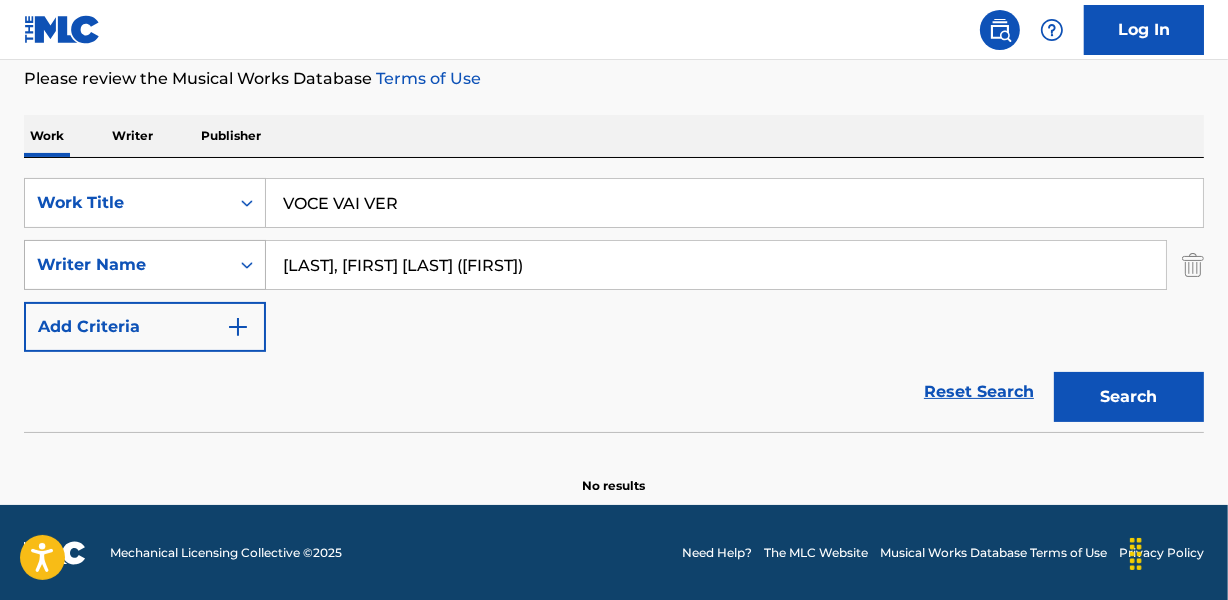 drag, startPoint x: 335, startPoint y: 270, endPoint x: 204, endPoint y: 265, distance: 131.09538 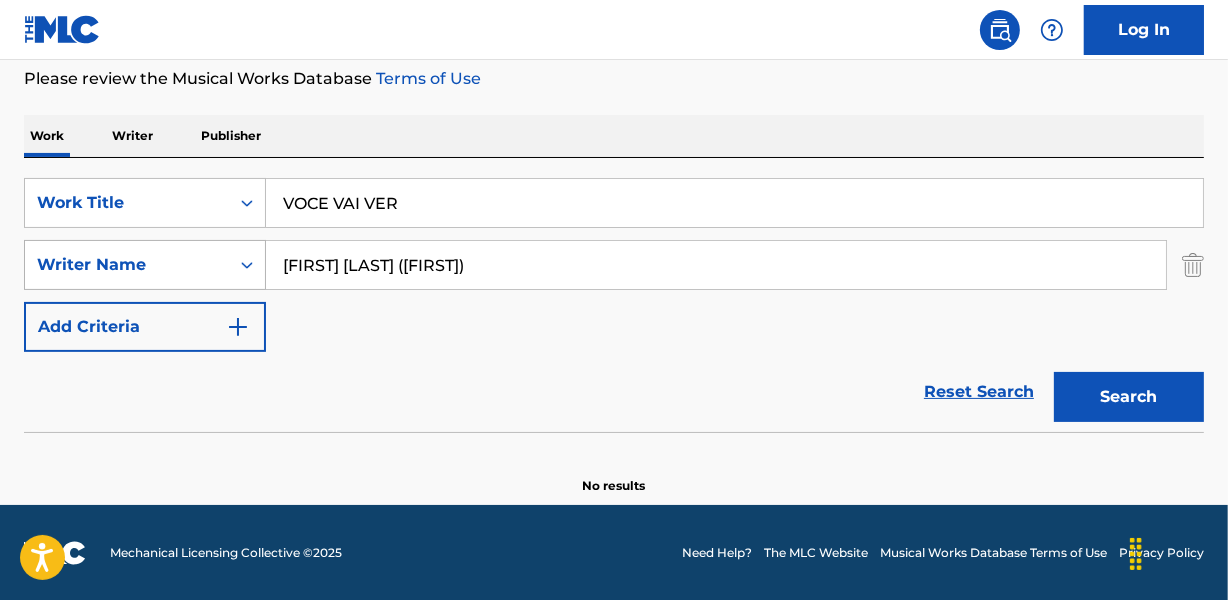 click on "Search" at bounding box center (1129, 397) 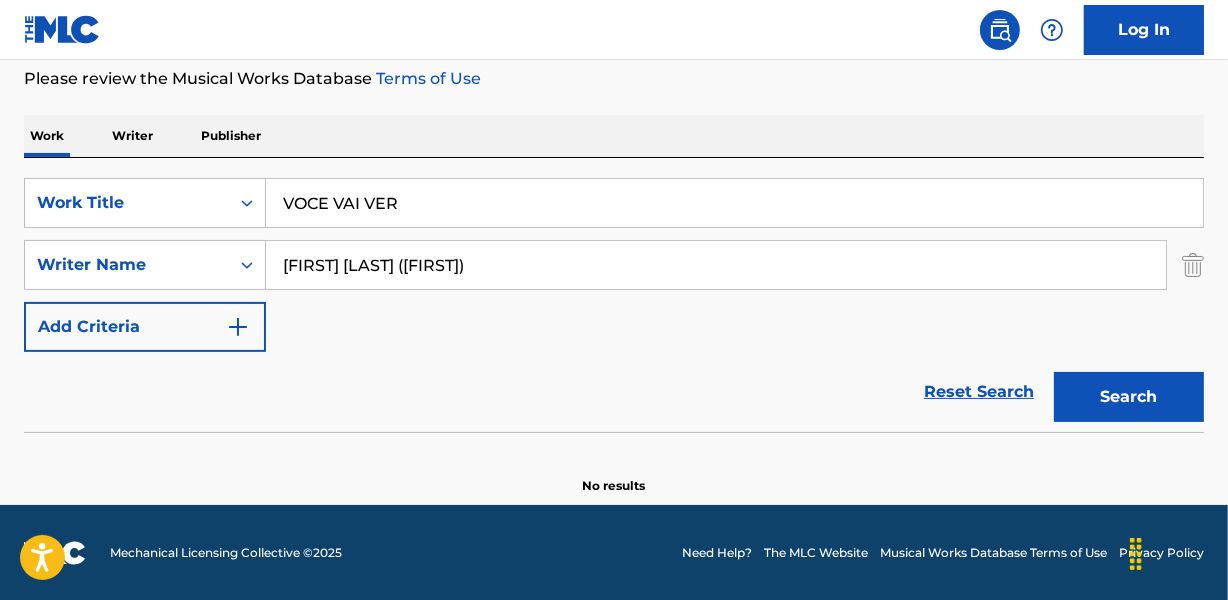 drag, startPoint x: 511, startPoint y: 440, endPoint x: 488, endPoint y: 358, distance: 85.16454 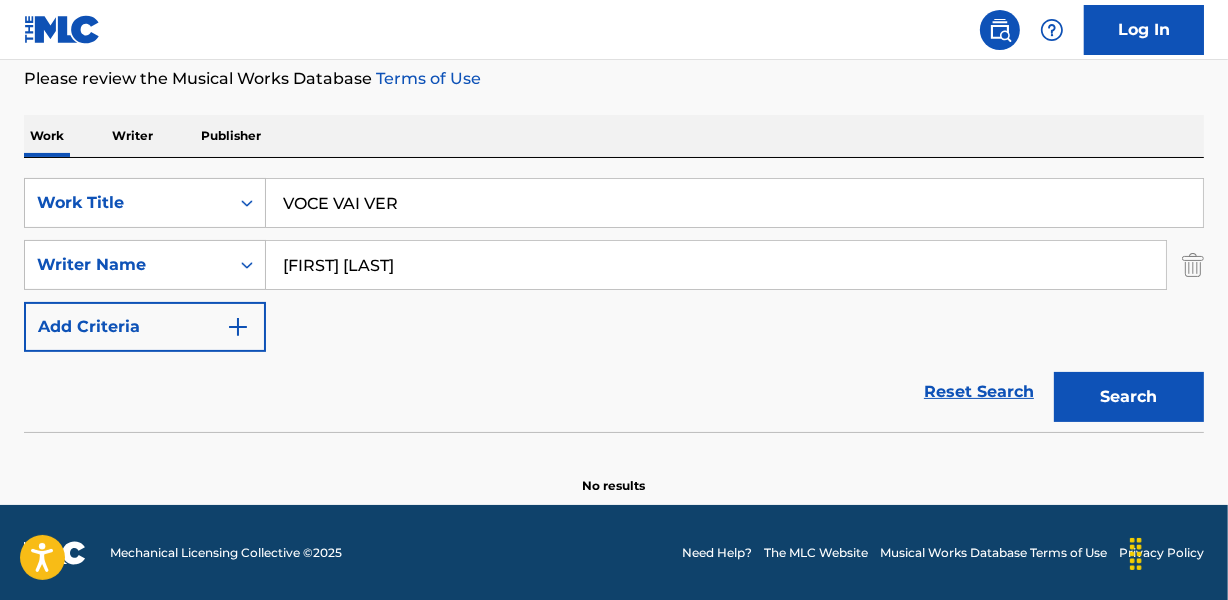 type on "[FIRST] [LAST]" 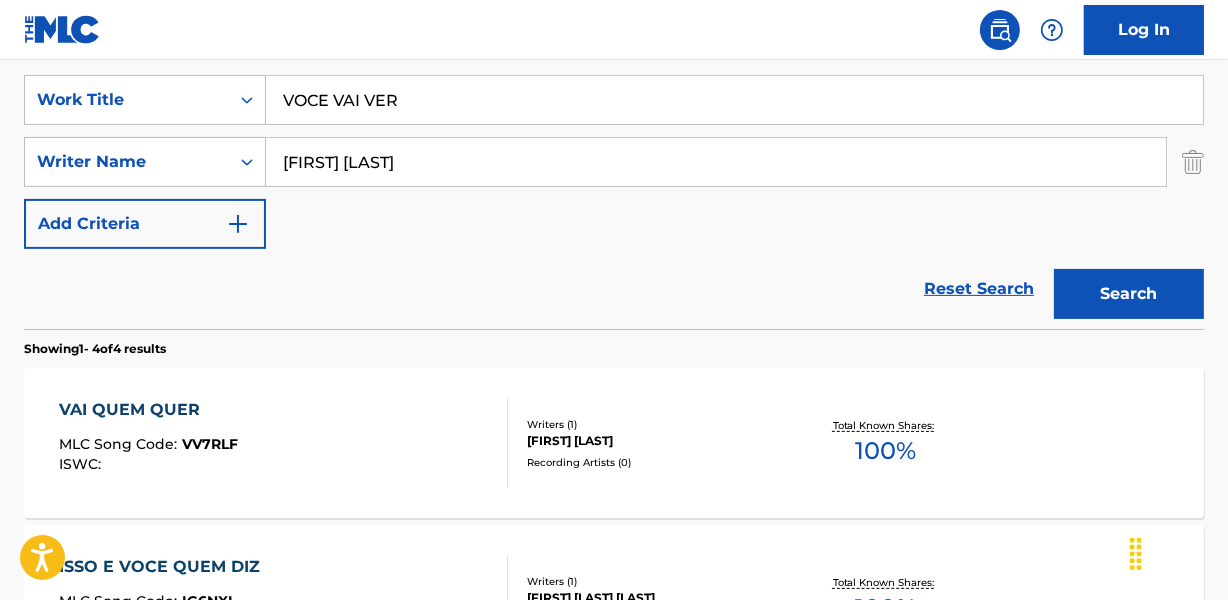 scroll, scrollTop: 267, scrollLeft: 0, axis: vertical 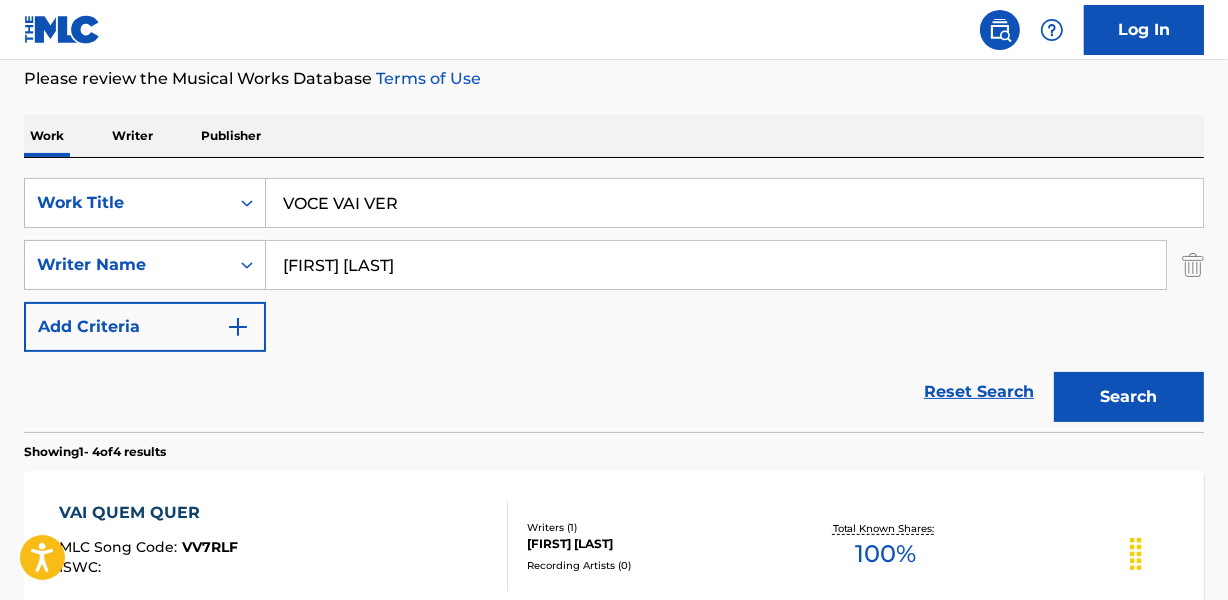 drag, startPoint x: 342, startPoint y: 202, endPoint x: 700, endPoint y: 176, distance: 358.9429 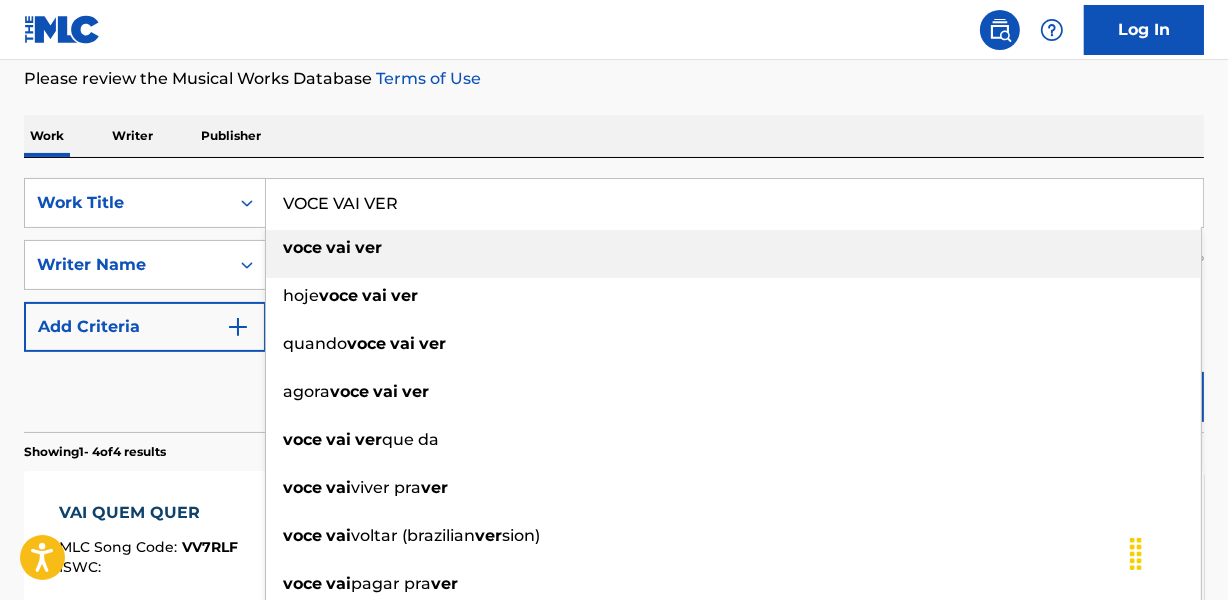 paste on "LANTE" 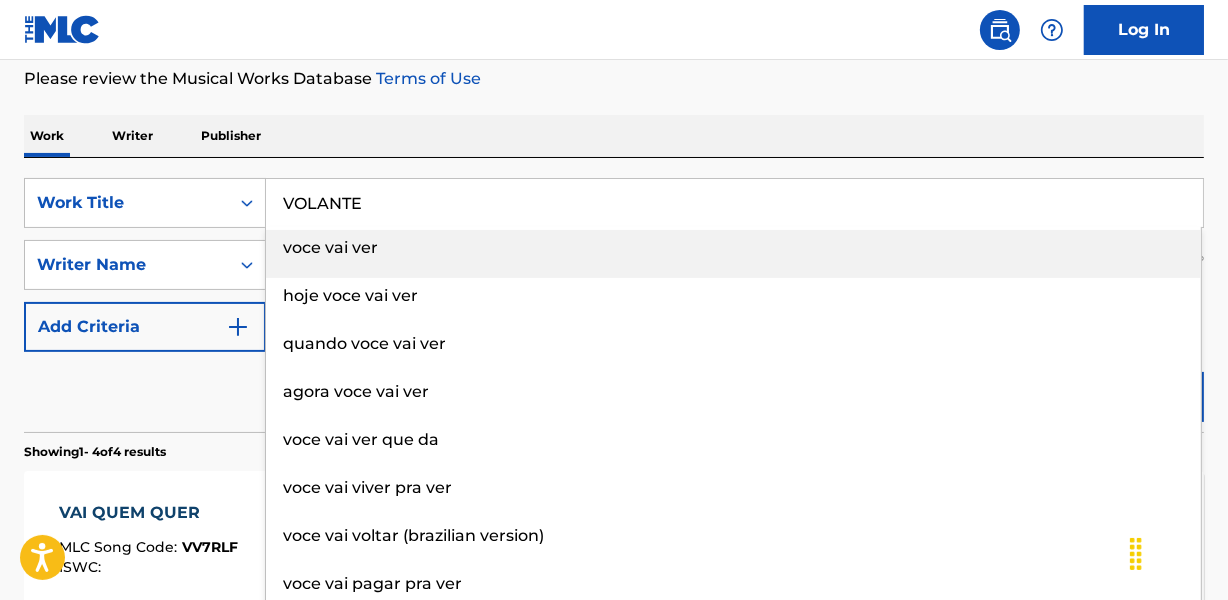 type on "VOLANTE" 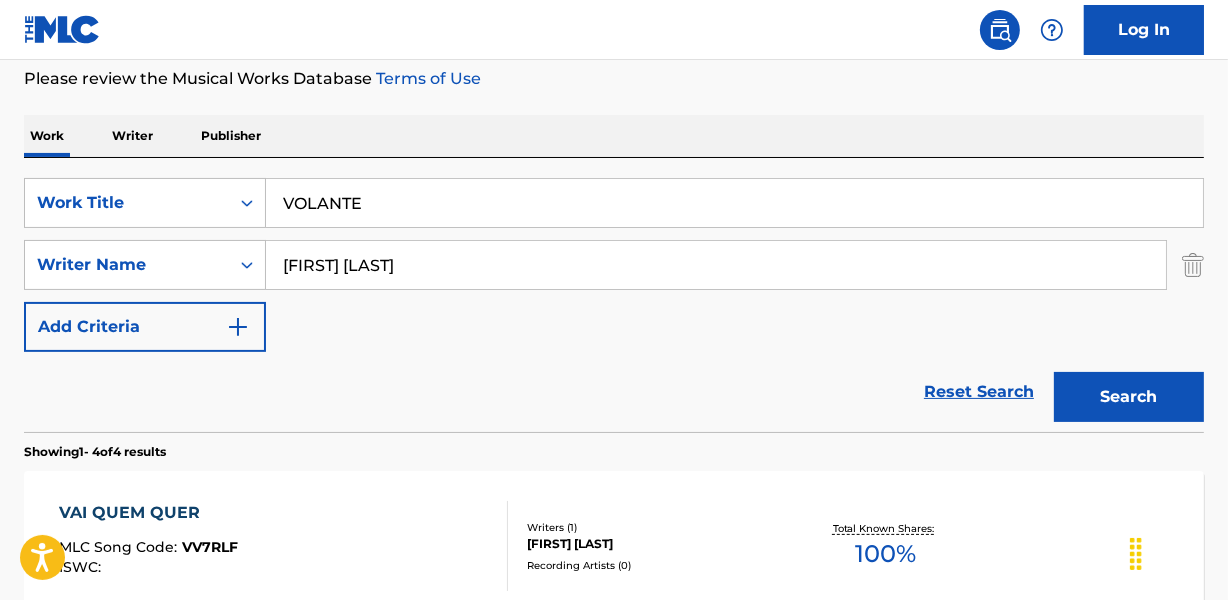 drag, startPoint x: 417, startPoint y: 133, endPoint x: 421, endPoint y: 217, distance: 84.095184 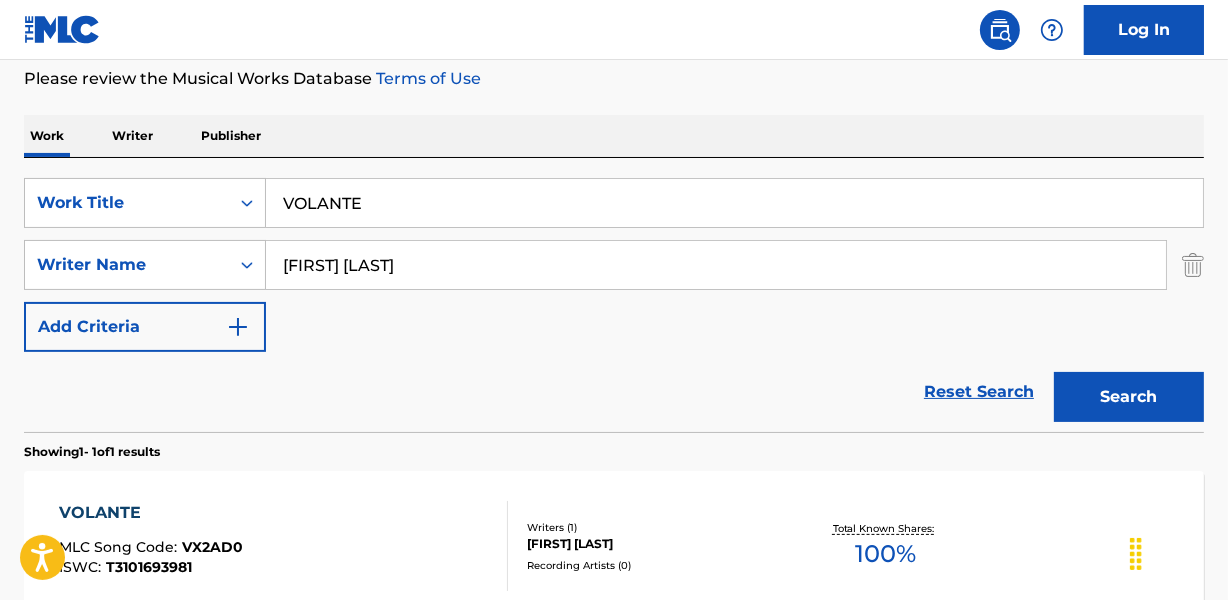 click on "Reset Search Search" at bounding box center [614, 392] 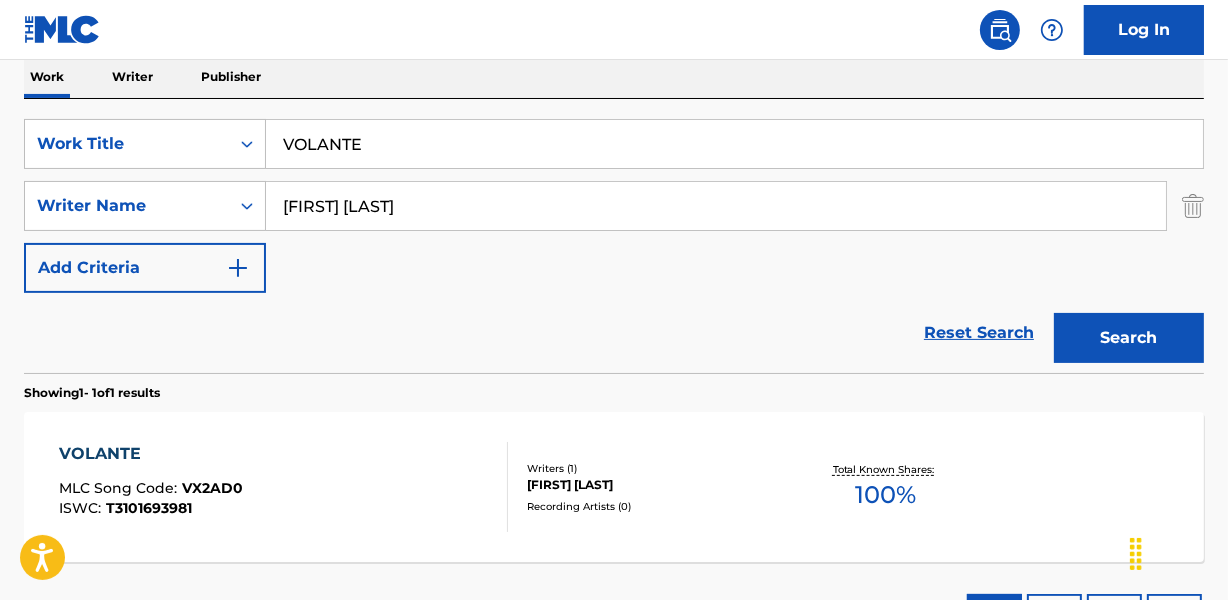 scroll, scrollTop: 358, scrollLeft: 0, axis: vertical 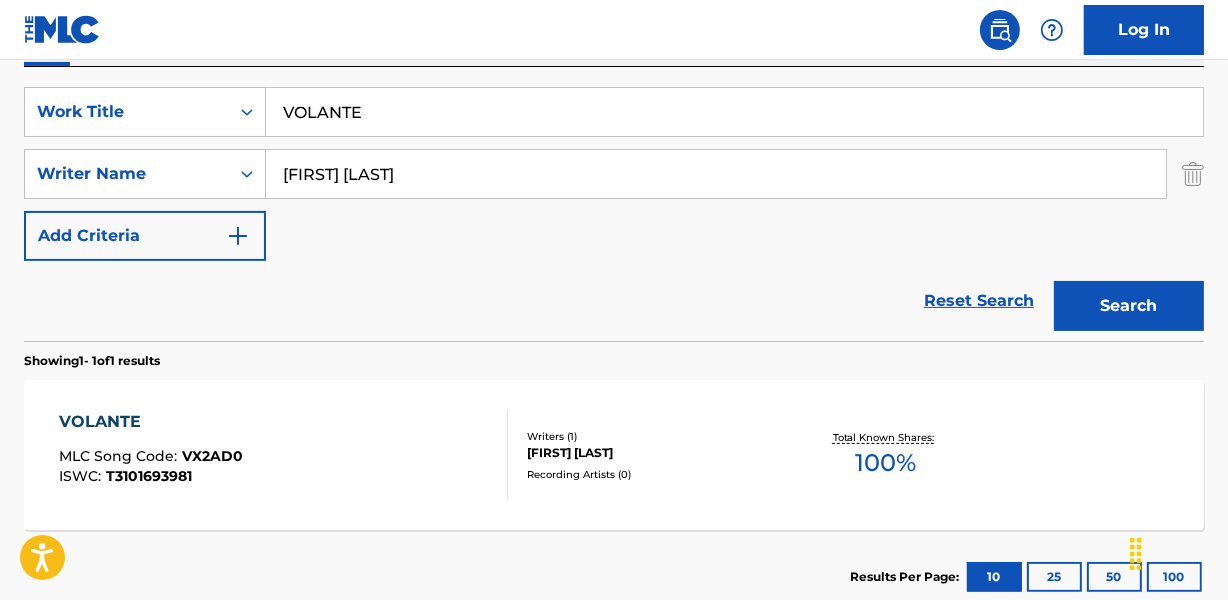 click on "[FIRST] [LAST]" at bounding box center (657, 453) 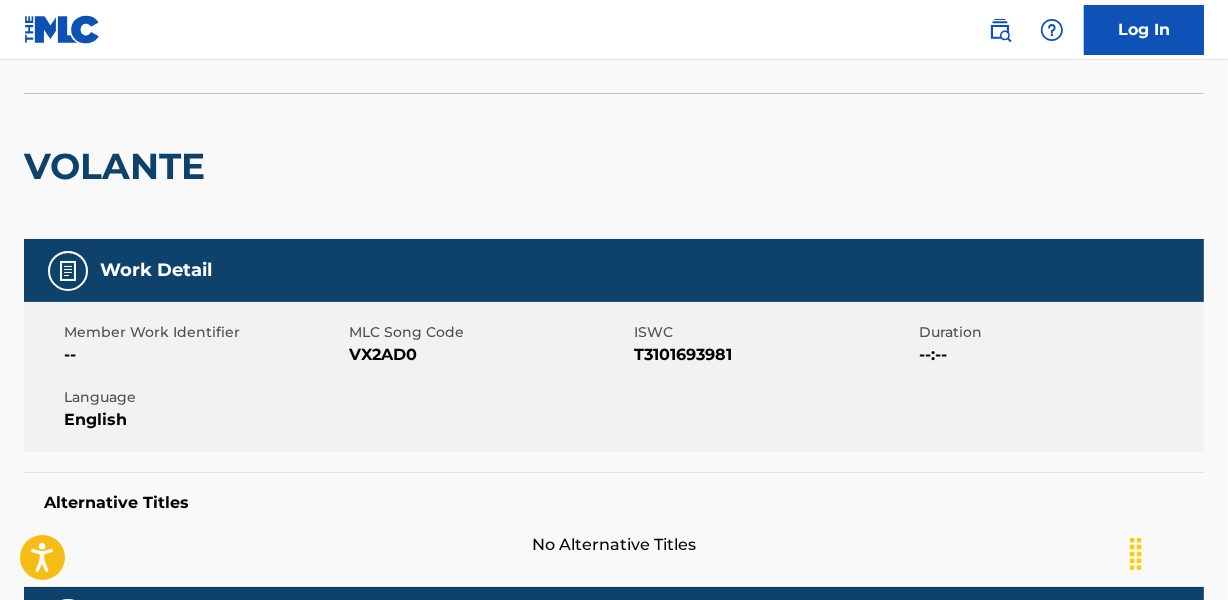 scroll, scrollTop: 0, scrollLeft: 0, axis: both 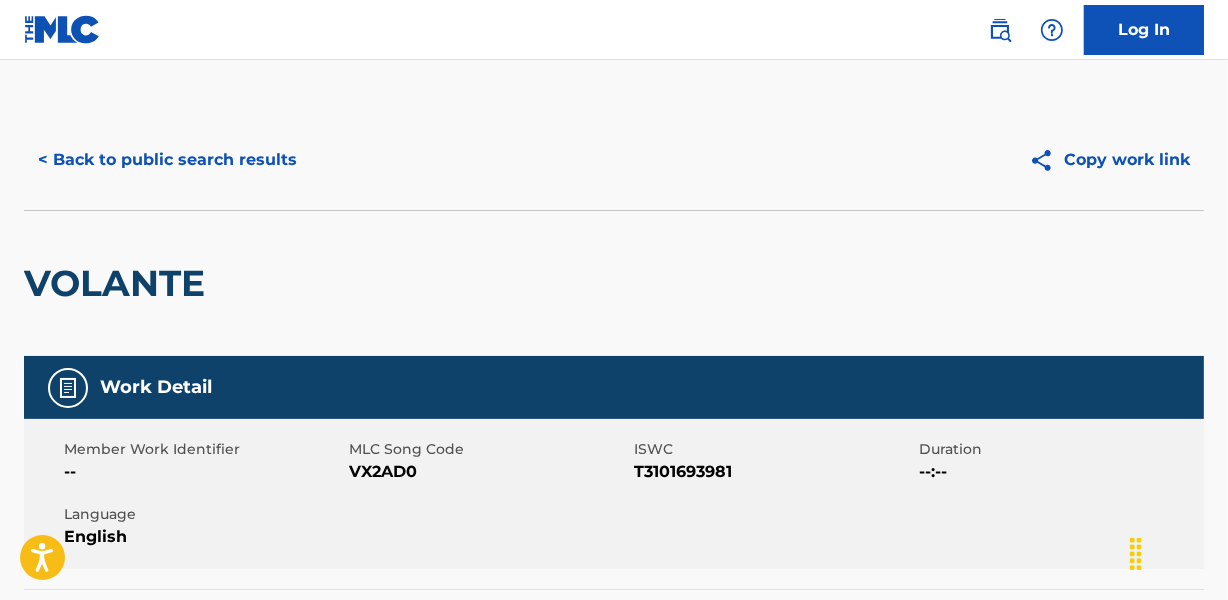 click on "< Back to public search results" at bounding box center (167, 160) 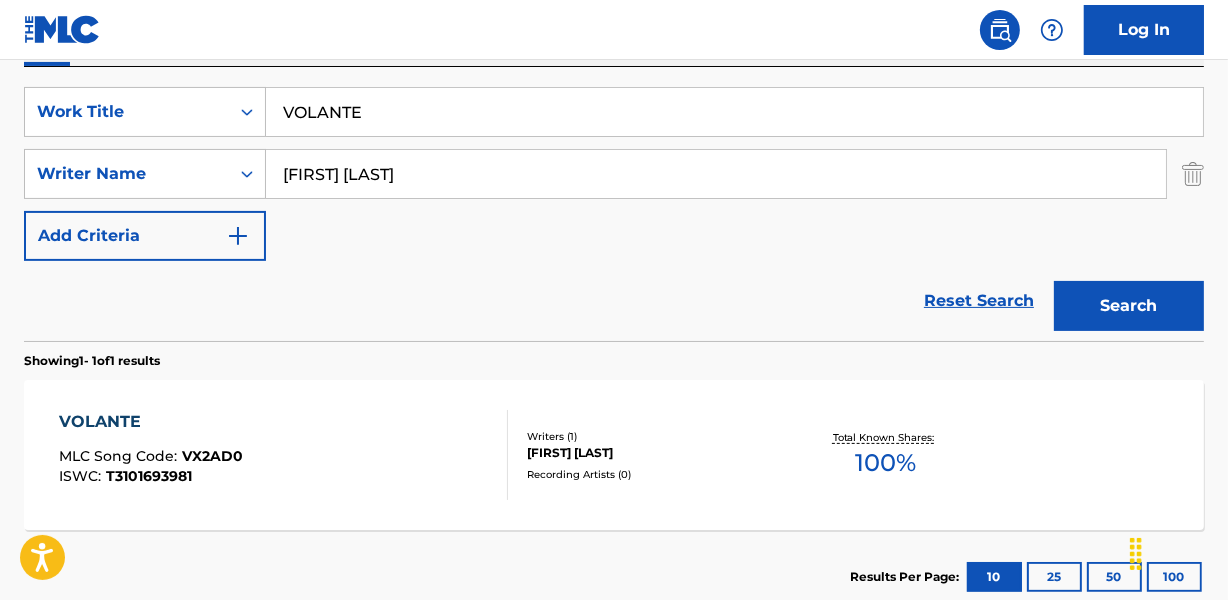 scroll, scrollTop: 267, scrollLeft: 0, axis: vertical 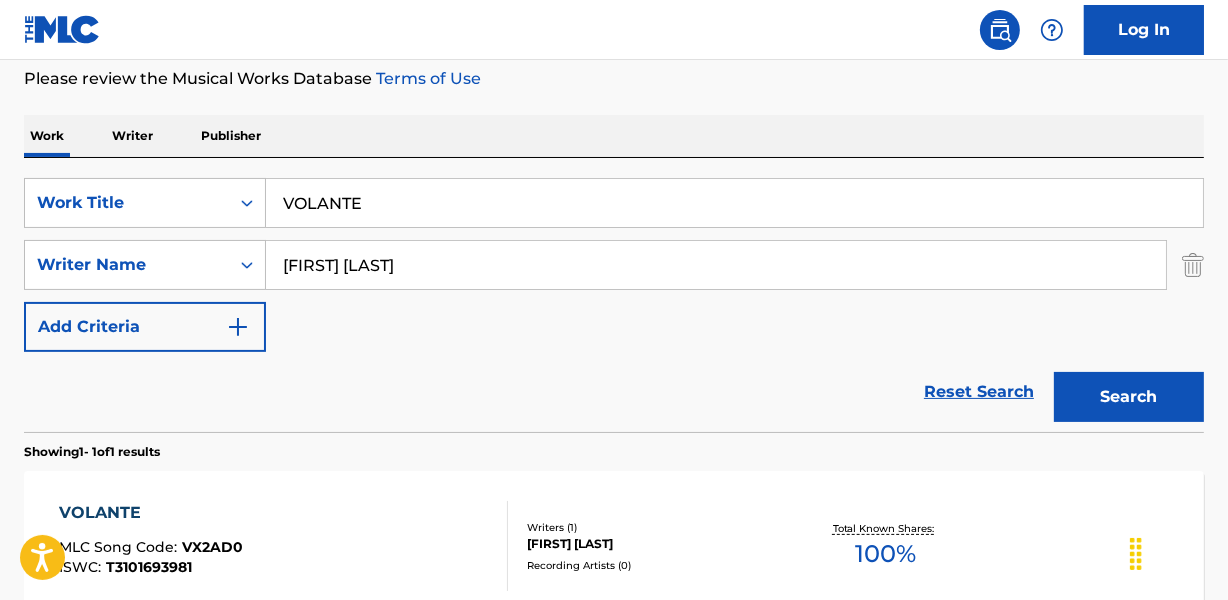 drag, startPoint x: 280, startPoint y: 200, endPoint x: 647, endPoint y: 200, distance: 367 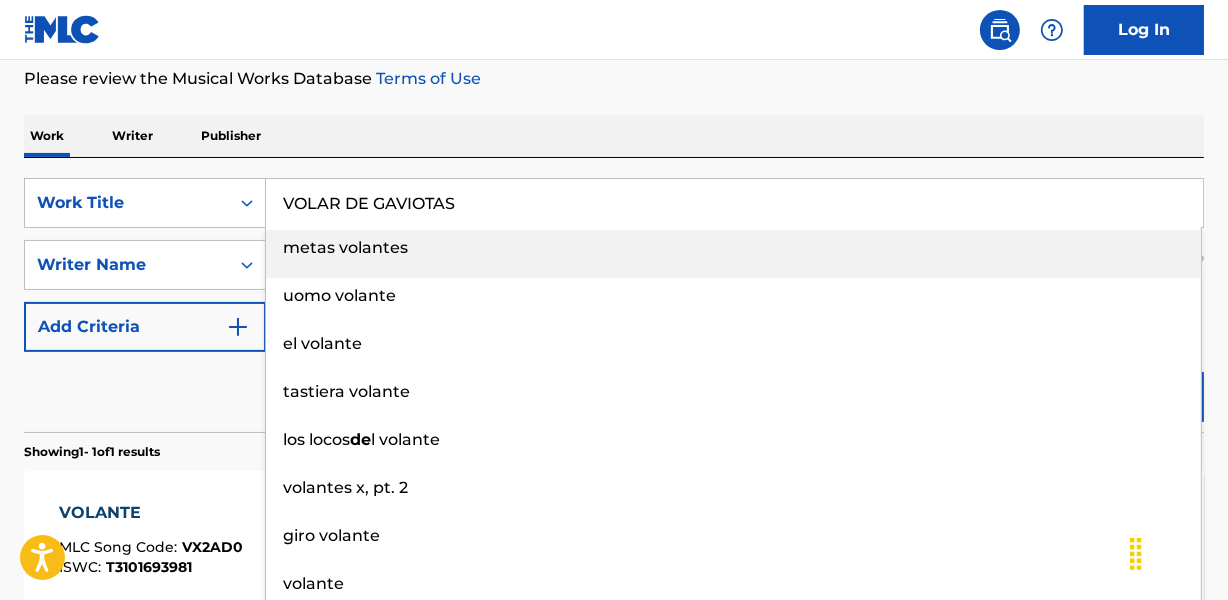 type on "VOLAR DE GAVIOTAS" 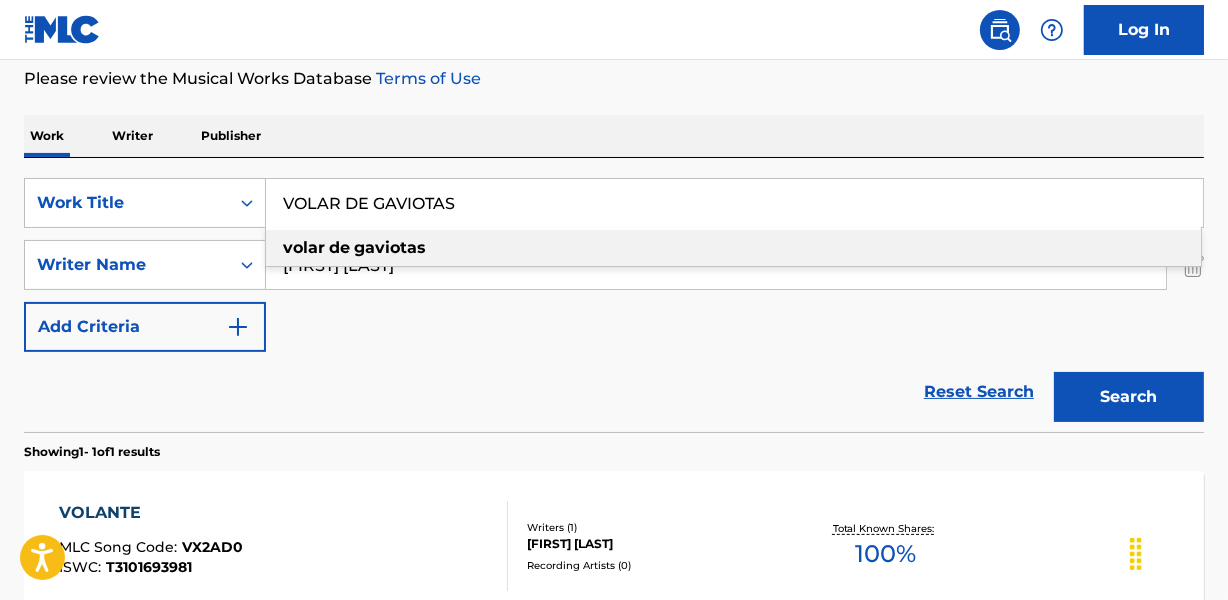 click on "Work Writer Publisher" at bounding box center [614, 136] 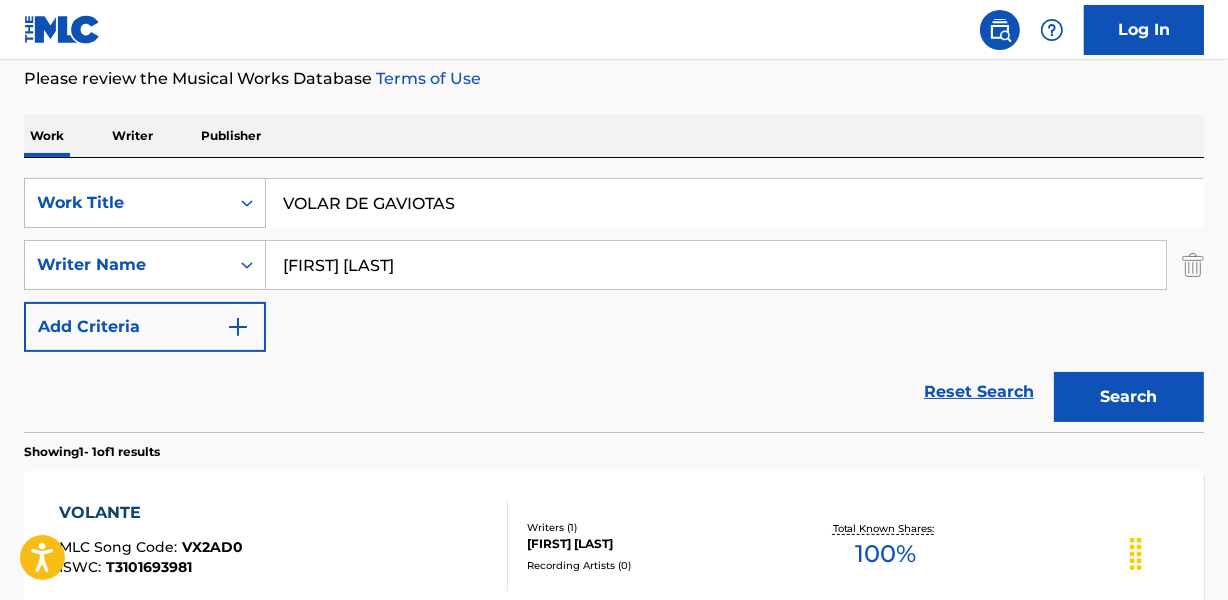 drag, startPoint x: 285, startPoint y: 257, endPoint x: 659, endPoint y: 259, distance: 374.00534 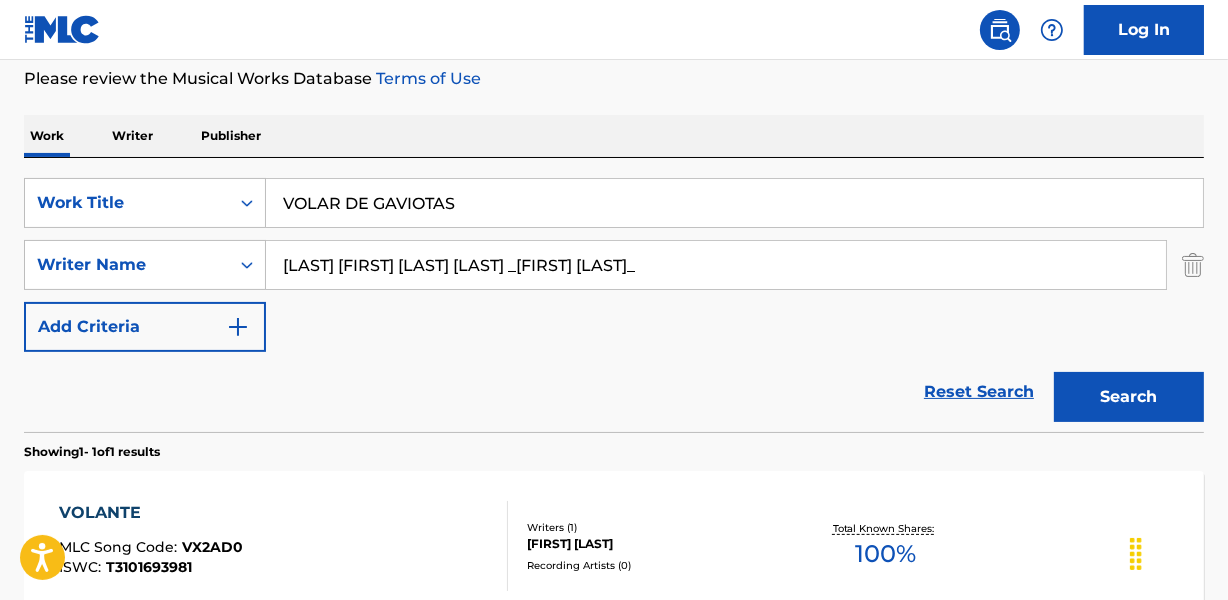 drag, startPoint x: 614, startPoint y: 262, endPoint x: 1103, endPoint y: 248, distance: 489.20038 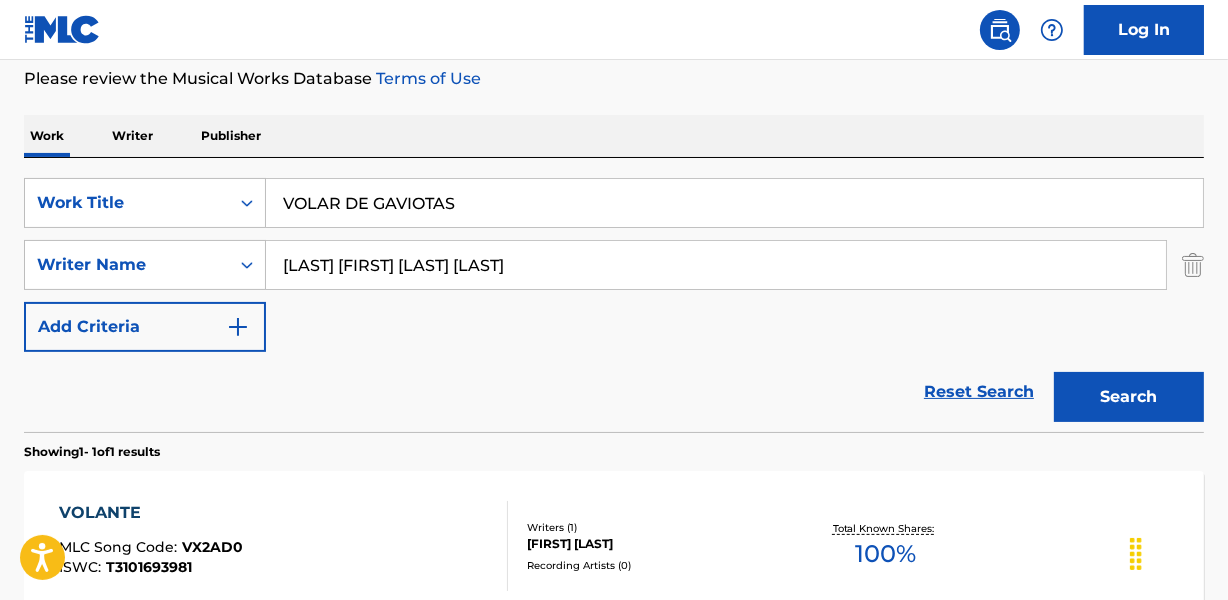 click on "Search" at bounding box center (1129, 397) 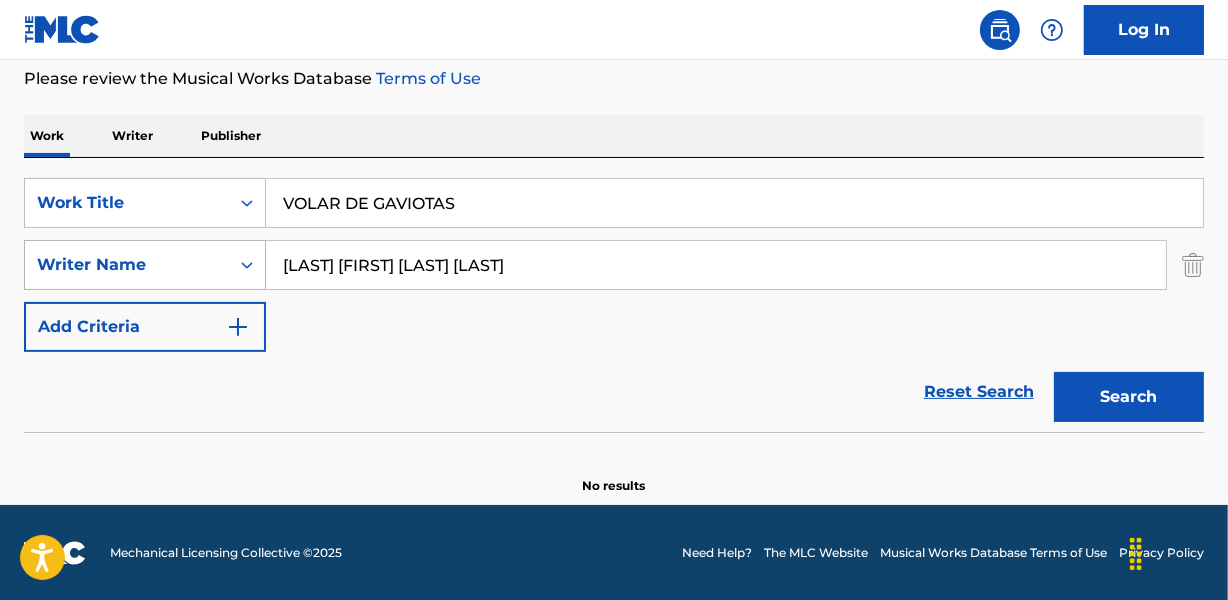 drag, startPoint x: 338, startPoint y: 264, endPoint x: 74, endPoint y: 282, distance: 264.6129 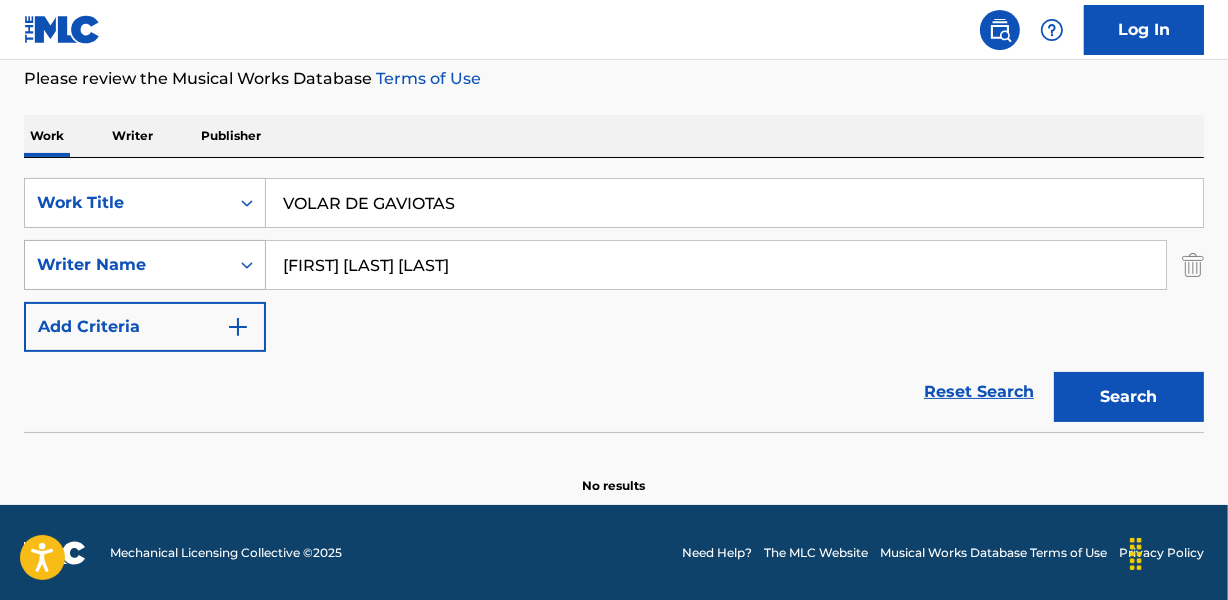 type on "[FIRST] [LAST] [LAST]" 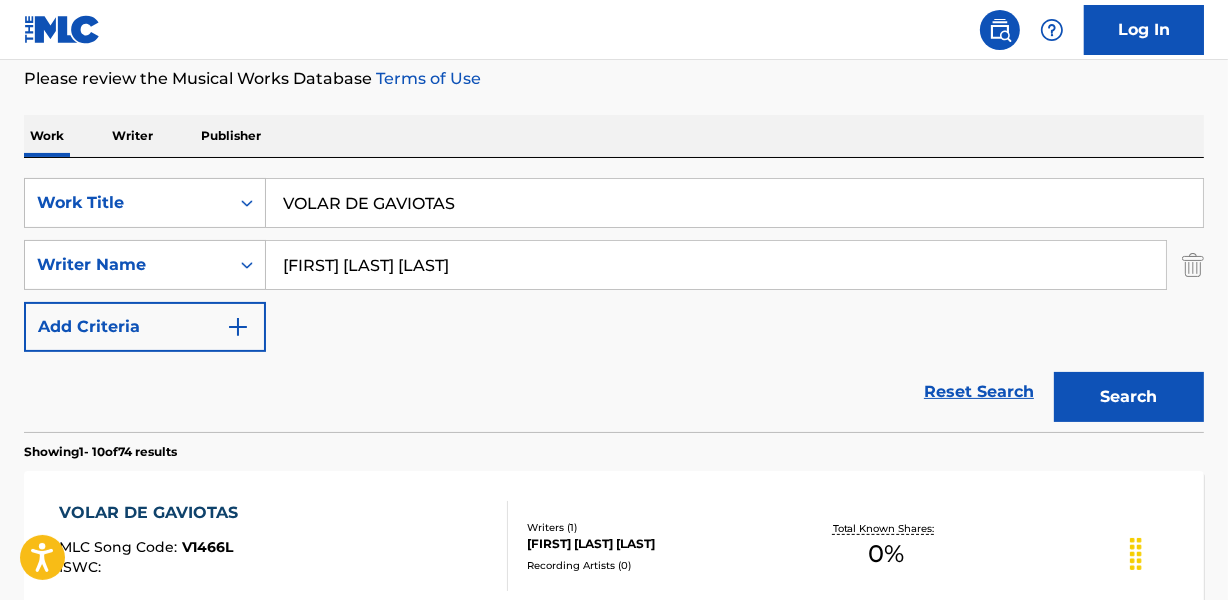 click on "Search" at bounding box center (1129, 397) 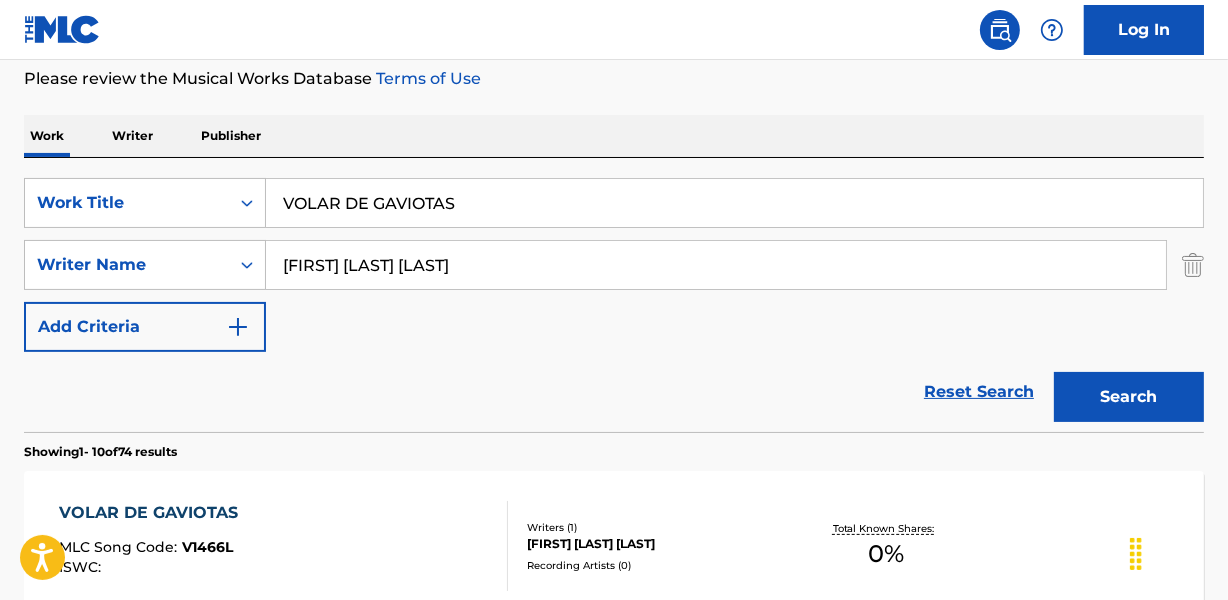 drag, startPoint x: 514, startPoint y: 354, endPoint x: 568, endPoint y: 360, distance: 54.33231 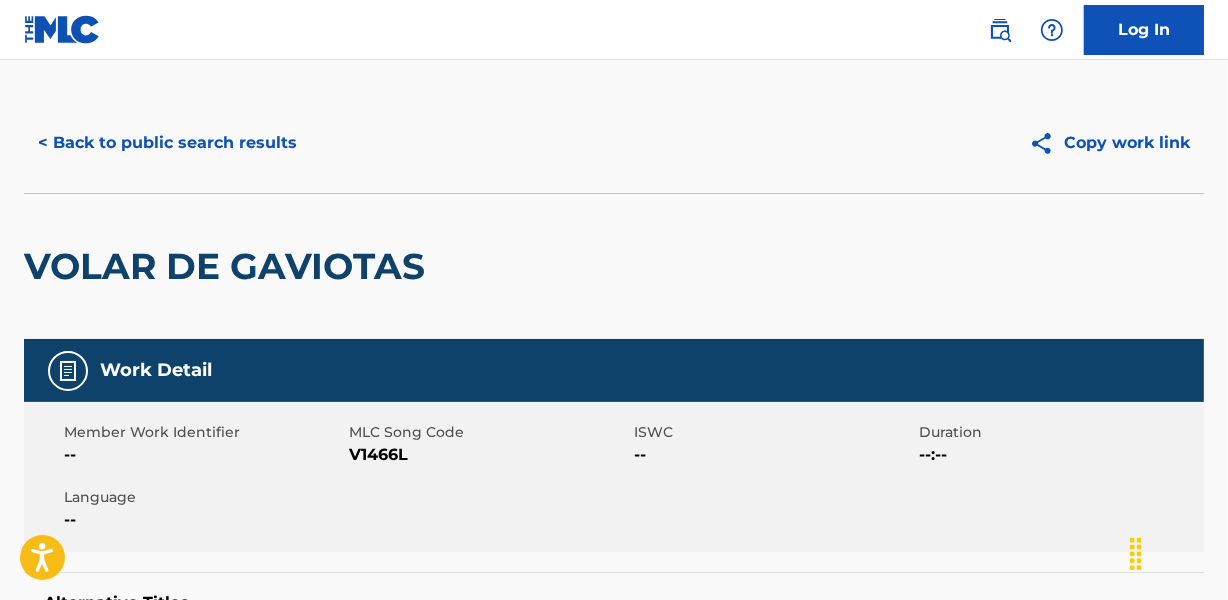 scroll, scrollTop: 0, scrollLeft: 0, axis: both 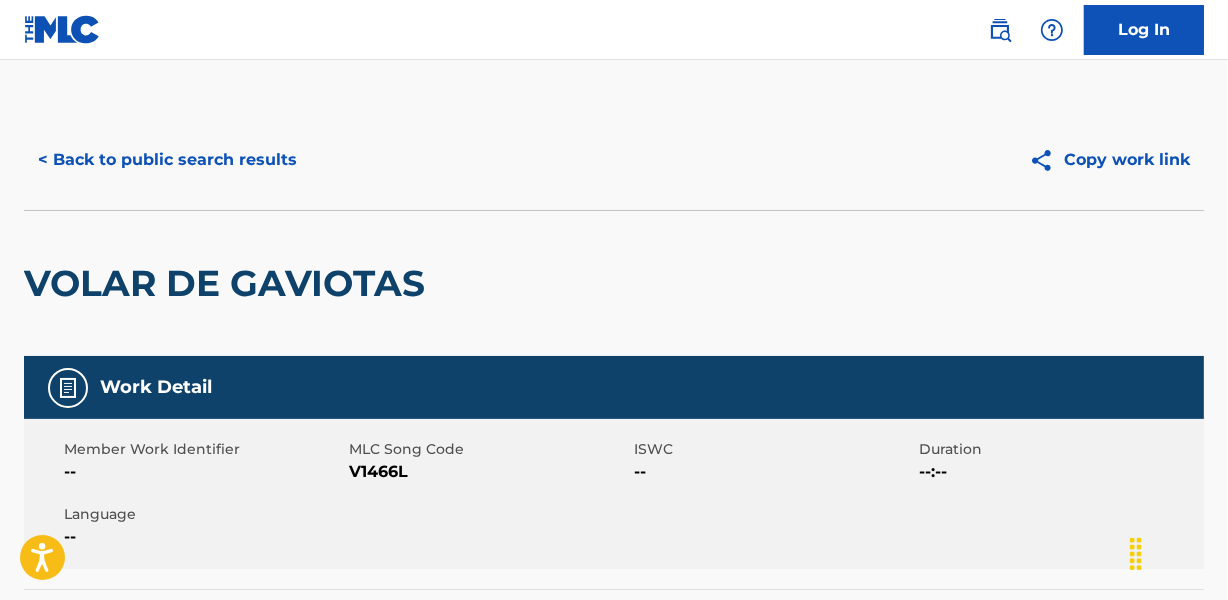 click on "< Back to public search results Copy work link" at bounding box center [614, 160] 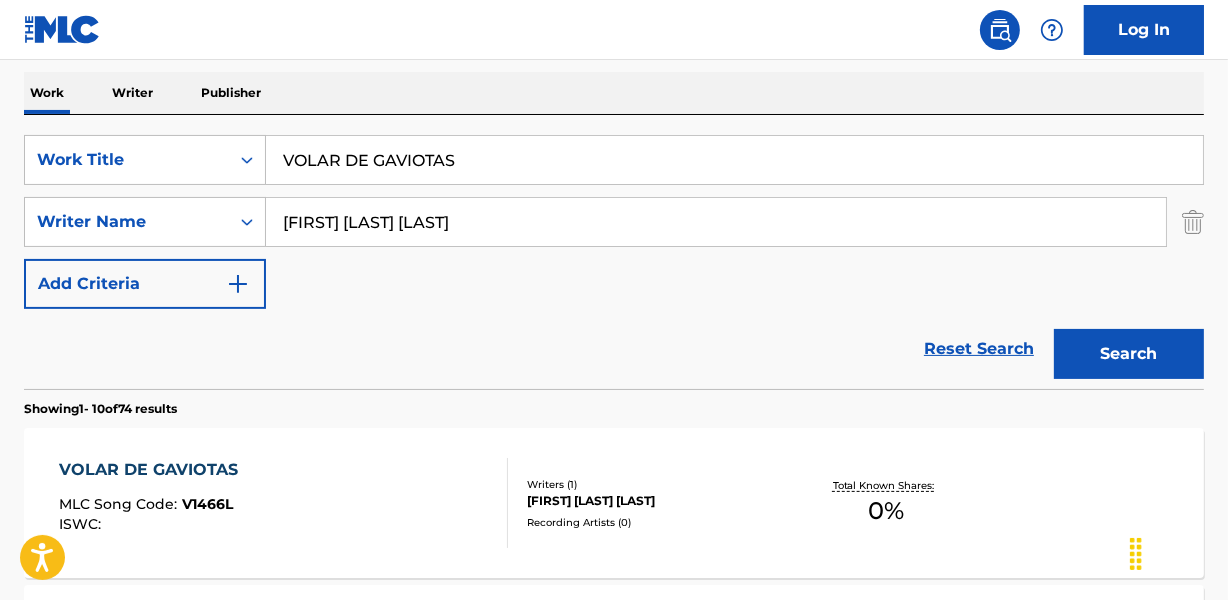 scroll, scrollTop: 267, scrollLeft: 0, axis: vertical 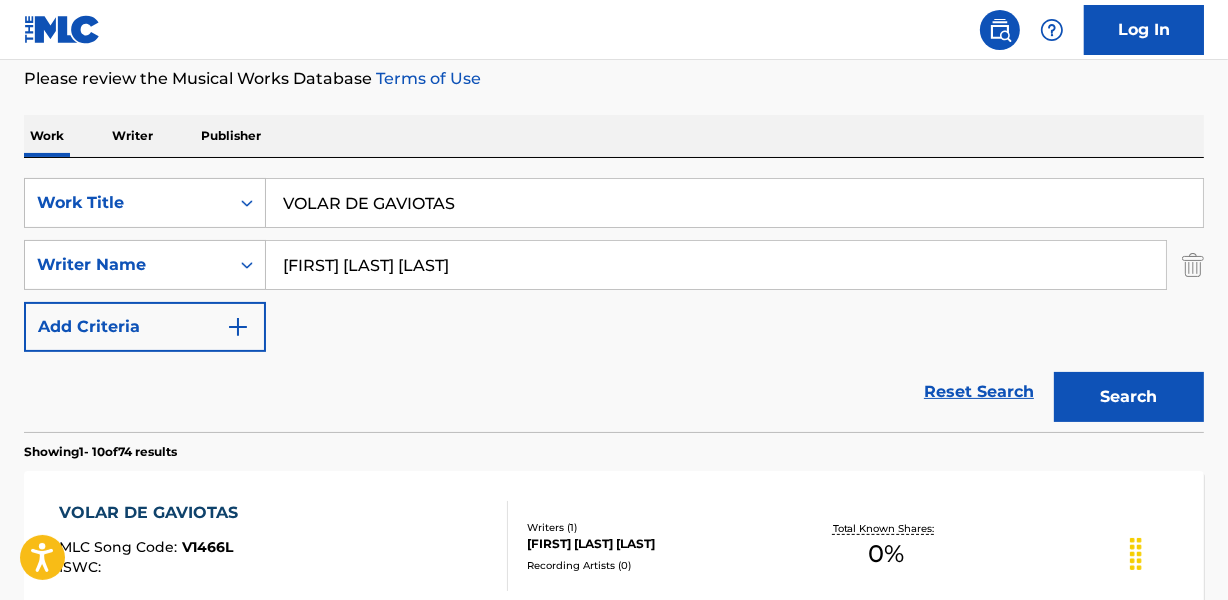 click on "VOLAR DE GAVIOTAS" at bounding box center (734, 203) 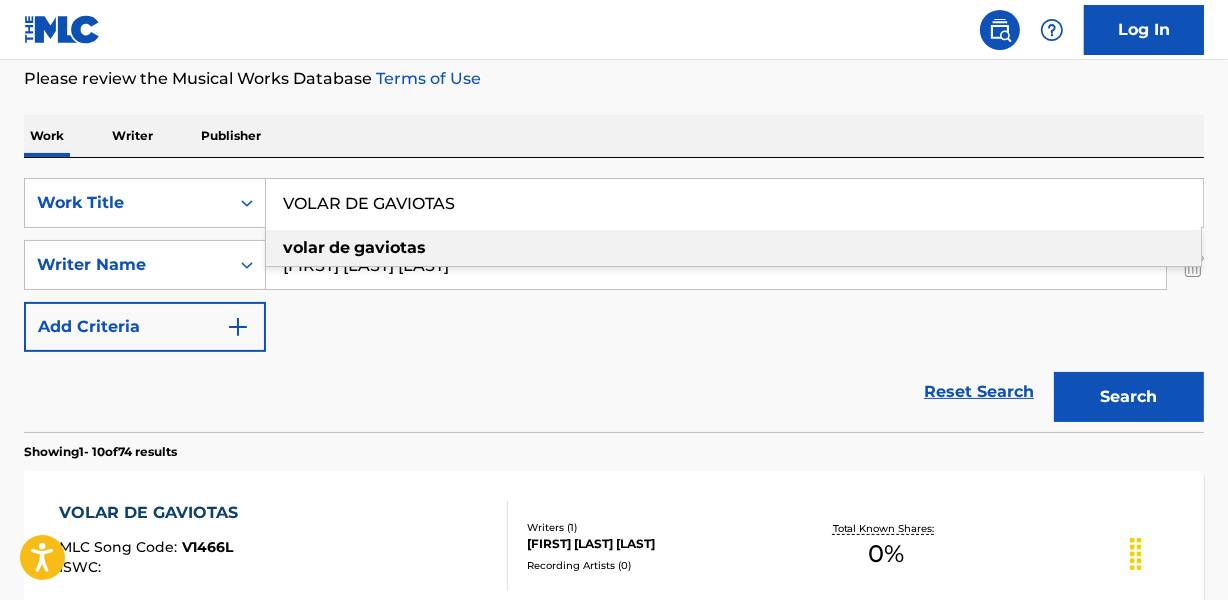 paste on "KS [LAST]" 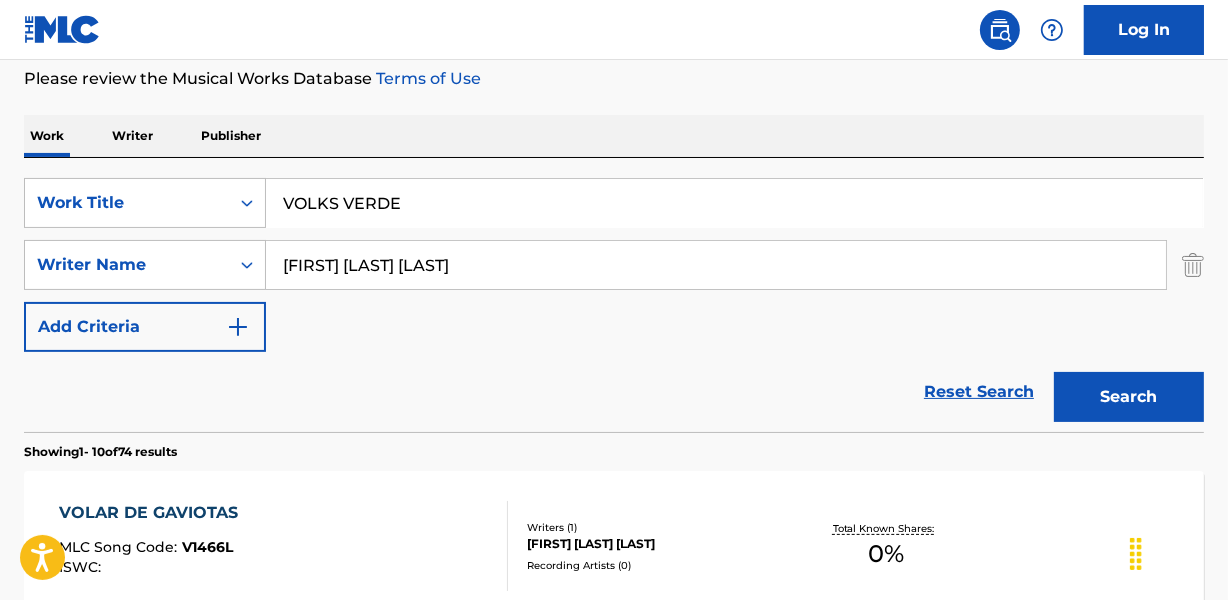 type on "VOLKS VERDE" 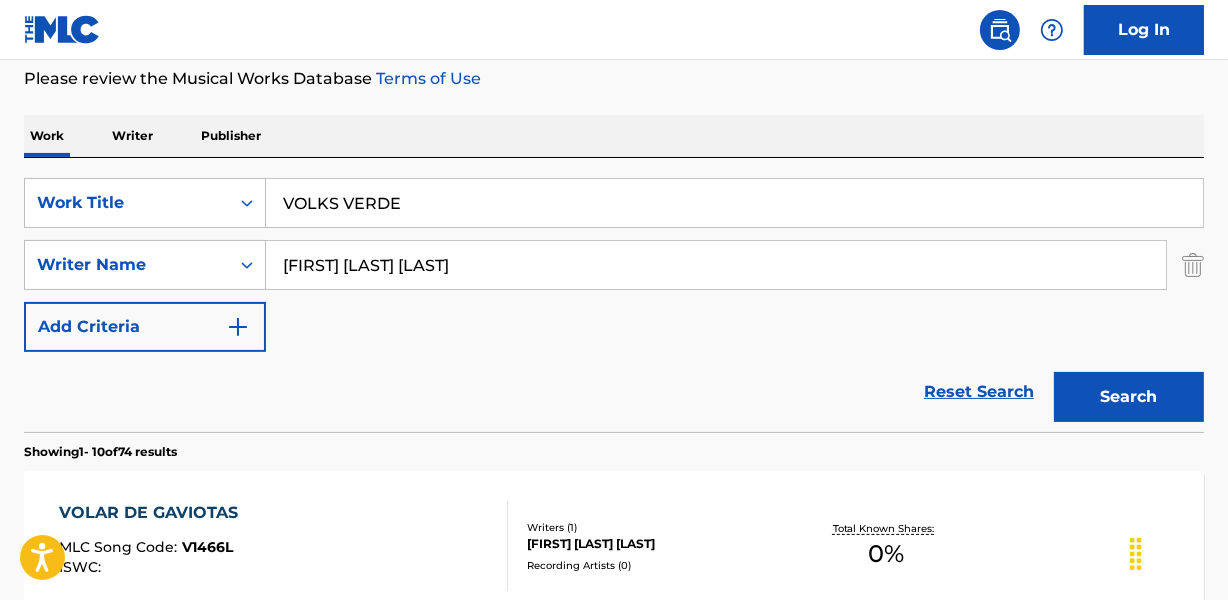 click on "SearchWithCriteriaf9630bc0-9f90-4343-9de9-fb67c36f2595 Work Title VOLKS VERDE SearchWithCriteria07a934c5-7b8a-48d0-ba4d-9dc79fabdd54 Writer Name [FIRST] [LAST] [LAST] Add Criteria Reset Search Search" at bounding box center (614, 295) 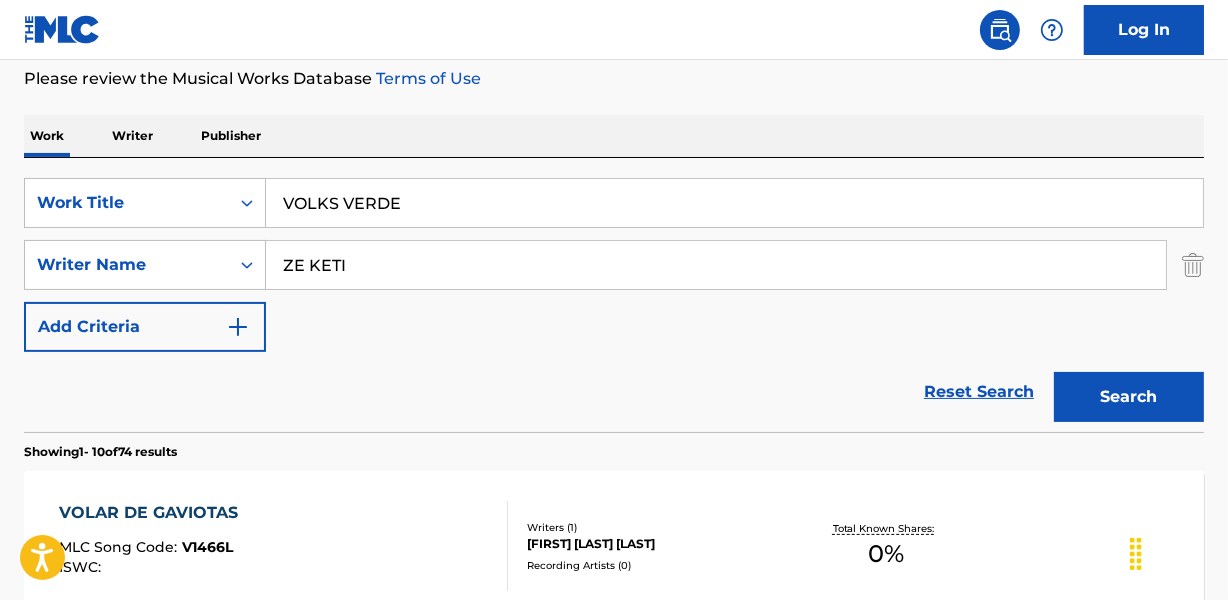 type on "ZE KETI" 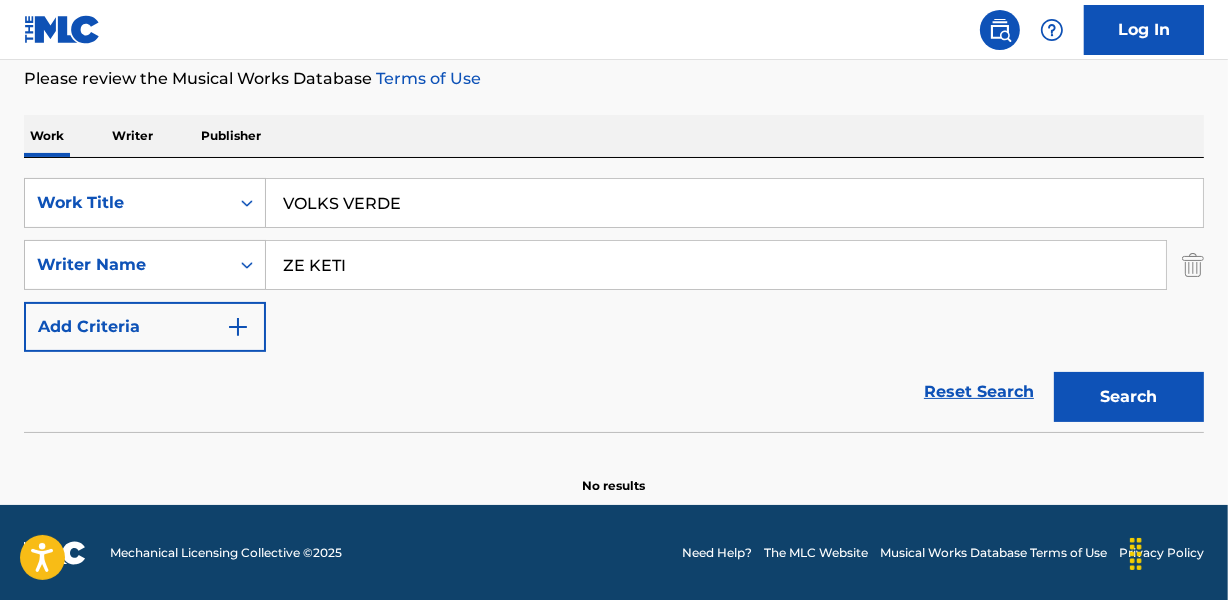 click on "Reset Search Search" at bounding box center (614, 392) 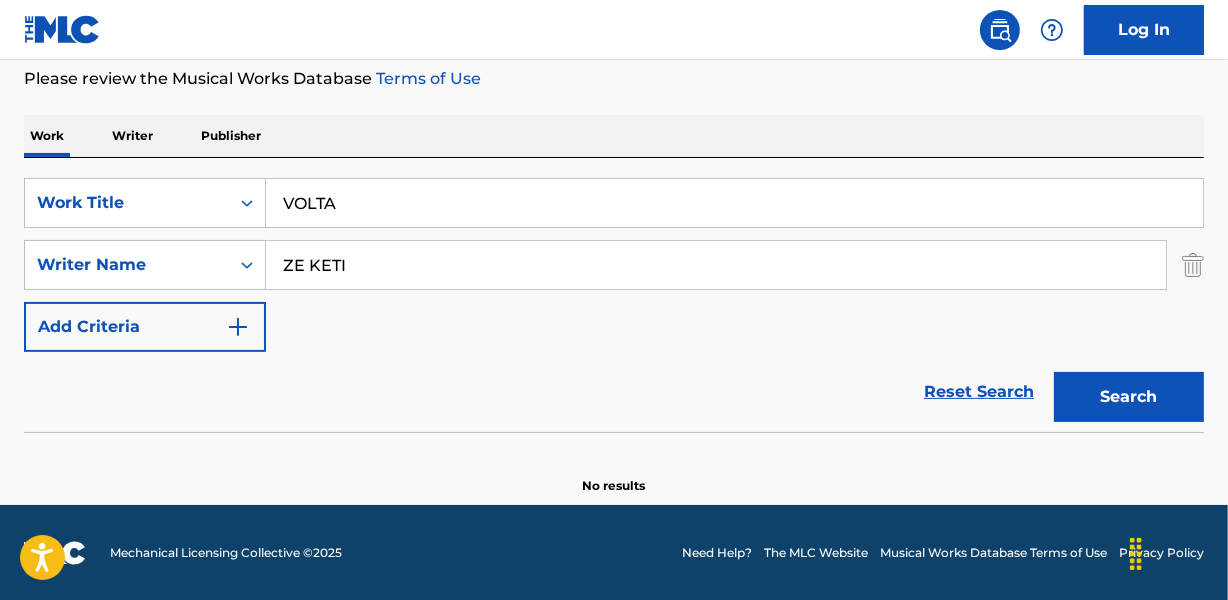 type on "VOLTA" 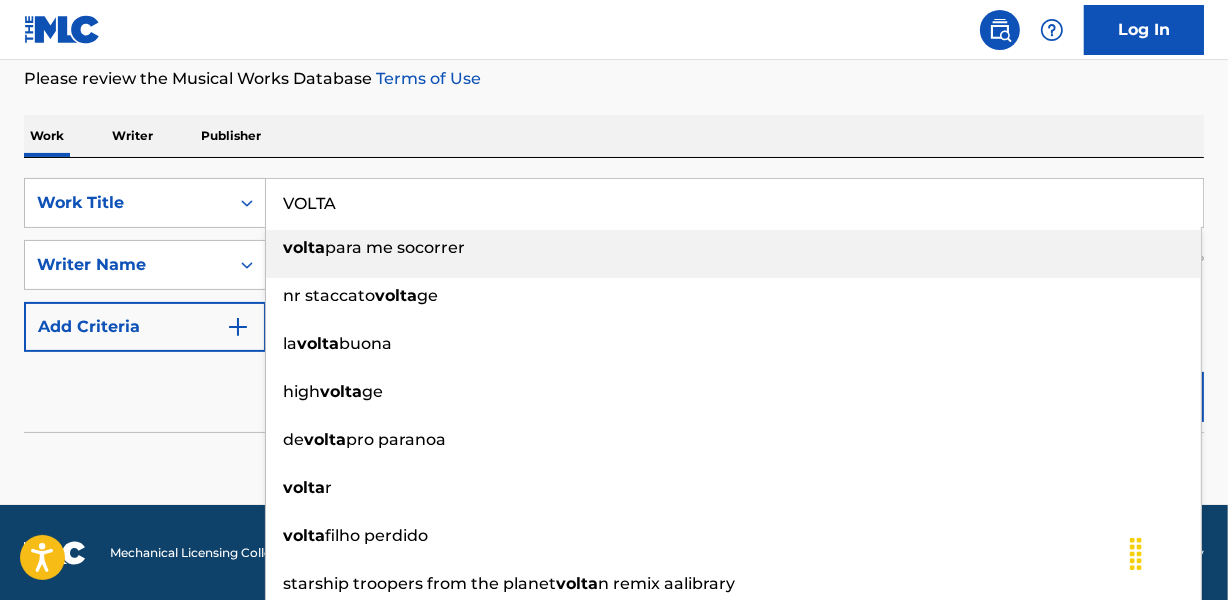 click on "Work Writer Publisher" at bounding box center (614, 136) 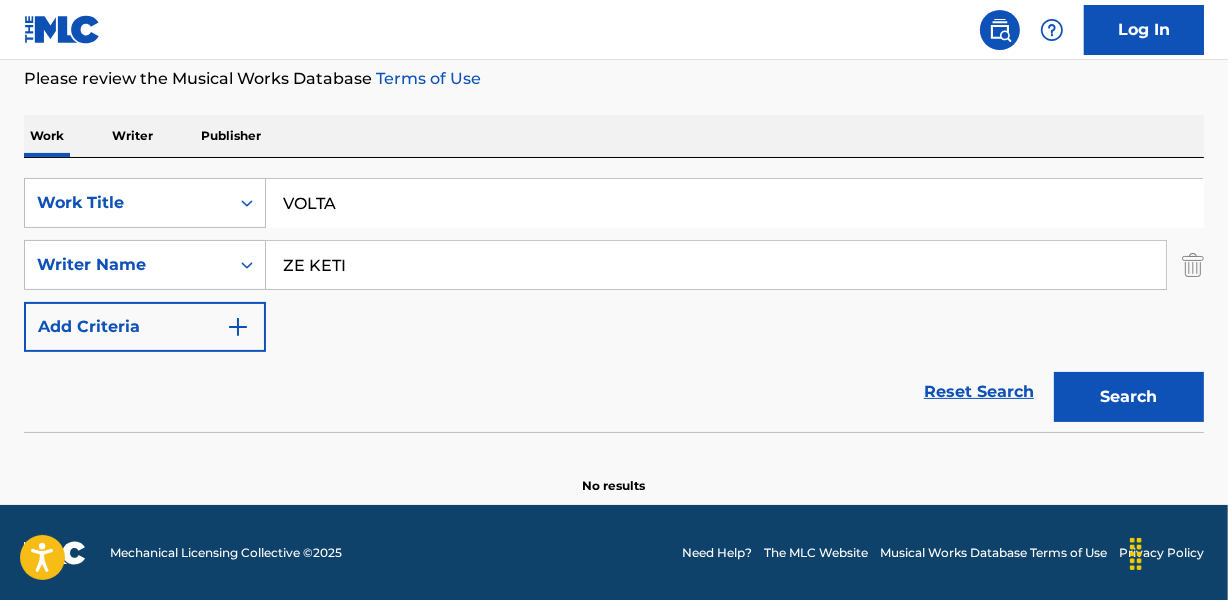 click on "ZE KETI" at bounding box center (716, 265) 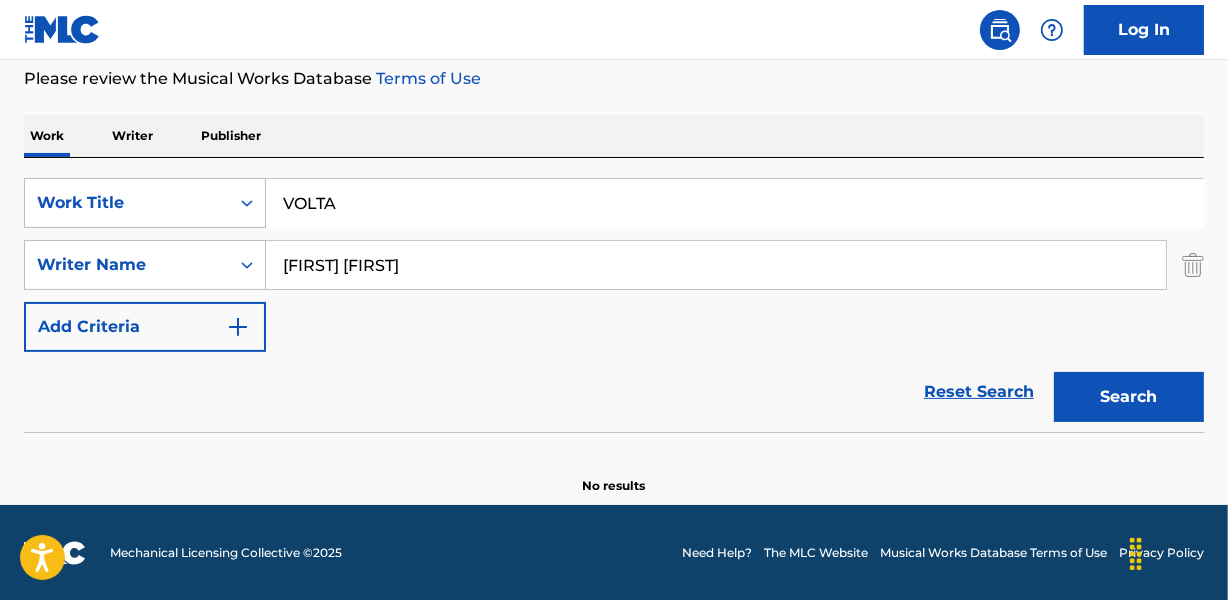 type on "[FIRST] [FIRST]" 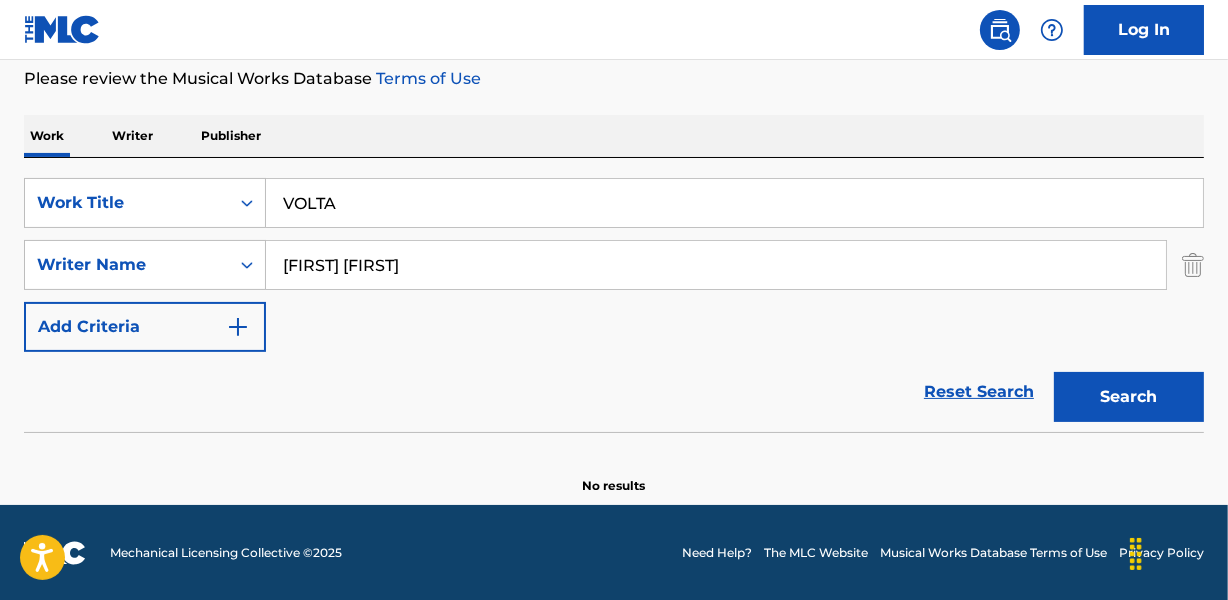 click on "VOLTA" at bounding box center [734, 203] 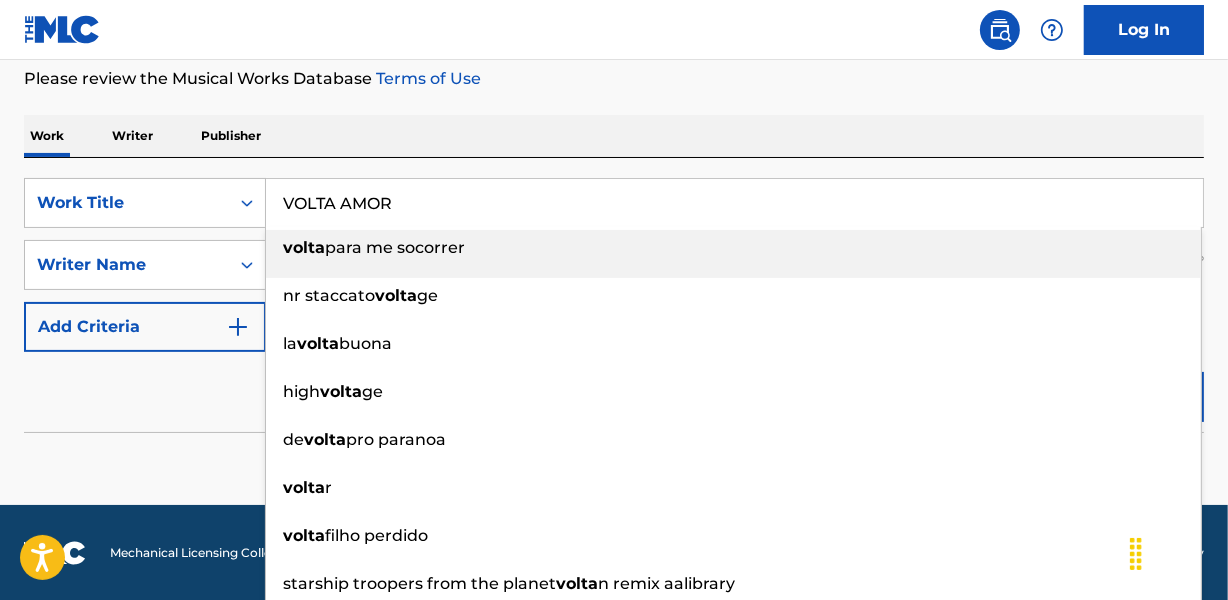 type on "VOLTA AMOR" 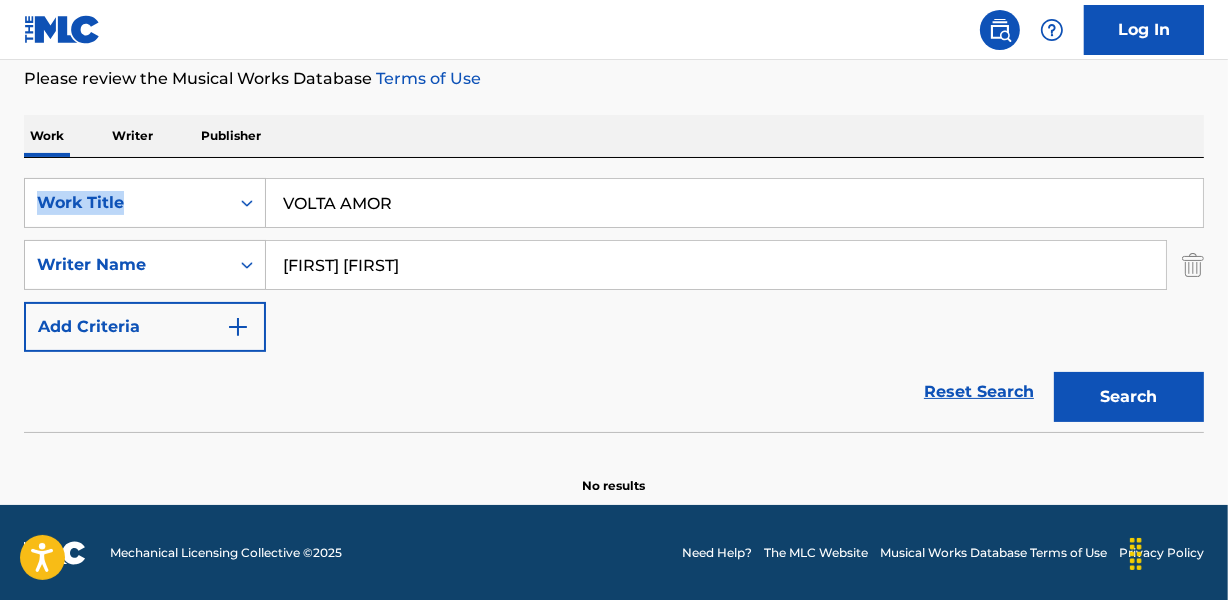 click on "Work Writer Publisher SearchWithCriteriaf9630bc0-9f90-4343-9de9-fb67c36f2595 Work Title VOLTA AMOR SearchWithCriteria07a934c5-7b8a-48d0-ba4d-9dc79fabdd54 Writer Name [FIRST] [LAST] Add Criteria Reset Search Search No results" at bounding box center (614, 305) 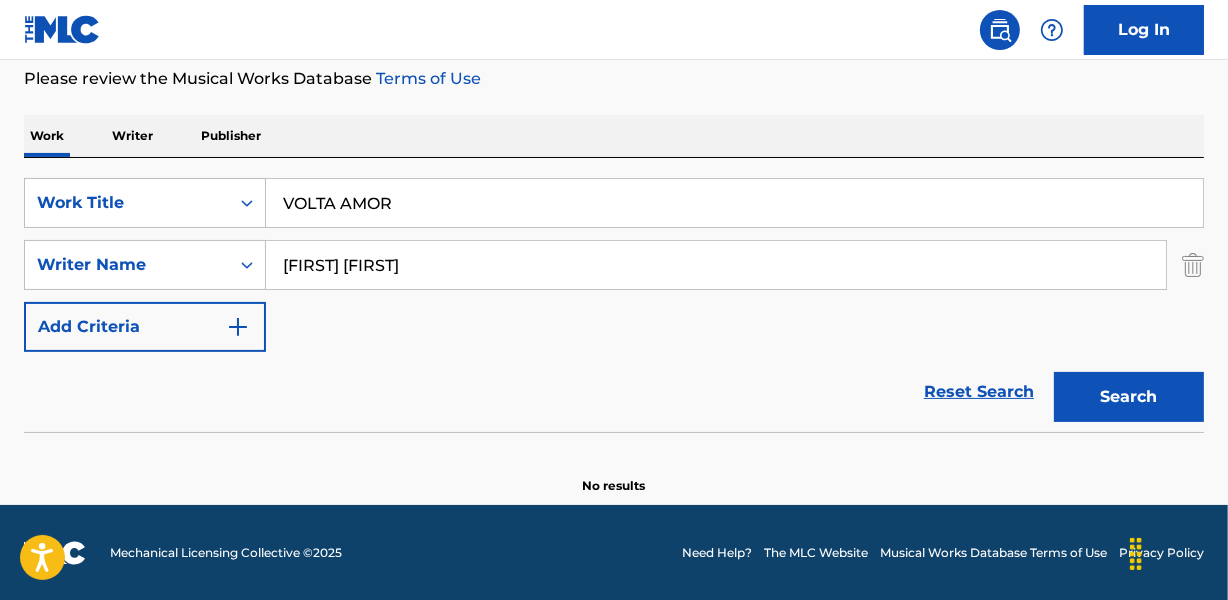 drag, startPoint x: 390, startPoint y: 159, endPoint x: 426, endPoint y: 269, distance: 115.74109 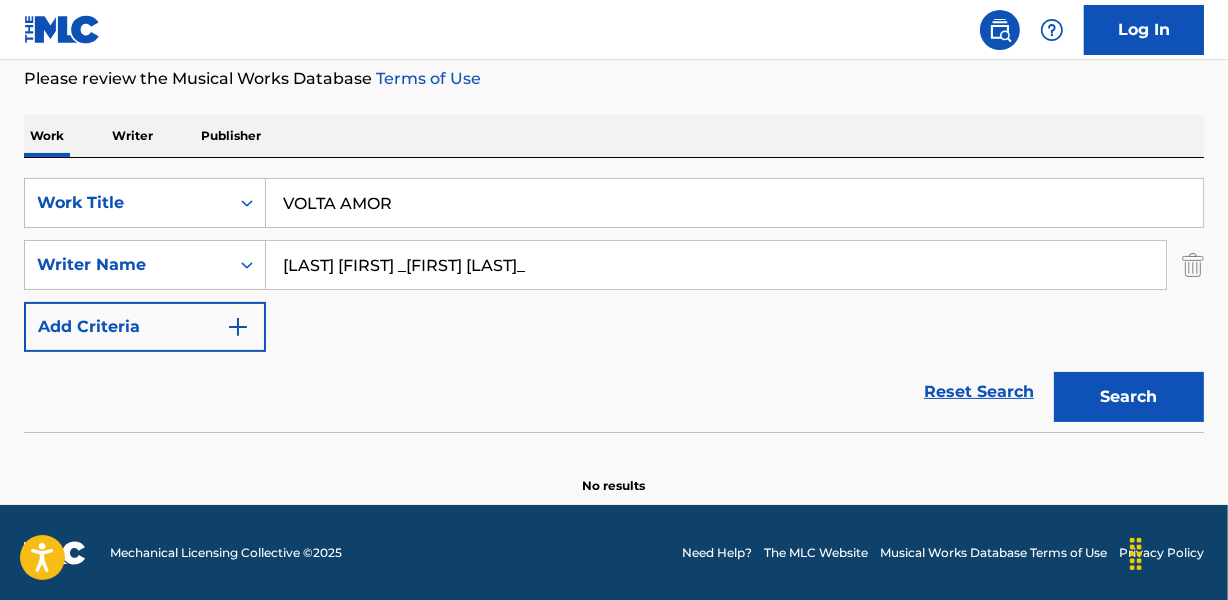 drag, startPoint x: 442, startPoint y: 261, endPoint x: 879, endPoint y: 252, distance: 437.09268 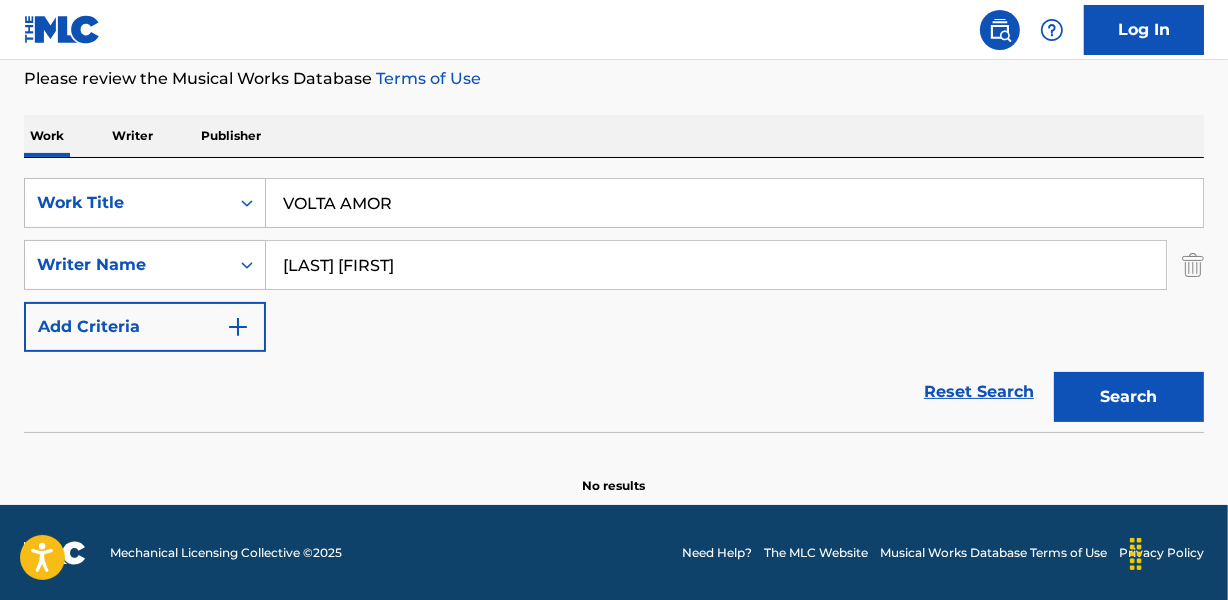type on "[LAST] [FIRST]" 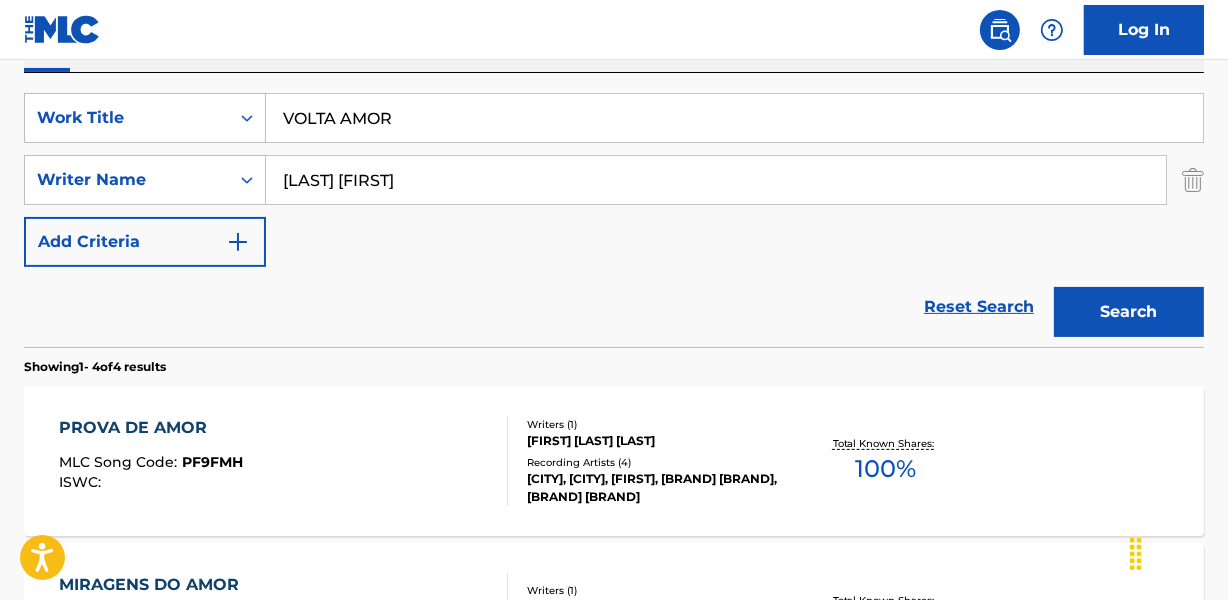 scroll, scrollTop: 267, scrollLeft: 0, axis: vertical 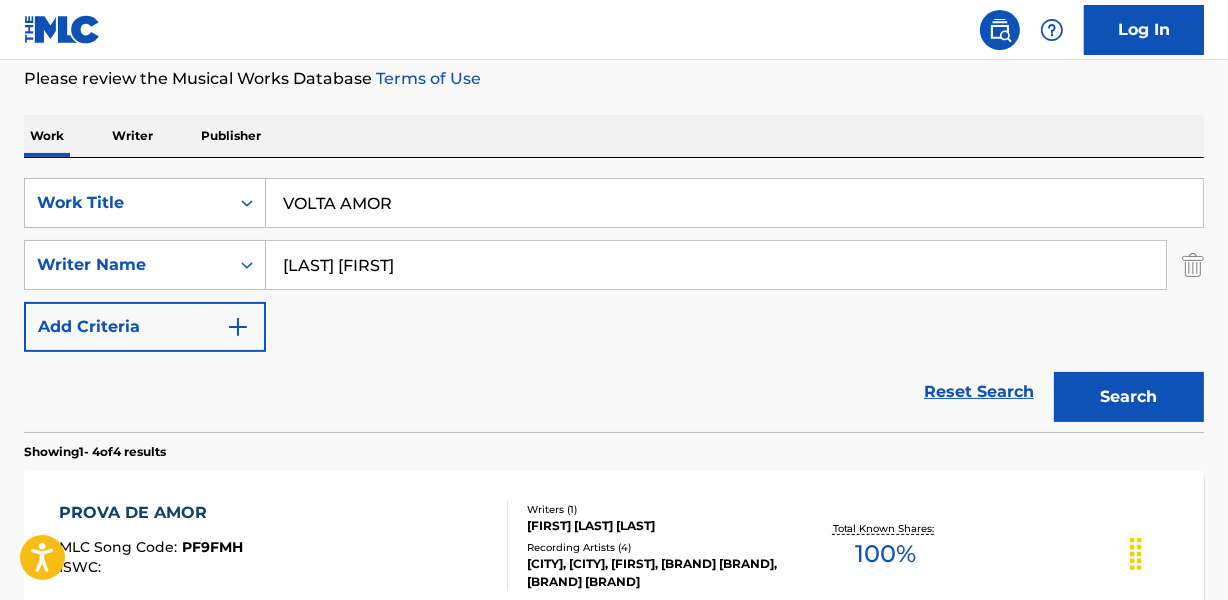 drag, startPoint x: 280, startPoint y: 210, endPoint x: 584, endPoint y: 210, distance: 304 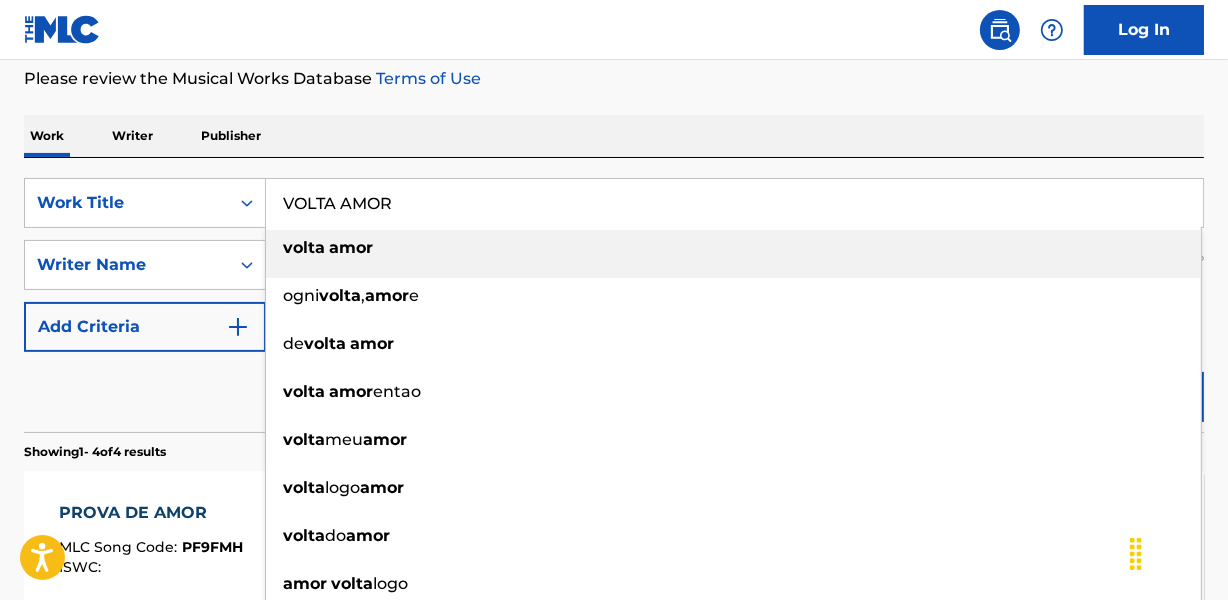 paste on "[FIRST]" 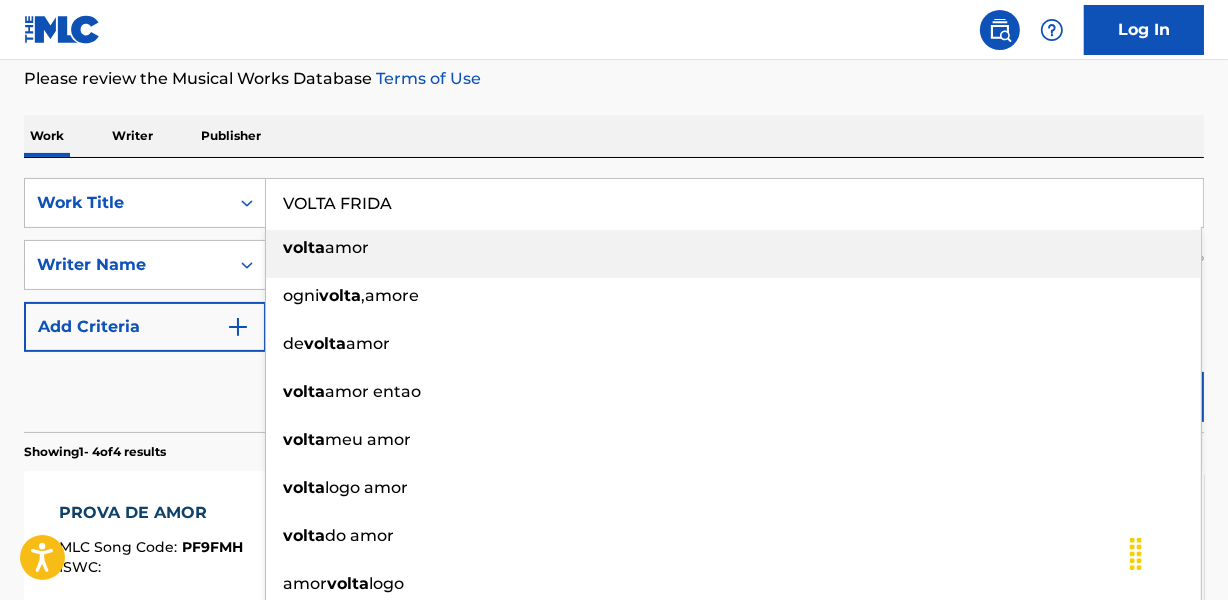 type on "VOLTA FRIDA" 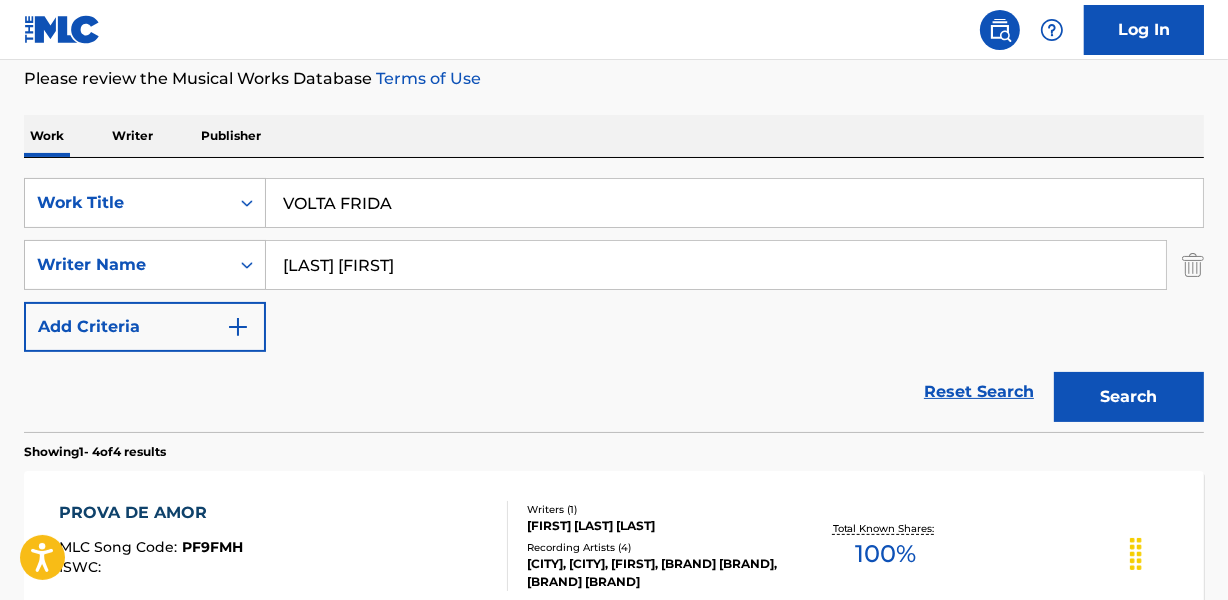 click on "Work Writer Publisher" at bounding box center (614, 136) 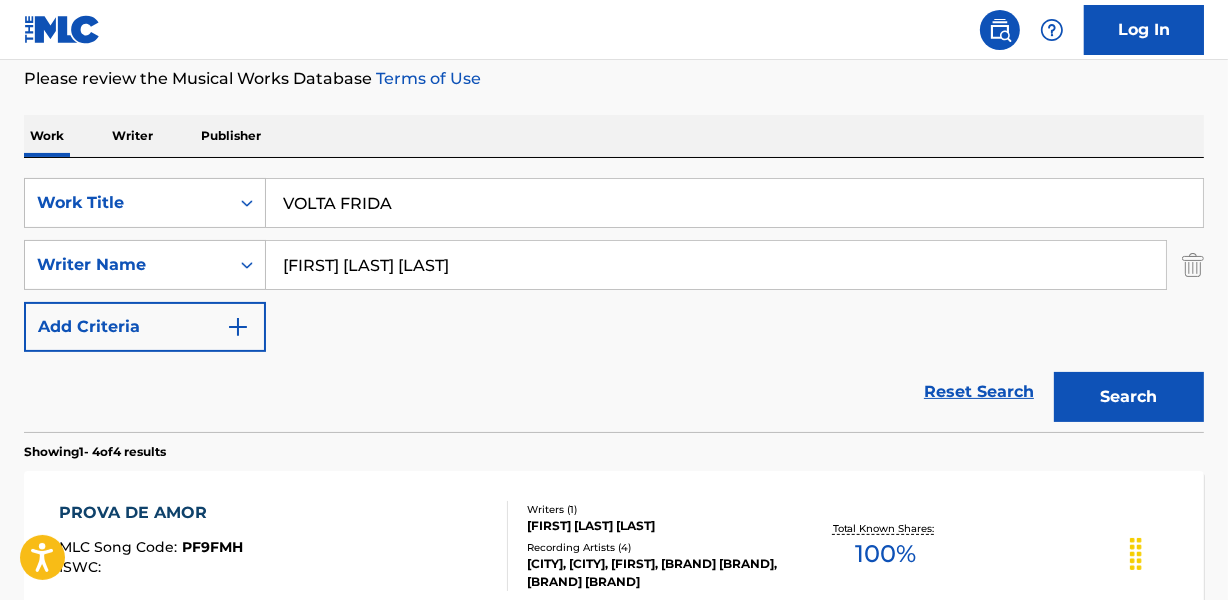 type on "[FIRST] [LAST] [LAST]" 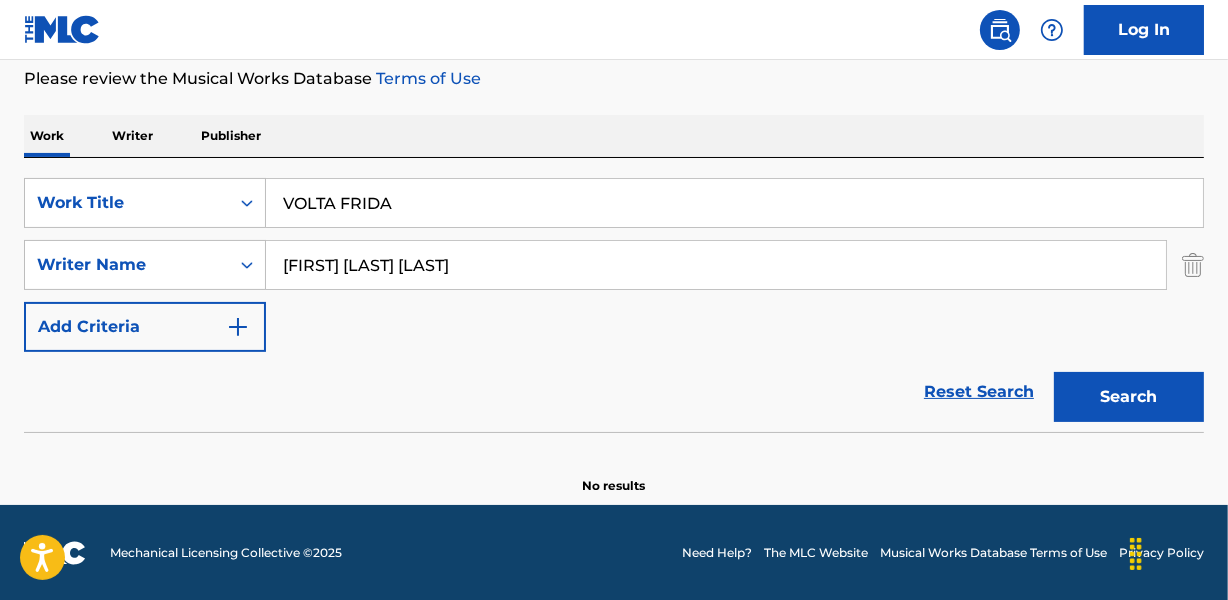 click on "Search" at bounding box center [1129, 397] 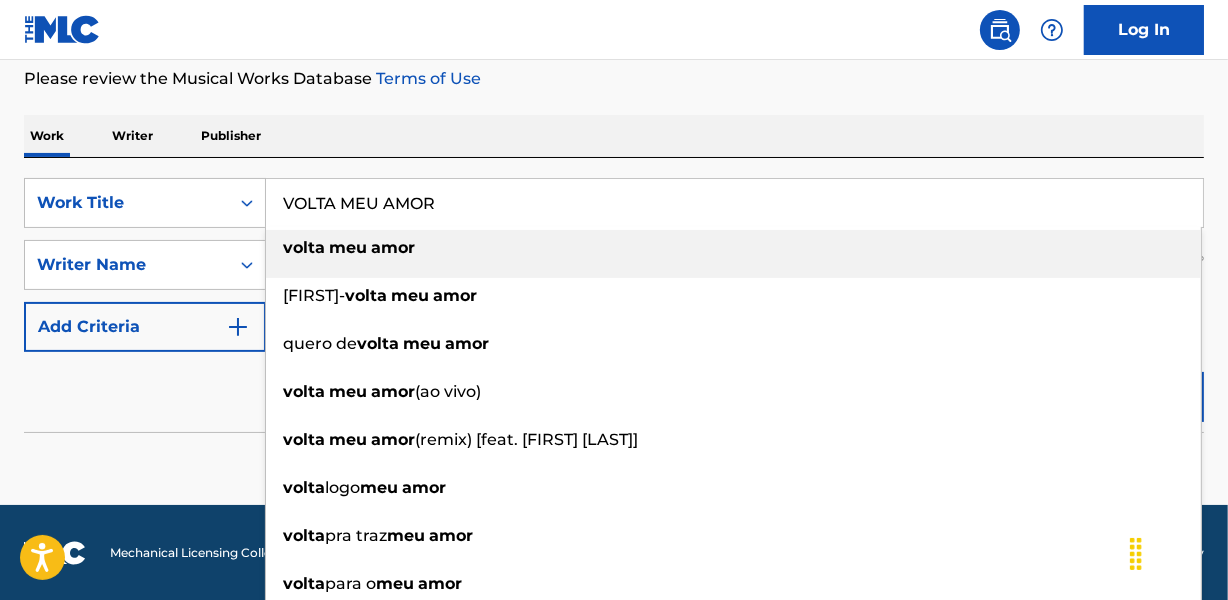 type on "VOLTA MEU AMOR" 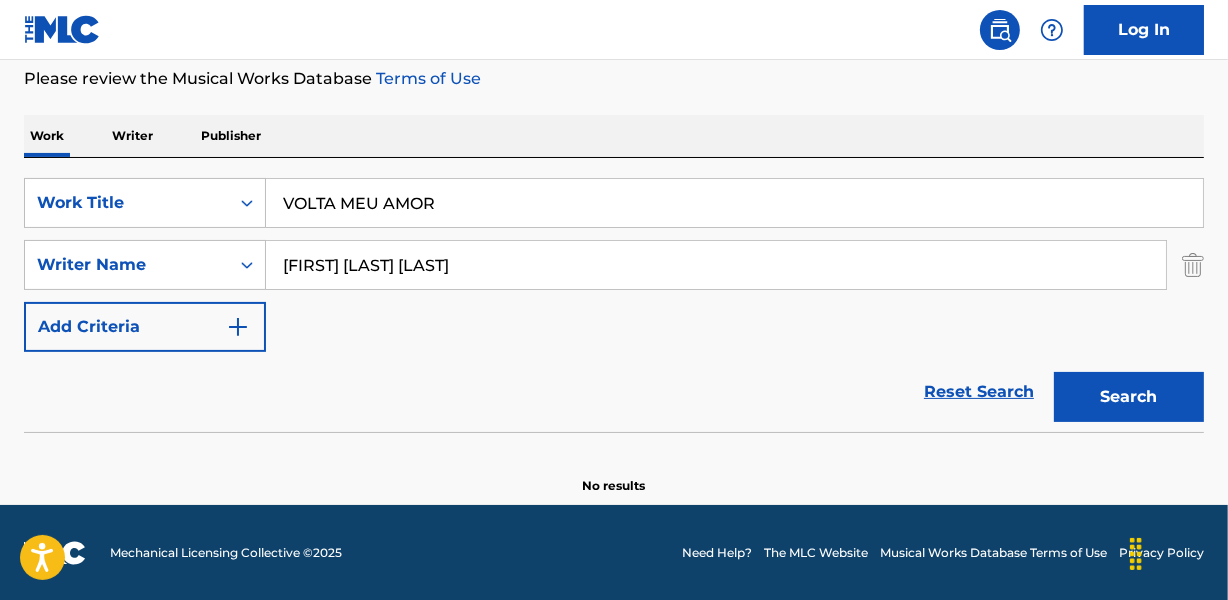 drag, startPoint x: 280, startPoint y: 267, endPoint x: 653, endPoint y: 267, distance: 373 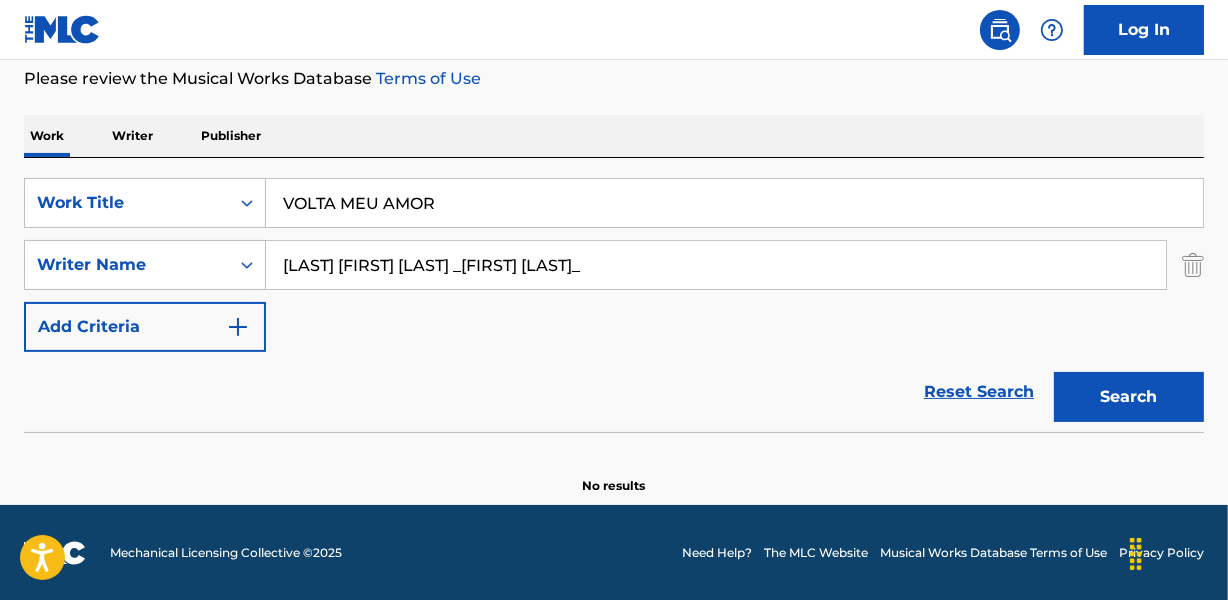 drag, startPoint x: 556, startPoint y: 260, endPoint x: 980, endPoint y: 260, distance: 424 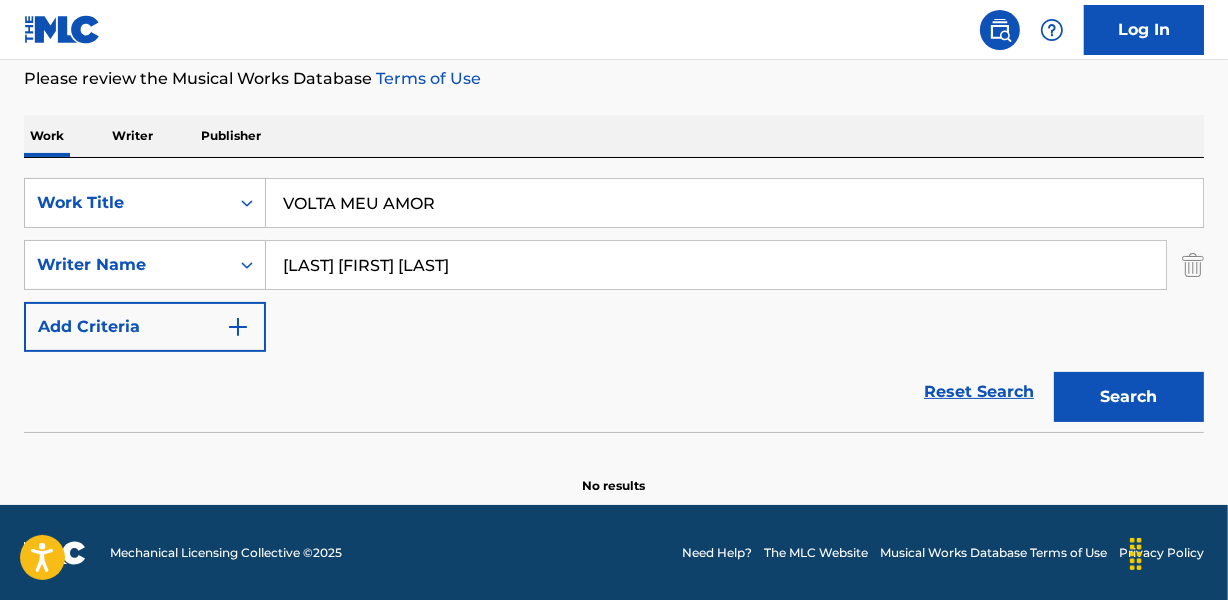 click on "Search" at bounding box center (1129, 397) 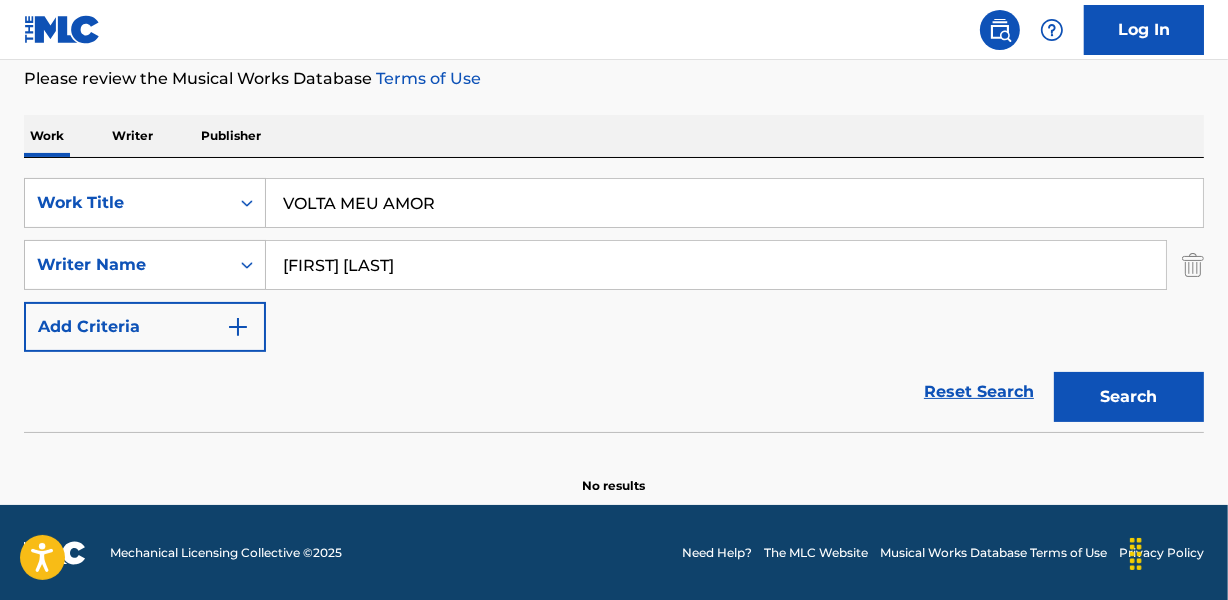 type on "[FIRST] [LAST]" 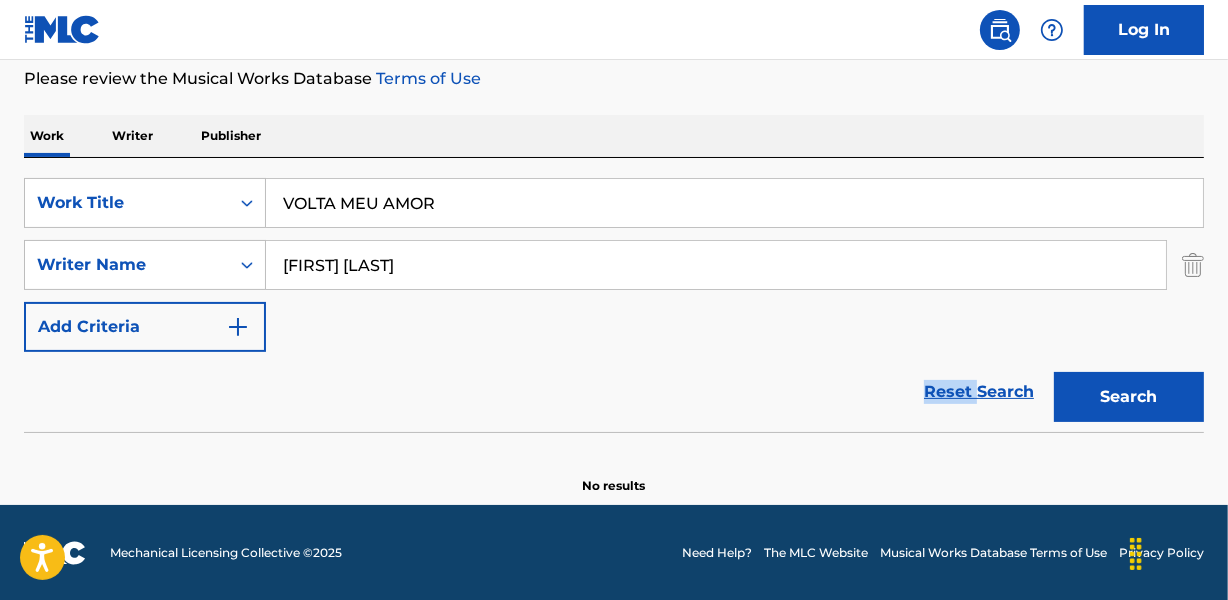 click on "Reset Search Search" at bounding box center (614, 392) 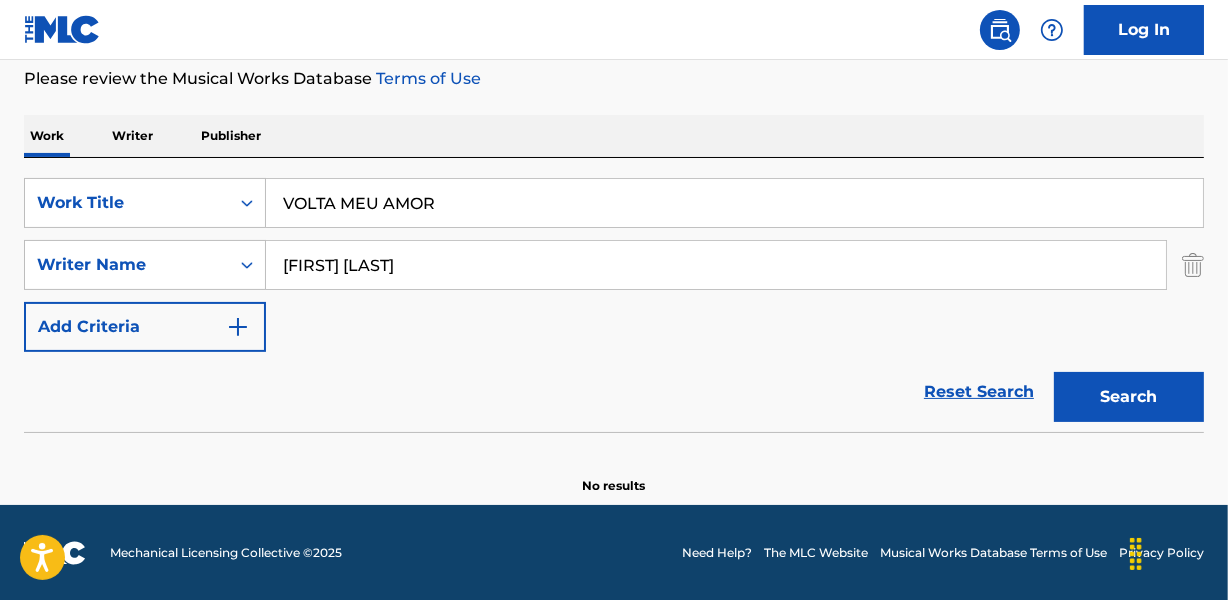 click on "Reset Search Search" at bounding box center [614, 392] 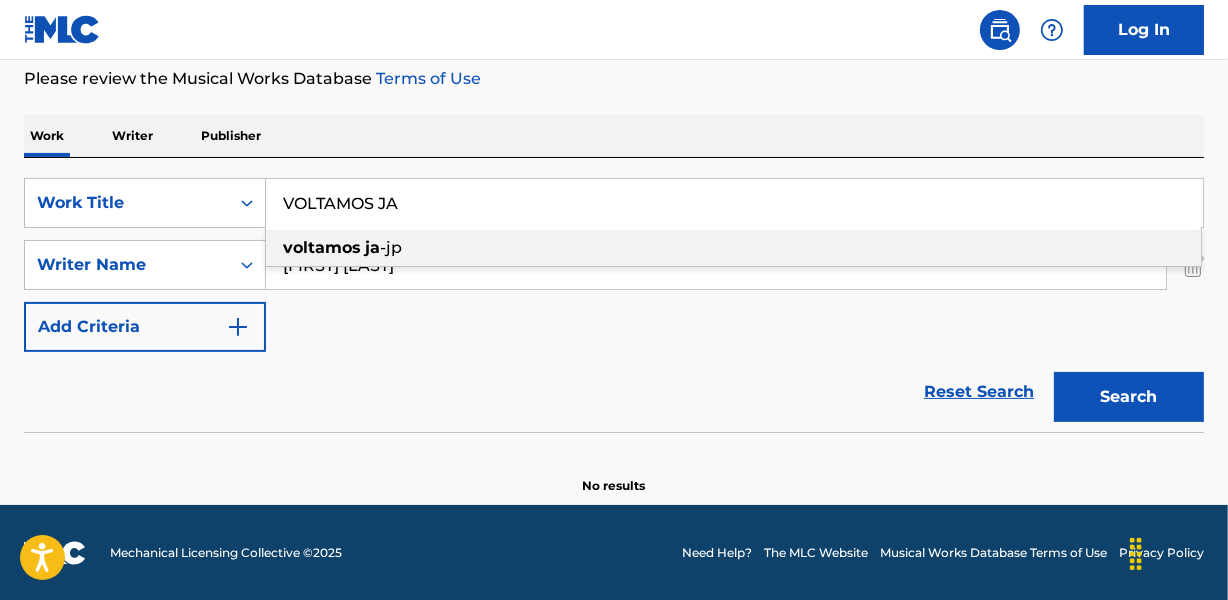 type on "VOLTAMOS JA" 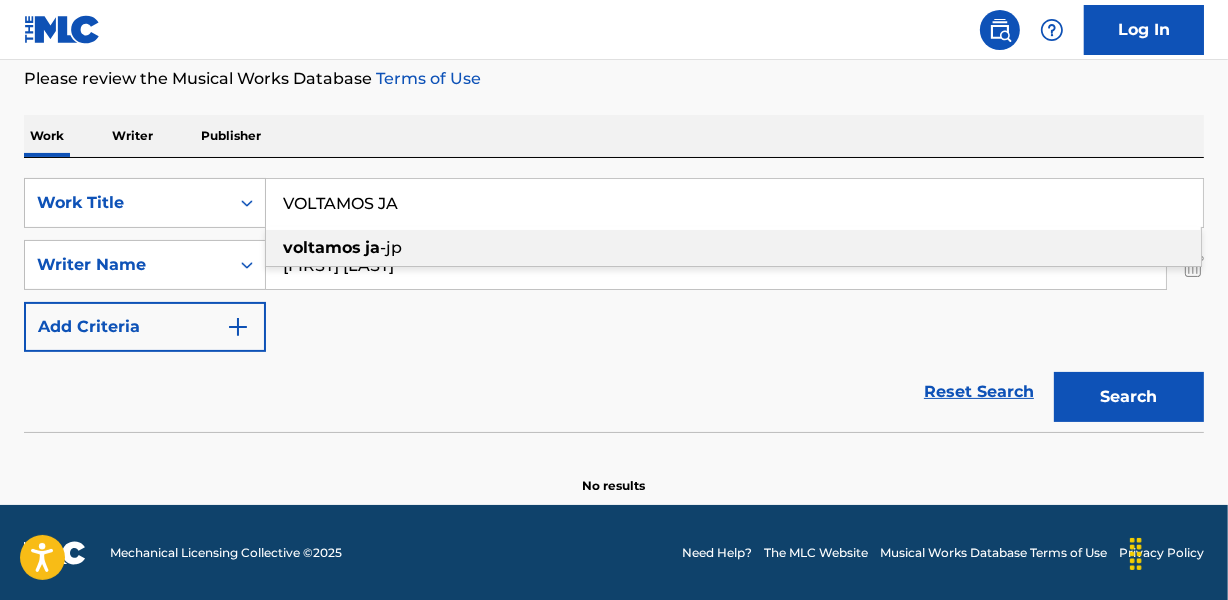 click on "VOLTAMOS JA" at bounding box center (734, 203) 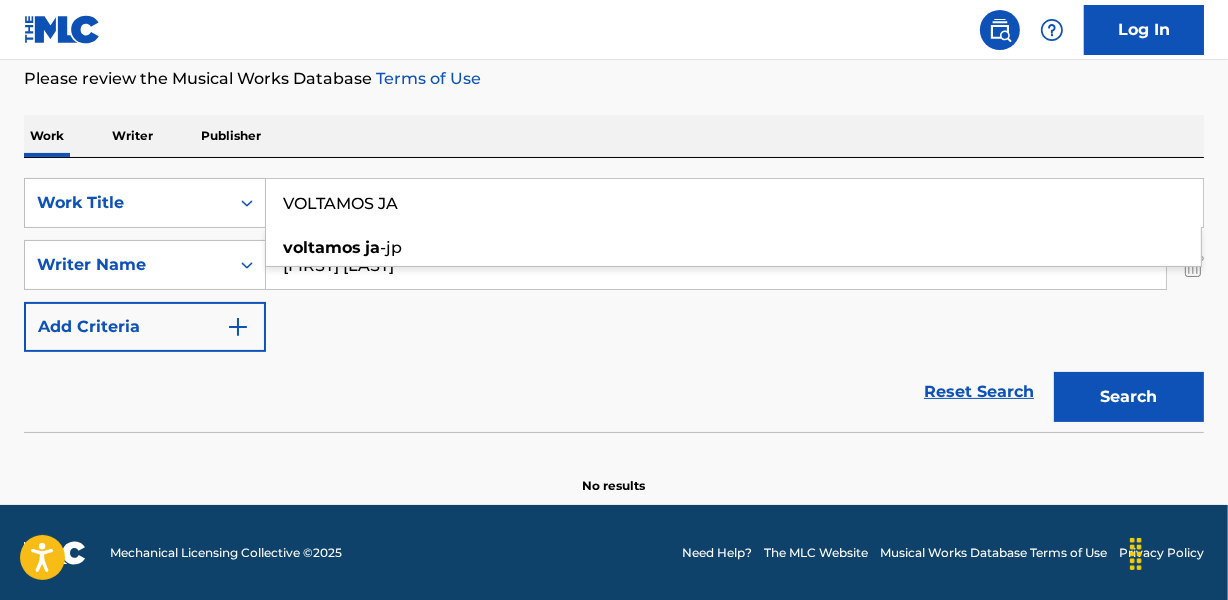 click on "[FIRST] [LAST]" at bounding box center (716, 265) 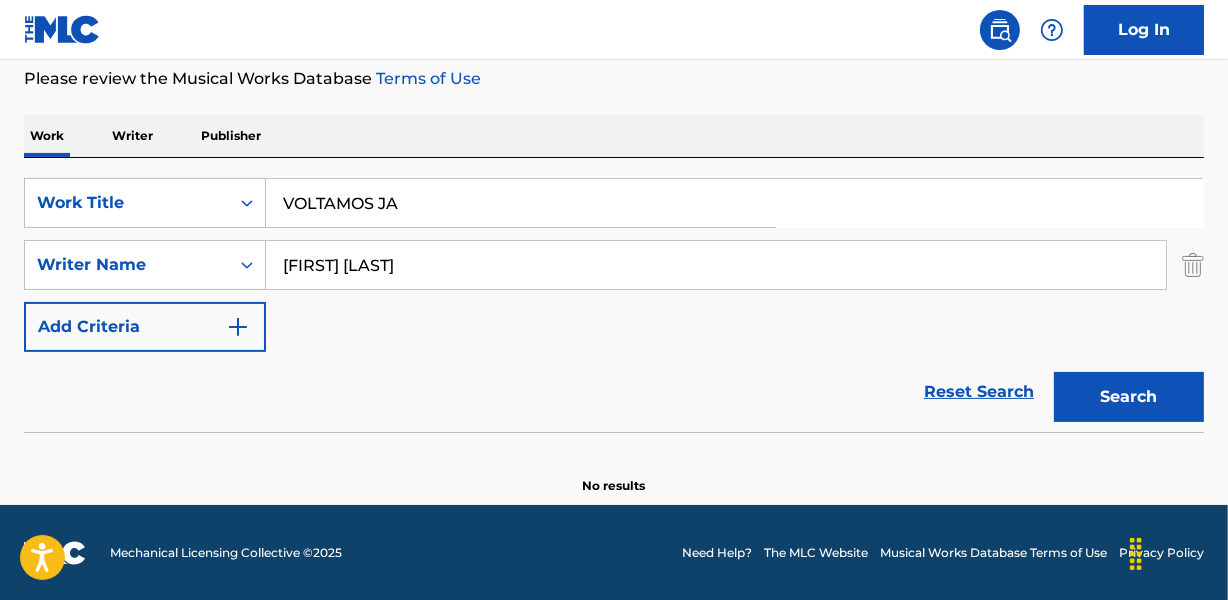 click on "[FIRST] [LAST]" at bounding box center [716, 265] 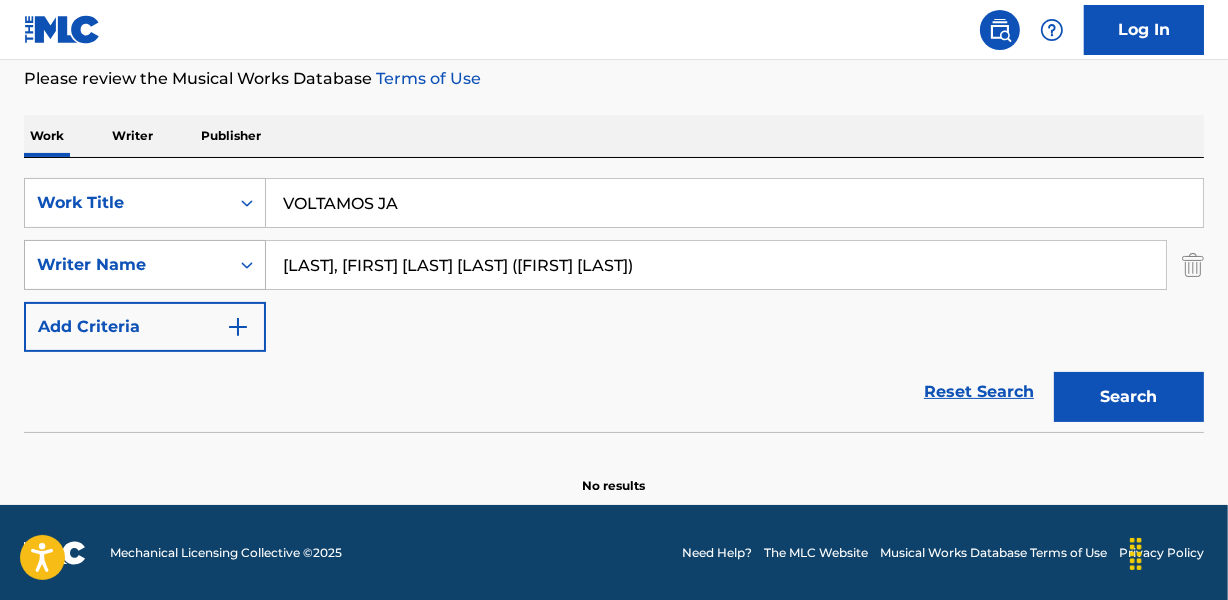 drag, startPoint x: 341, startPoint y: 262, endPoint x: 158, endPoint y: 253, distance: 183.22118 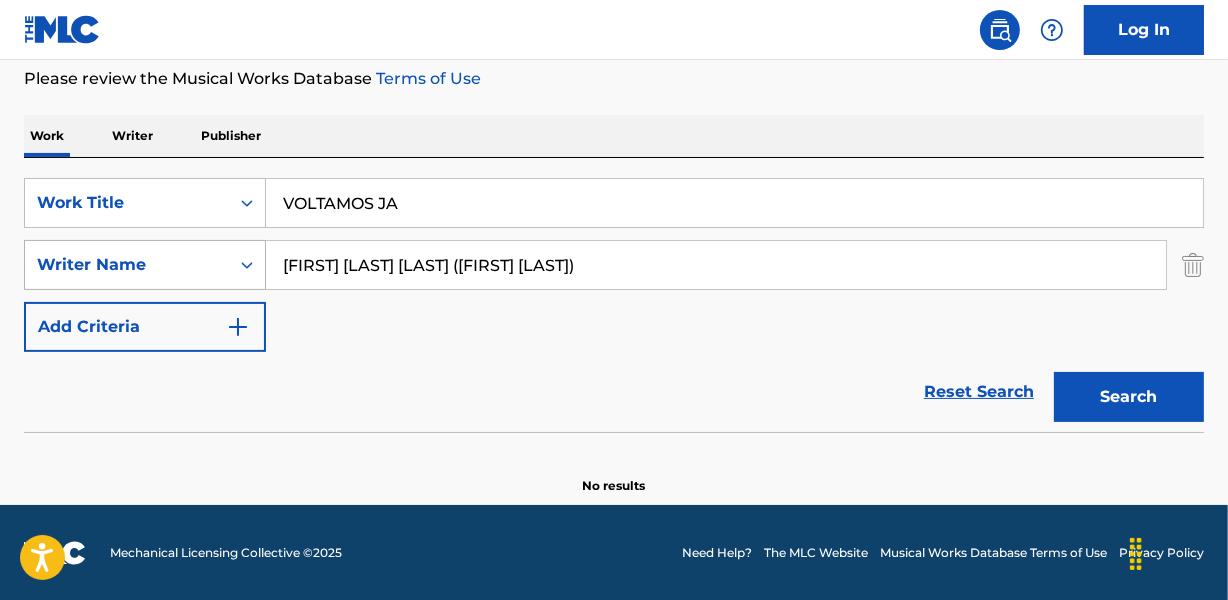 click on "Search" at bounding box center (1129, 397) 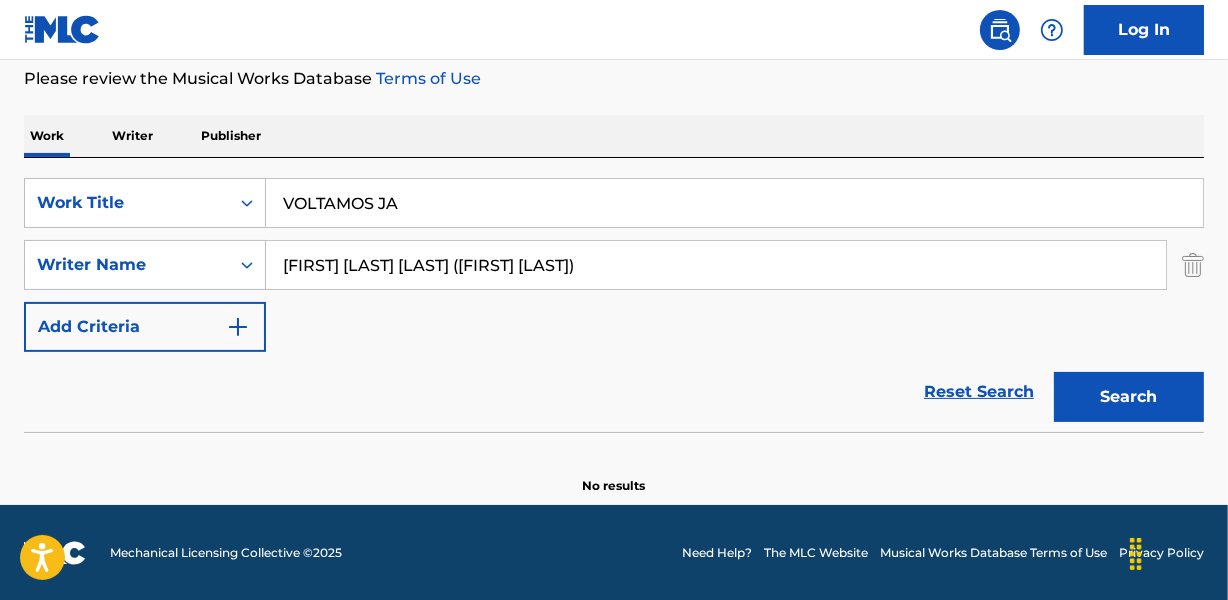 drag, startPoint x: 484, startPoint y: 261, endPoint x: 808, endPoint y: 262, distance: 324.00156 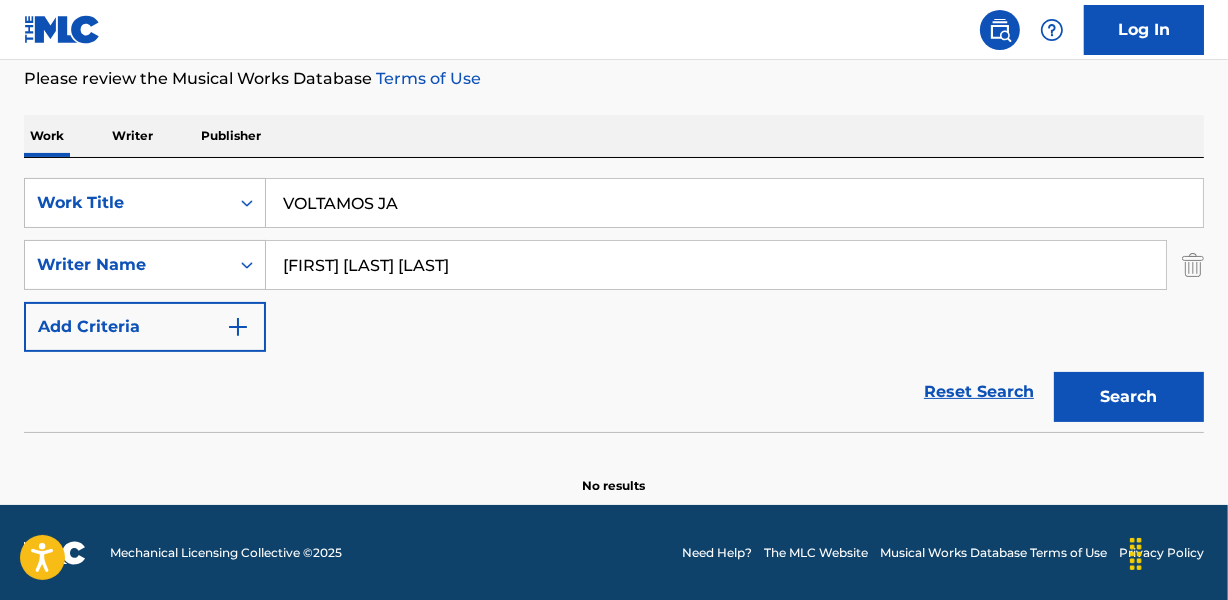 type on "[FIRST] [LAST] [LAST]" 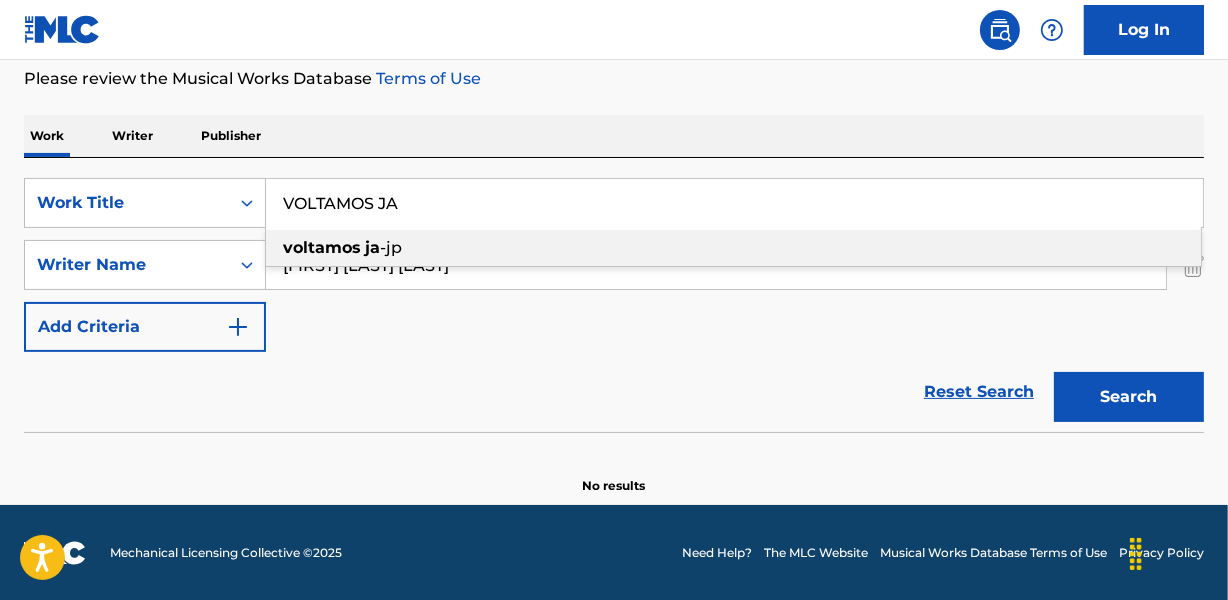 paste on "R?" 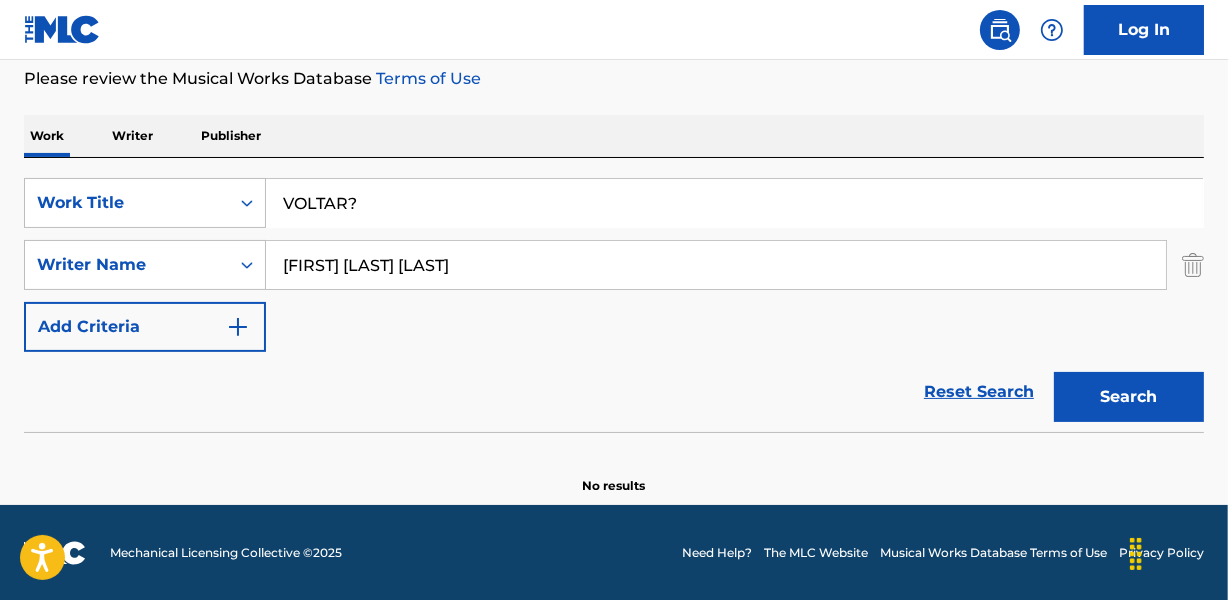 type on "VOLTAR?" 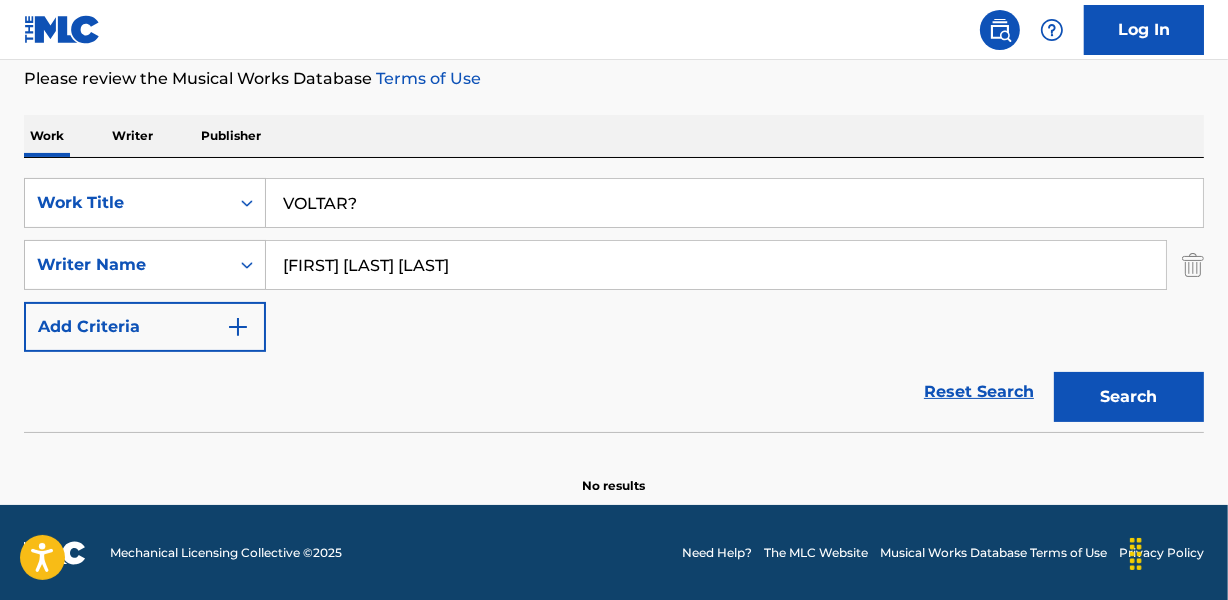 click on "Work Writer Publisher" at bounding box center [614, 136] 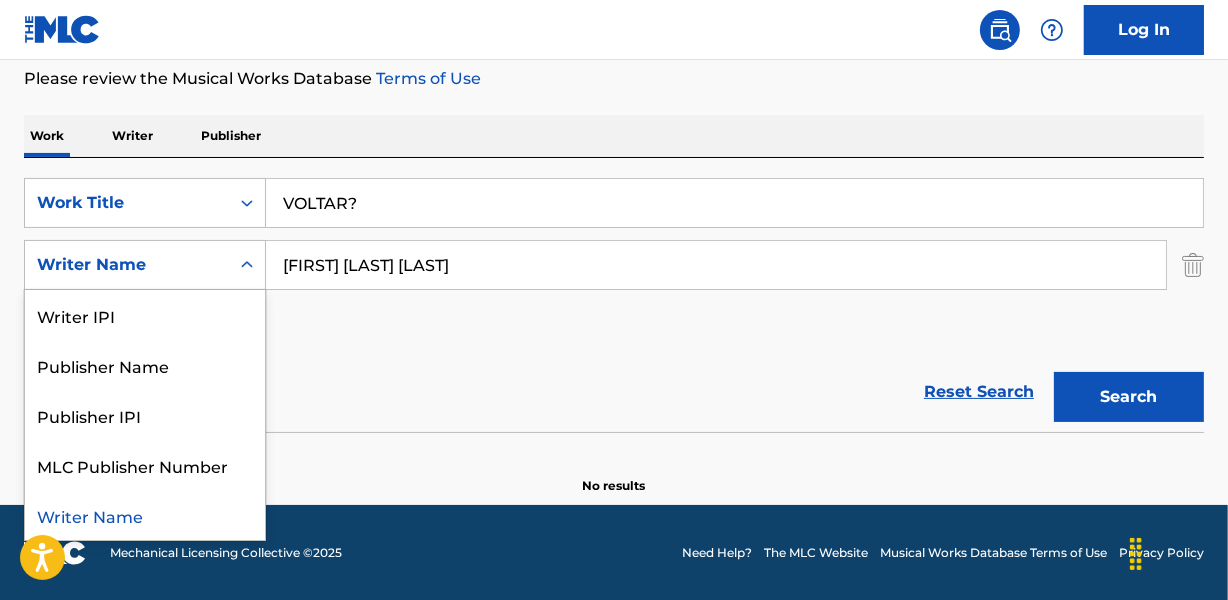 drag, startPoint x: 259, startPoint y: 266, endPoint x: 309, endPoint y: 265, distance: 50.01 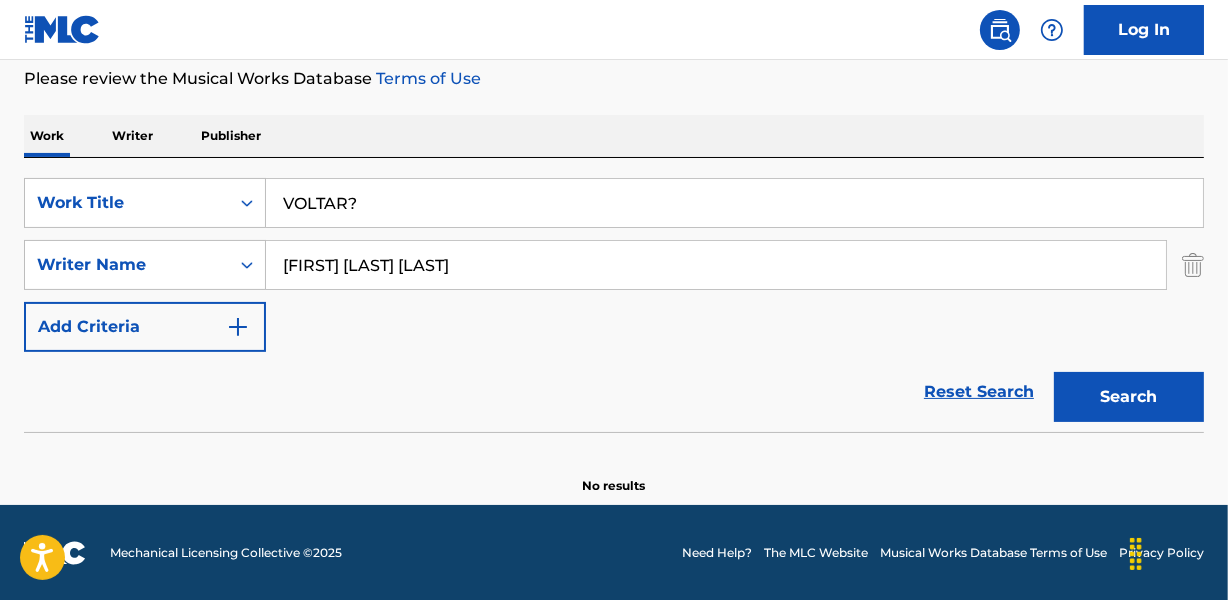 drag, startPoint x: 274, startPoint y: 269, endPoint x: 644, endPoint y: 271, distance: 370.0054 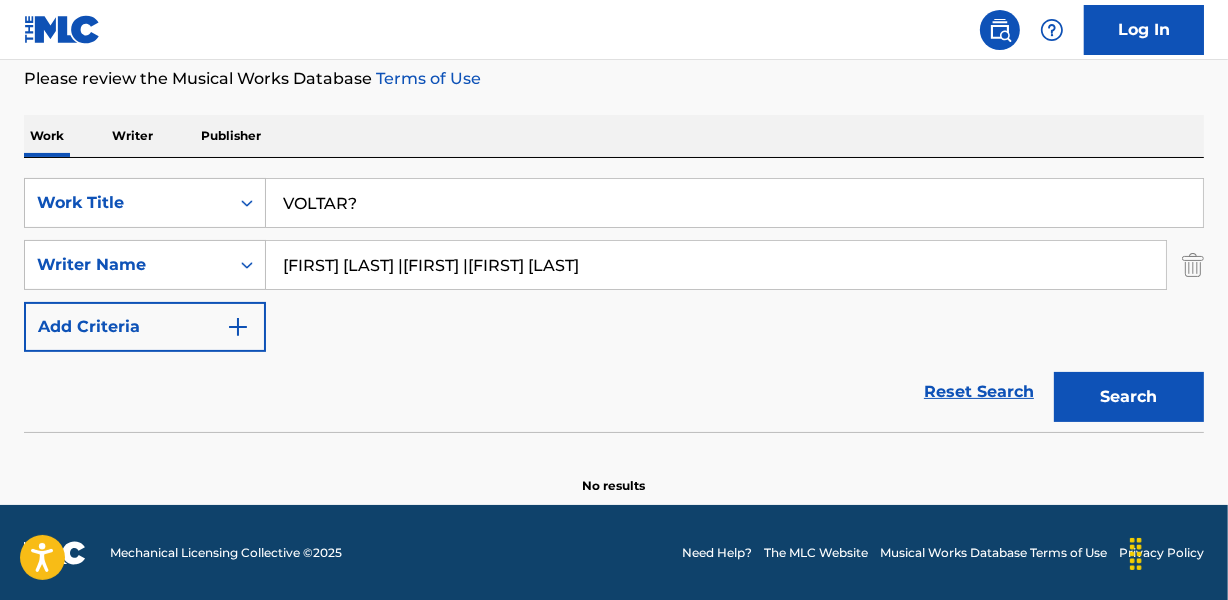 drag, startPoint x: 576, startPoint y: 266, endPoint x: 963, endPoint y: 263, distance: 387.01163 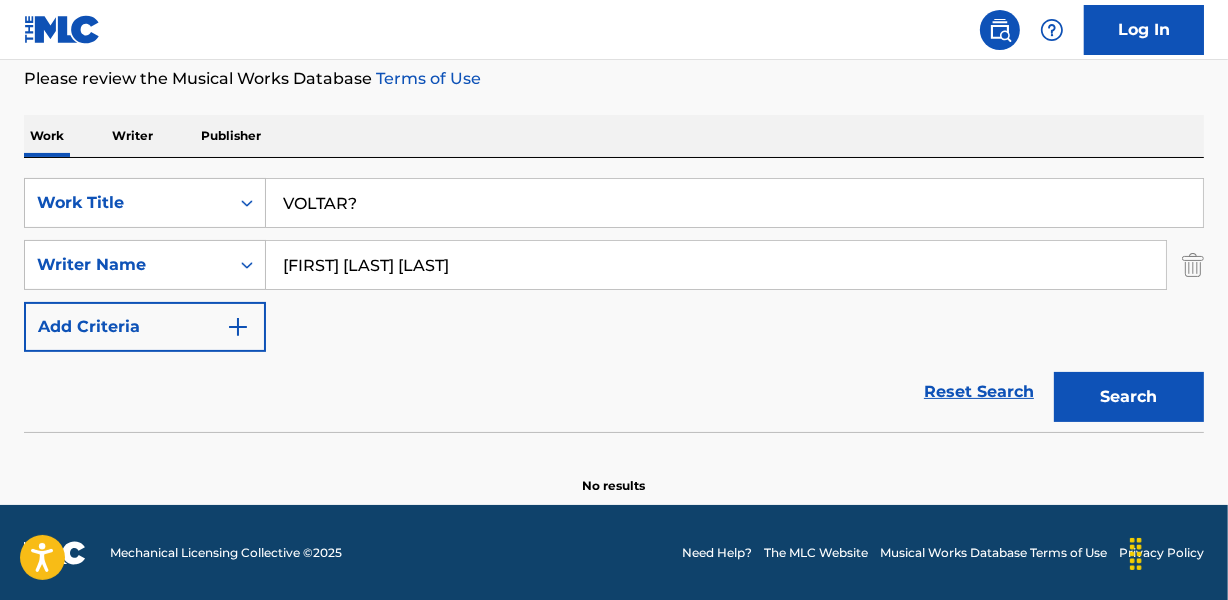 click on "Search" at bounding box center (1129, 397) 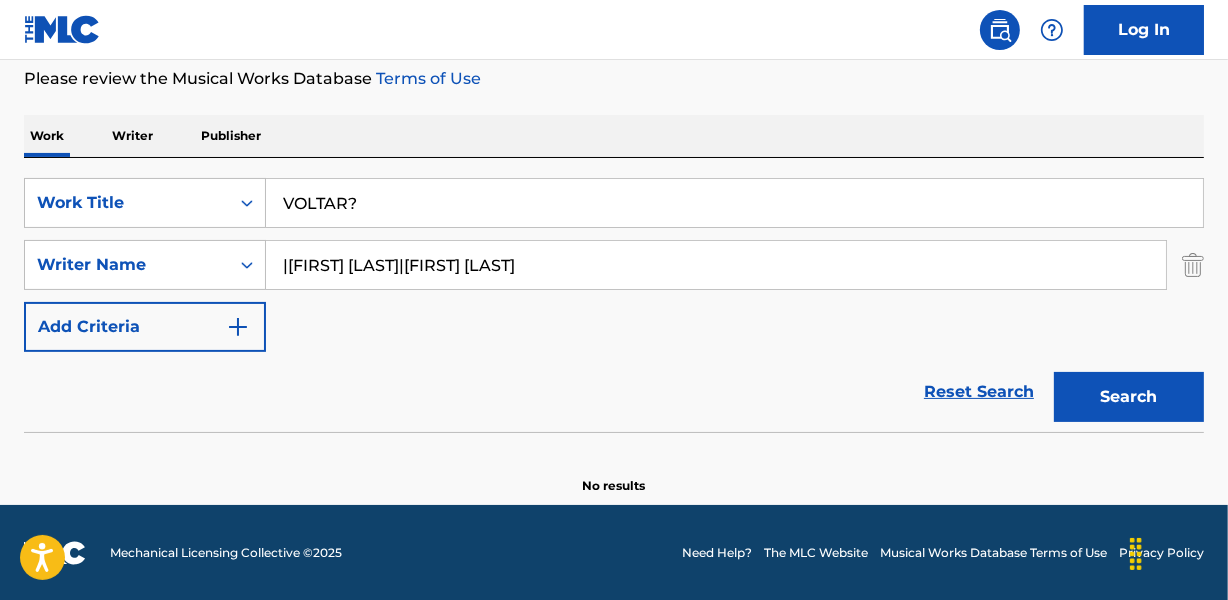 drag, startPoint x: 442, startPoint y: 264, endPoint x: 730, endPoint y: 260, distance: 288.02777 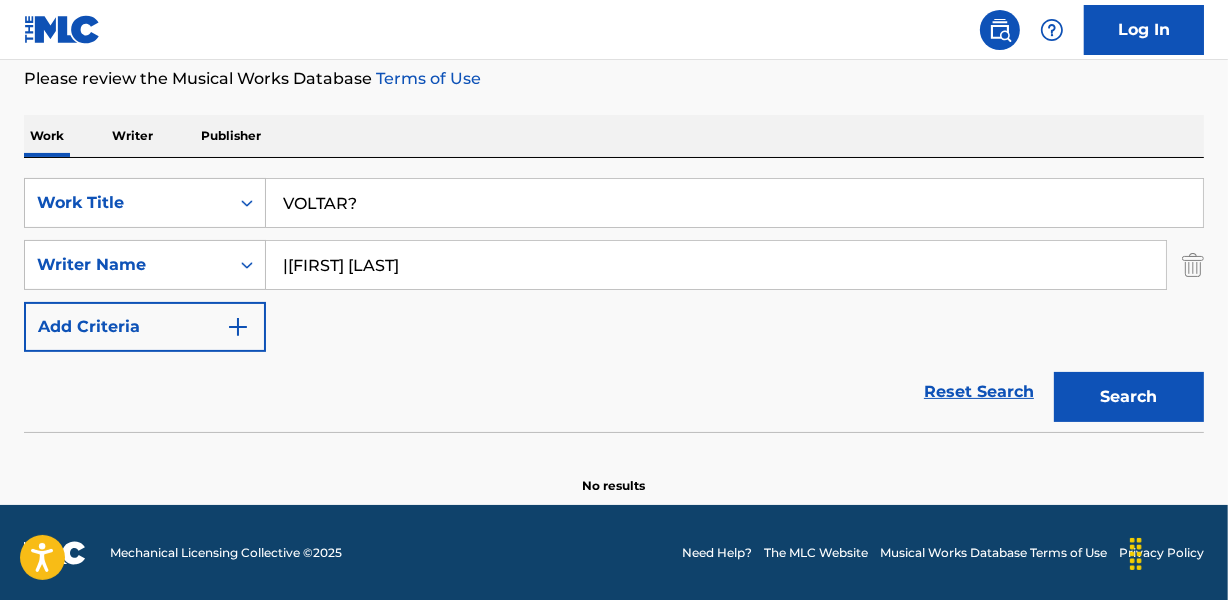 click on "Search" at bounding box center (1129, 397) 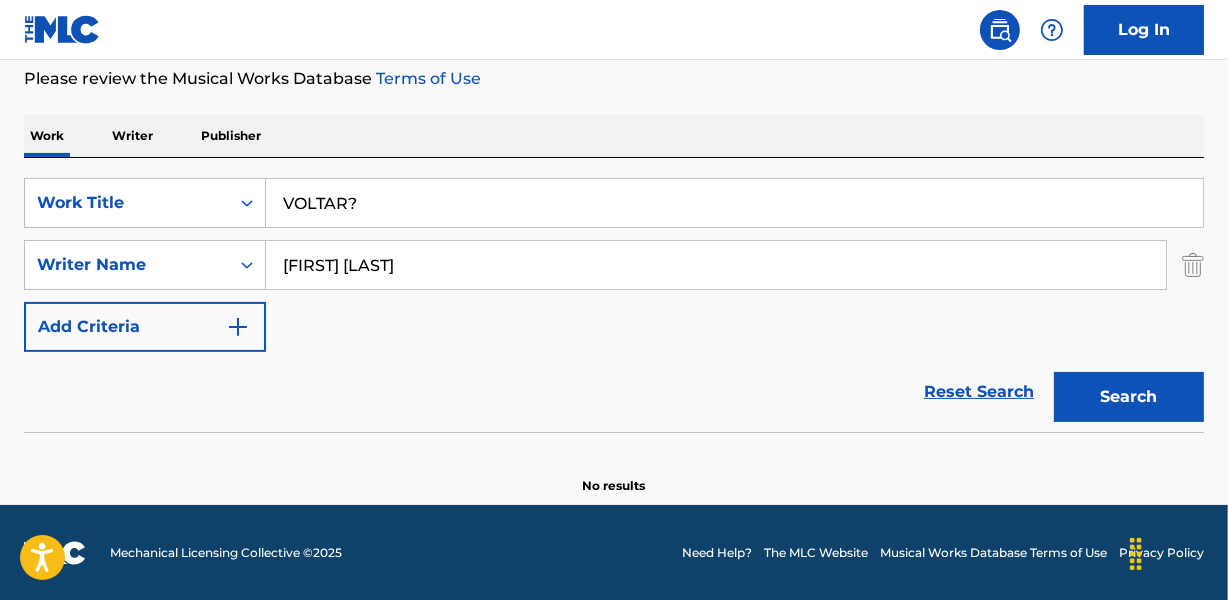 click on "Search" at bounding box center [1129, 397] 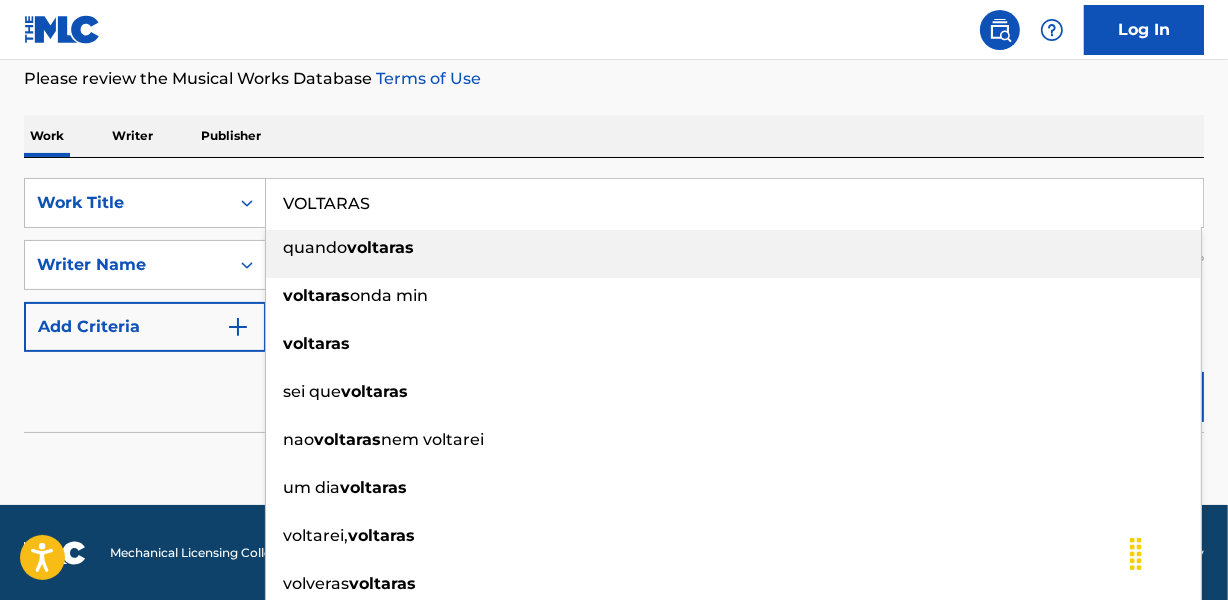 type on "VOLTARAS" 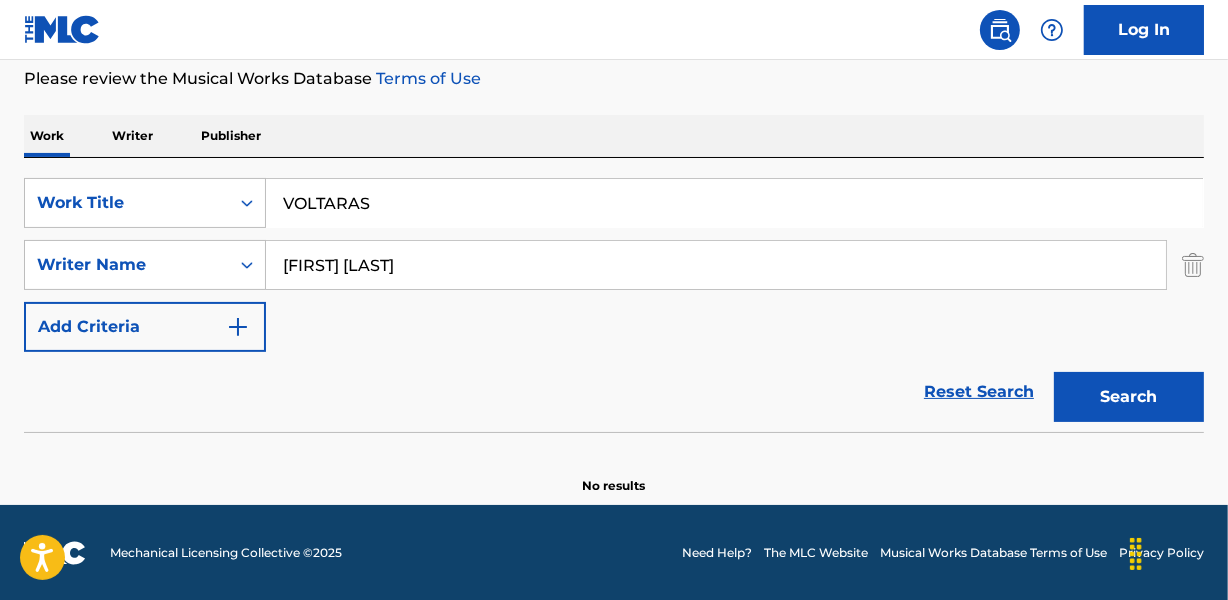 click on "[FIRST] [LAST]" at bounding box center [716, 265] 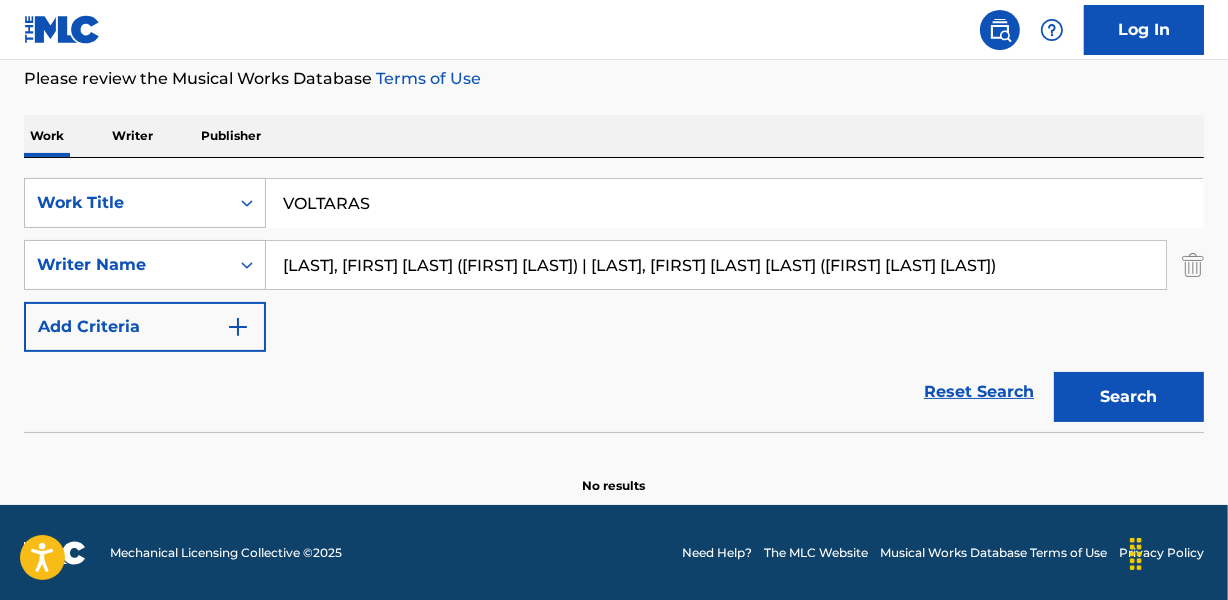 scroll, scrollTop: 0, scrollLeft: 153, axis: horizontal 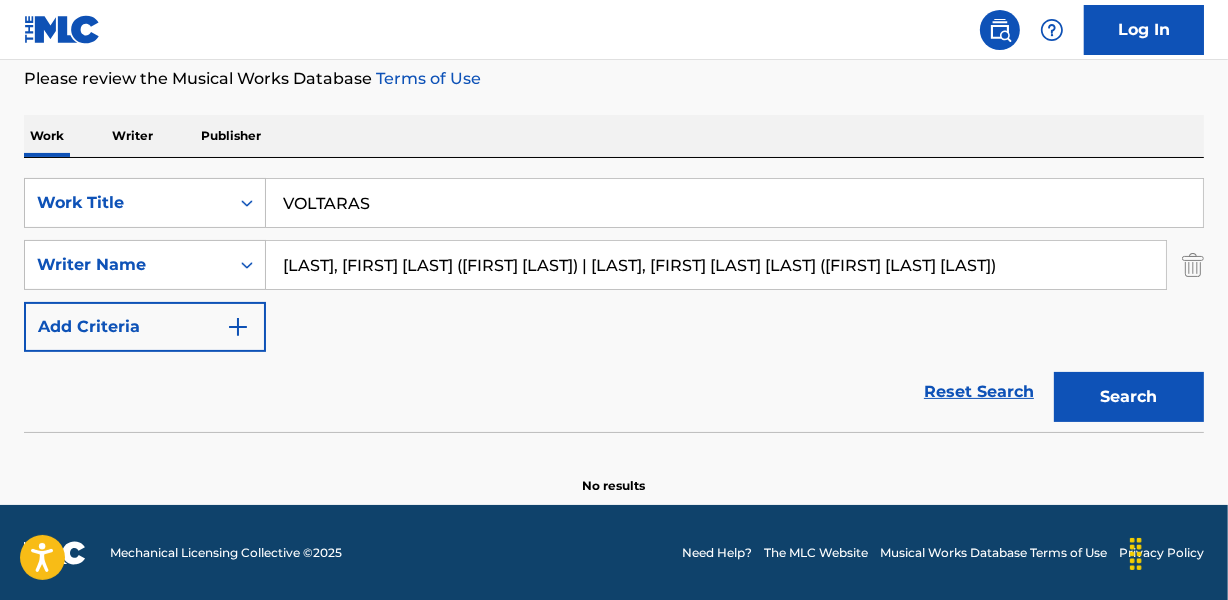 drag, startPoint x: 599, startPoint y: 264, endPoint x: 1237, endPoint y: 243, distance: 638.3455 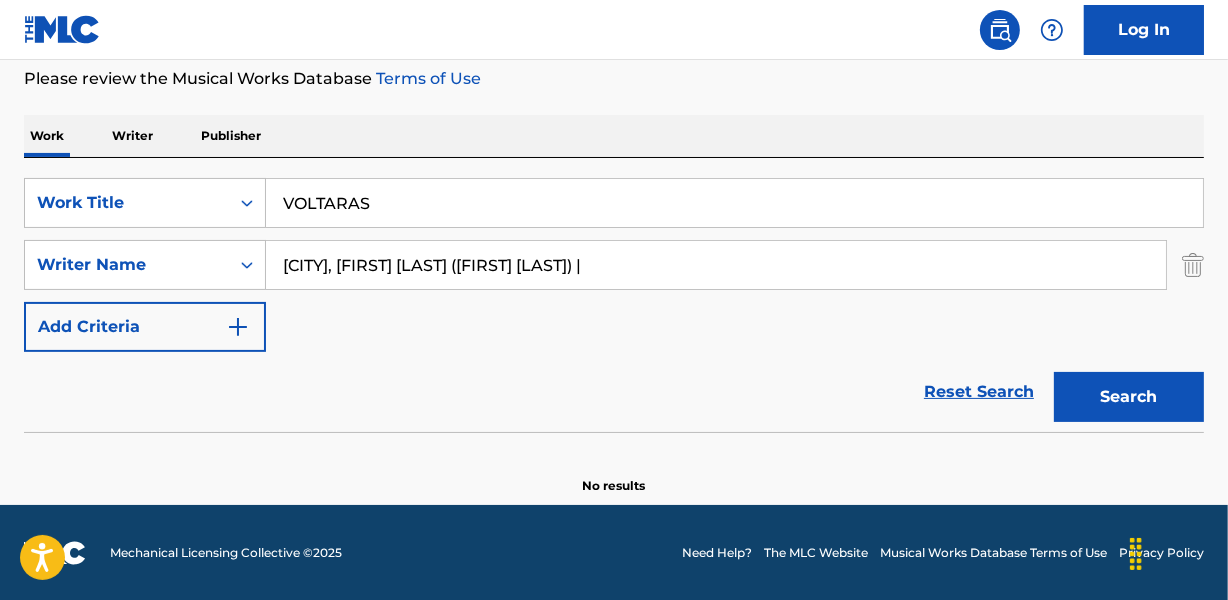scroll, scrollTop: 0, scrollLeft: 0, axis: both 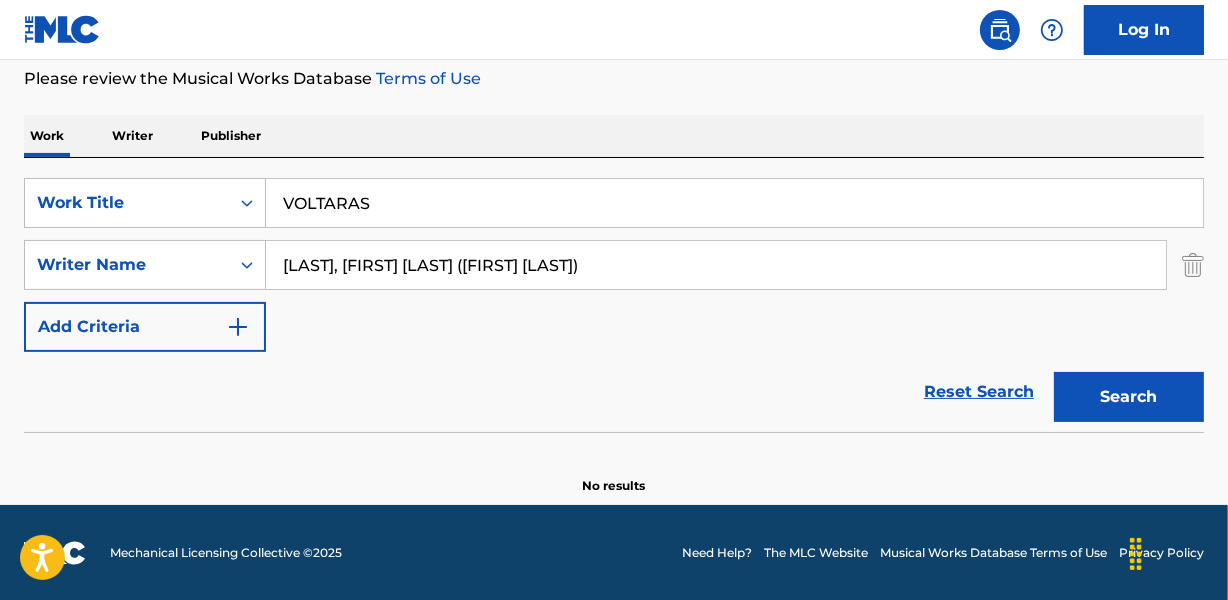 click on "Search" at bounding box center [1129, 397] 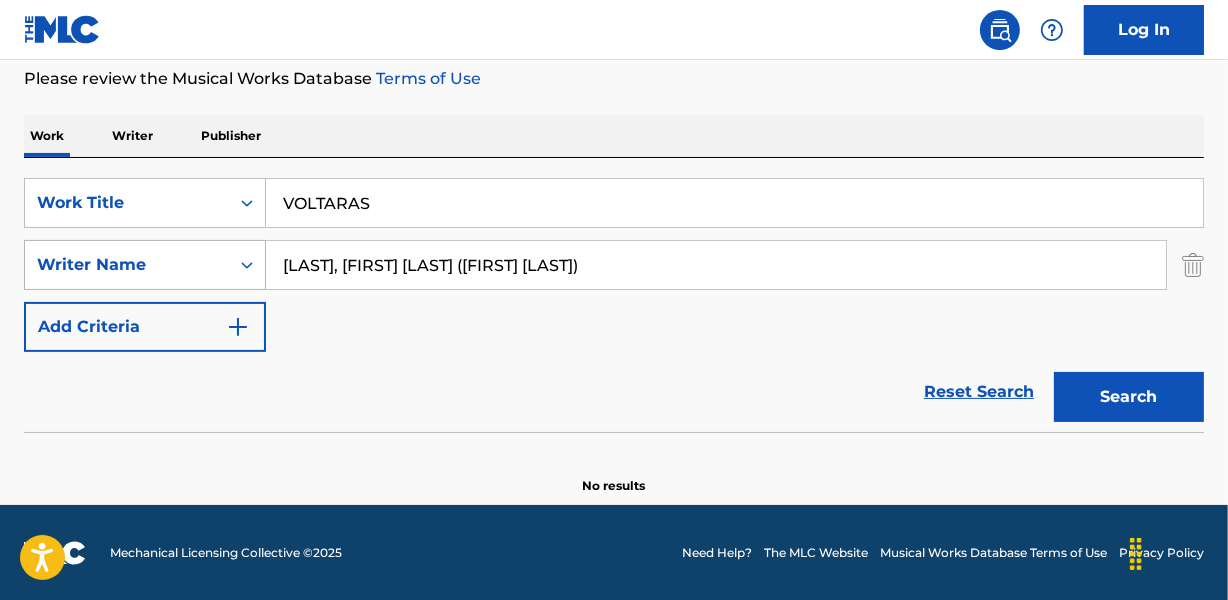 drag, startPoint x: 360, startPoint y: 263, endPoint x: 125, endPoint y: 266, distance: 235.01915 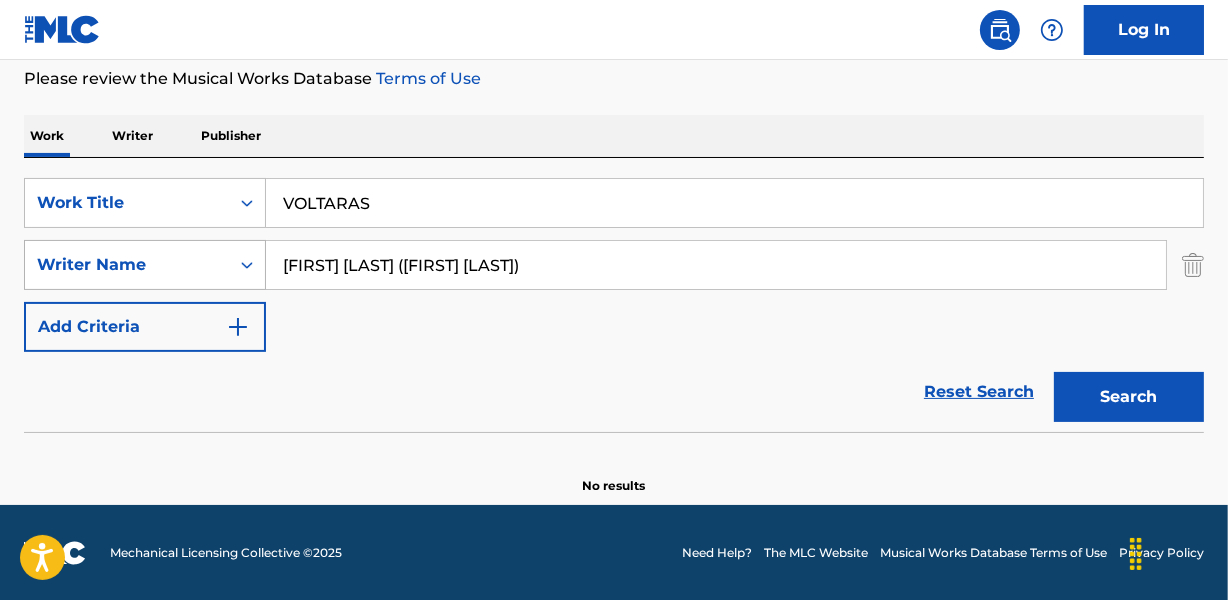 click on "Search" at bounding box center [1129, 397] 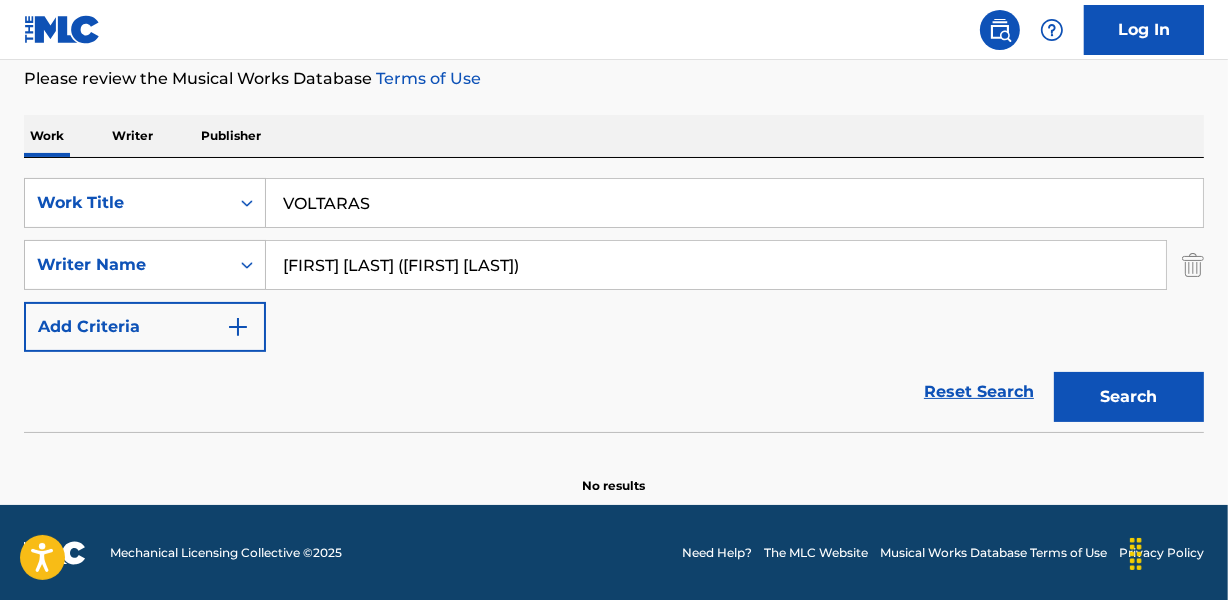 drag, startPoint x: 470, startPoint y: 270, endPoint x: 983, endPoint y: 284, distance: 513.191 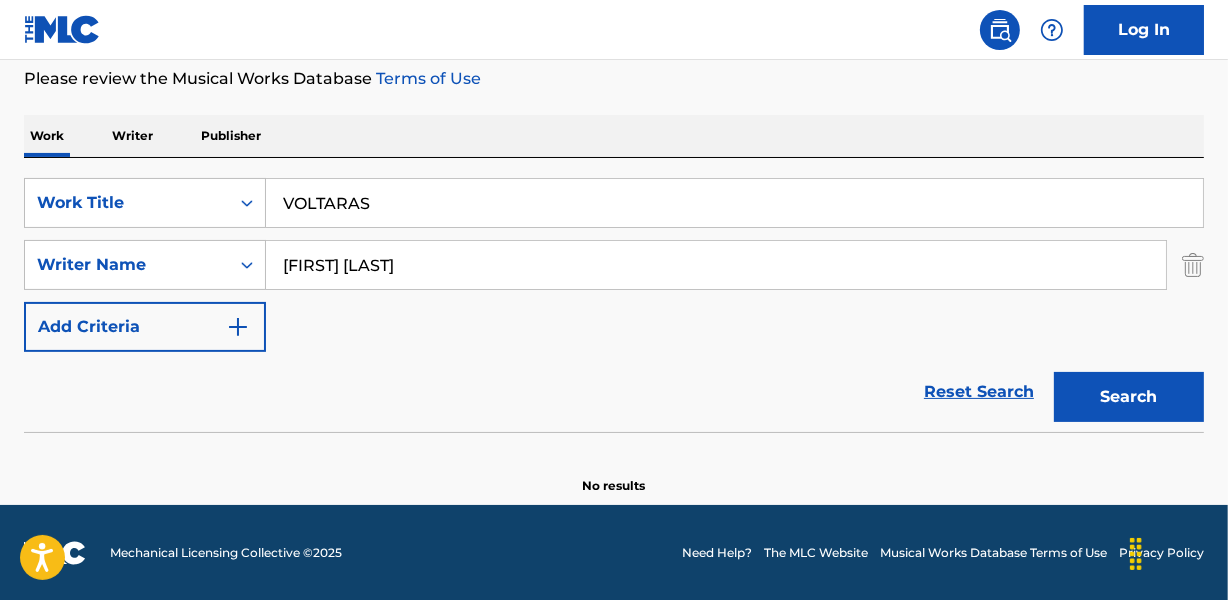 click on "Search" at bounding box center [1129, 397] 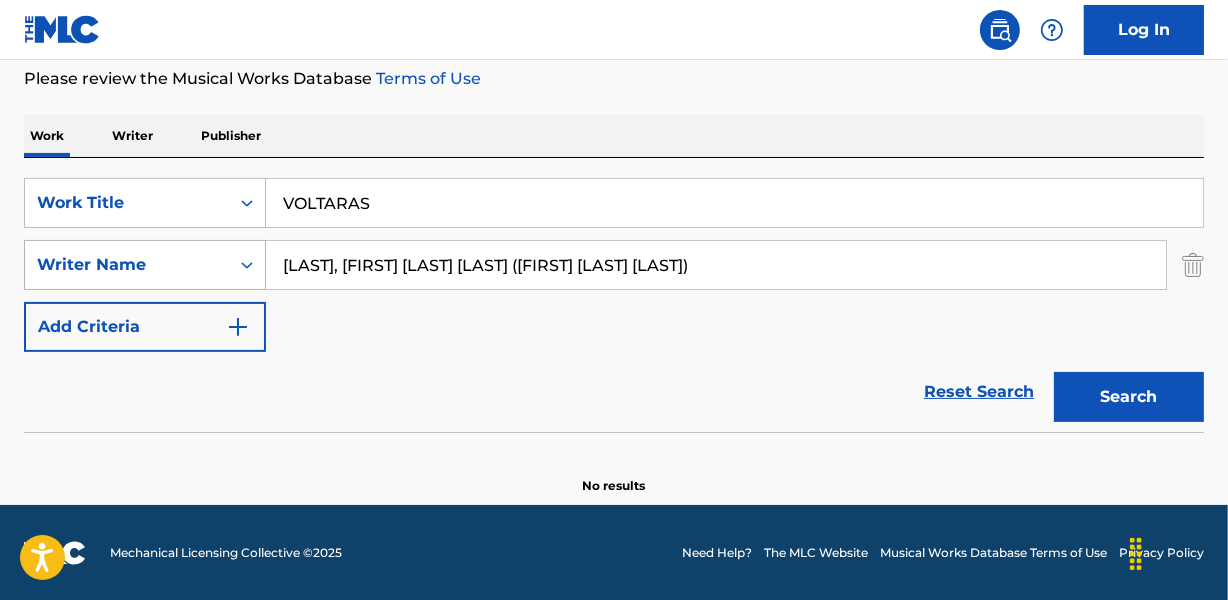 drag, startPoint x: 350, startPoint y: 267, endPoint x: 157, endPoint y: 256, distance: 193.31322 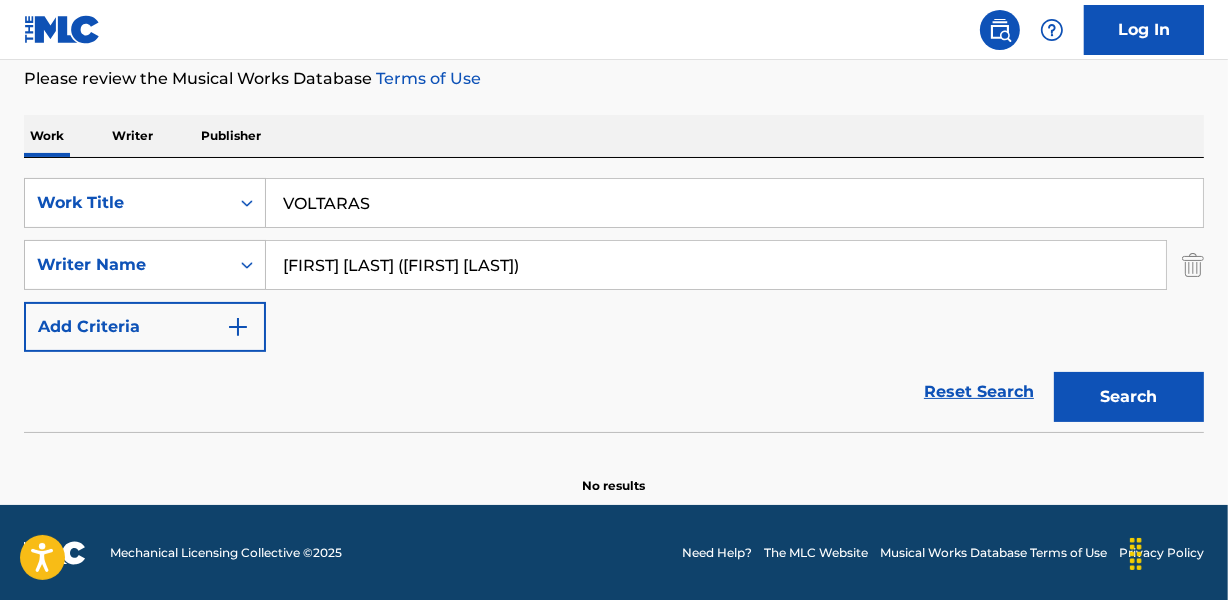 drag, startPoint x: 518, startPoint y: 265, endPoint x: 1224, endPoint y: 264, distance: 706.00073 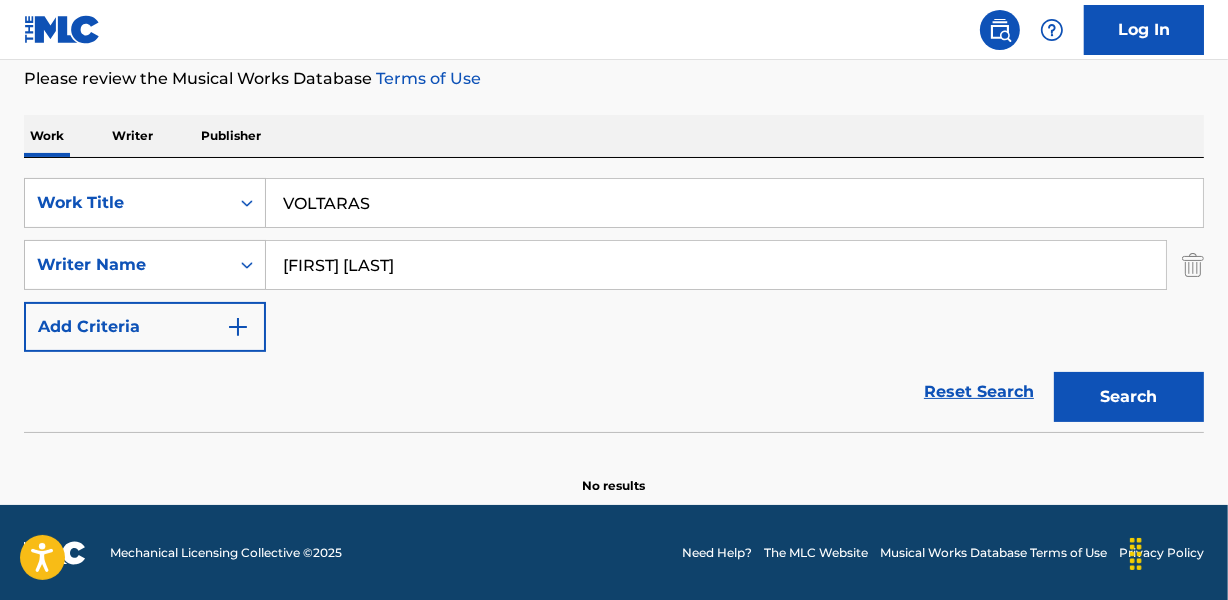 type on "[FIRST] [LAST]" 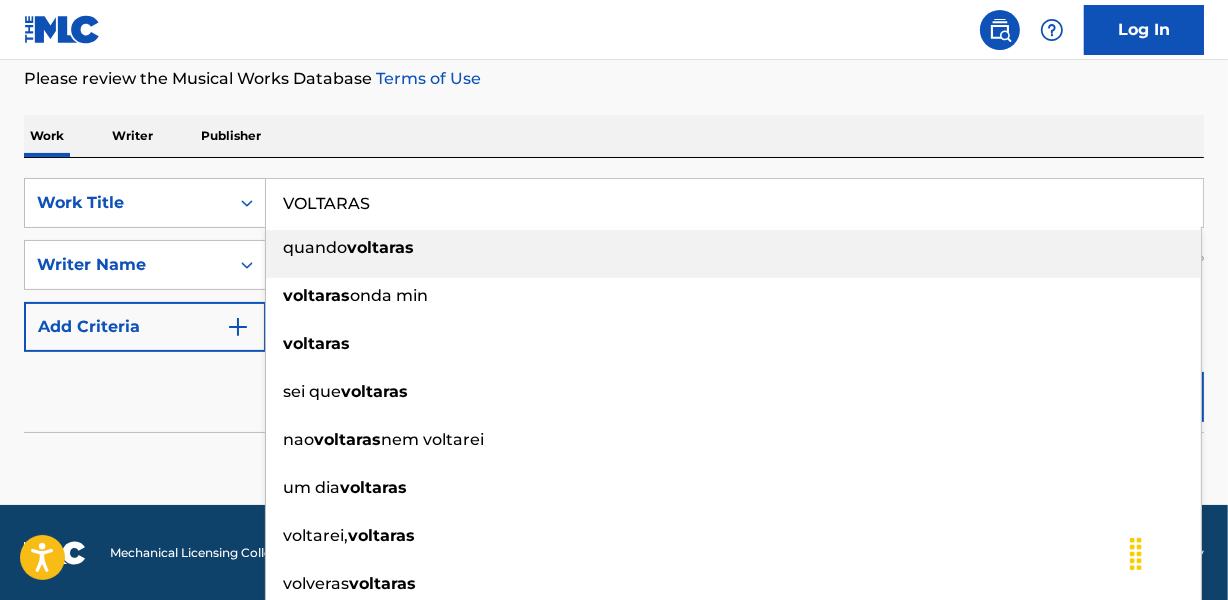 paste on "E" 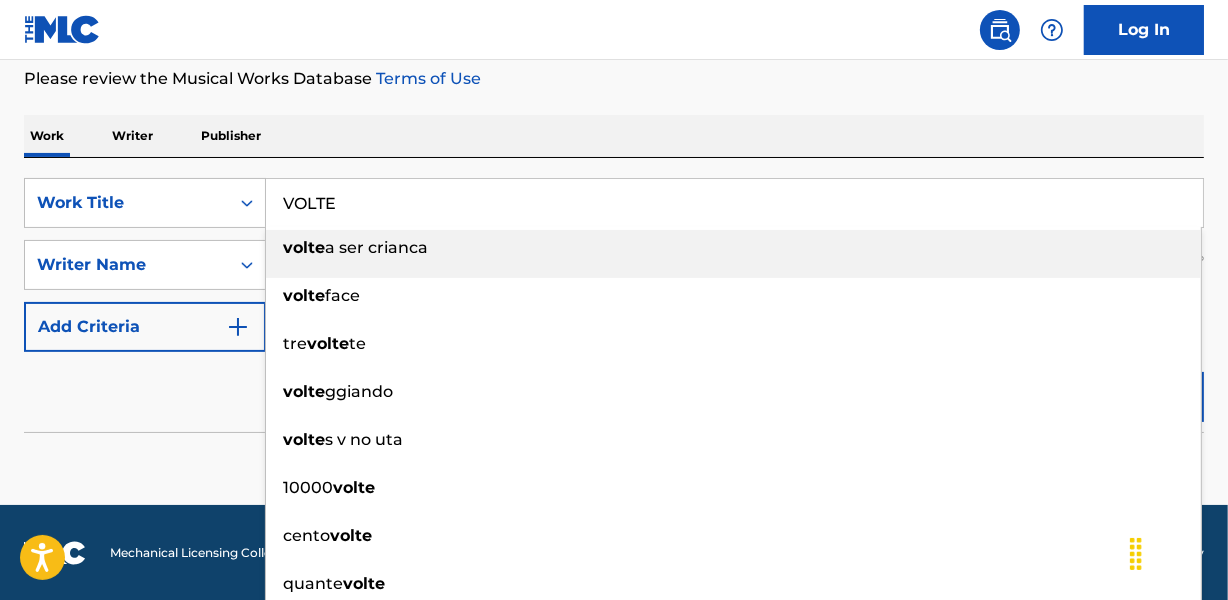 type on "VOLTE" 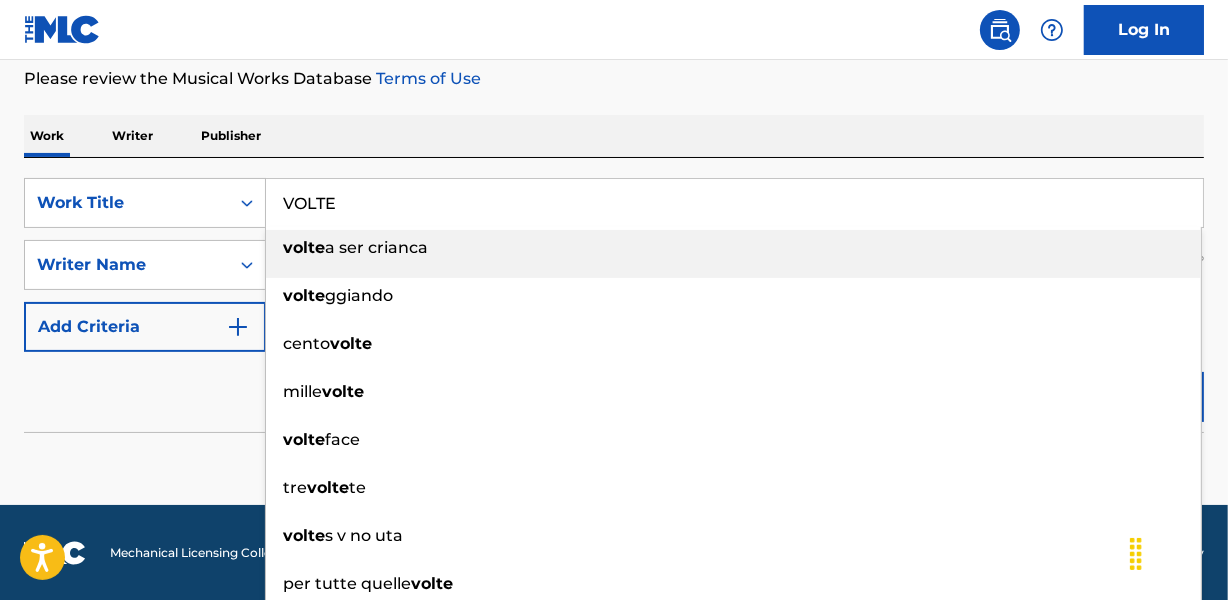 click on "SearchWithCriteriaf9630bc0-9f90-4343-9de9-fb67c36f2595 Work Title VOLTE volte a ser crianca volte ggiando cento volte mille volte volte face tre volte te volte s v no uta per tutte quelle volte mille volte te amori che a volte SearchWithCriteria07a934c5-7b8a-48d0-ba4d-9dc79fabdd54 Writer Name [FIRST] [LAST] Add Criteria Reset Search Search" at bounding box center [614, 295] 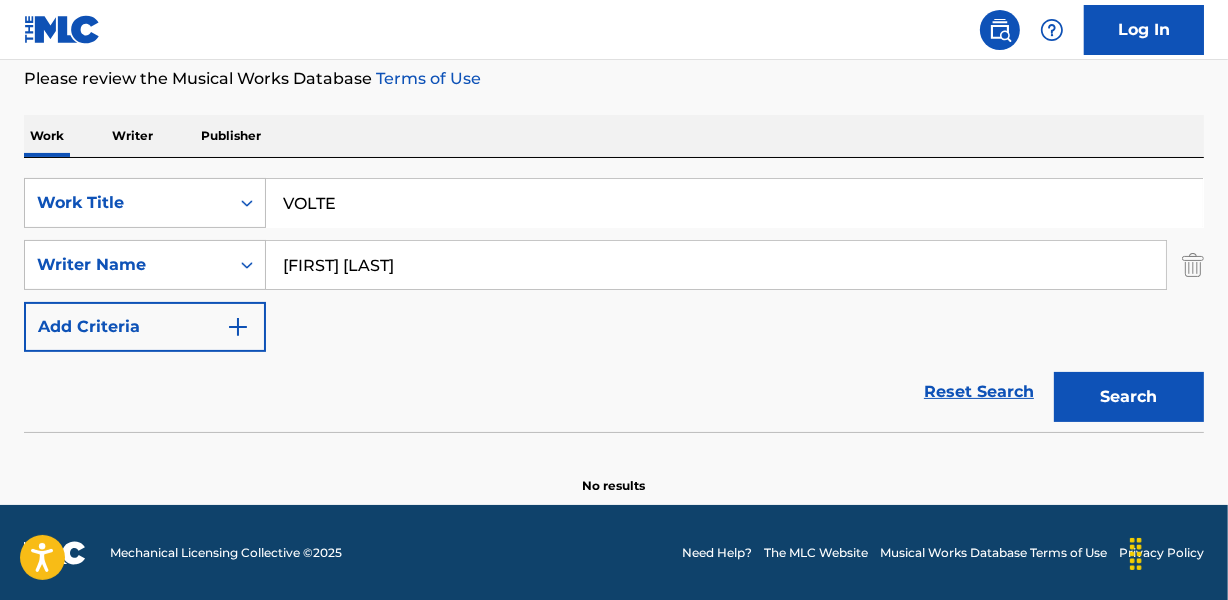 click on "[FIRST] [LAST]" at bounding box center [716, 265] 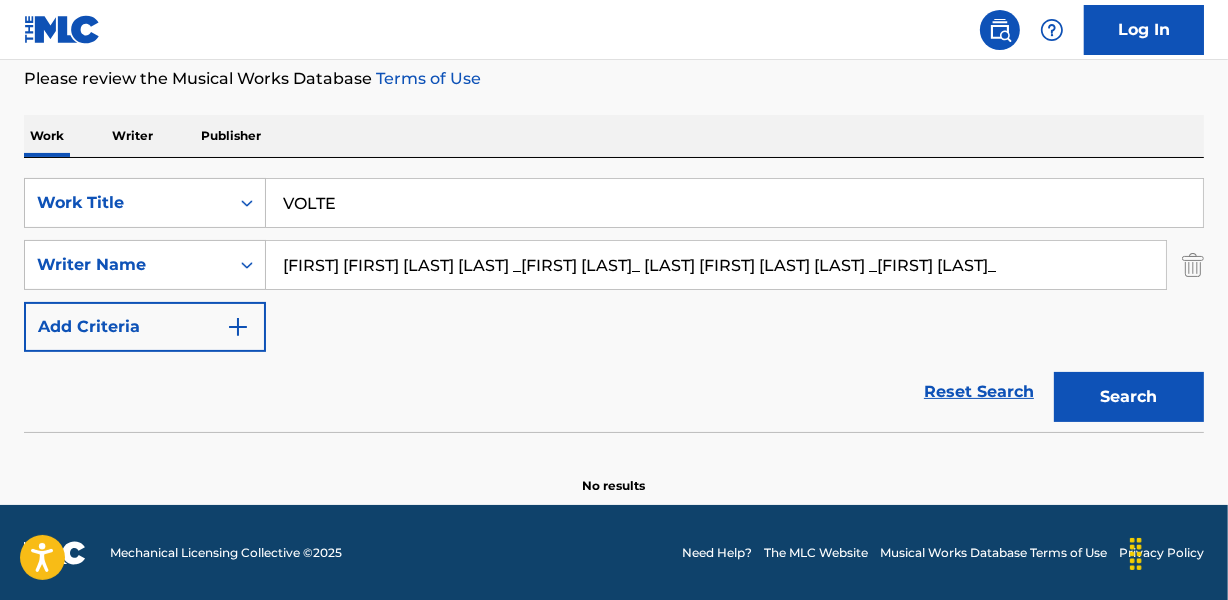 scroll, scrollTop: 0, scrollLeft: 0, axis: both 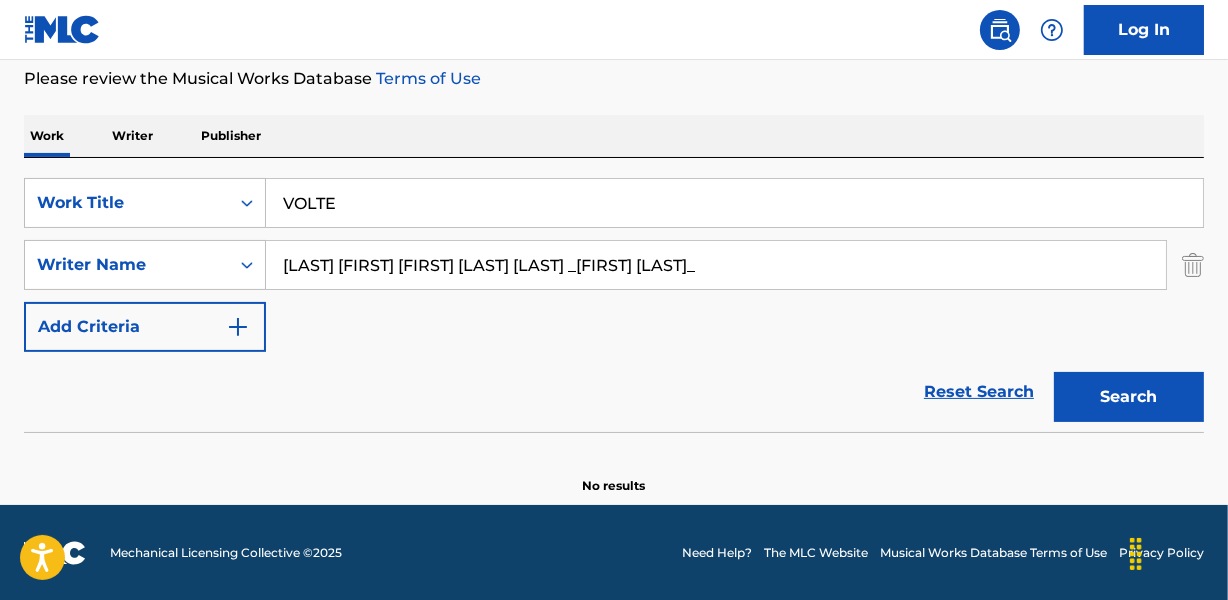 click on "Search" at bounding box center (1129, 397) 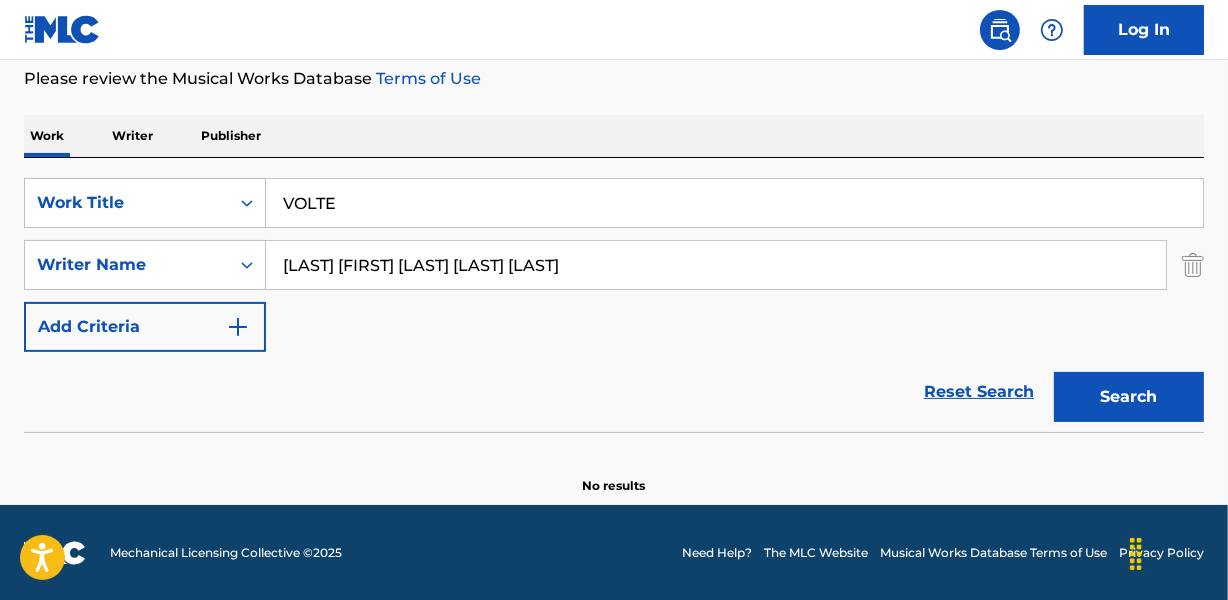 click on "Search" at bounding box center [1129, 397] 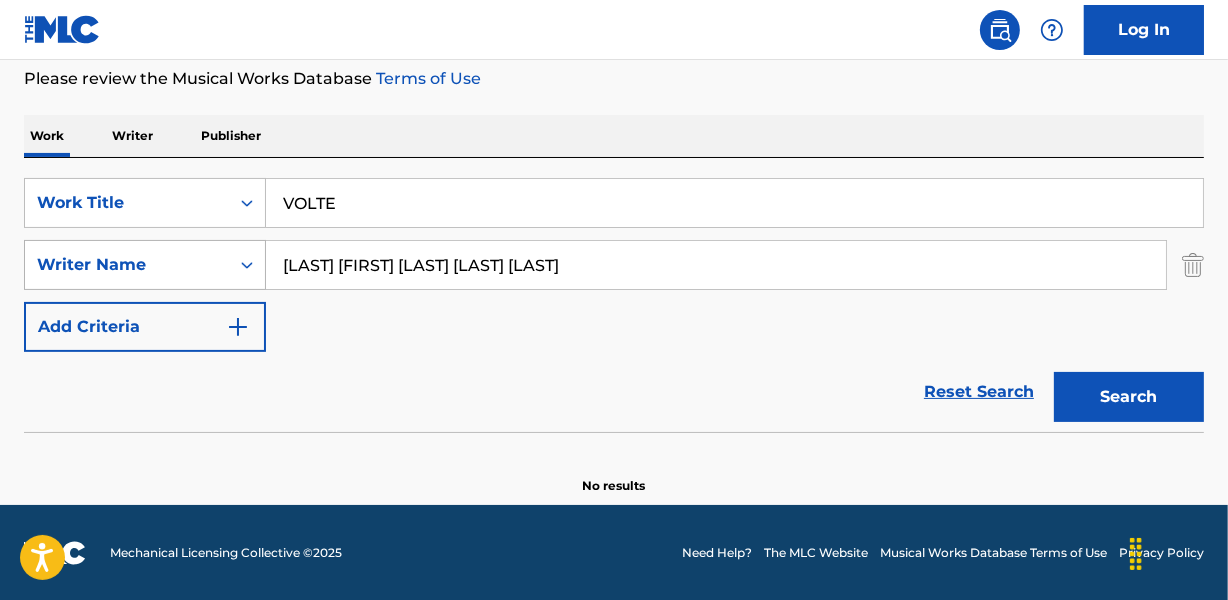 drag, startPoint x: 381, startPoint y: 266, endPoint x: 72, endPoint y: 267, distance: 309.00162 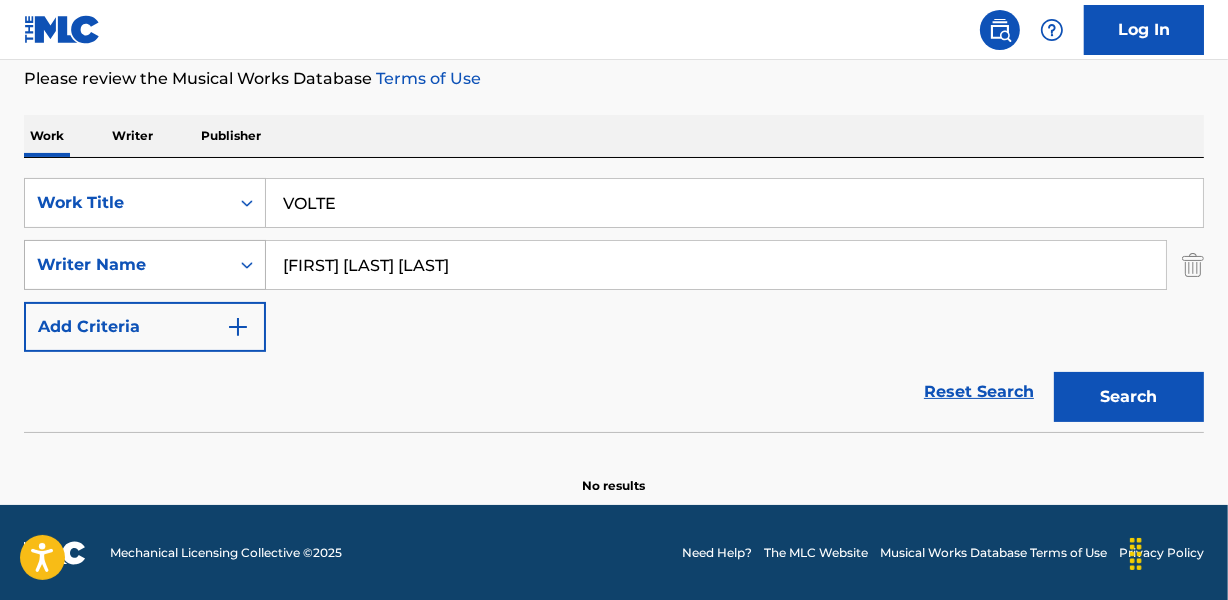 type on "[FIRST] [LAST] [LAST]" 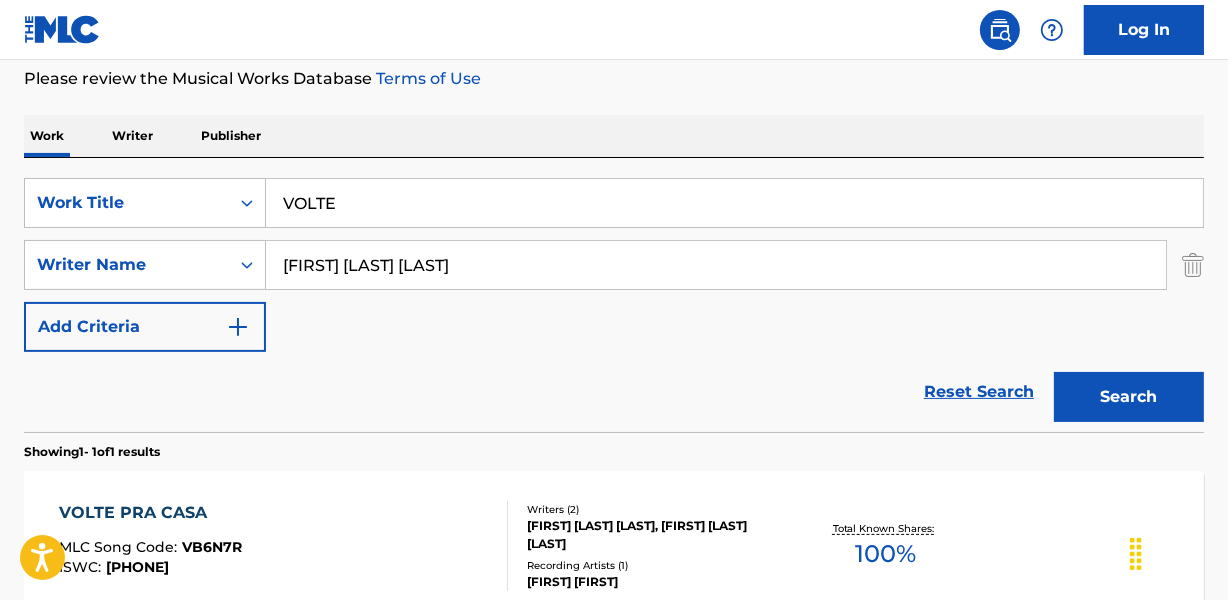 click on "Search" at bounding box center (1129, 397) 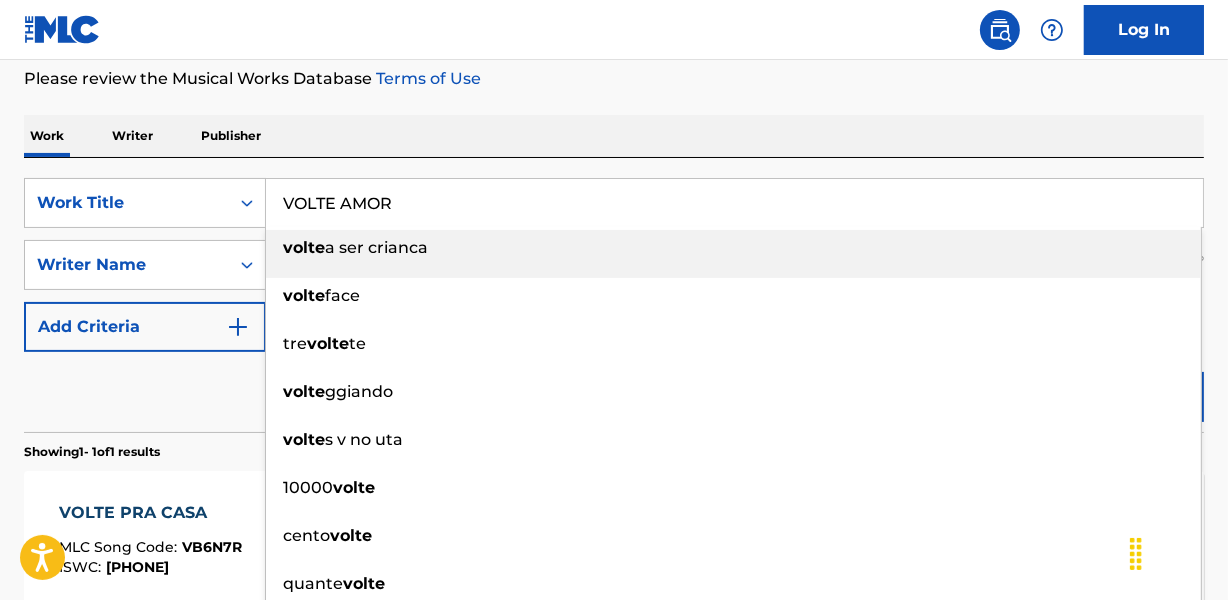 type on "VOLTE AMOR" 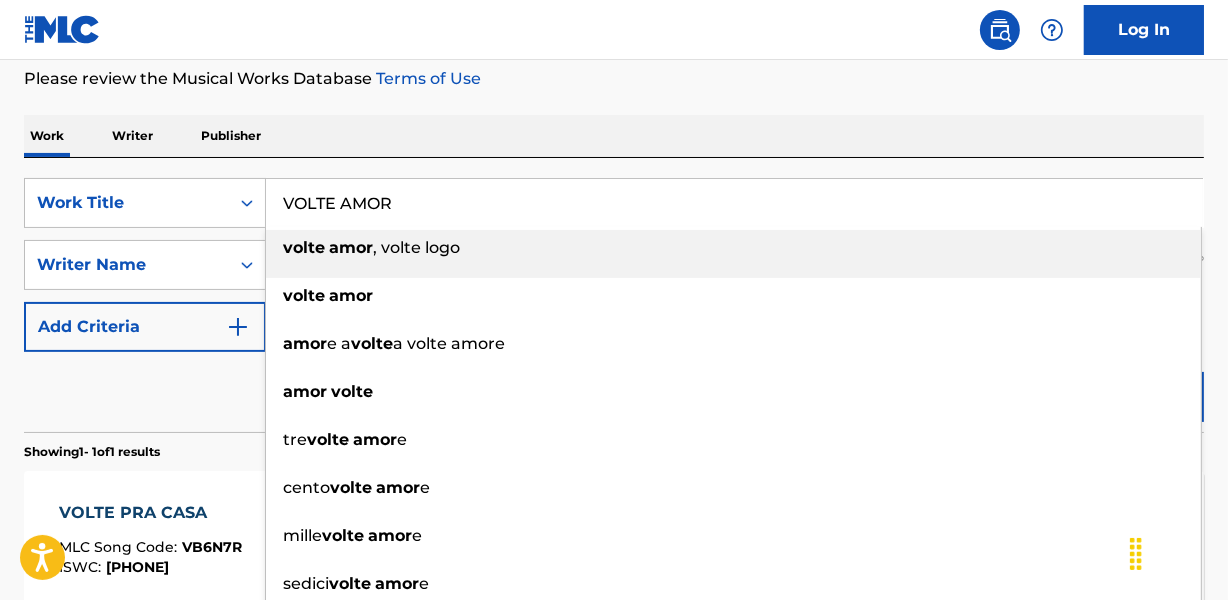 click on "Work Writer Publisher" at bounding box center [614, 136] 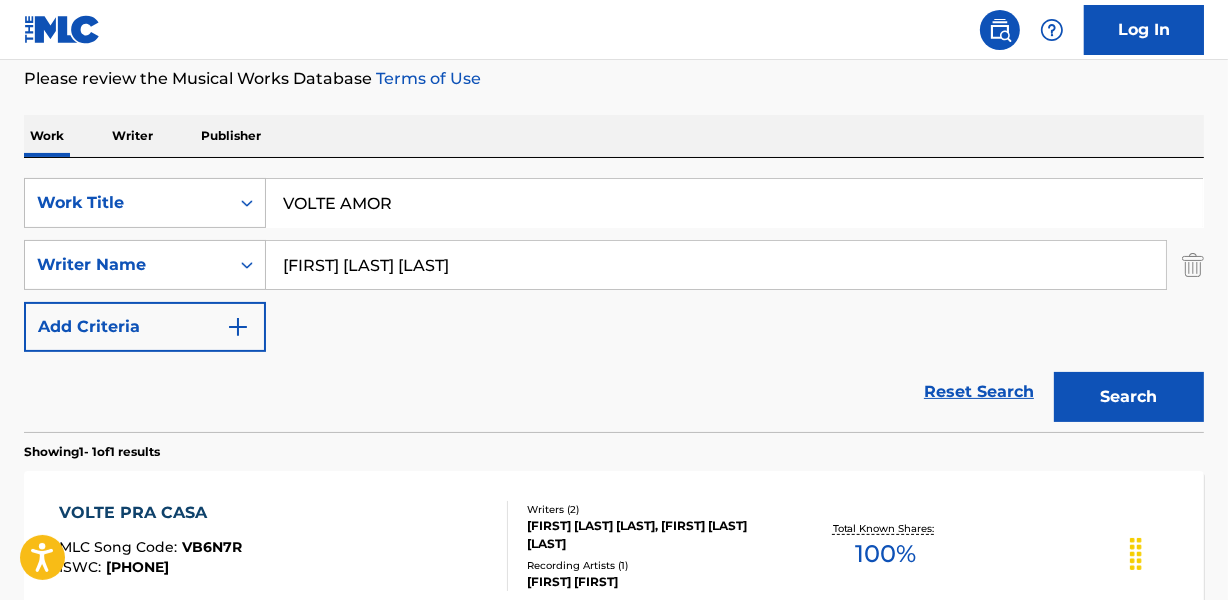 click on "[FIRST] [LAST] [LAST]" at bounding box center (716, 265) 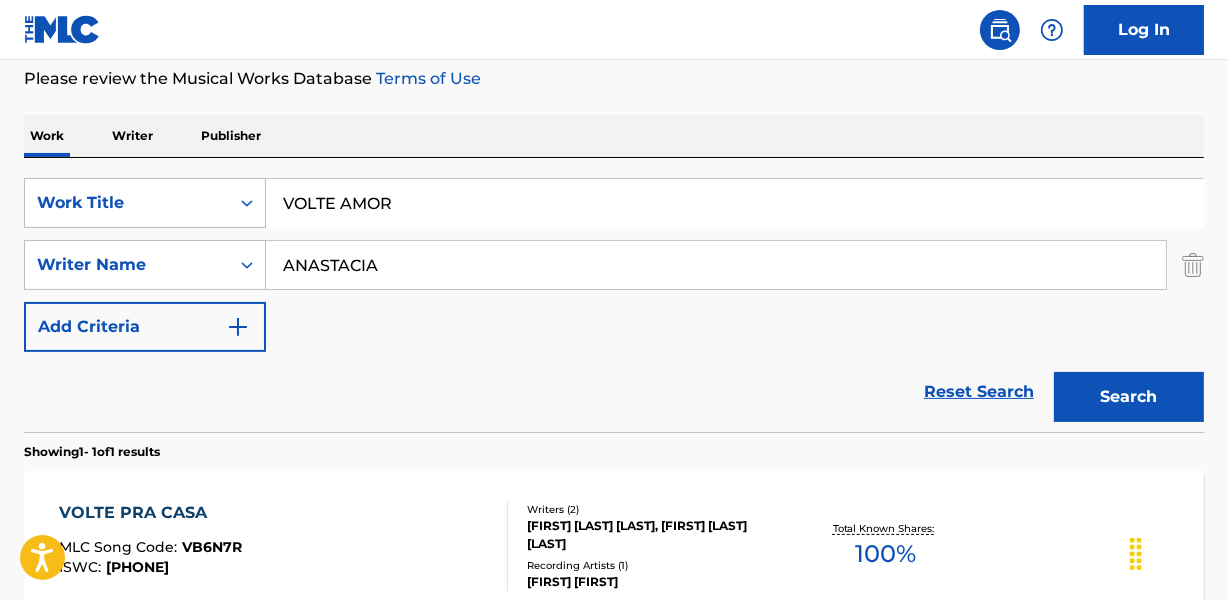 type on "ANASTACIA" 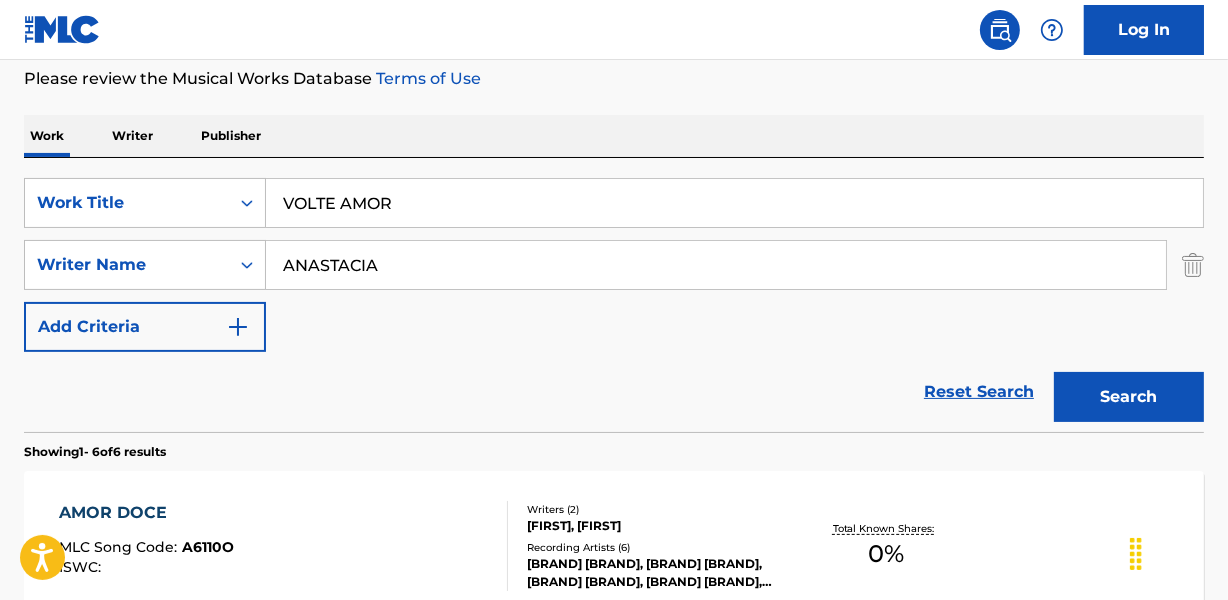 click on "Reset Search Search" at bounding box center (614, 392) 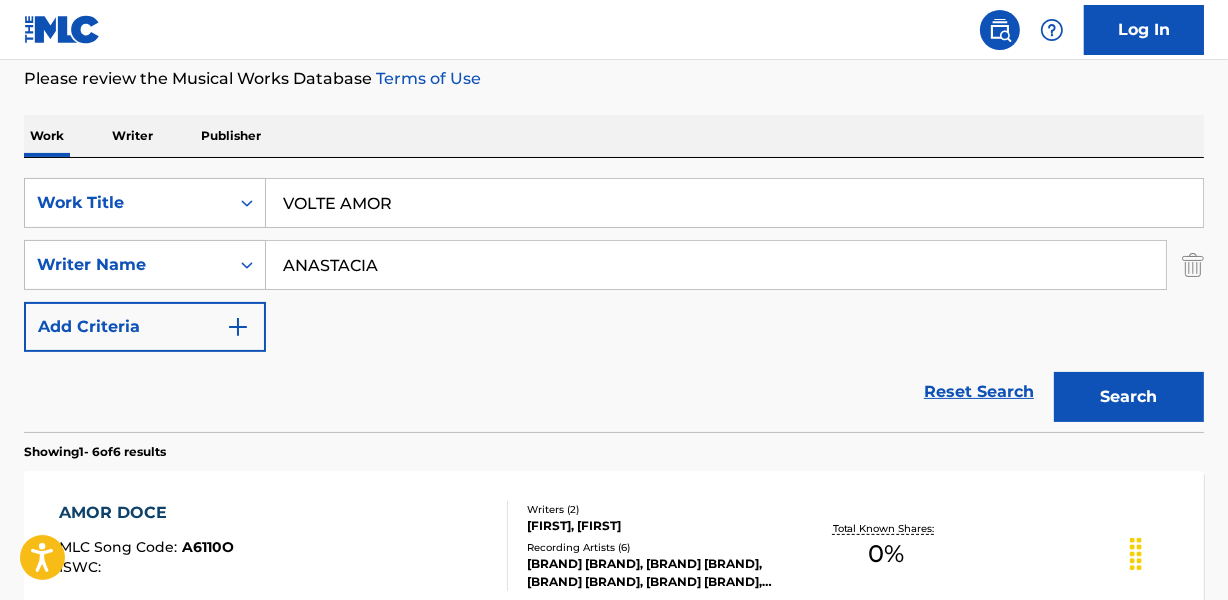 click on "VOLTE AMOR" at bounding box center (734, 203) 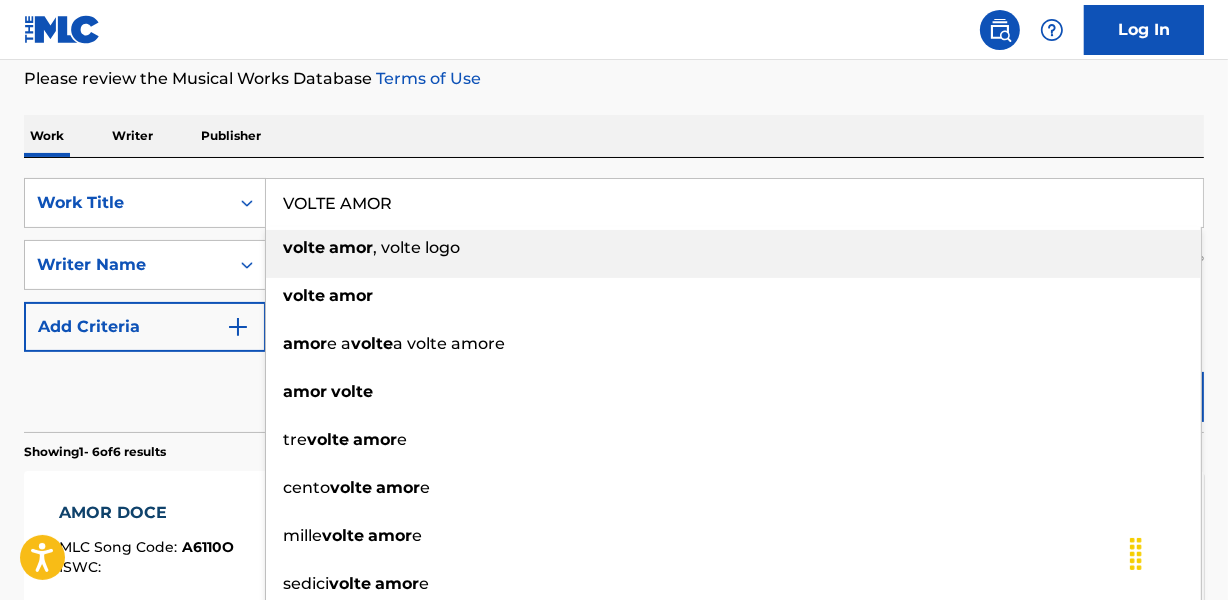 click on "VOLTE AMOR" at bounding box center (734, 203) 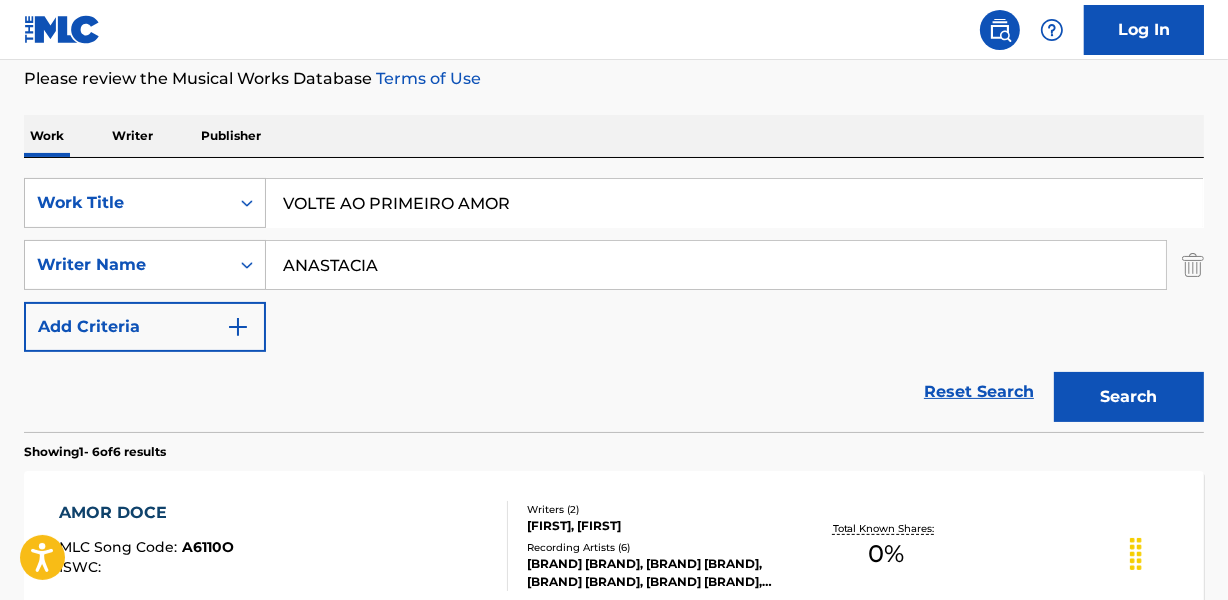 type on "VOLTE AO PRIMEIRO AMOR" 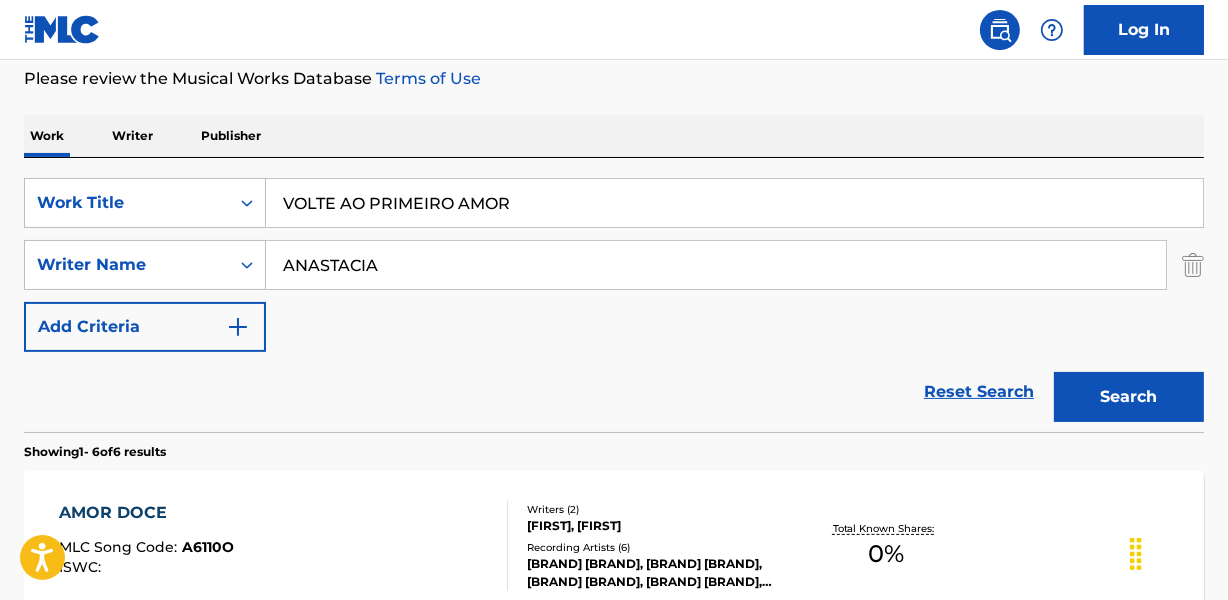 click on "Work Writer Publisher" at bounding box center (614, 136) 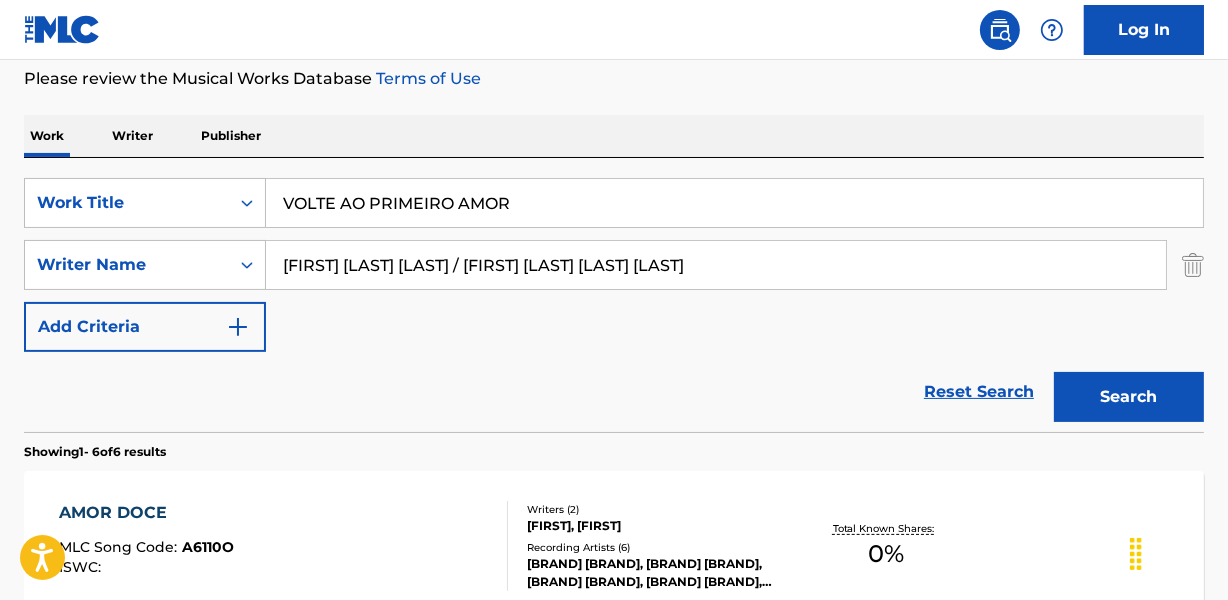 drag, startPoint x: 550, startPoint y: 265, endPoint x: 911, endPoint y: 258, distance: 361.06787 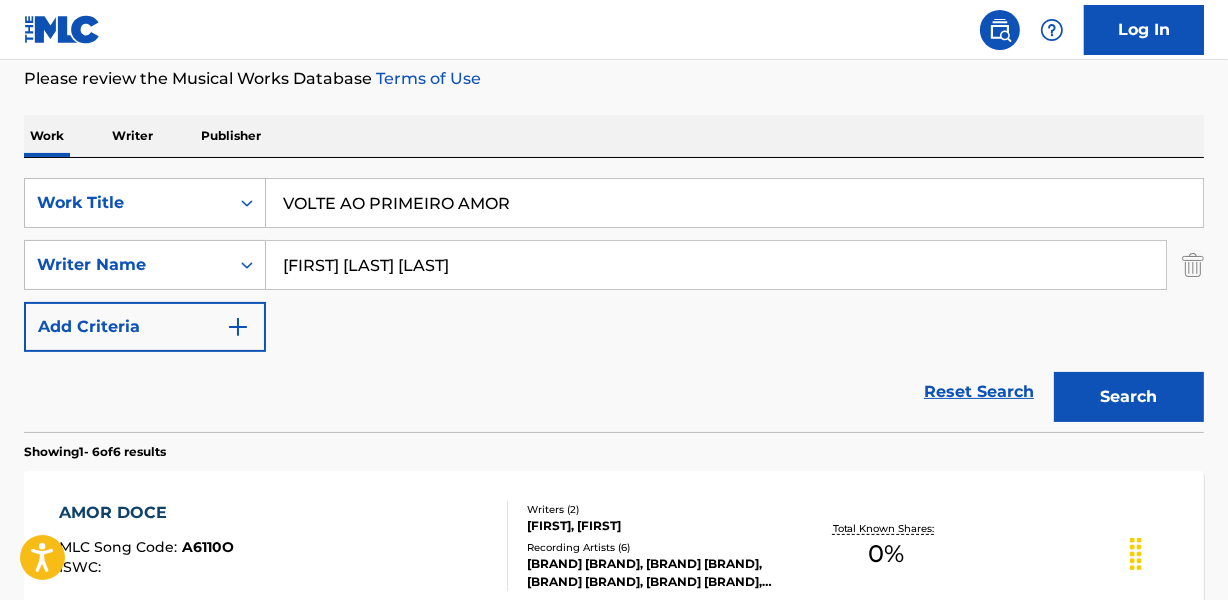 click on "Search" at bounding box center (1129, 397) 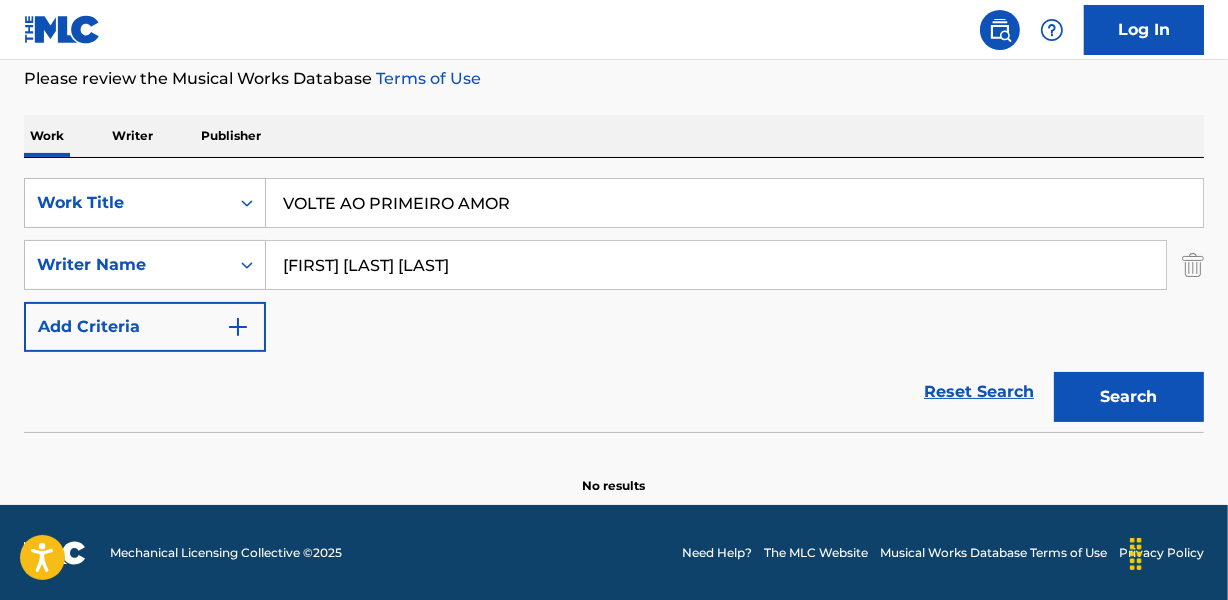 click on "SearchWithCriteriaf9630bc0-9f90-4343-9de9-fb67c36f2595 Work Title VOLTE AO PRIMEIRO AMOR SearchWithCriteria07a934c5-7b8a-48d0-ba4d-9dc79fabdd54 Writer Name [FIRST] [LAST] Add Criteria" at bounding box center [614, 265] 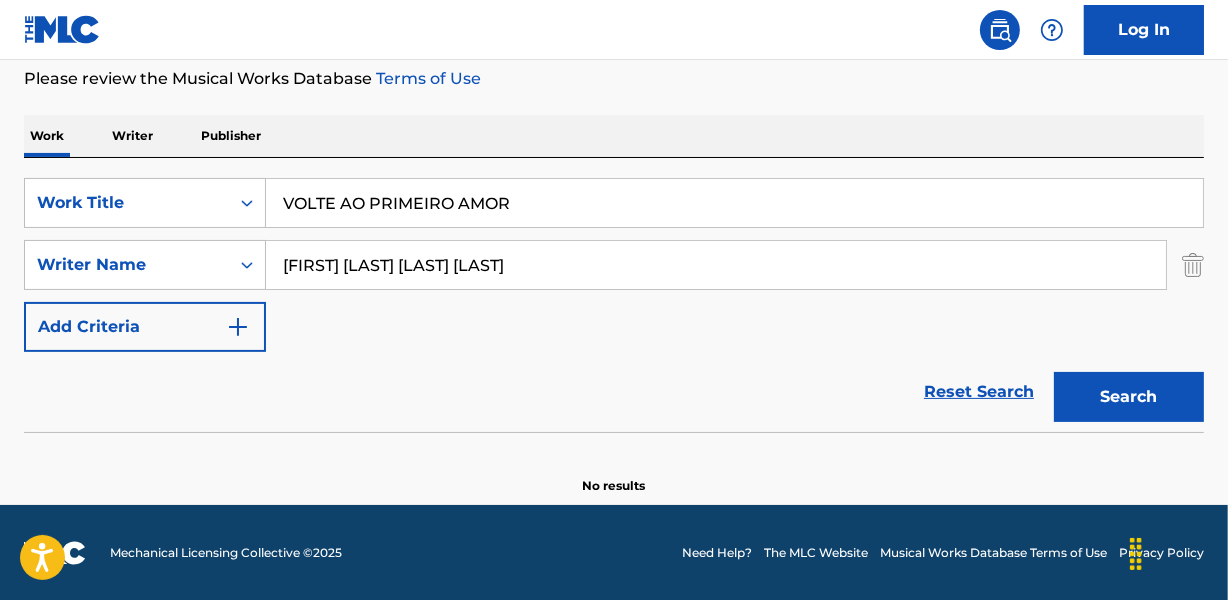 type on "[FIRST] [LAST] [LAST] [LAST]" 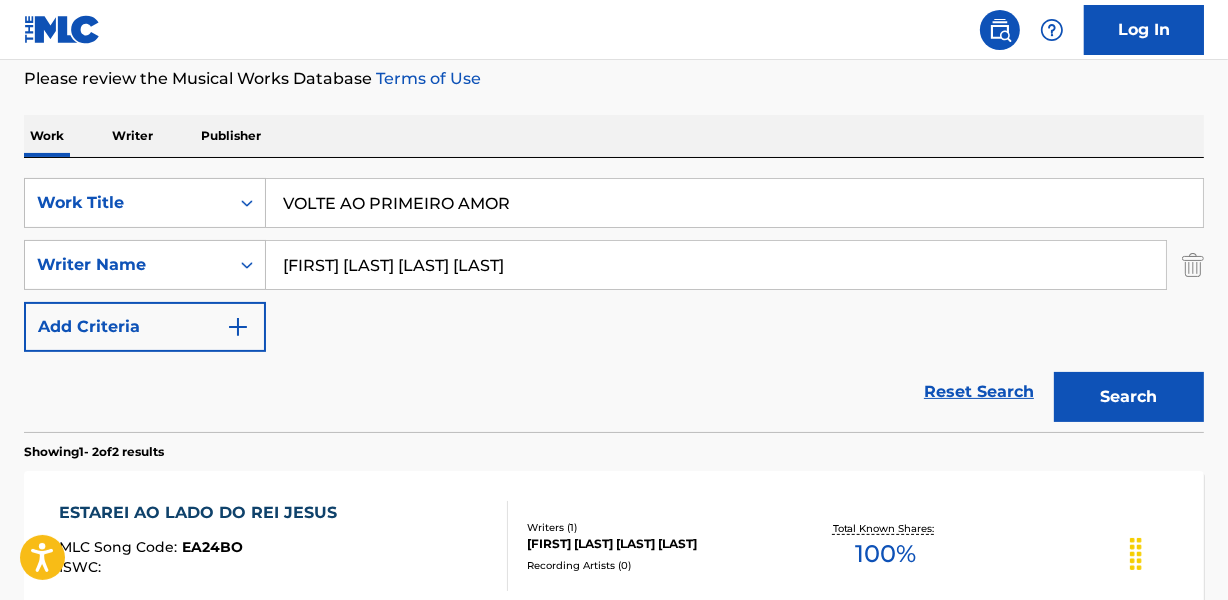 click on "Search" at bounding box center [1129, 397] 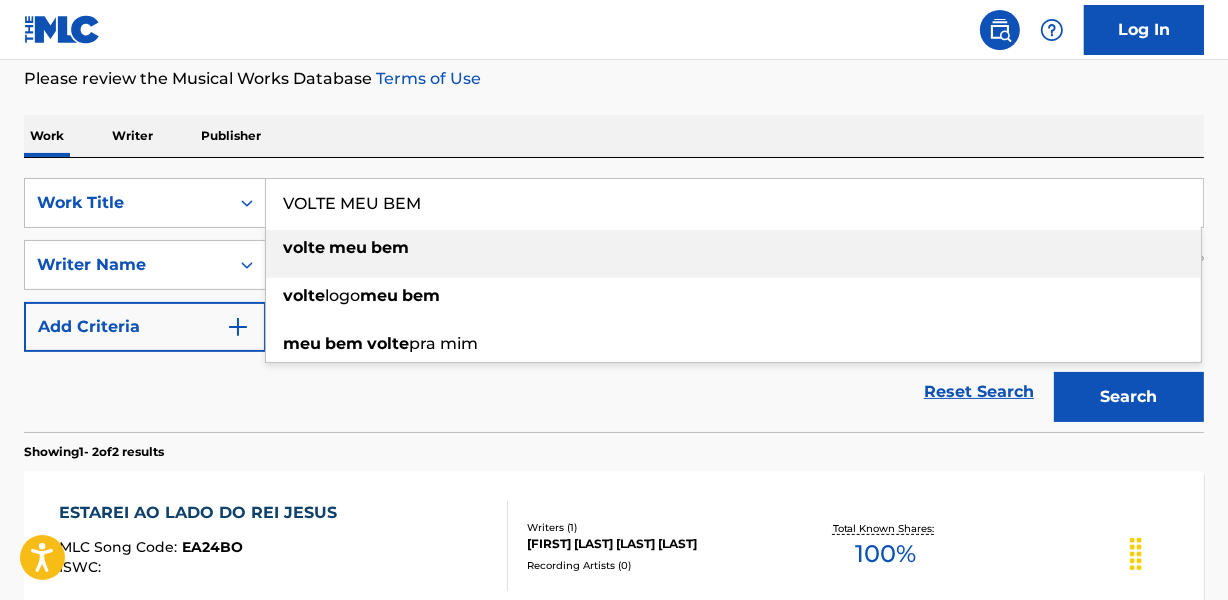 type on "VOLTE MEU BEM" 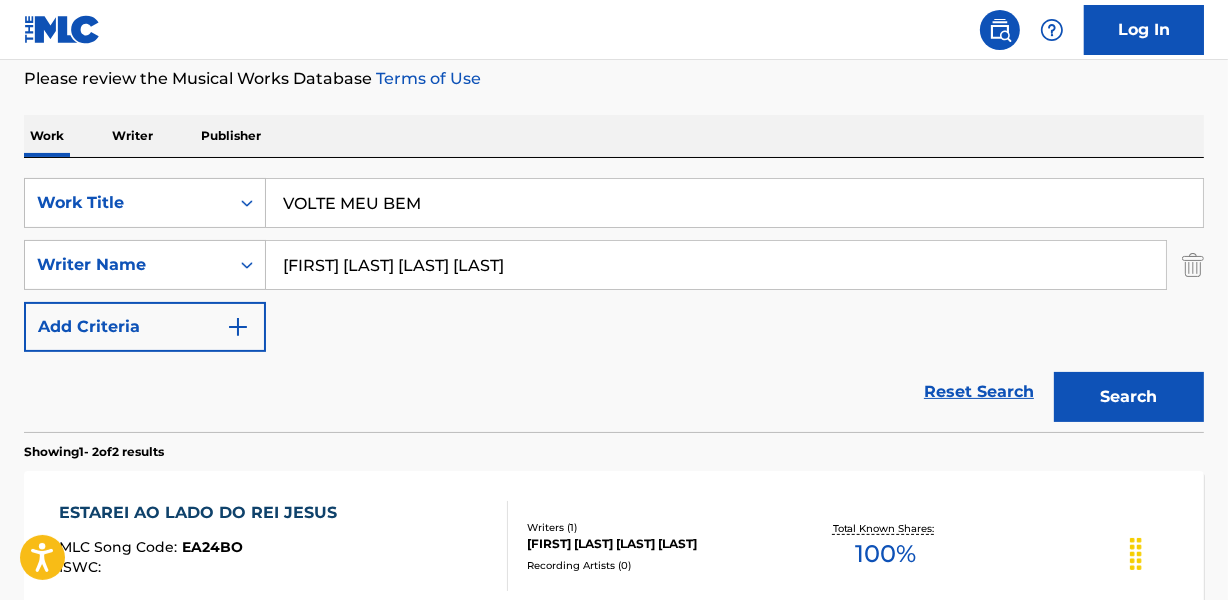 click on "Work Writer Publisher" at bounding box center [614, 136] 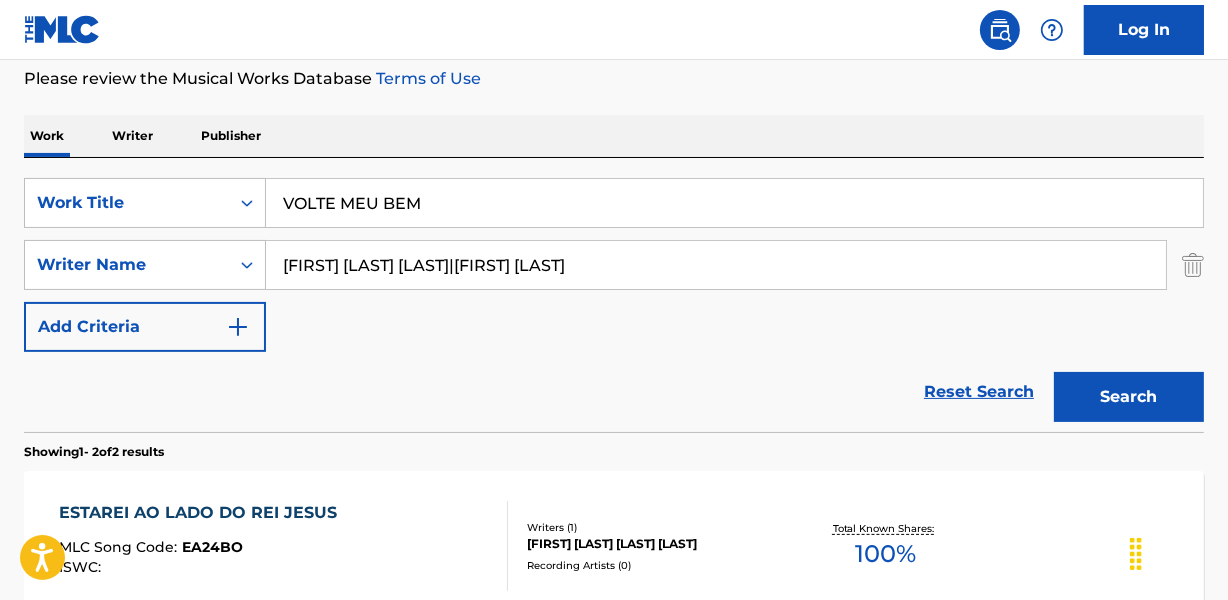 click on "Search" at bounding box center (1129, 397) 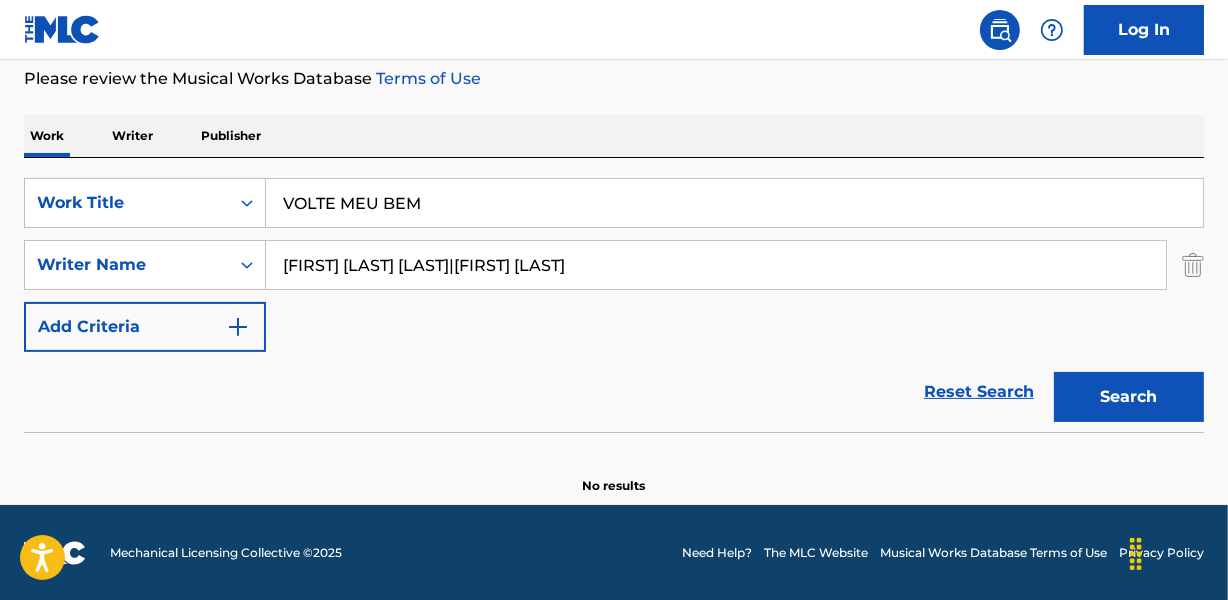 drag, startPoint x: 560, startPoint y: 266, endPoint x: 761, endPoint y: 266, distance: 201 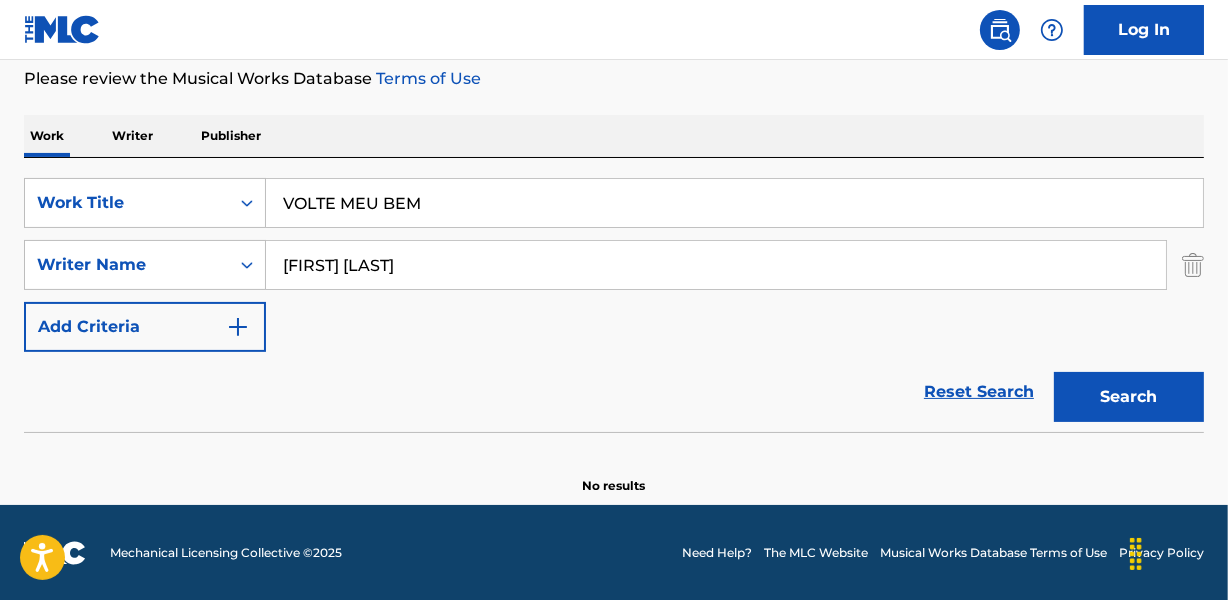 click on "Search" at bounding box center (1129, 397) 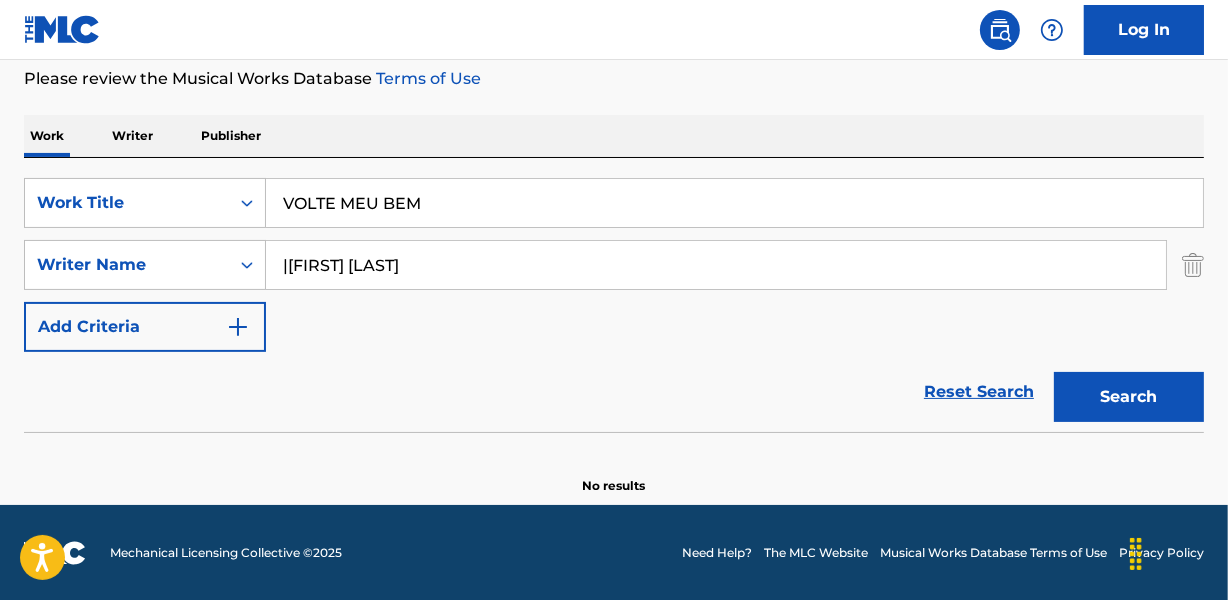 click on "|[FIRST] [LAST]" at bounding box center [716, 265] 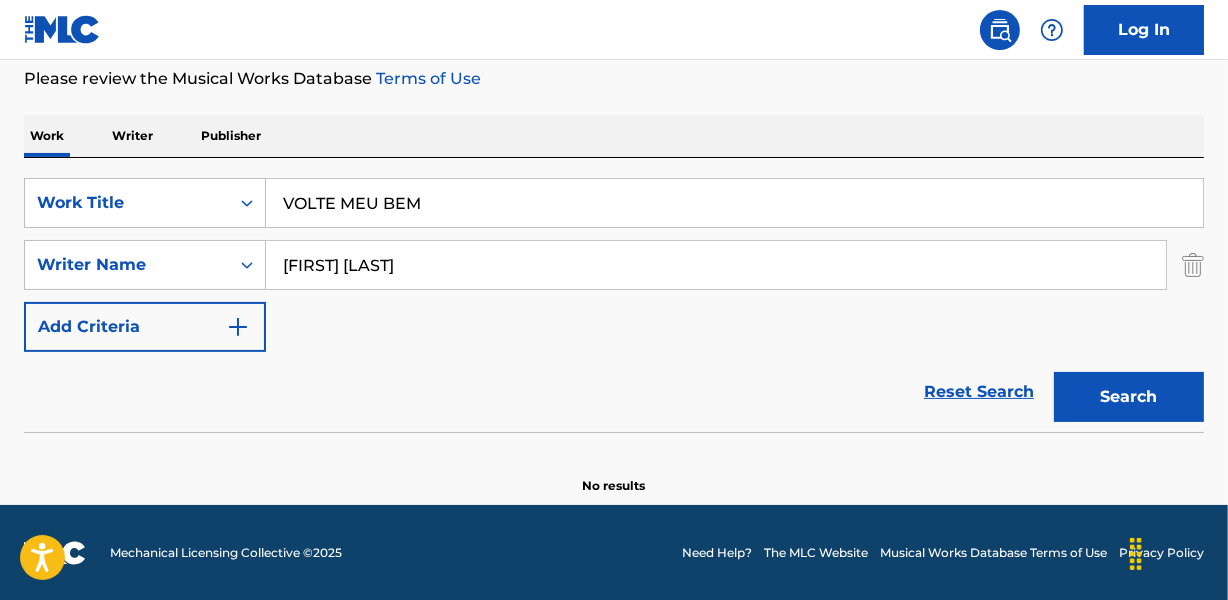 type on "[FIRST] [LAST]" 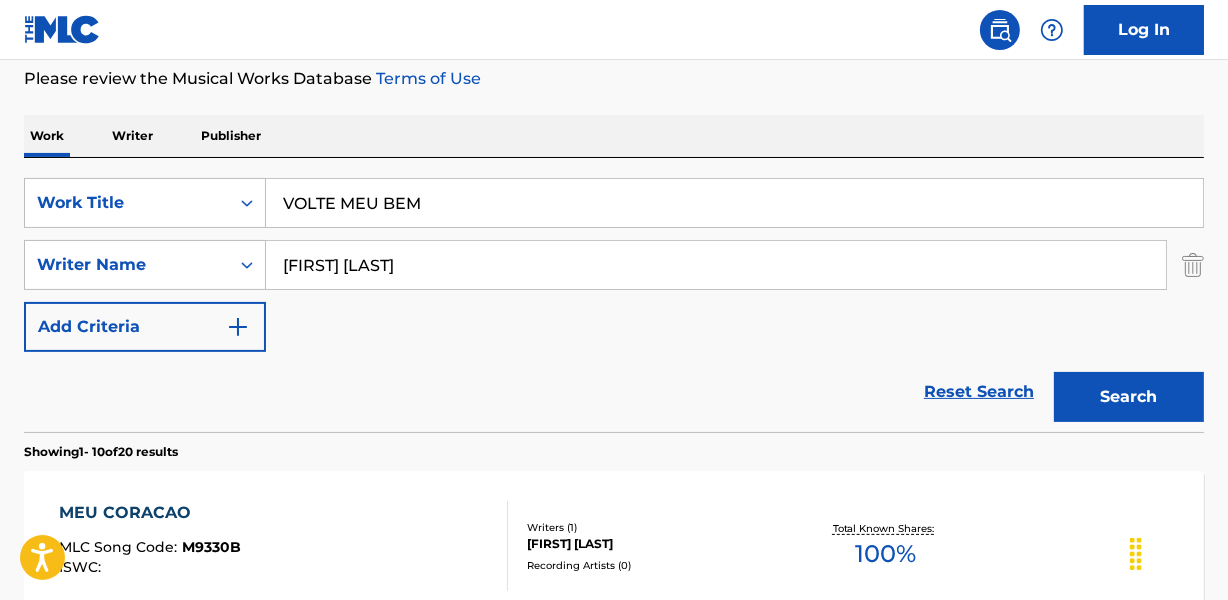 click on "Search" at bounding box center [1129, 397] 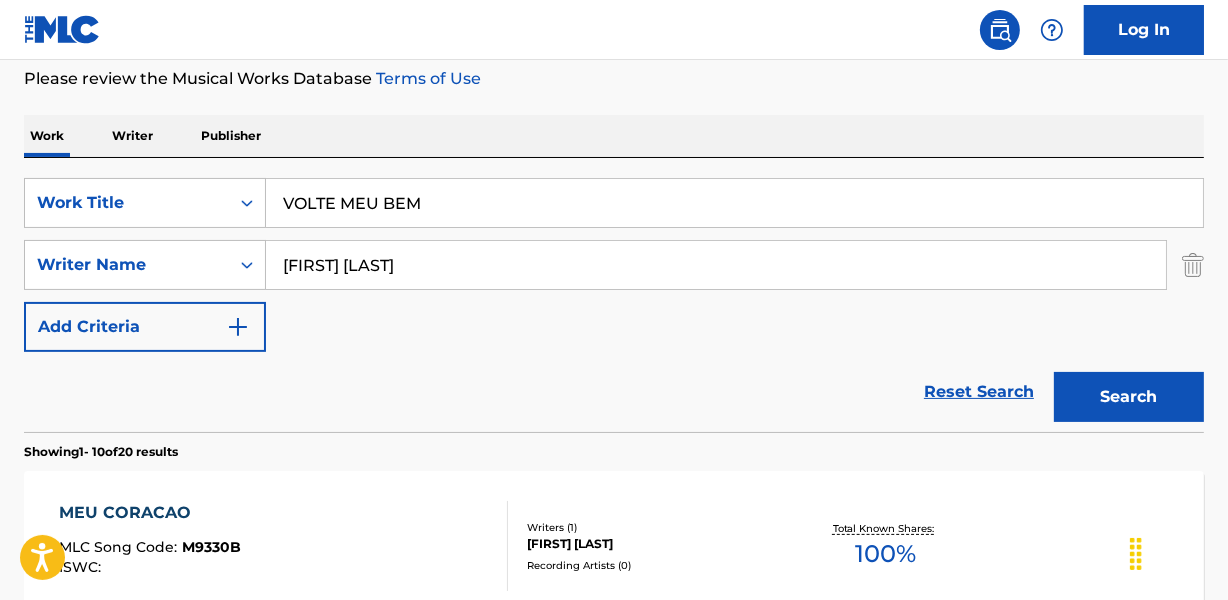 click on "VOLTE MEU BEM" at bounding box center [734, 203] 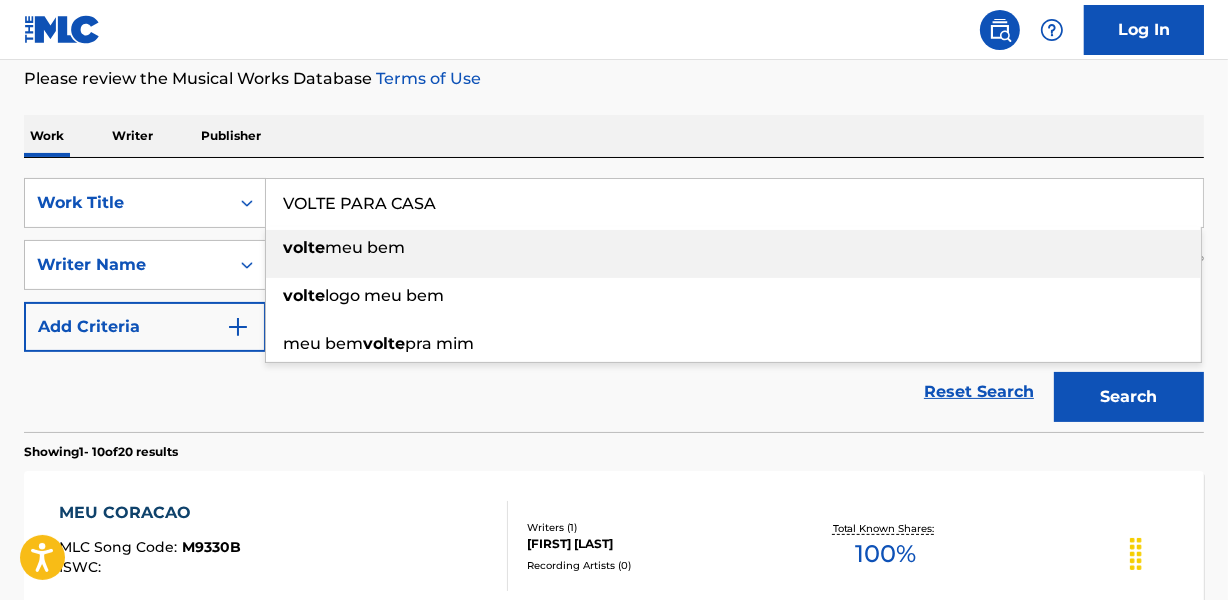 type on "VOLTE PARA CASA" 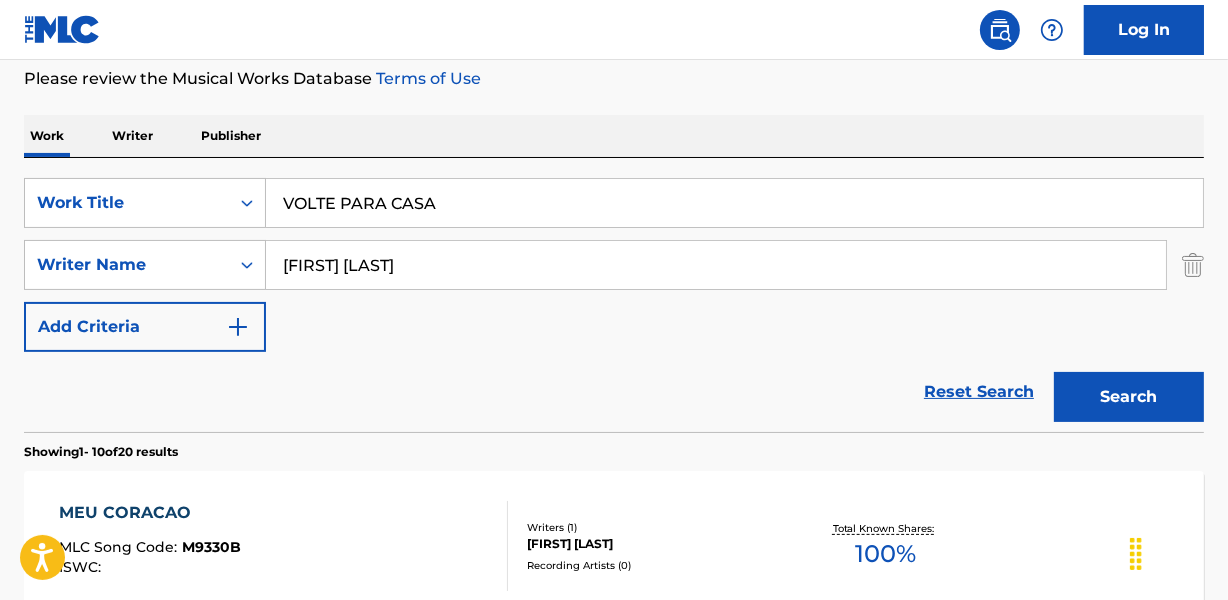 click on "Work Writer Publisher" at bounding box center [614, 136] 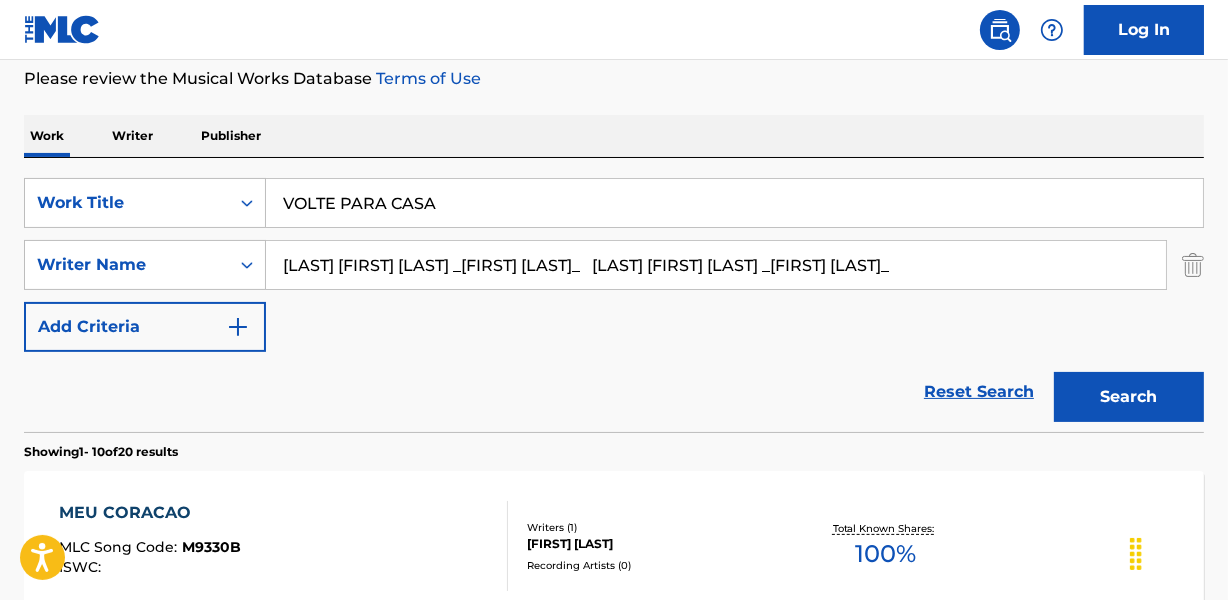 scroll, scrollTop: 0, scrollLeft: 139, axis: horizontal 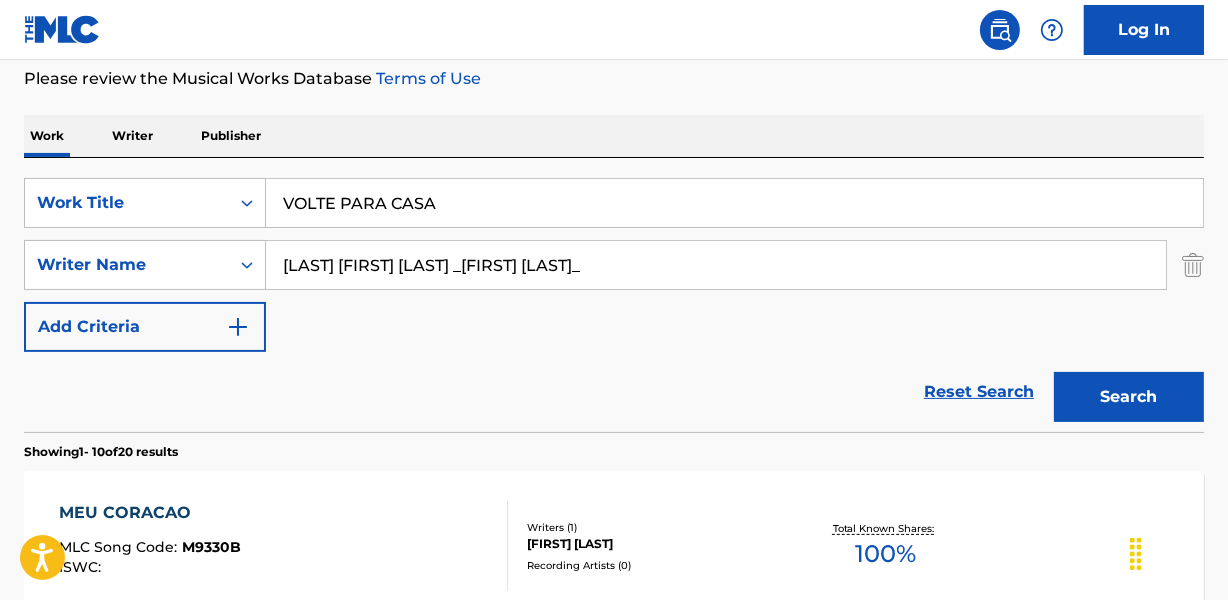 click on "Search" at bounding box center [1129, 397] 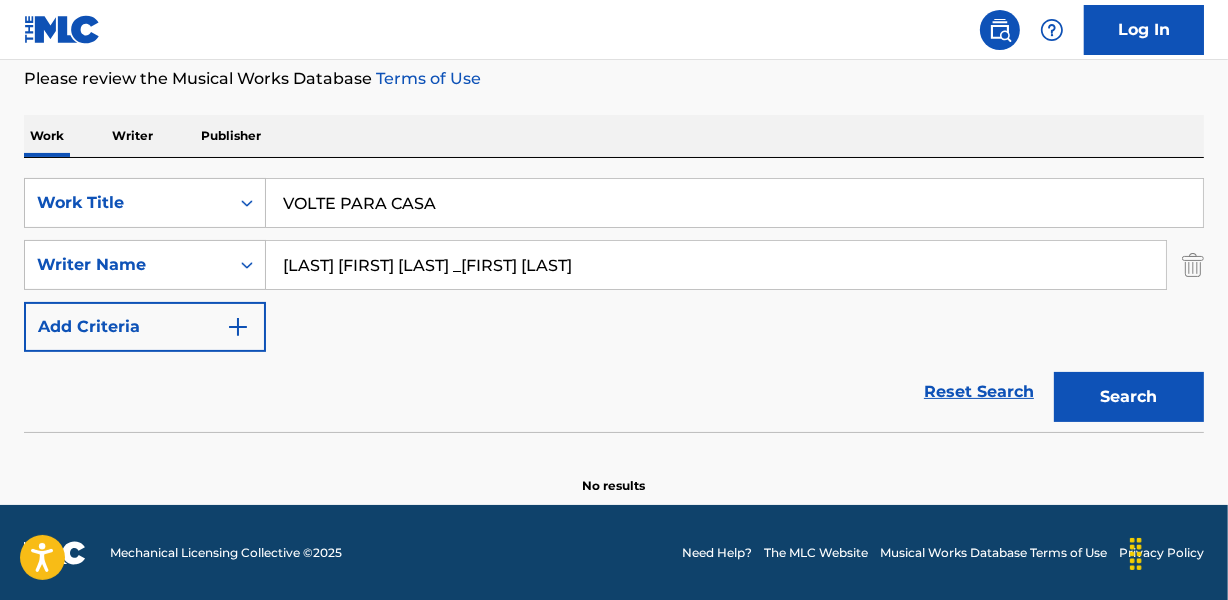 click on "Search" at bounding box center (1129, 397) 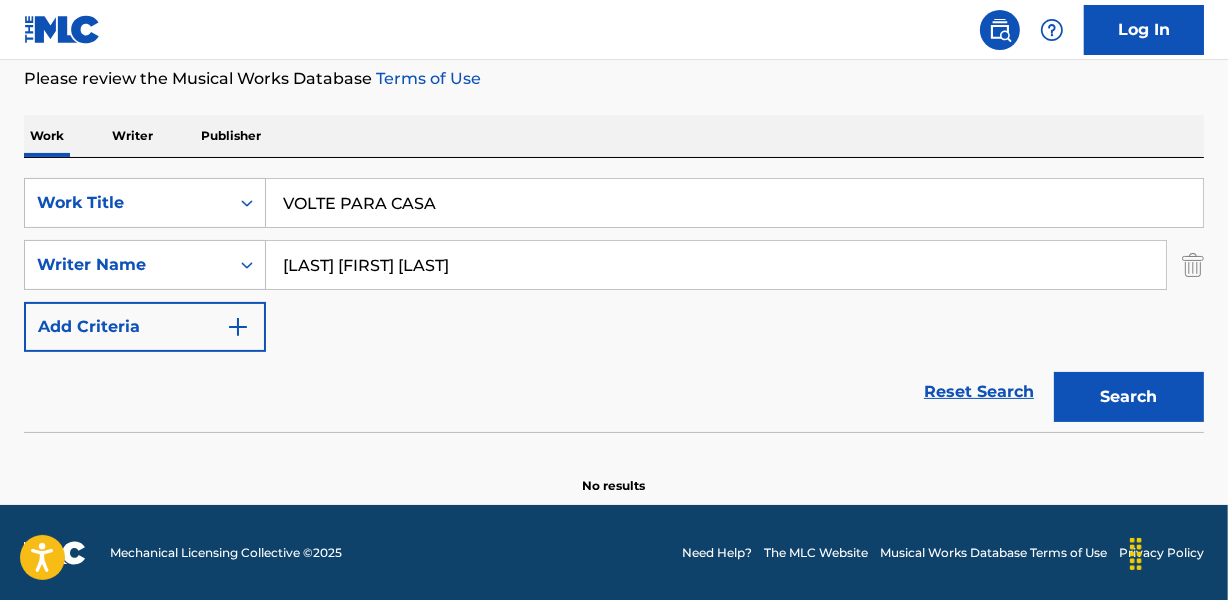click on "Search" at bounding box center (1129, 397) 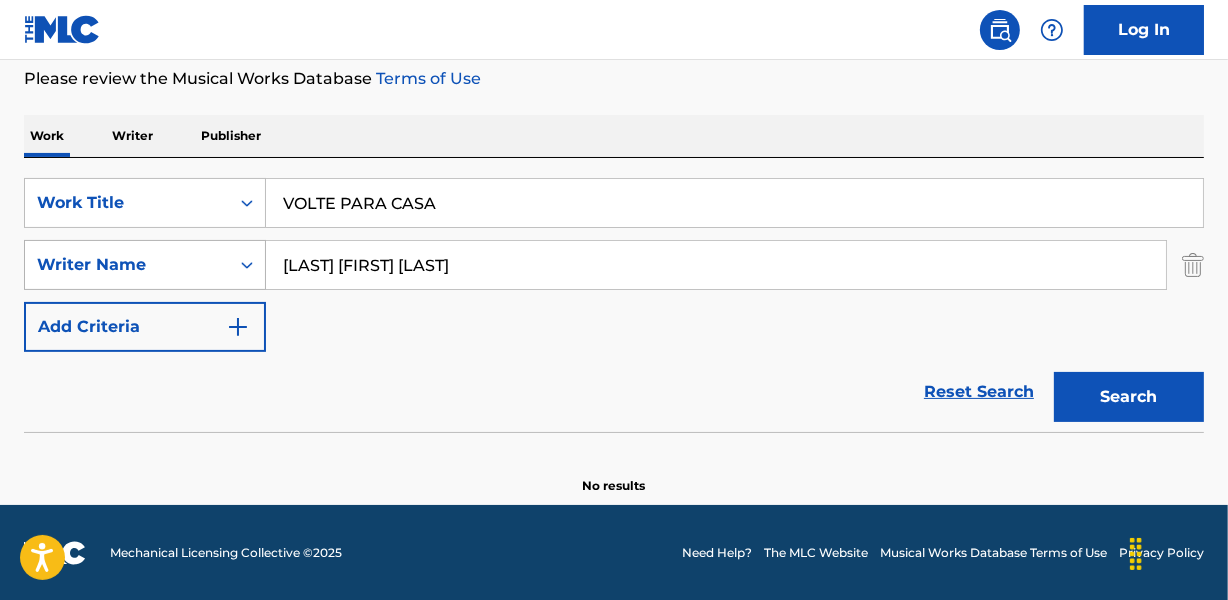 drag, startPoint x: 359, startPoint y: 266, endPoint x: 76, endPoint y: 267, distance: 283.00177 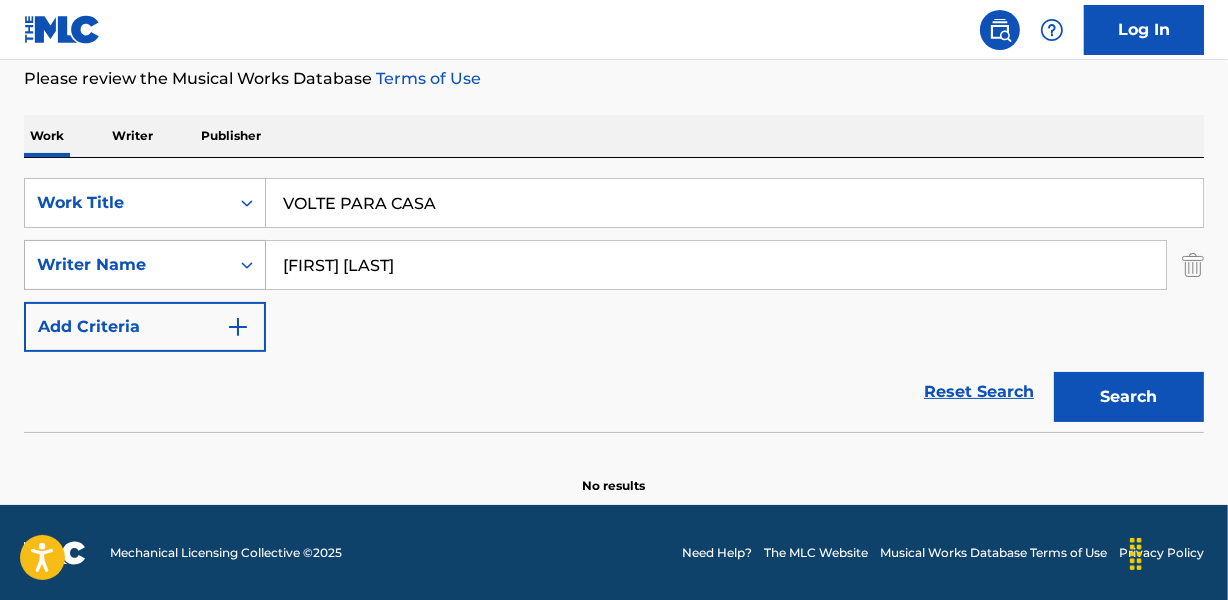 type on "[FIRST] [LAST]" 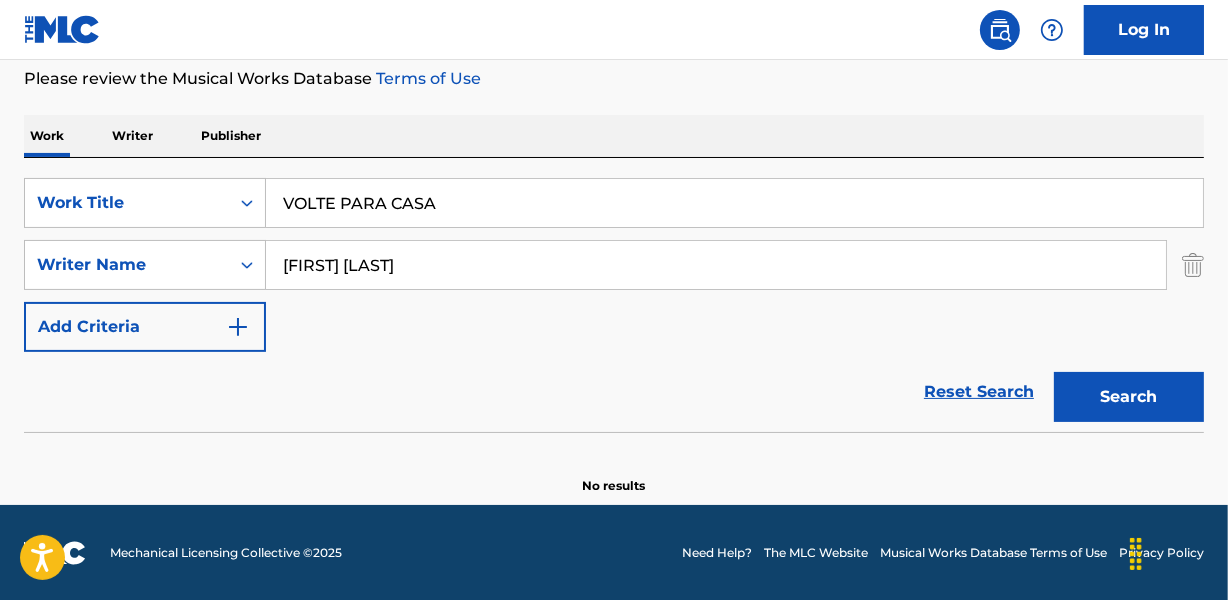 click on "Work Title VOLTE PARA CASA SearchWithCriteria07a934c5-7b8a-48d0-ba4d-9dc79fabdd54 Writer Name [FIRST] [LAST] Add Criteria" at bounding box center [614, 265] 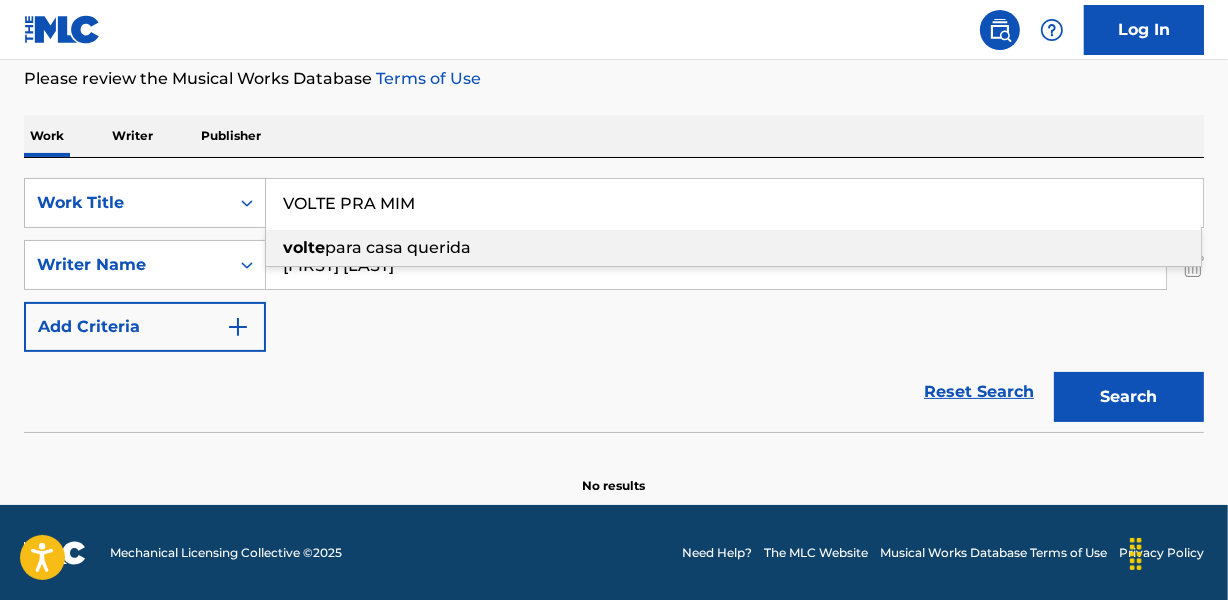 type on "VOLTE PRA MIM" 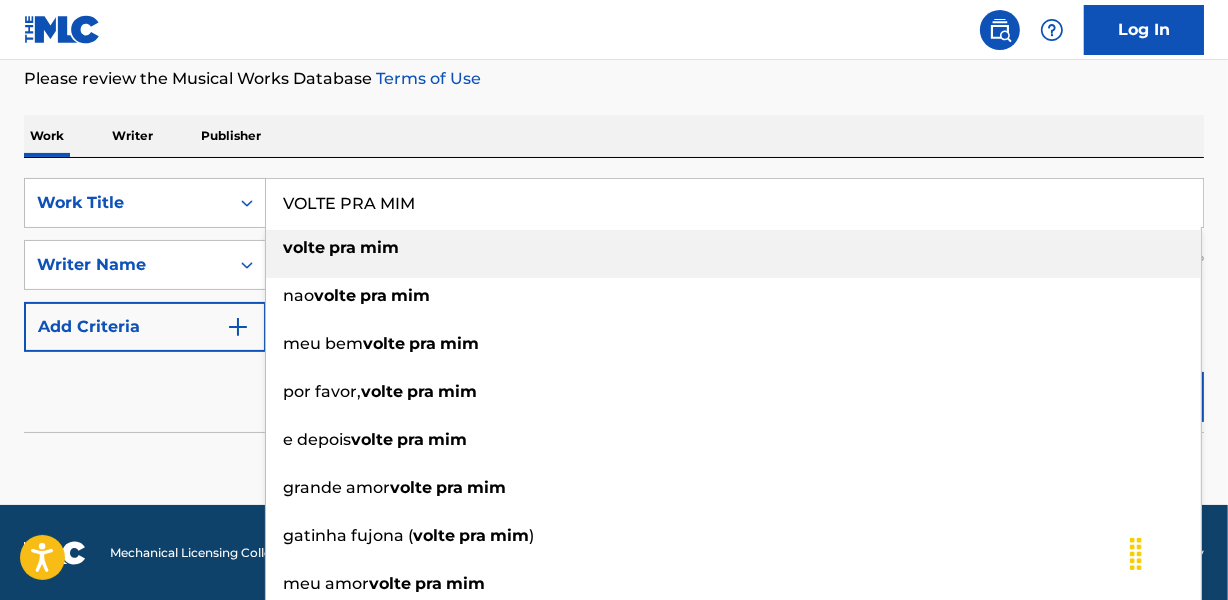click on "Work Writer Publisher" at bounding box center (614, 136) 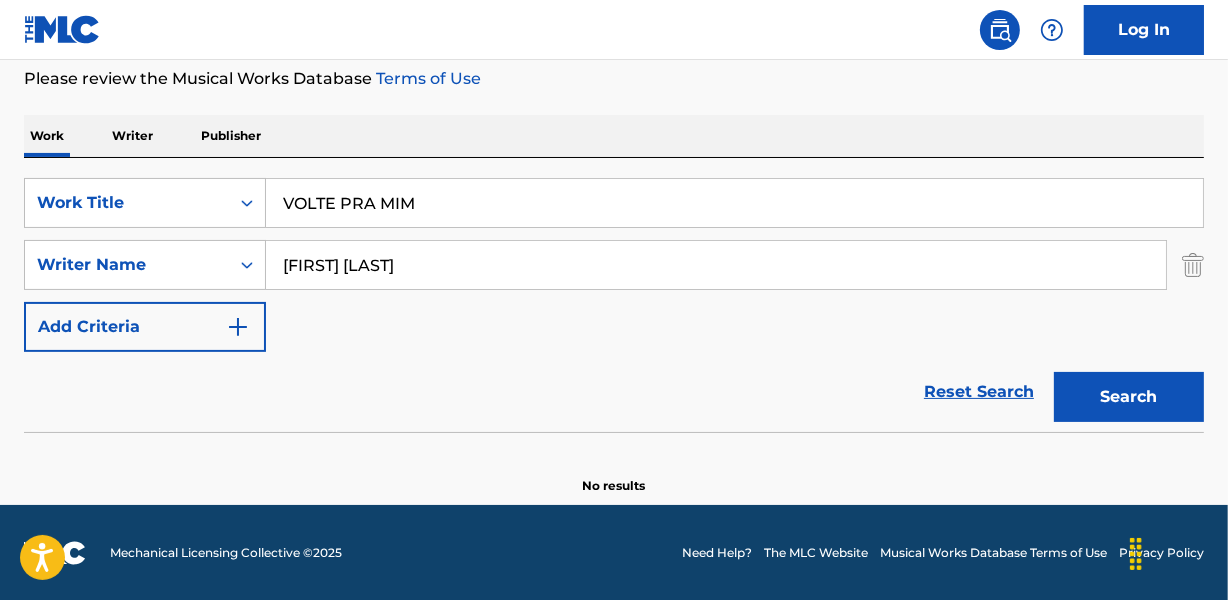 click on "[FIRST] [LAST]" at bounding box center (716, 265) 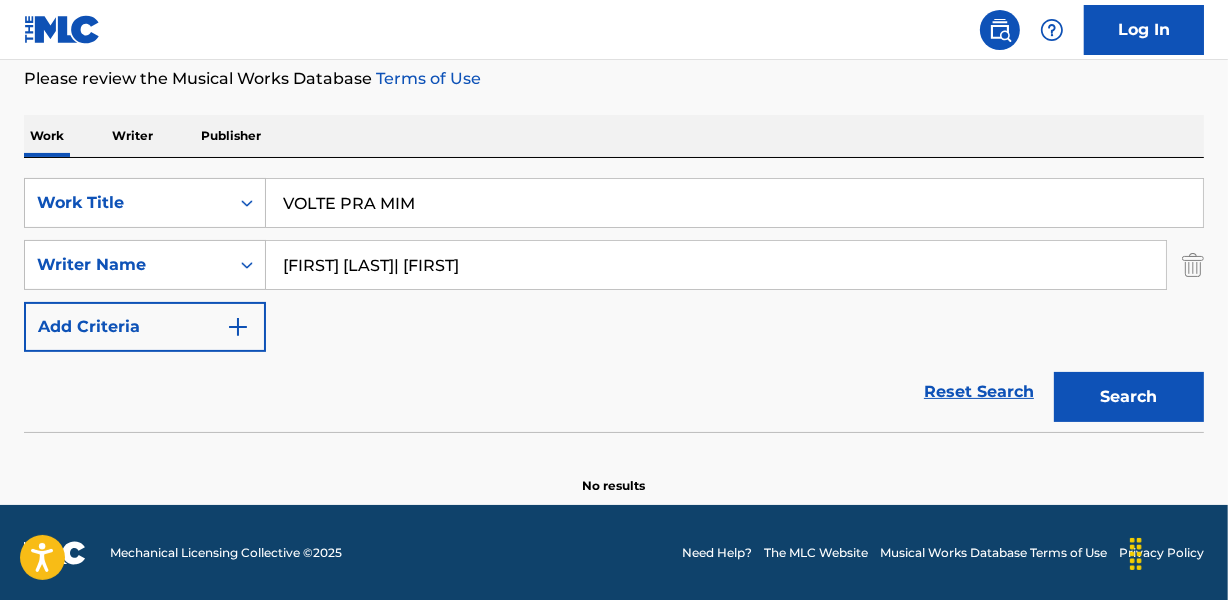 click on "Search" at bounding box center [1129, 397] 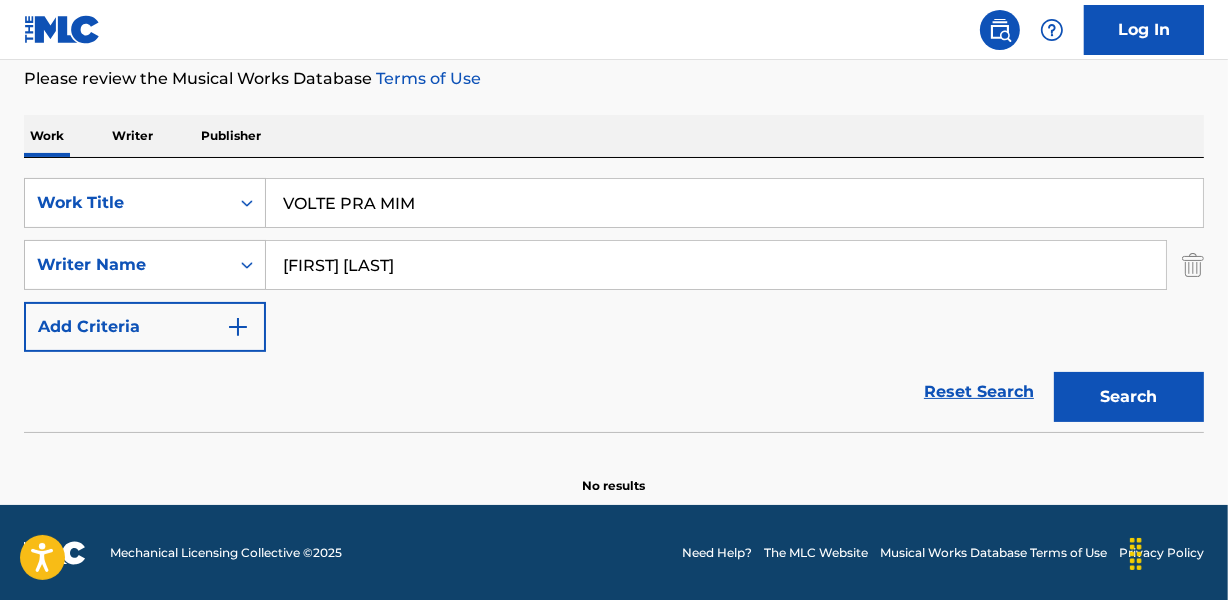click on "Search" at bounding box center [1129, 397] 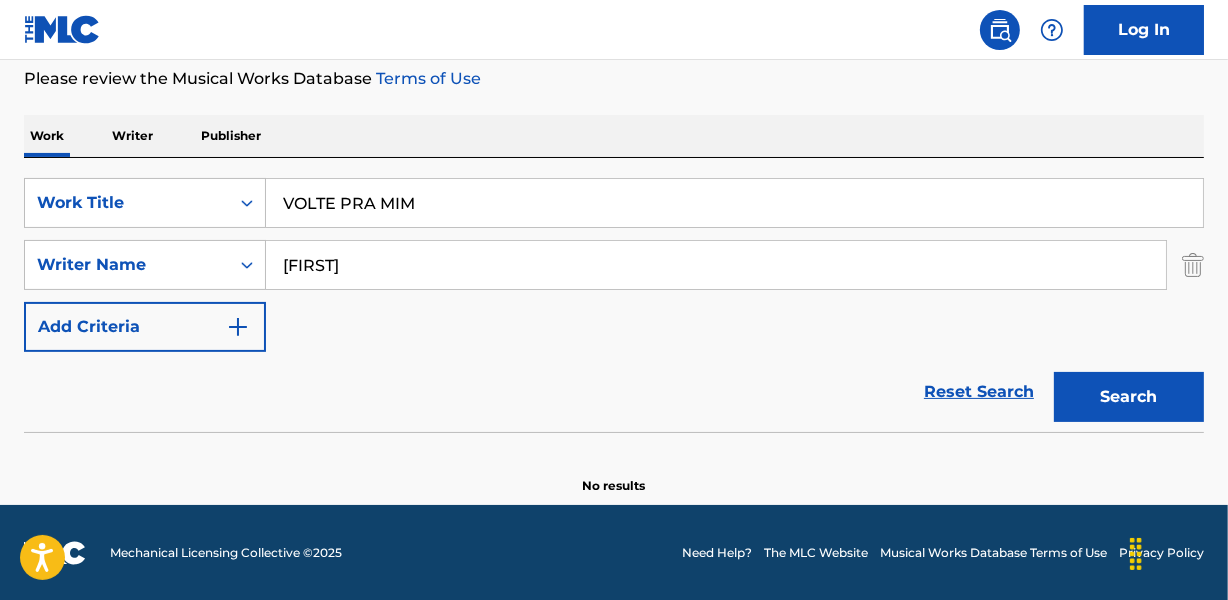 type on "[FIRST]" 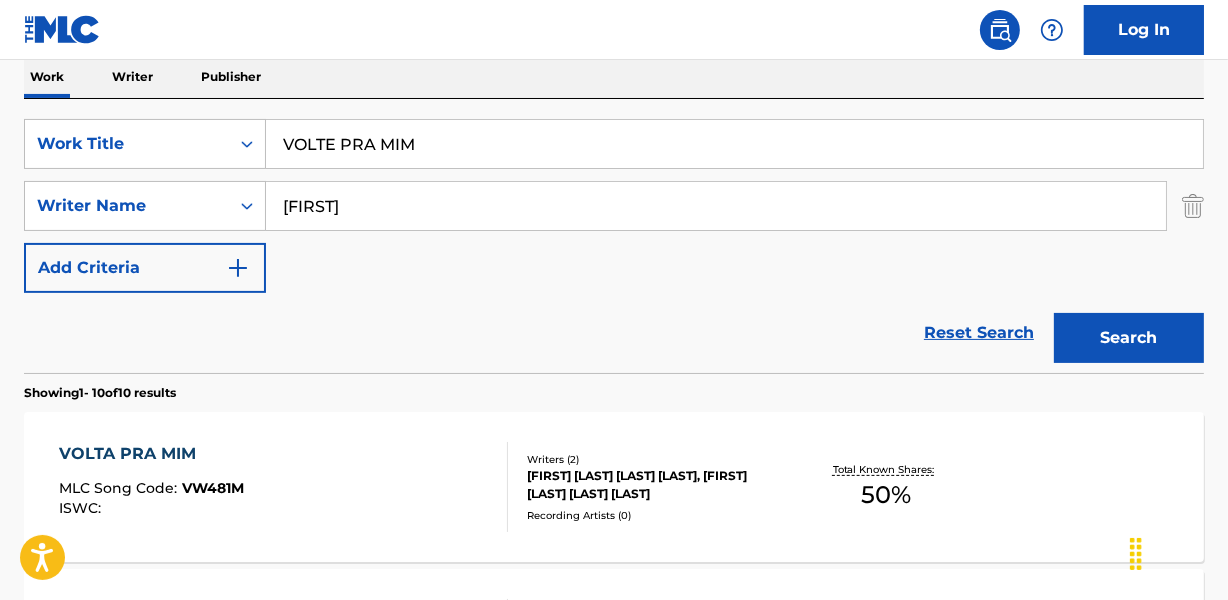 scroll, scrollTop: 358, scrollLeft: 0, axis: vertical 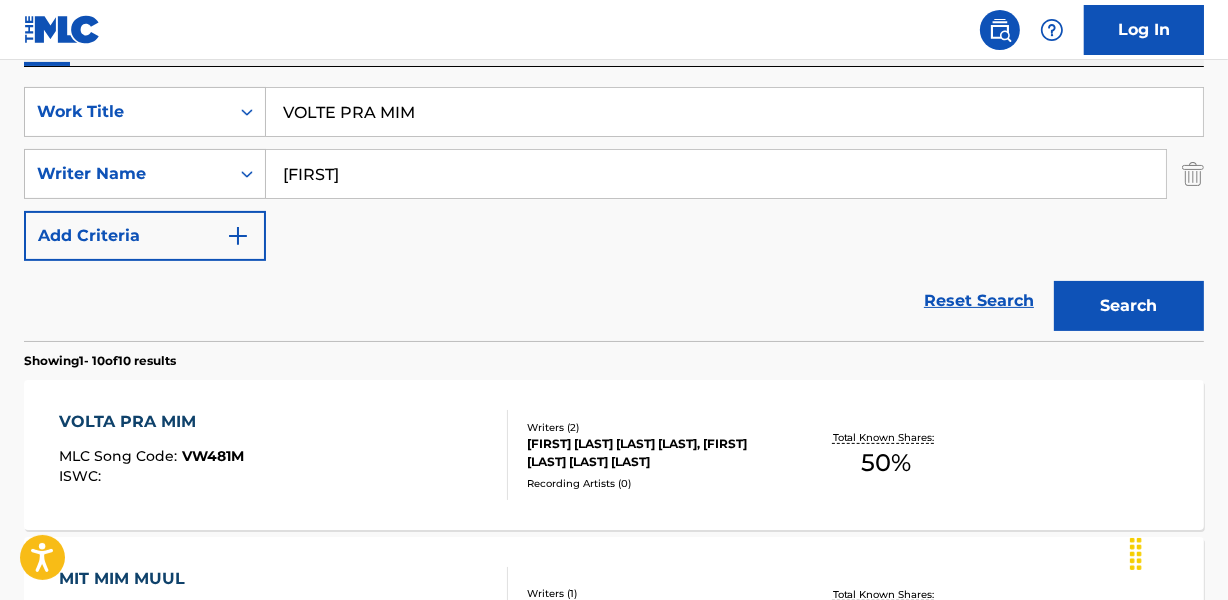 click on "[FIRST] [LAST] [LAST] [LAST], [FIRST] [LAST] [LAST] [LAST]" at bounding box center [657, 453] 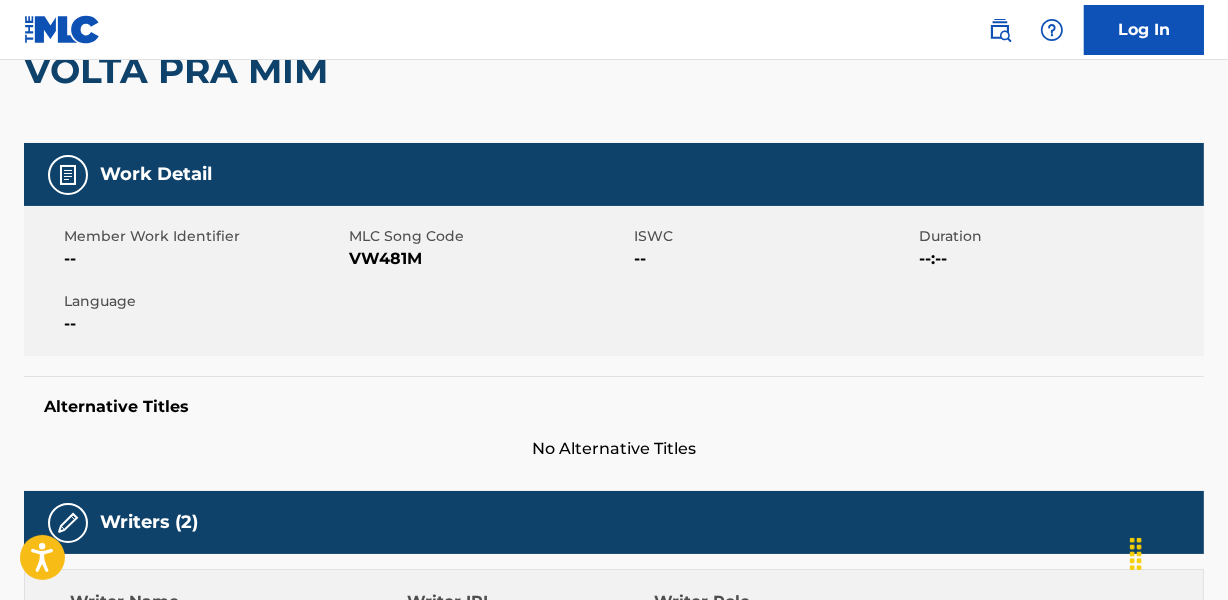 scroll, scrollTop: 54, scrollLeft: 0, axis: vertical 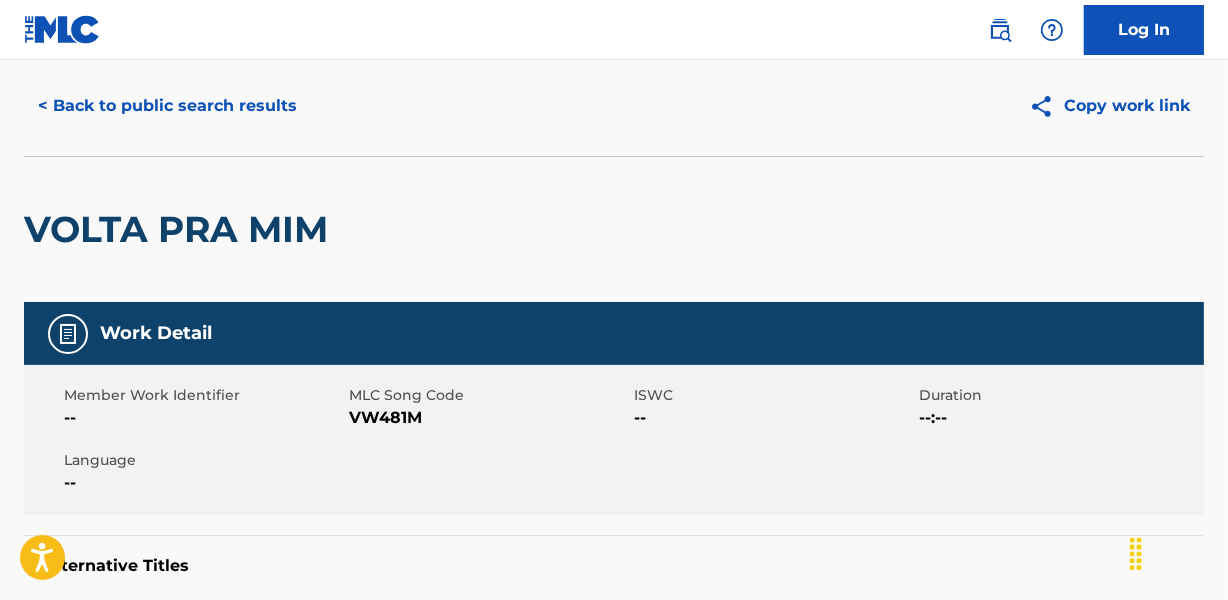 drag, startPoint x: 172, startPoint y: 131, endPoint x: 177, endPoint y: 122, distance: 10.29563 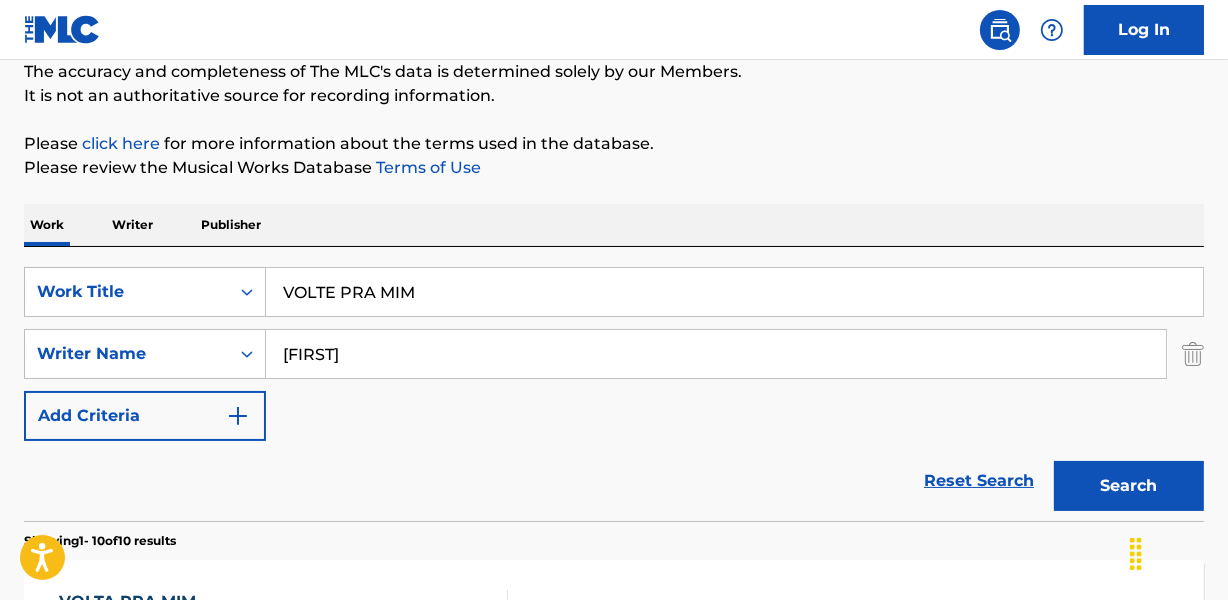 scroll, scrollTop: 176, scrollLeft: 0, axis: vertical 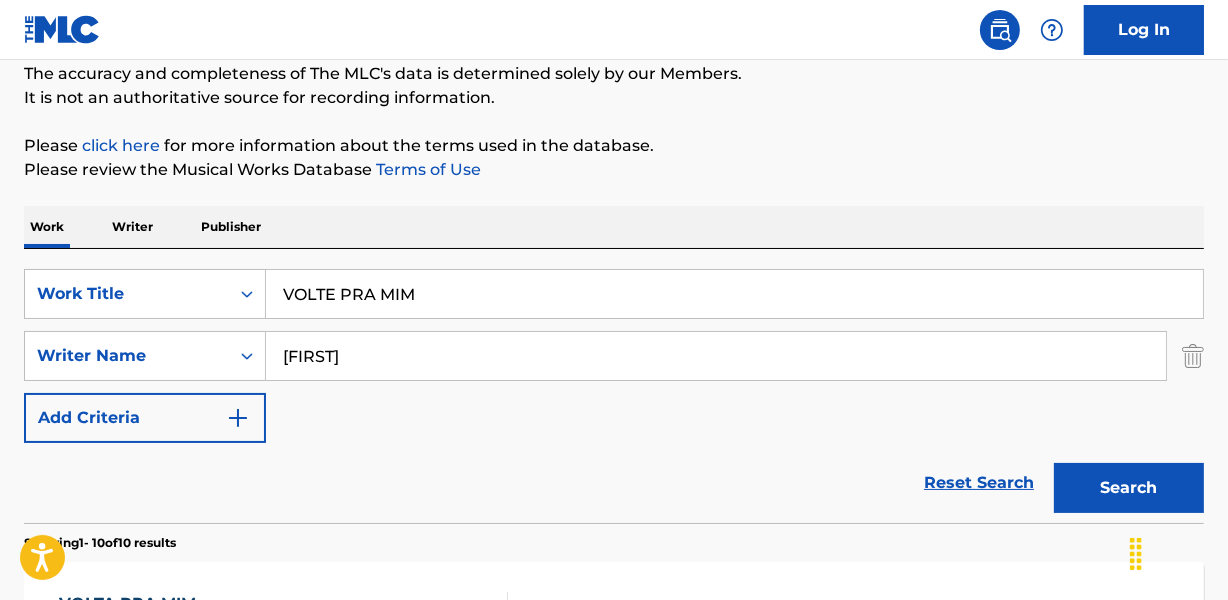 click on "VOLTE PRA MIM" at bounding box center [734, 294] 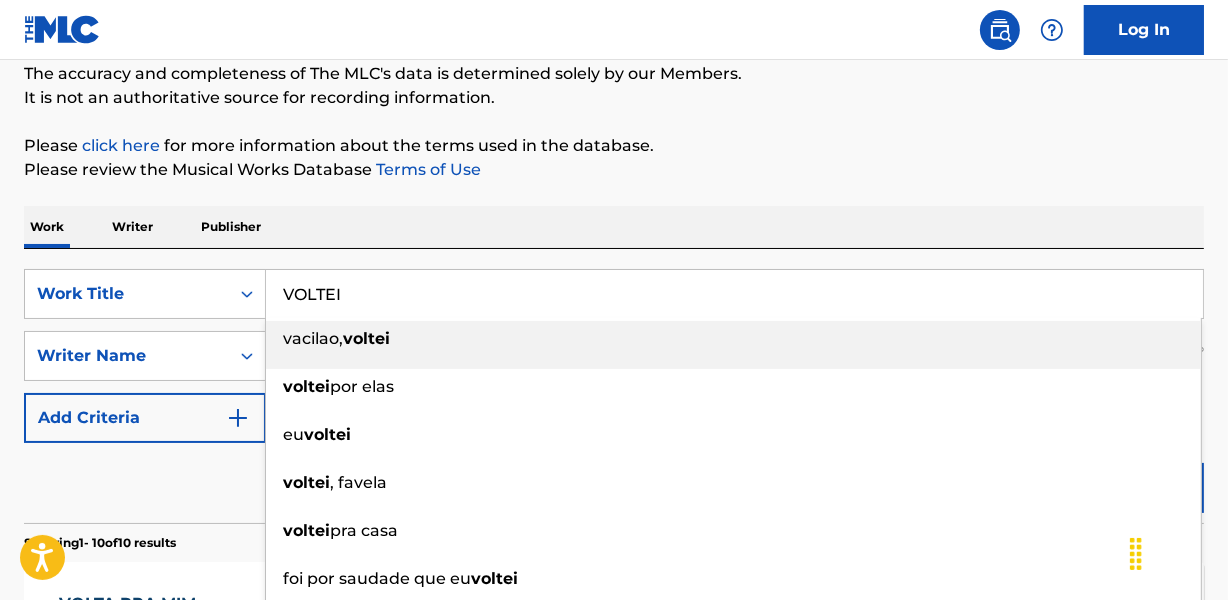 type on "VOLTEI" 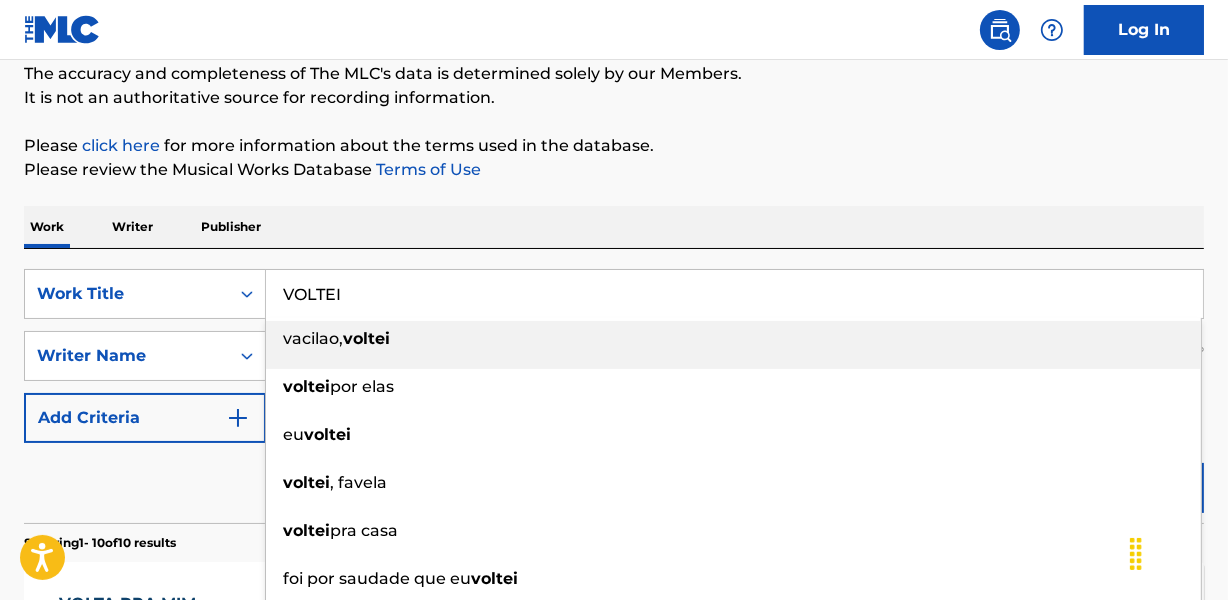 click on "Work Writer Publisher" at bounding box center [614, 227] 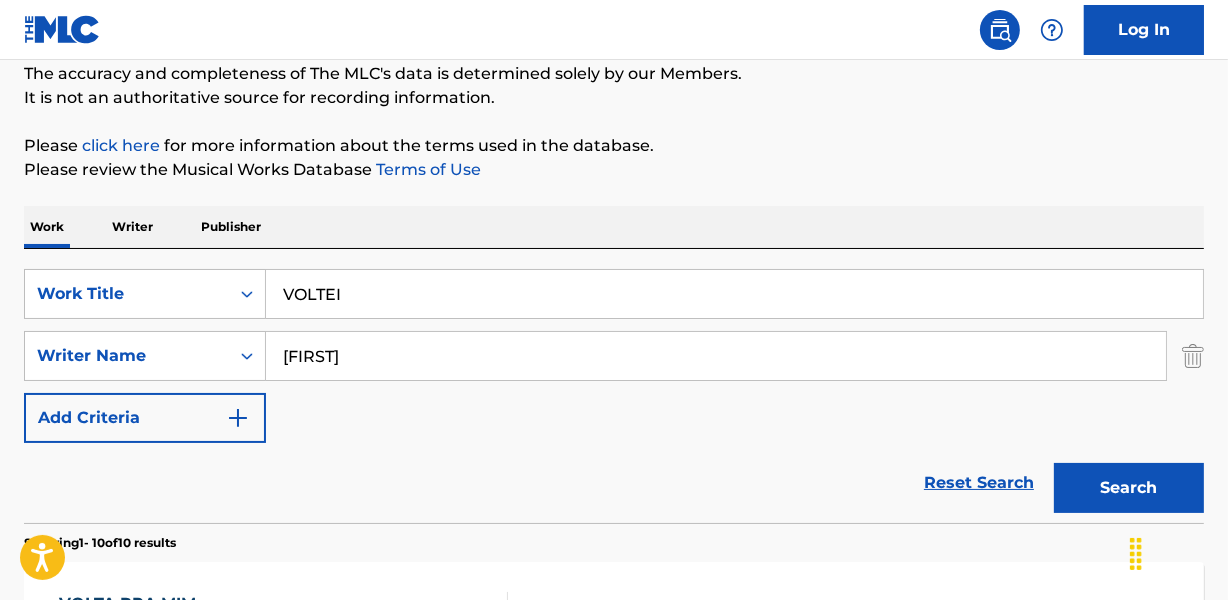 click on "[FIRST]" at bounding box center (716, 356) 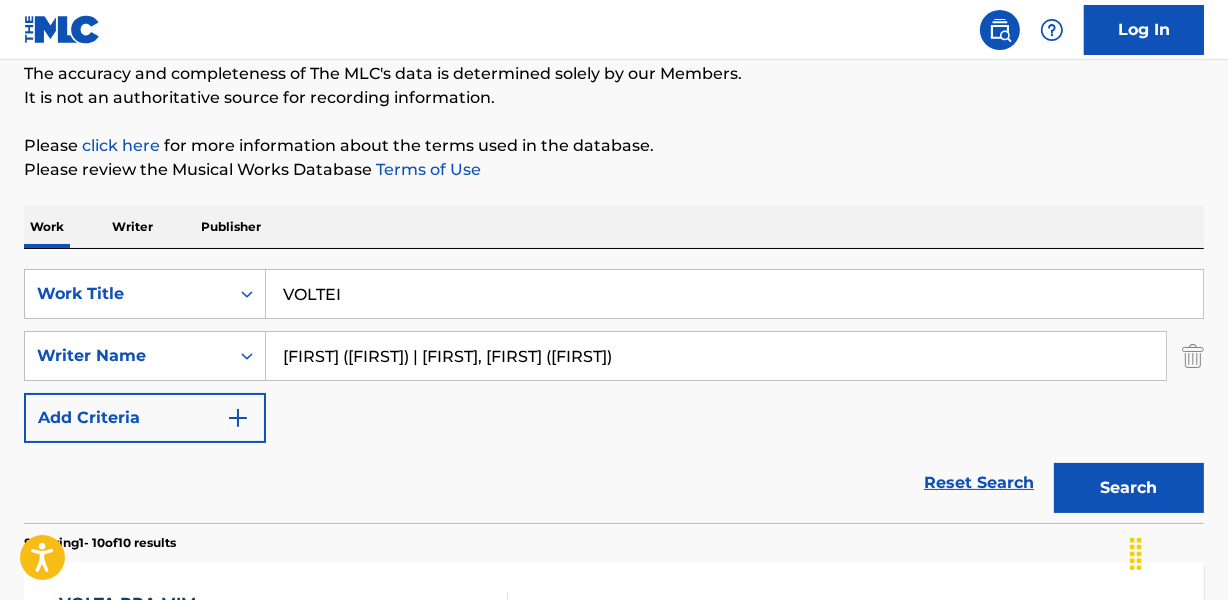 drag, startPoint x: 489, startPoint y: 357, endPoint x: 885, endPoint y: 357, distance: 396 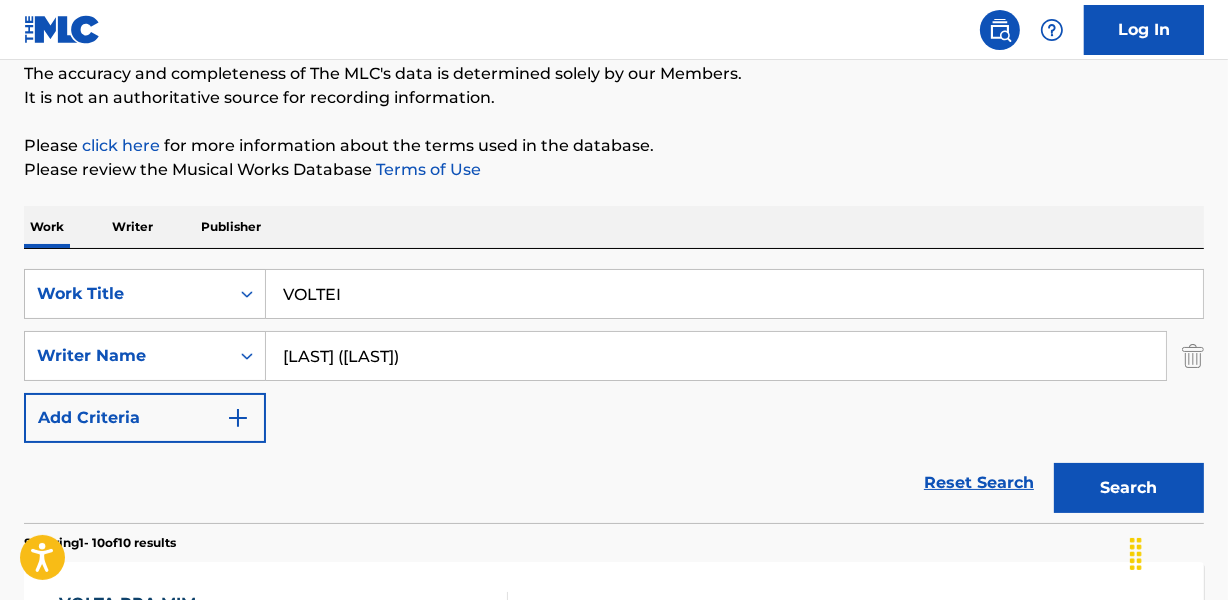 click on "Search" at bounding box center [1129, 488] 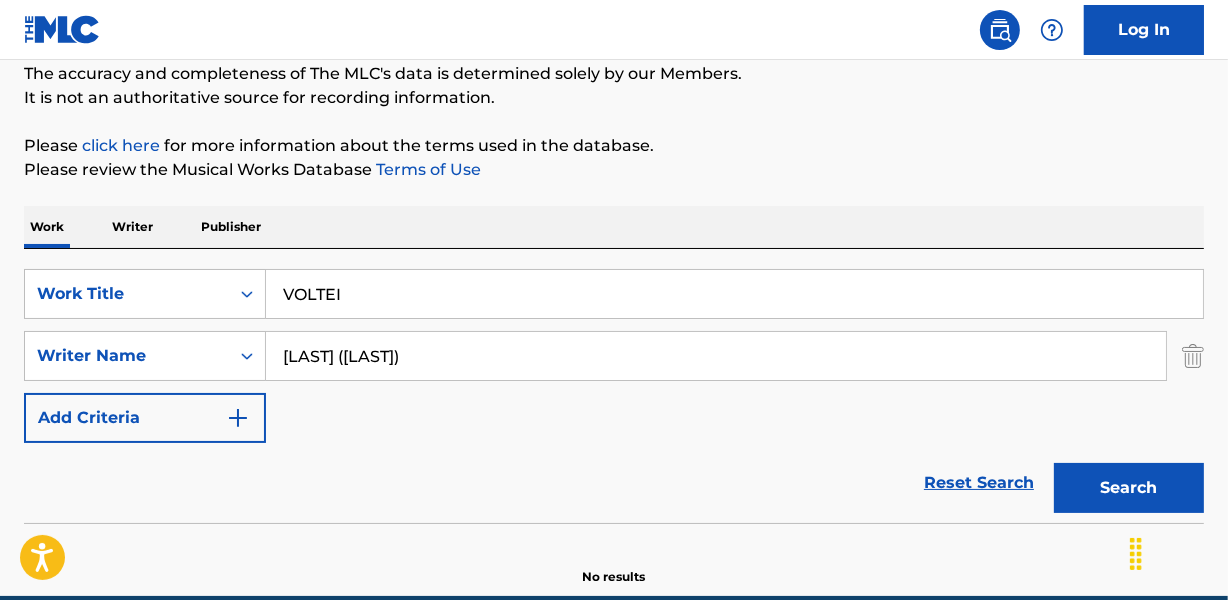 drag, startPoint x: 696, startPoint y: 358, endPoint x: 740, endPoint y: 360, distance: 44.04543 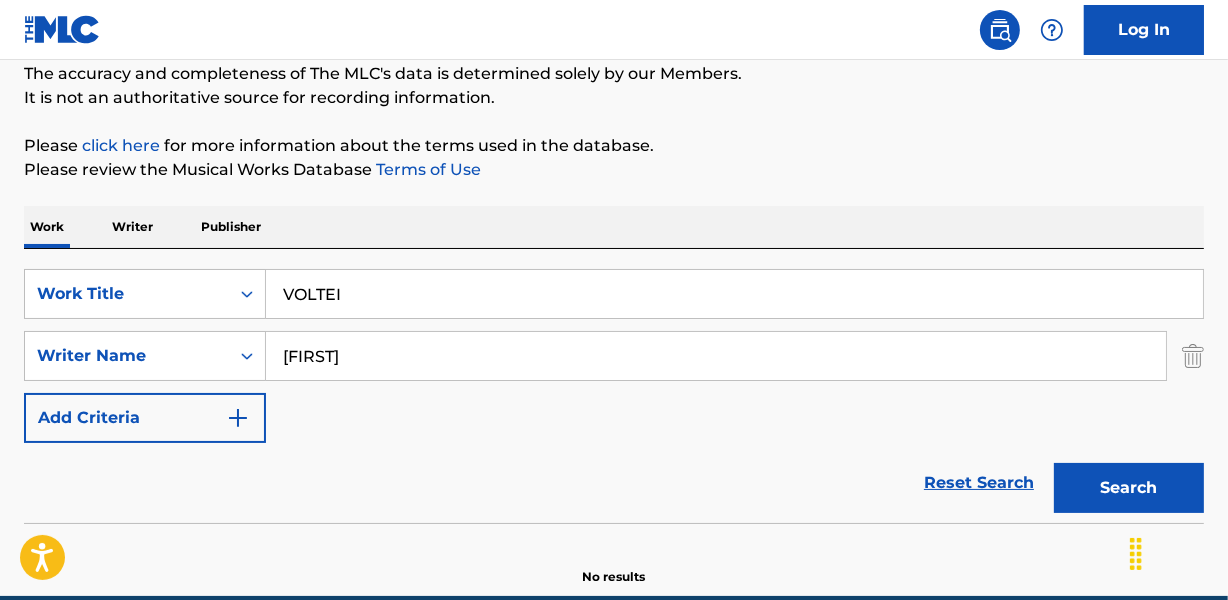 click on "Search" at bounding box center (1129, 488) 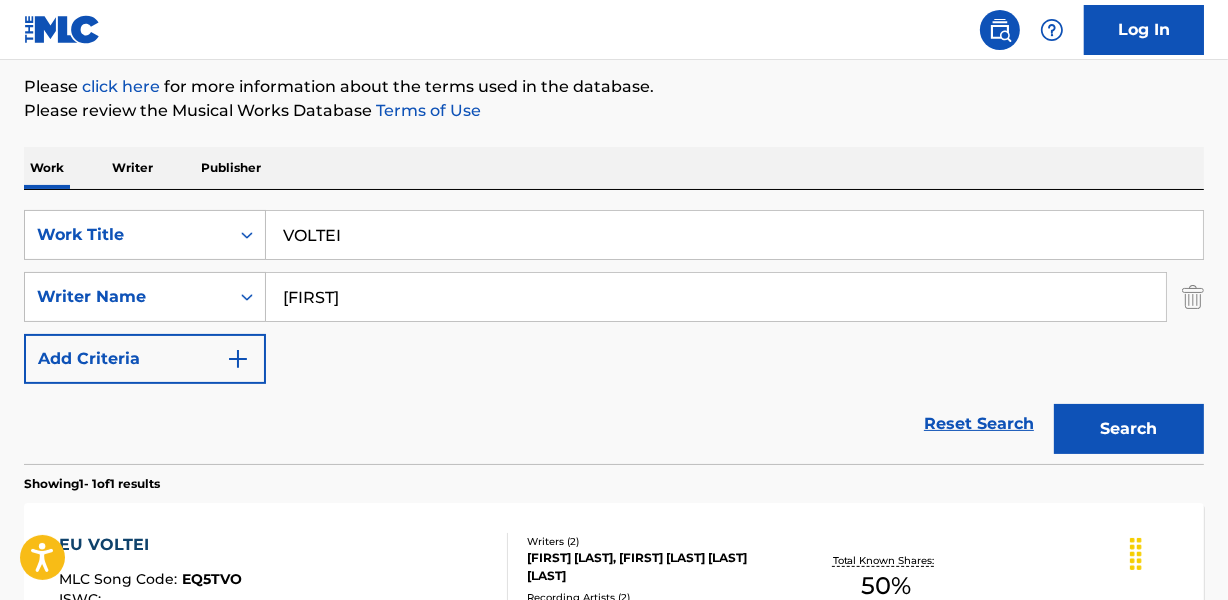 scroll, scrollTop: 267, scrollLeft: 0, axis: vertical 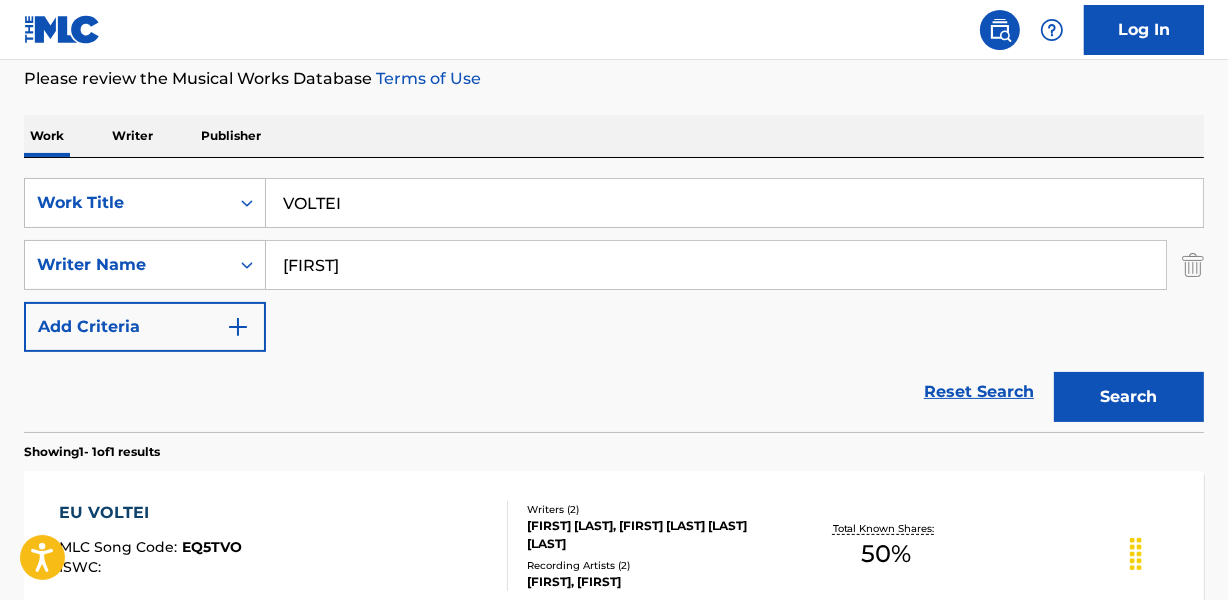 click on "Reset Search Search" at bounding box center (614, 392) 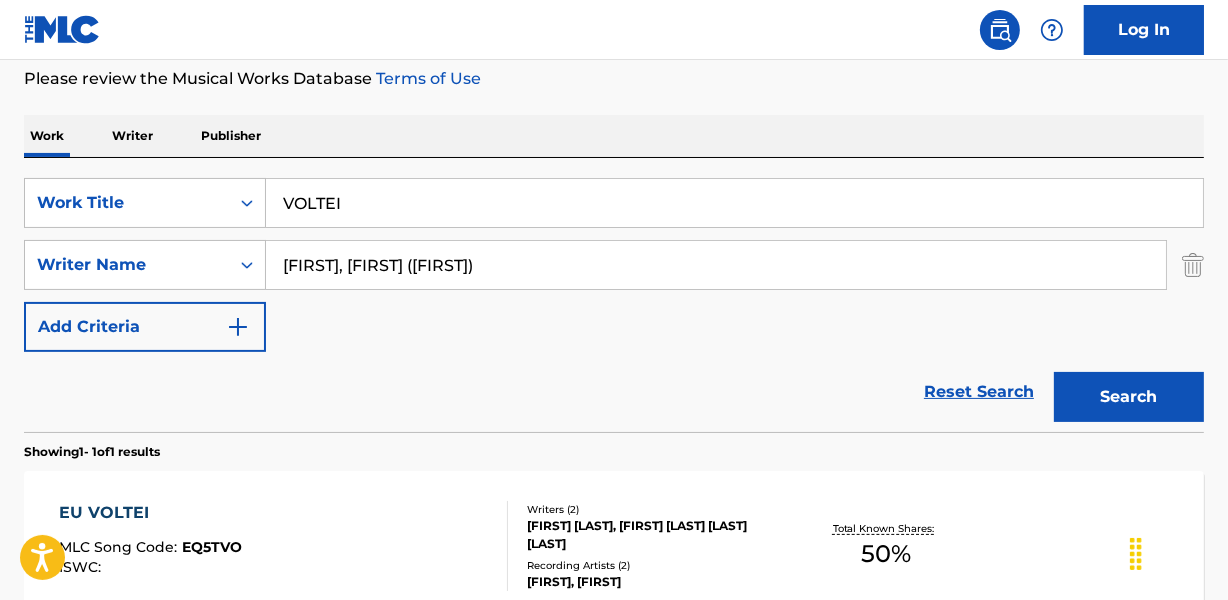 drag, startPoint x: 363, startPoint y: 260, endPoint x: 104, endPoint y: 290, distance: 260.73166 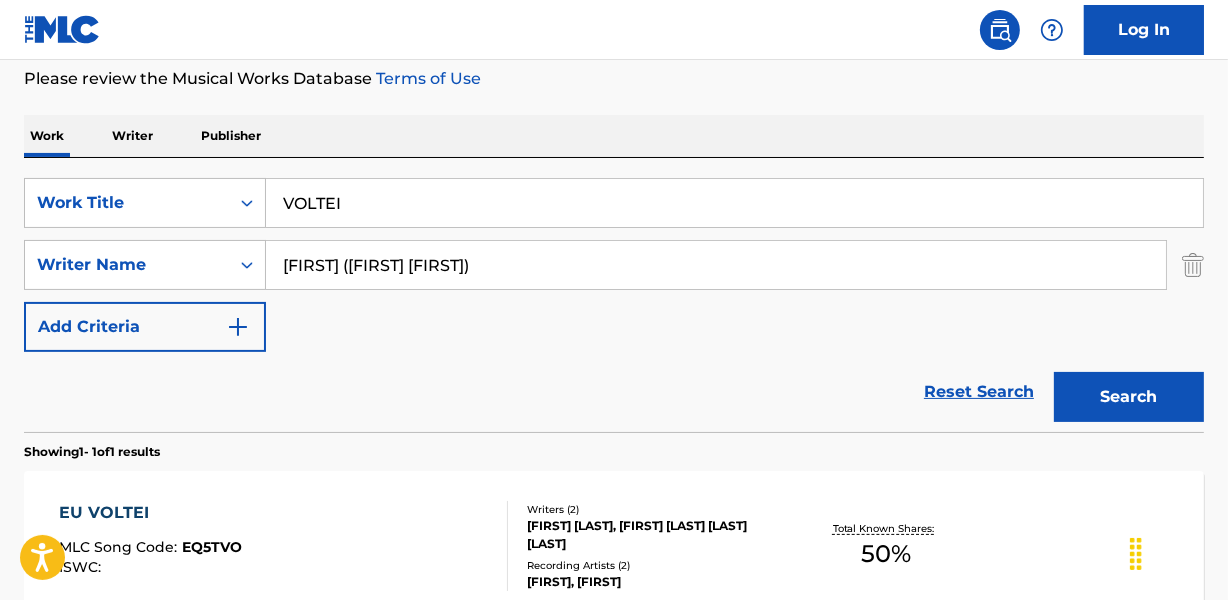 click on "Search" at bounding box center (1129, 397) 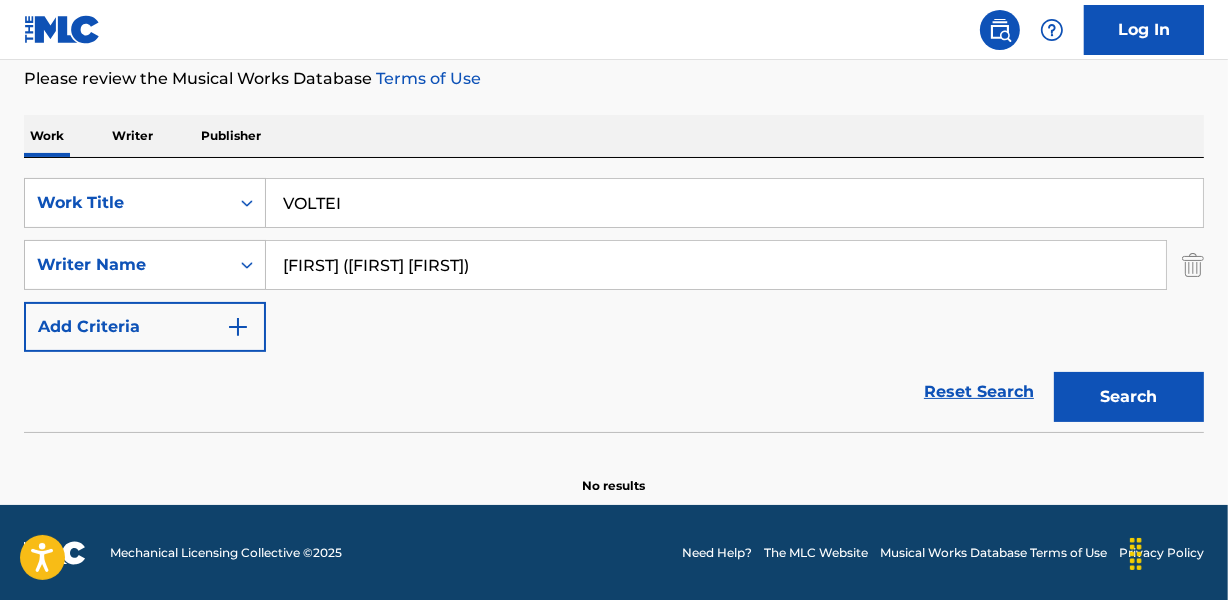 drag, startPoint x: 354, startPoint y: 270, endPoint x: 706, endPoint y: 268, distance: 352.00568 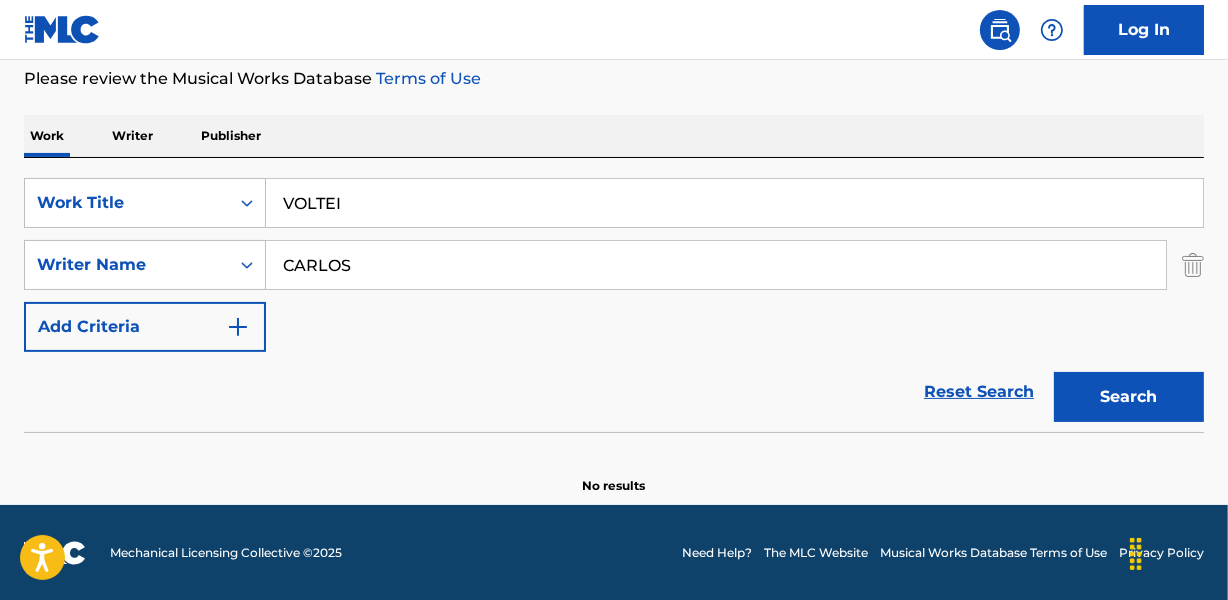 click on "Search" at bounding box center [1129, 397] 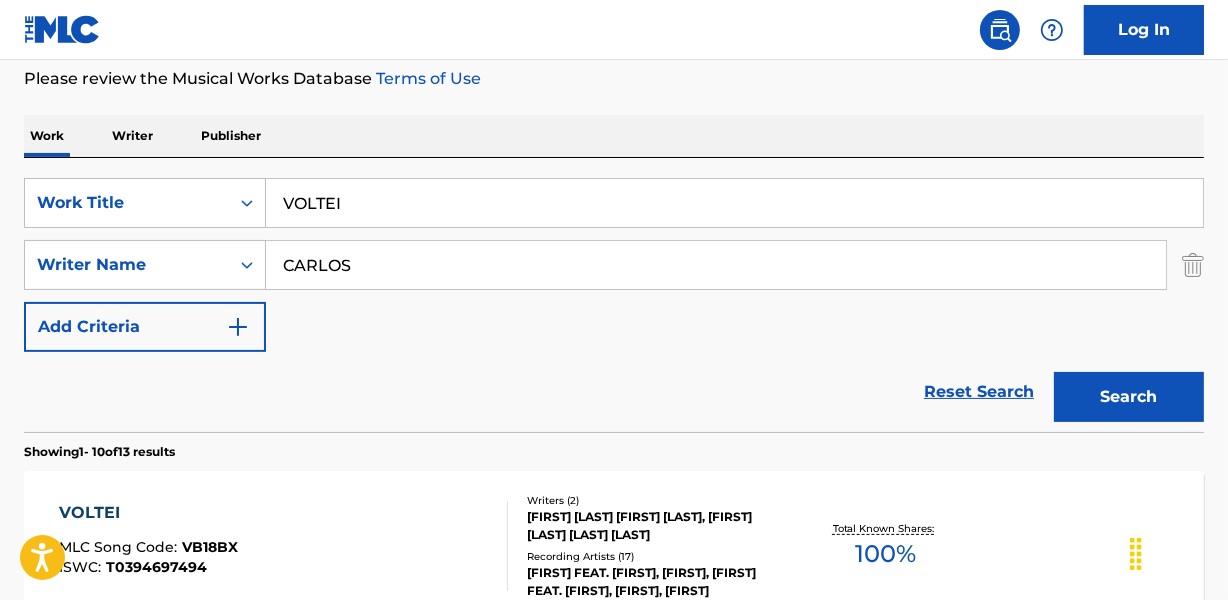 click on "SearchWithCriteriaf9630bc0-9f90-4343-9de9-fb67c36f2595 Work Title VOLTE SearchWithCriteria07a934c5-7b8a-48d0-ba4d-9dc79fabdd54 Writer Name [FIRST] Add Criteria" at bounding box center (614, 265) 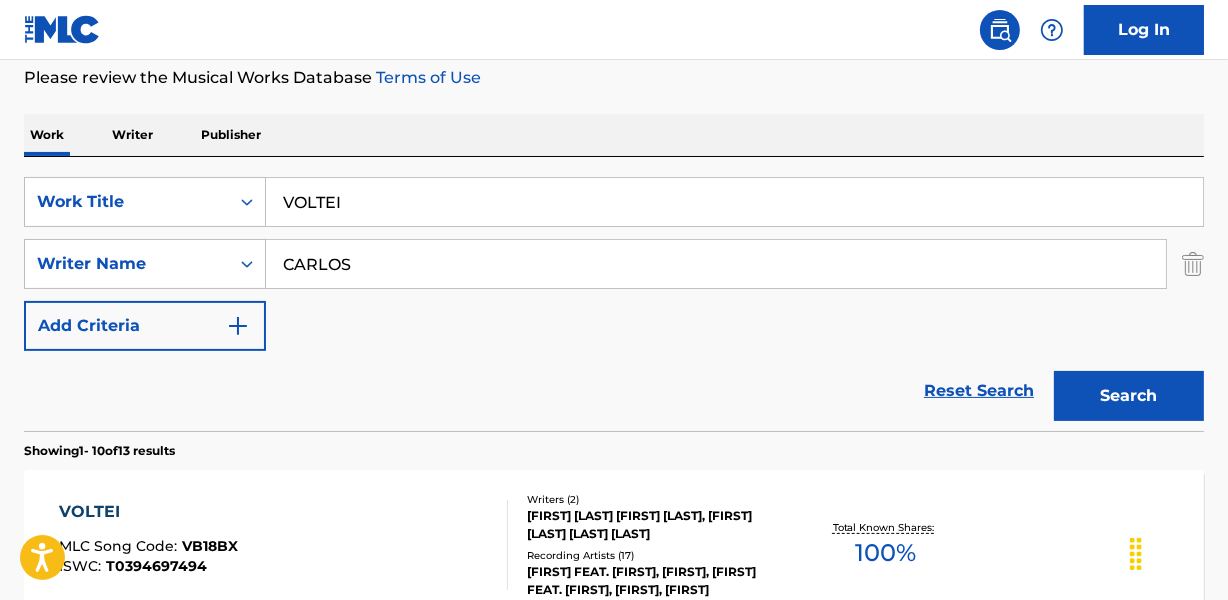 scroll, scrollTop: 267, scrollLeft: 0, axis: vertical 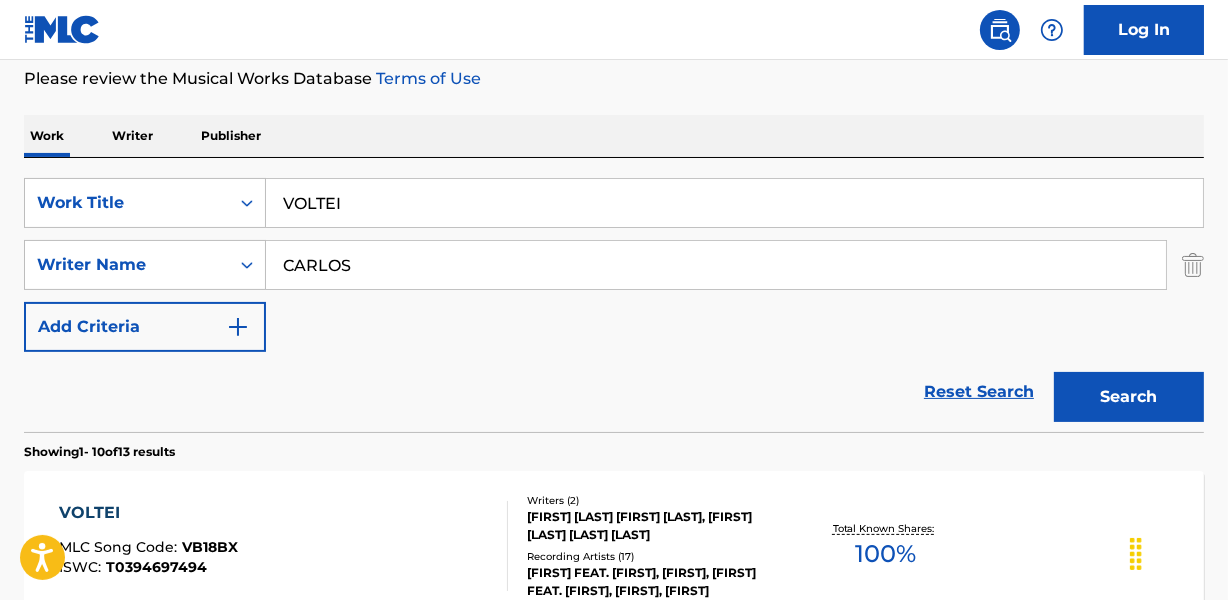 click on "CARLOS" at bounding box center [716, 265] 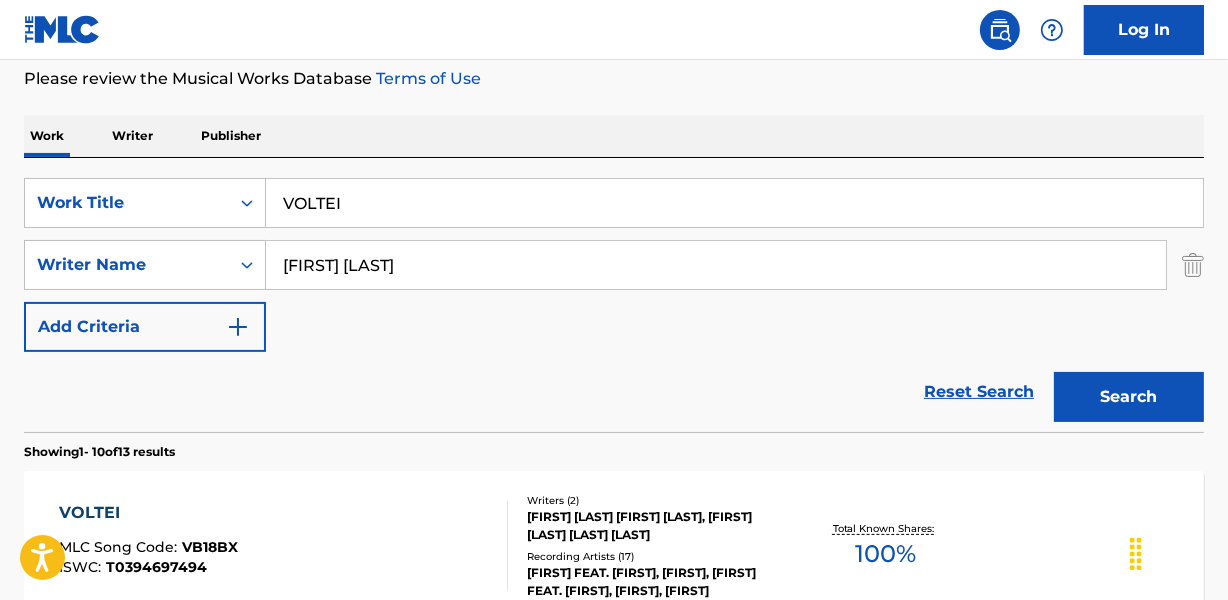 type on "[FIRST] [LAST]" 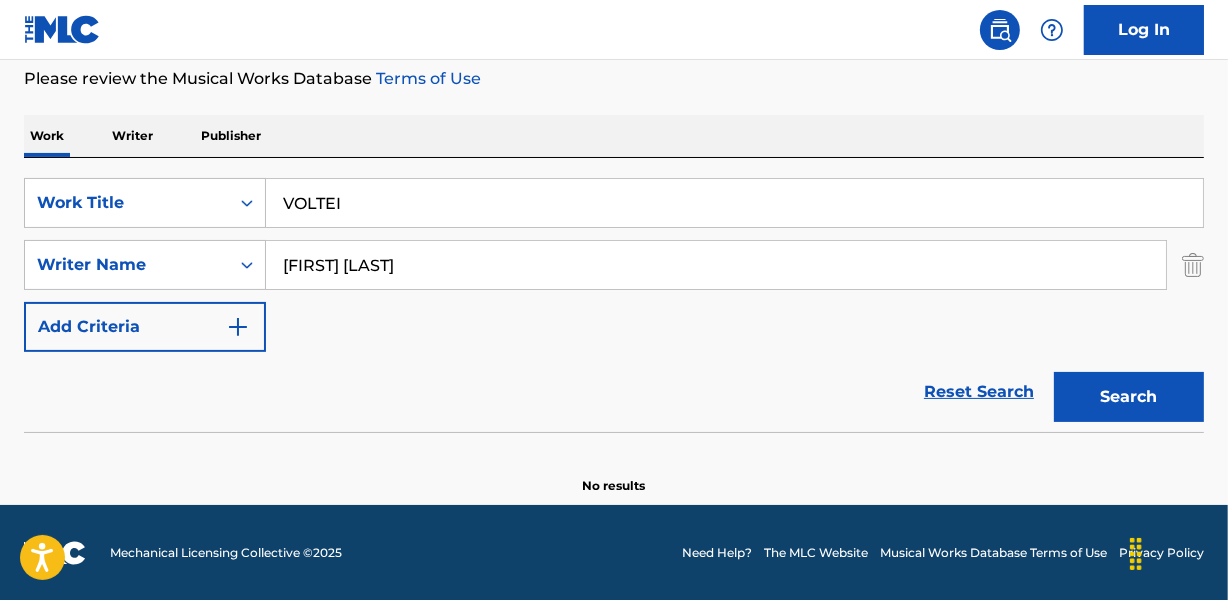 click on "VOLTEI" at bounding box center [734, 203] 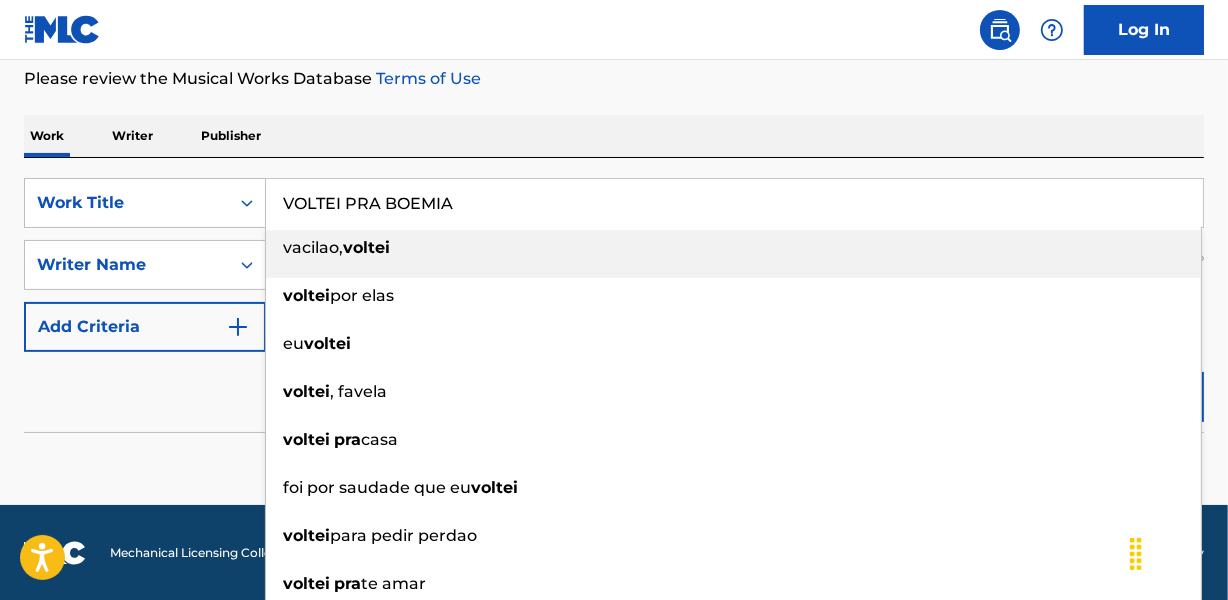 type on "VOLTEI PRA BOEMIA" 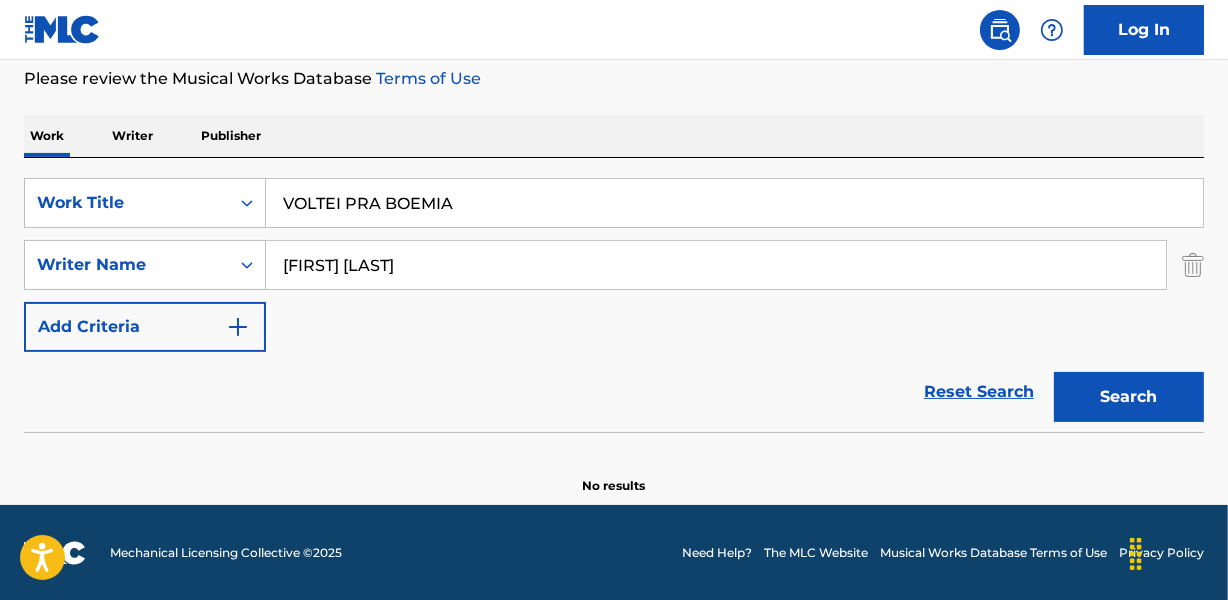 click on "Work Writer Publisher" at bounding box center [614, 136] 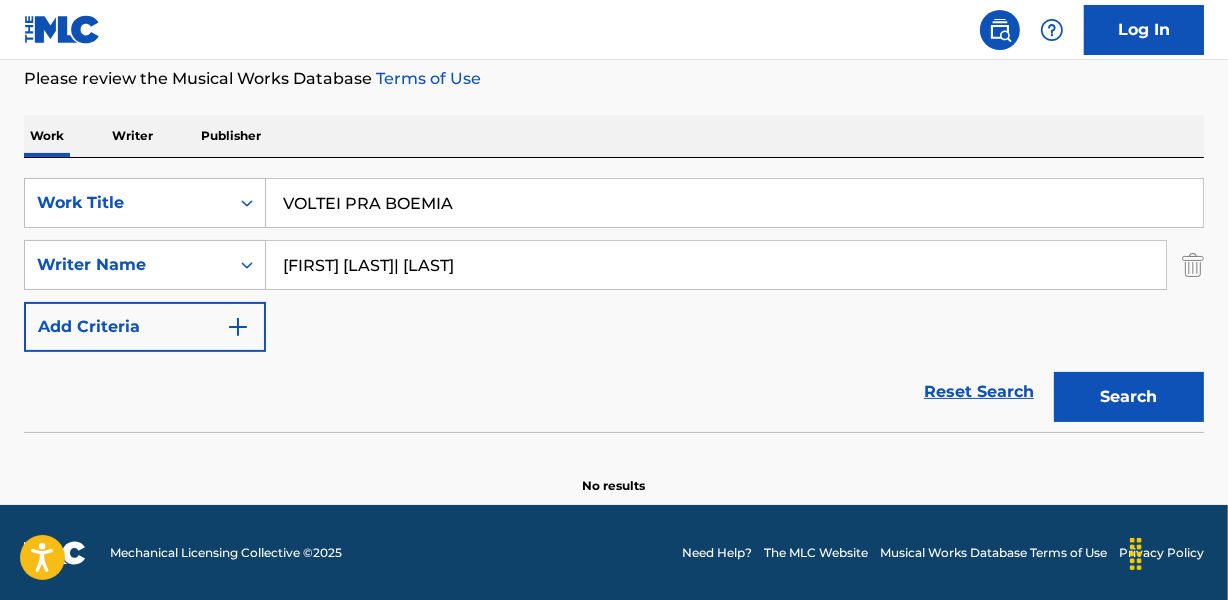 drag, startPoint x: 432, startPoint y: 259, endPoint x: 653, endPoint y: 259, distance: 221 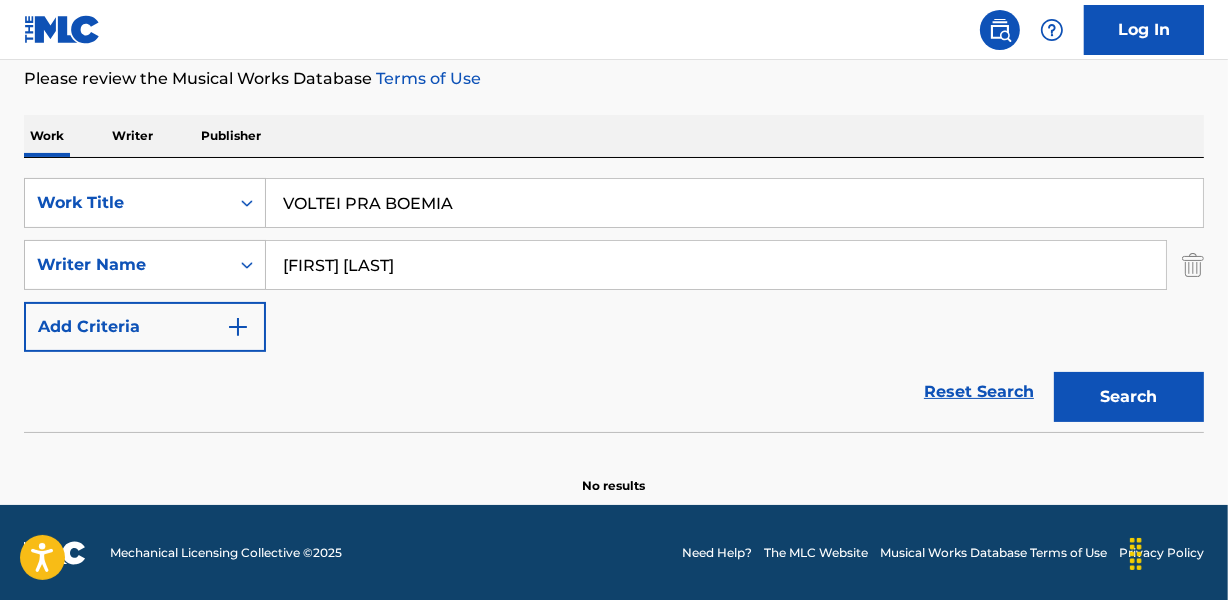 click on "Search" at bounding box center (1129, 397) 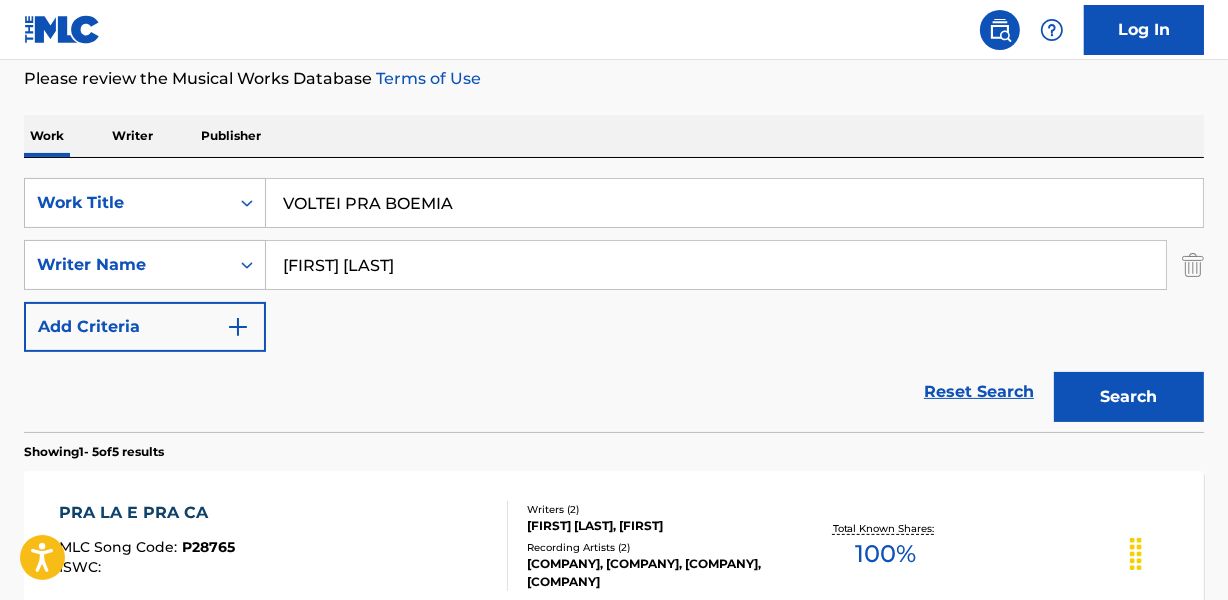 type on "[FIRST] [LAST]" 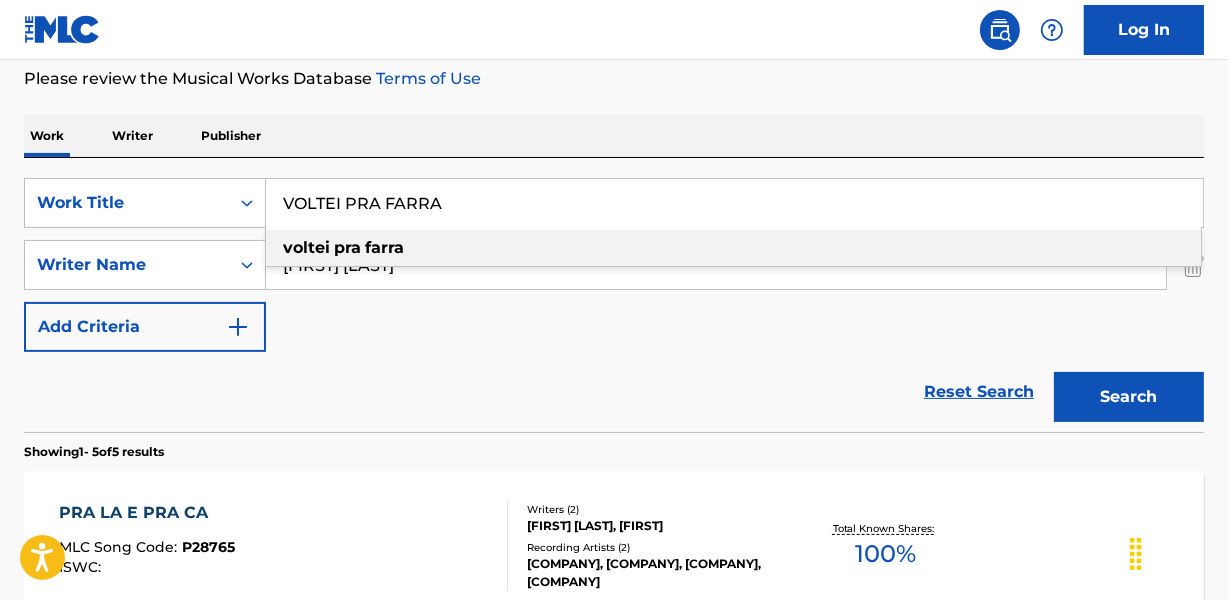 type on "VOLTEI PRA FARRA" 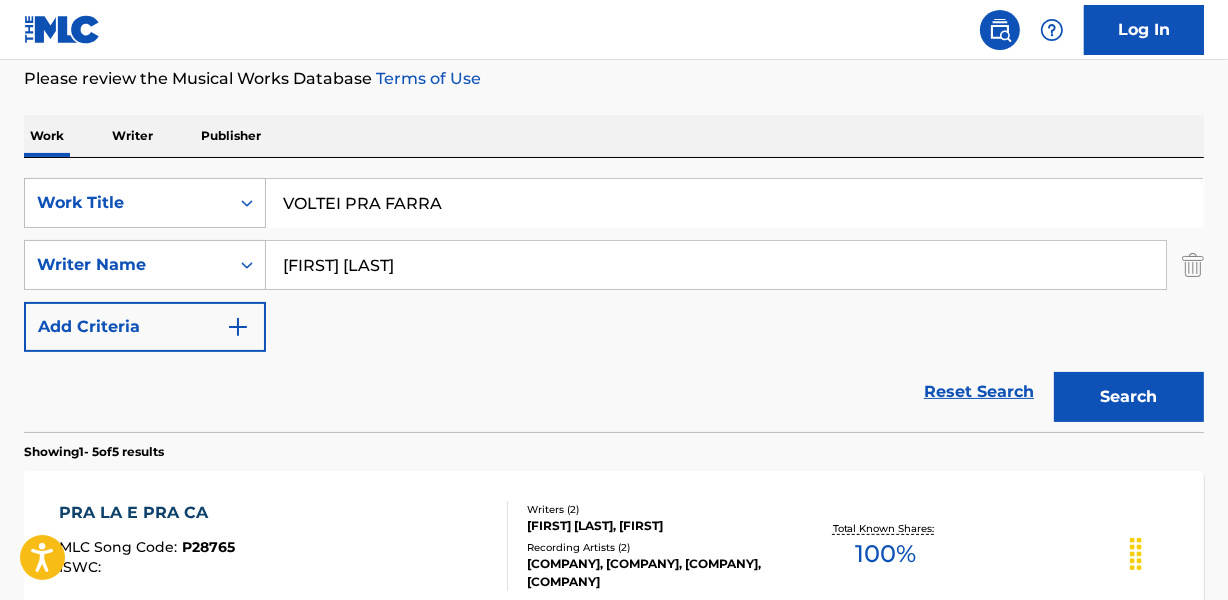 click on "[FIRST] [LAST]" at bounding box center [716, 265] 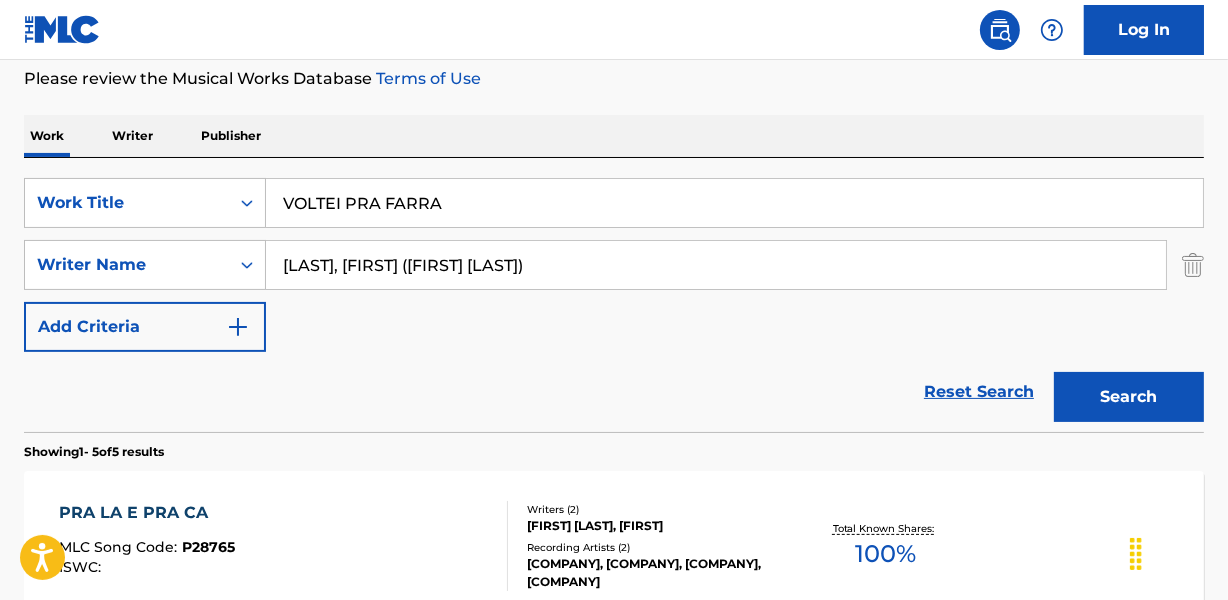 drag, startPoint x: 436, startPoint y: 260, endPoint x: 825, endPoint y: 258, distance: 389.00513 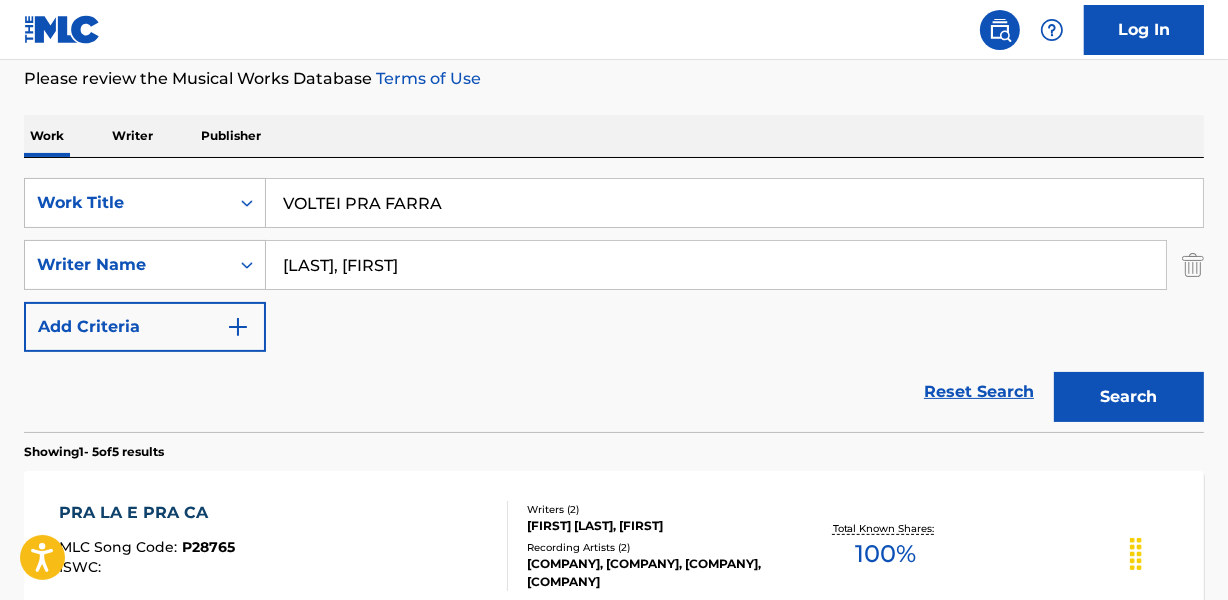 click on "Search" at bounding box center [1129, 397] 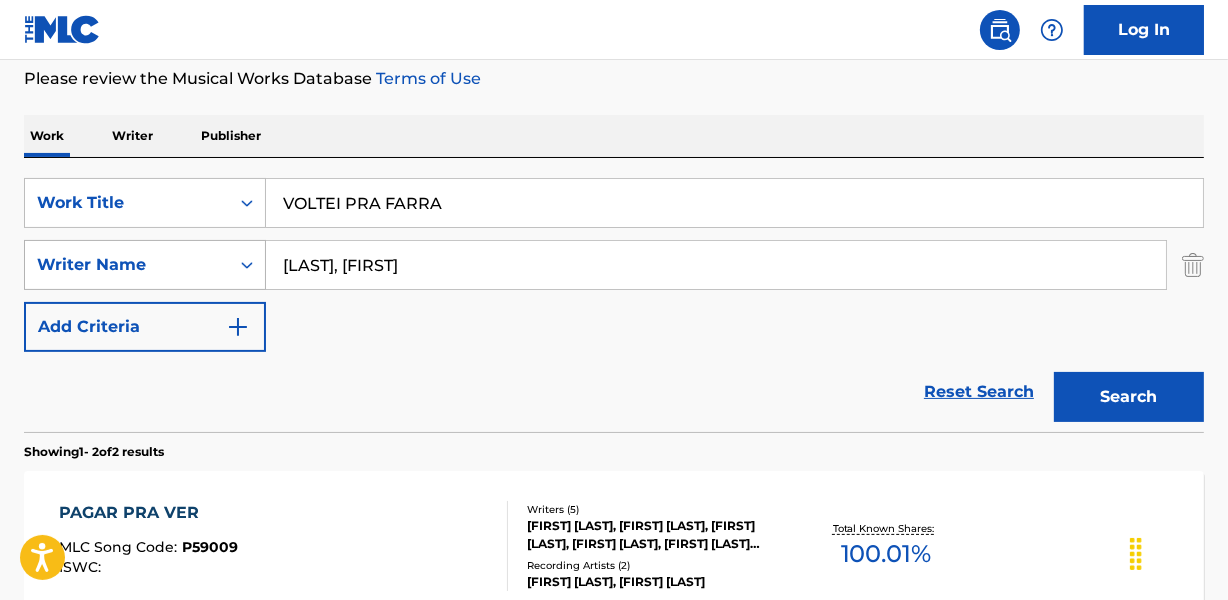 drag, startPoint x: 322, startPoint y: 266, endPoint x: 192, endPoint y: 276, distance: 130.38405 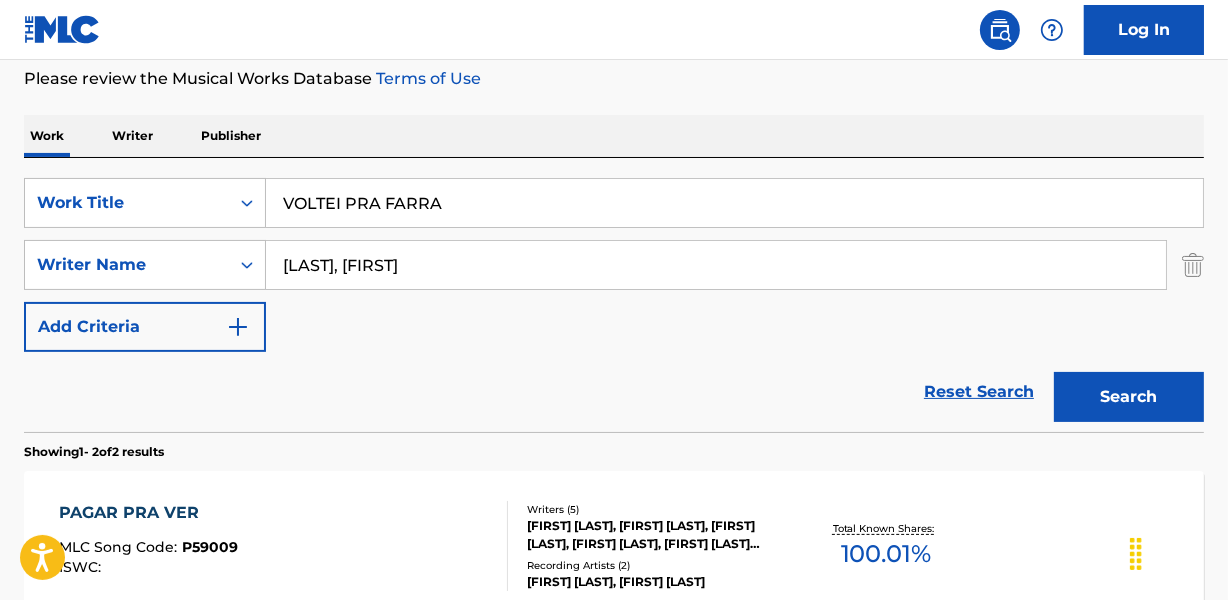 click on "[LAST], [FIRST]" at bounding box center [716, 265] 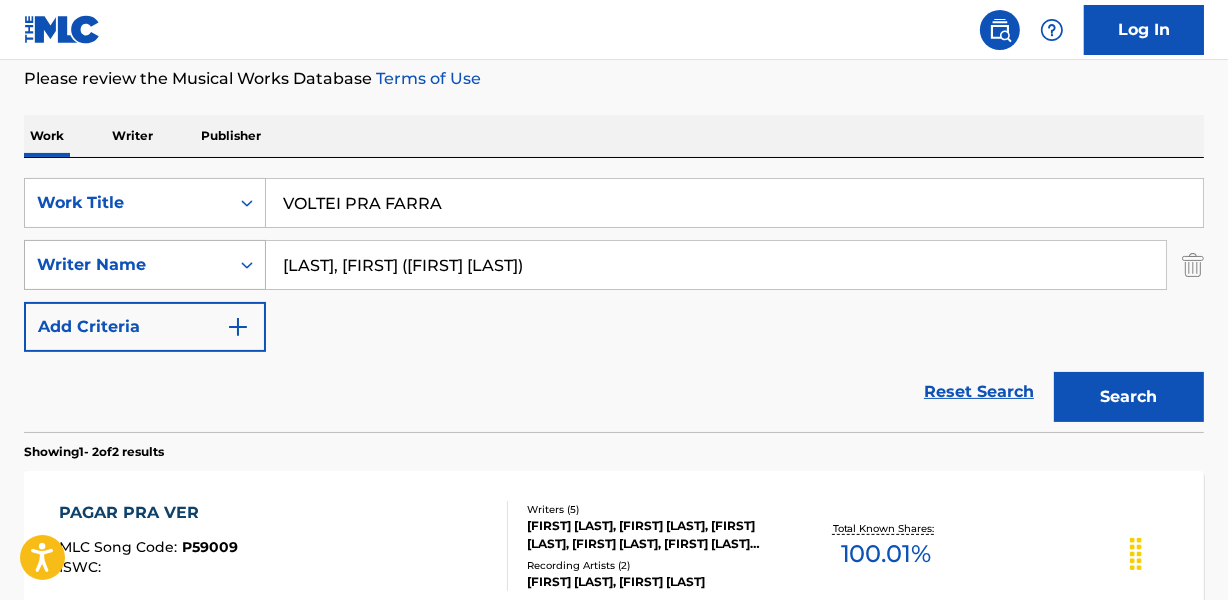 drag, startPoint x: 438, startPoint y: 264, endPoint x: 208, endPoint y: 275, distance: 230.2629 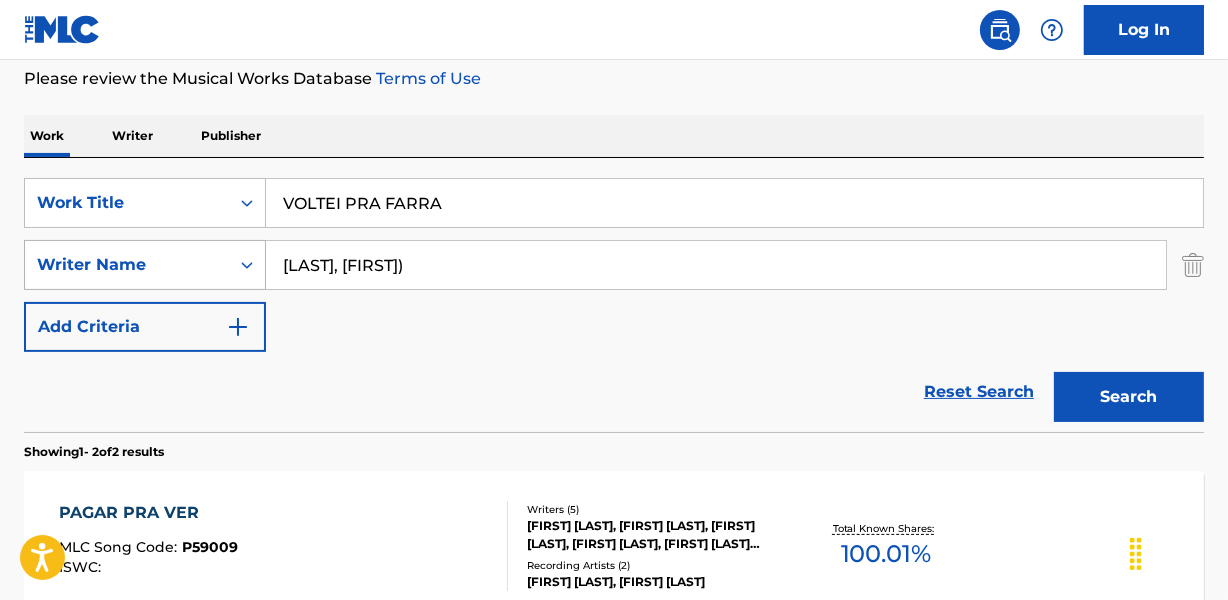 click on "Search" at bounding box center (1129, 397) 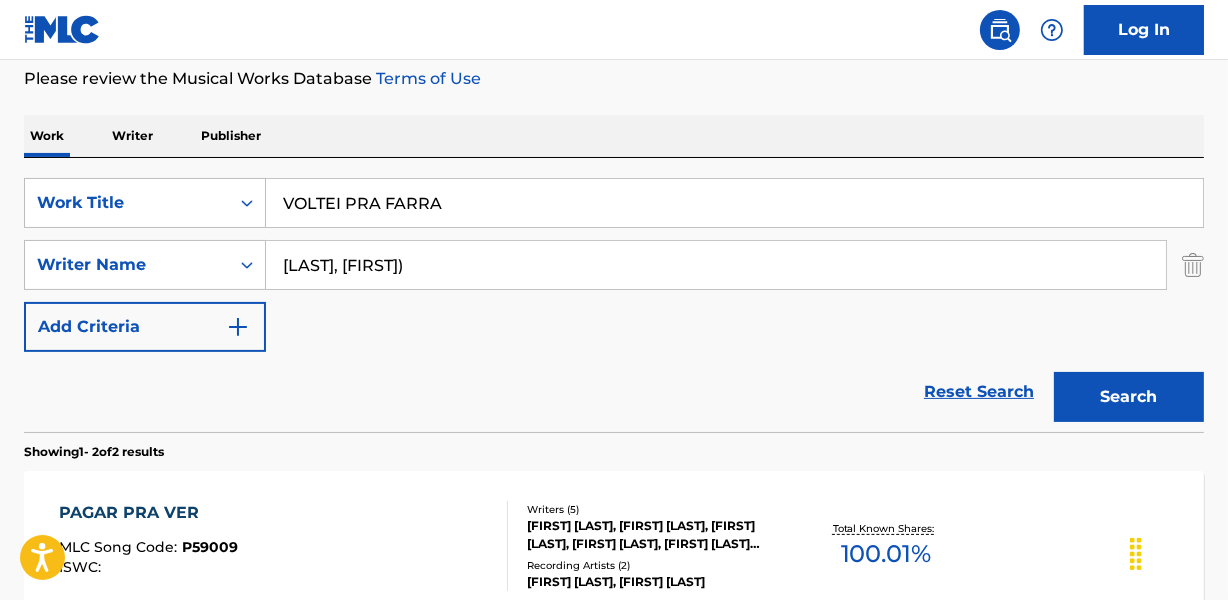 click on "[LAST], [FIRST])" at bounding box center (716, 265) 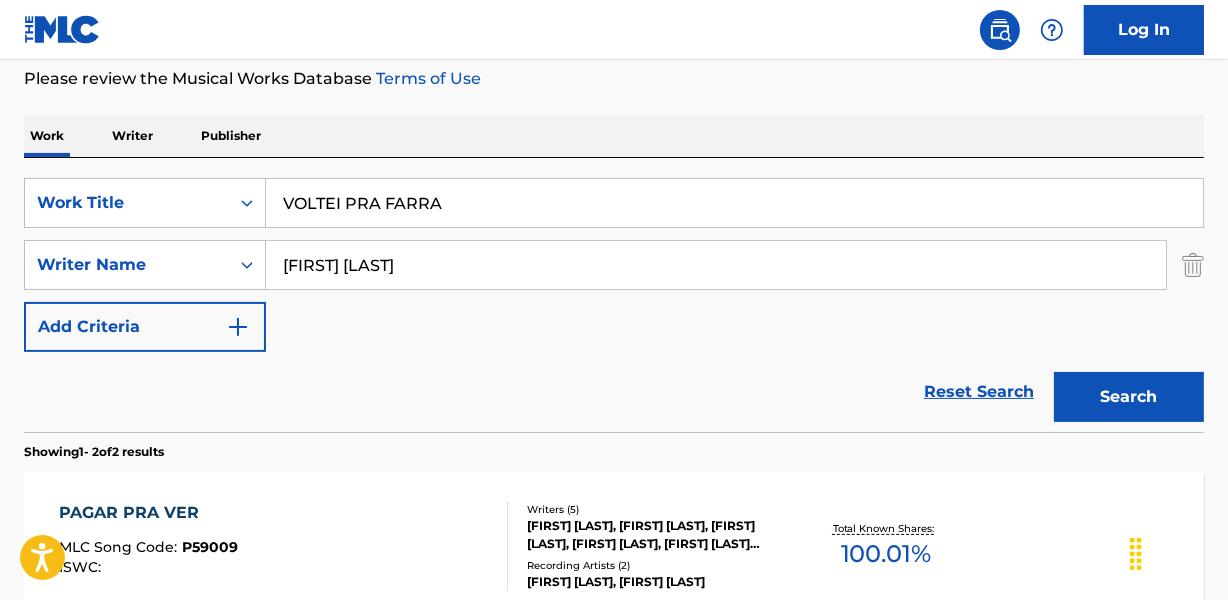 type on "[FIRST] [LAST]" 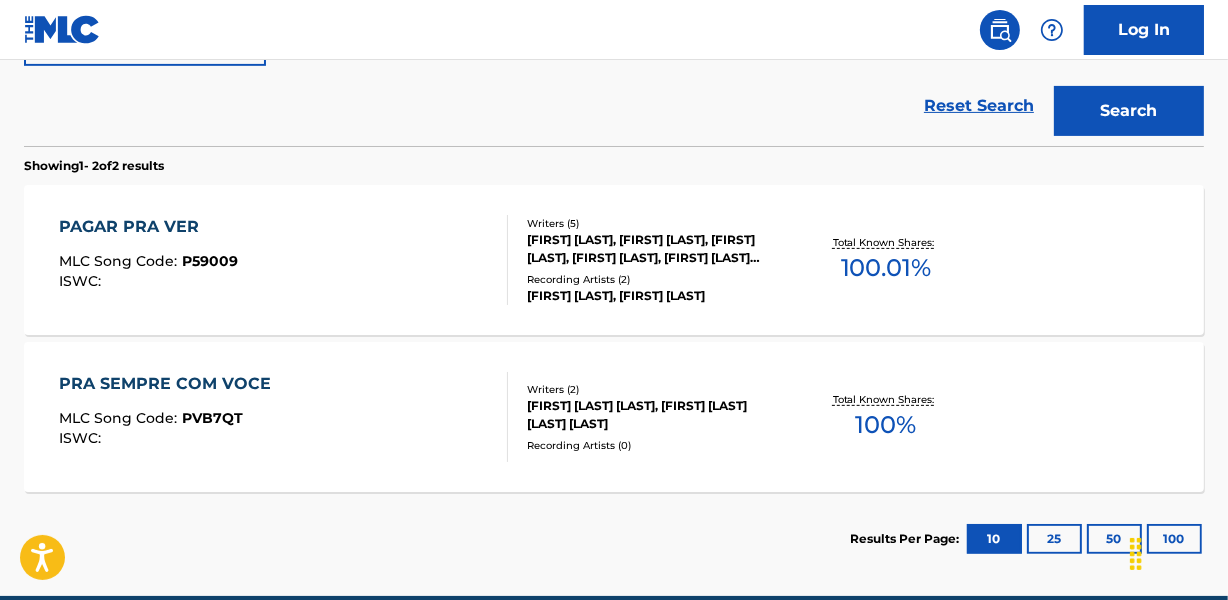 scroll, scrollTop: 280, scrollLeft: 0, axis: vertical 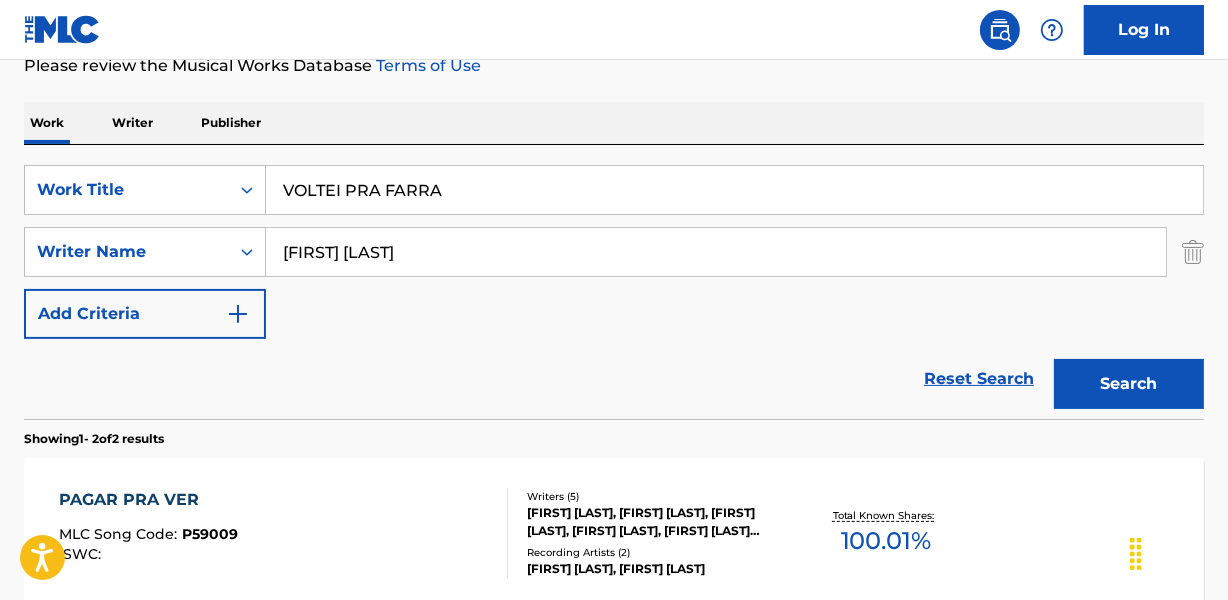 click on "VOLTEI PRA FARRA" at bounding box center (734, 190) 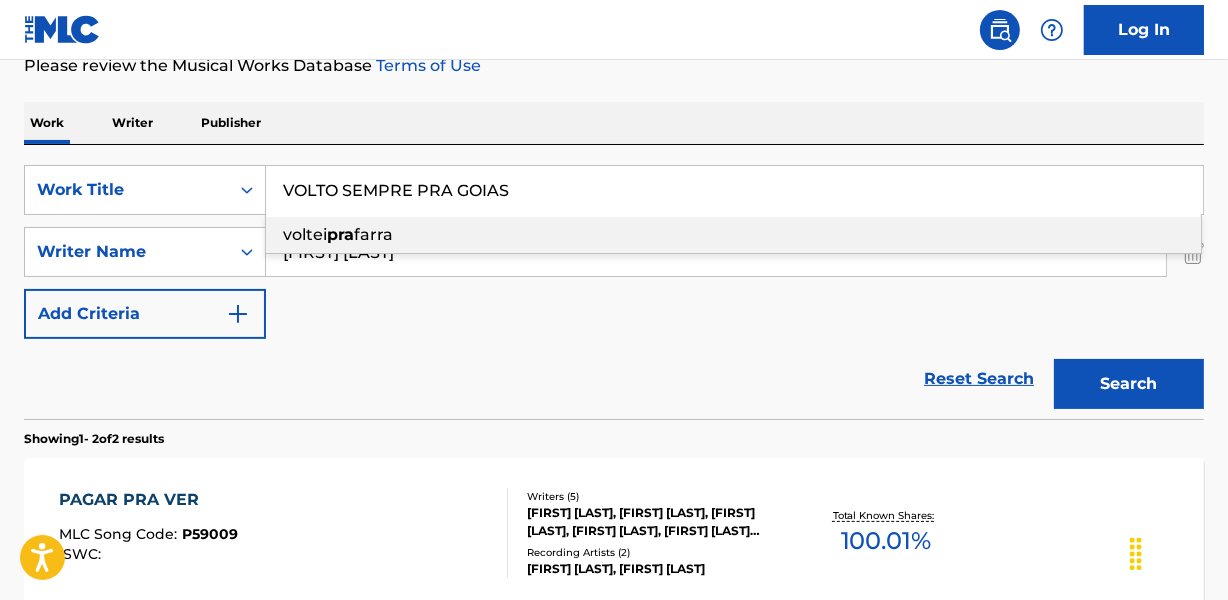 type on "VOLTO SEMPRE PRA GOIAS" 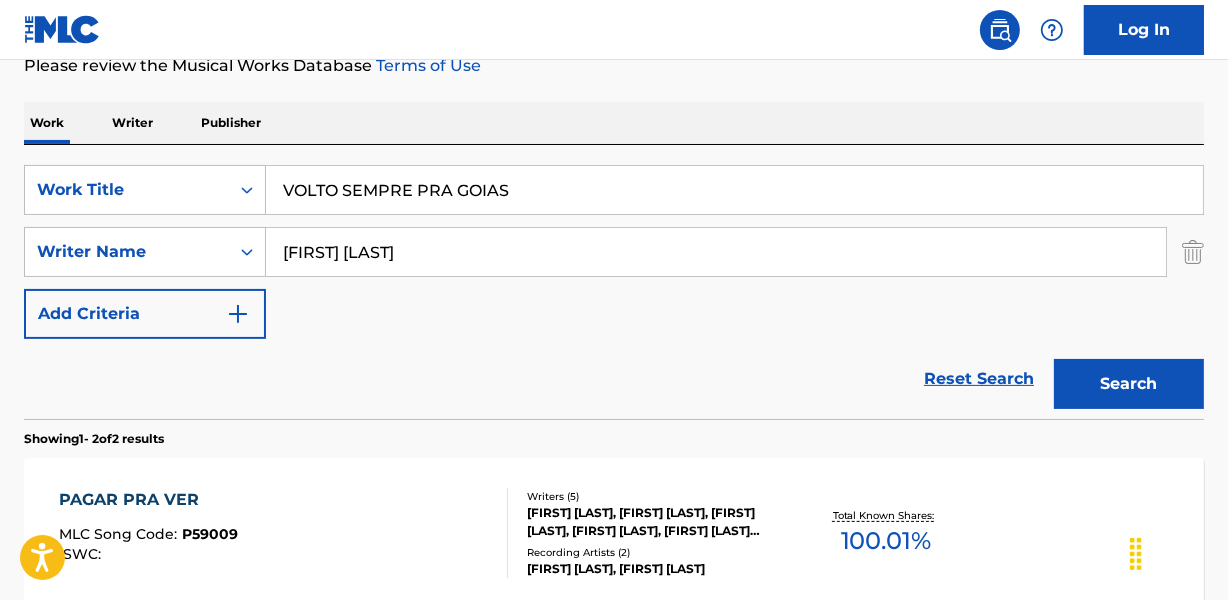 click on "Work Writer Publisher" at bounding box center (614, 123) 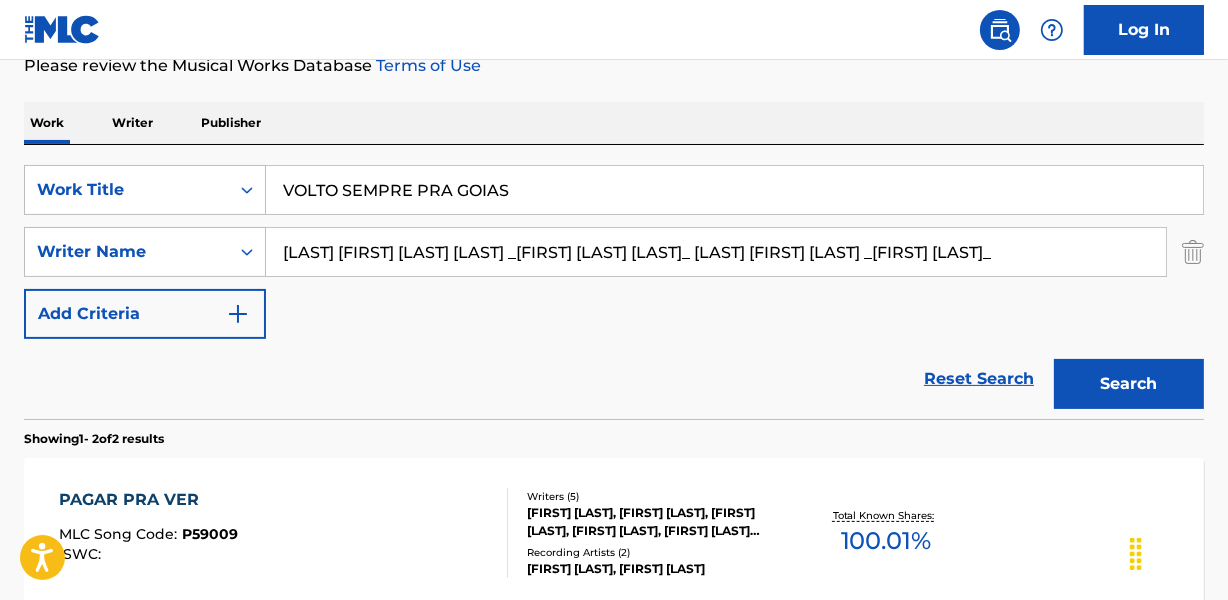 scroll, scrollTop: 0, scrollLeft: 199, axis: horizontal 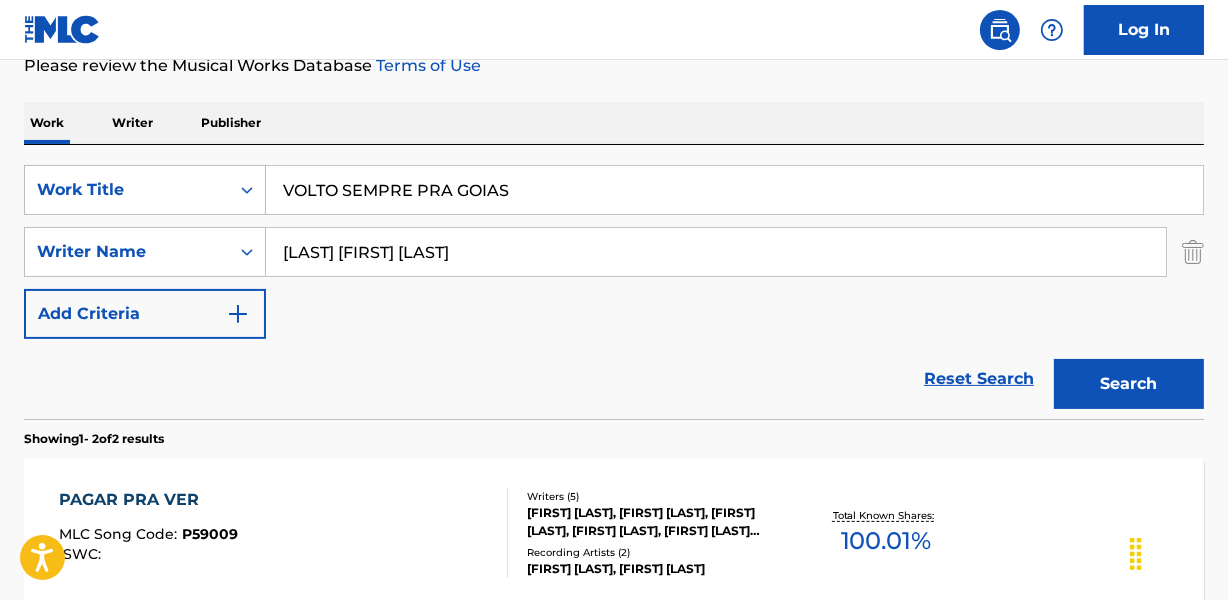 click on "Search" at bounding box center [1129, 384] 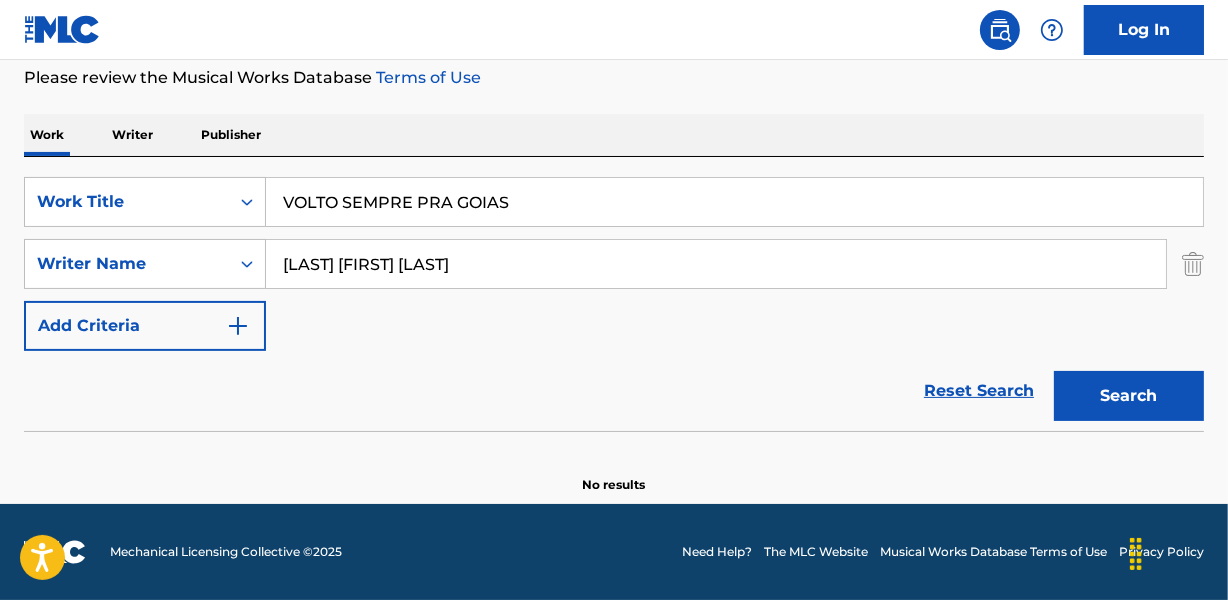 scroll, scrollTop: 267, scrollLeft: 0, axis: vertical 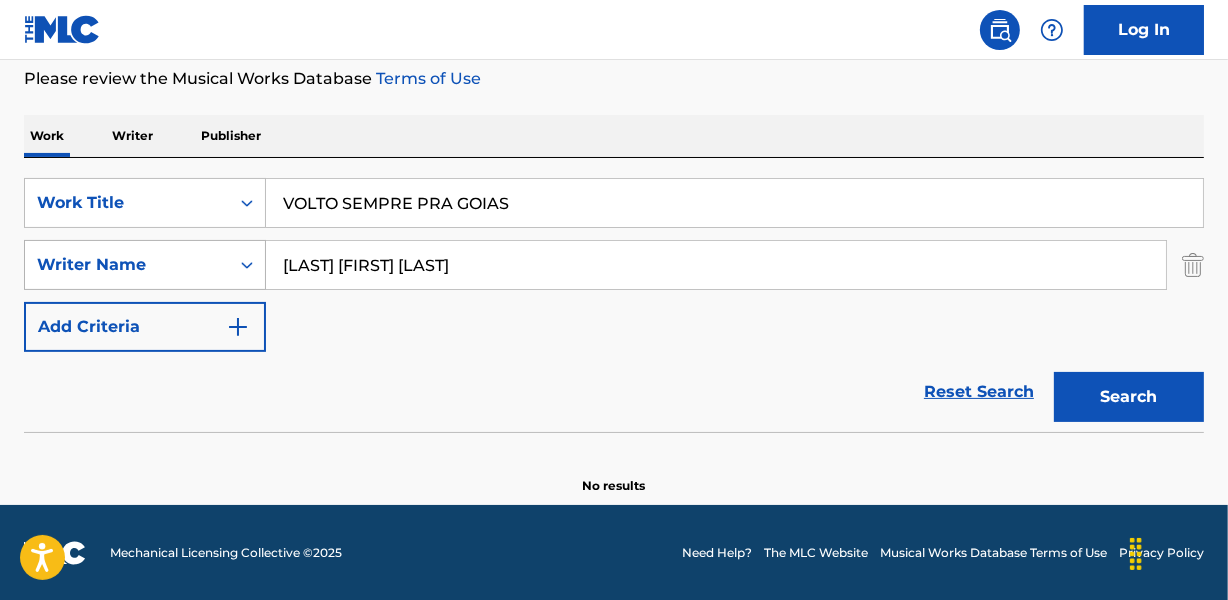 drag, startPoint x: 422, startPoint y: 268, endPoint x: 167, endPoint y: 268, distance: 255 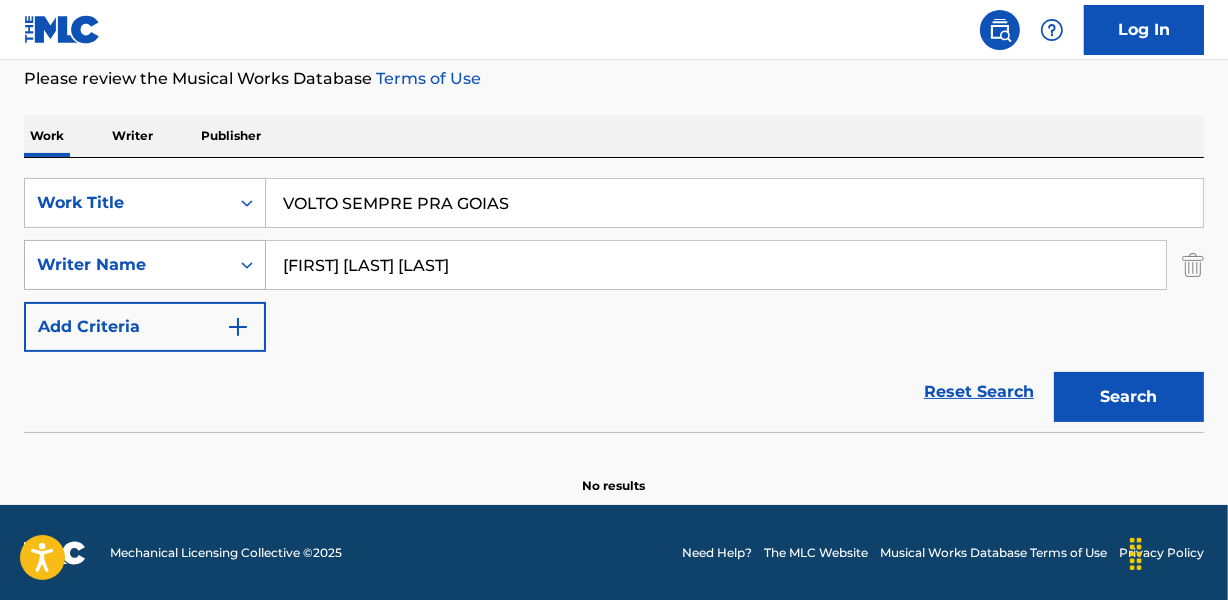 click on "Search" at bounding box center [1129, 397] 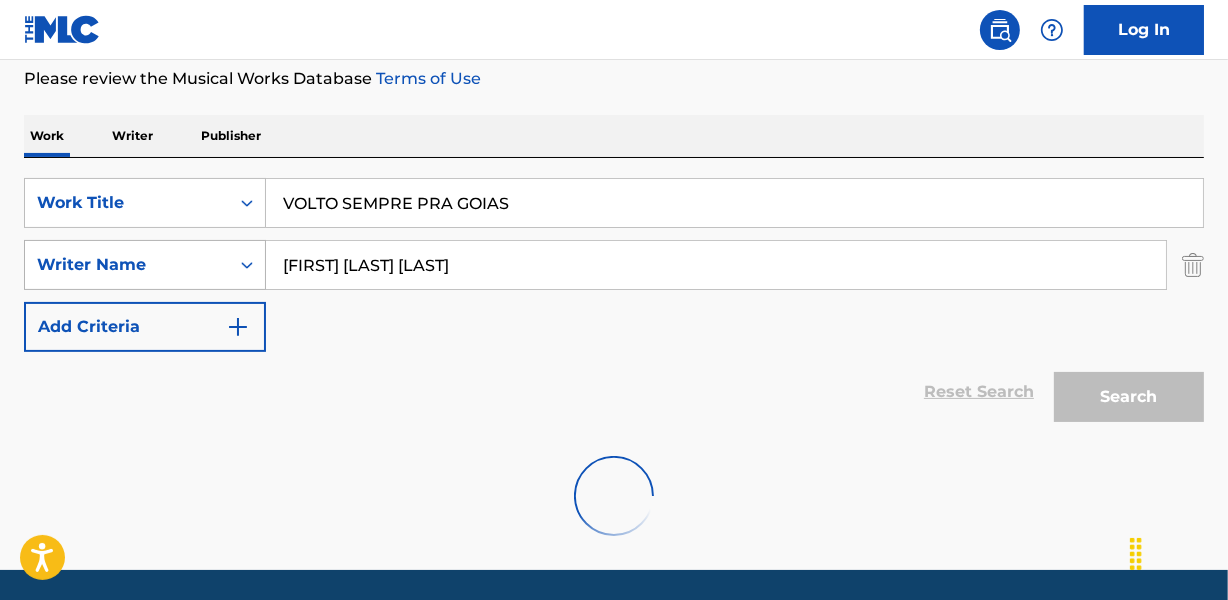 scroll, scrollTop: 280, scrollLeft: 0, axis: vertical 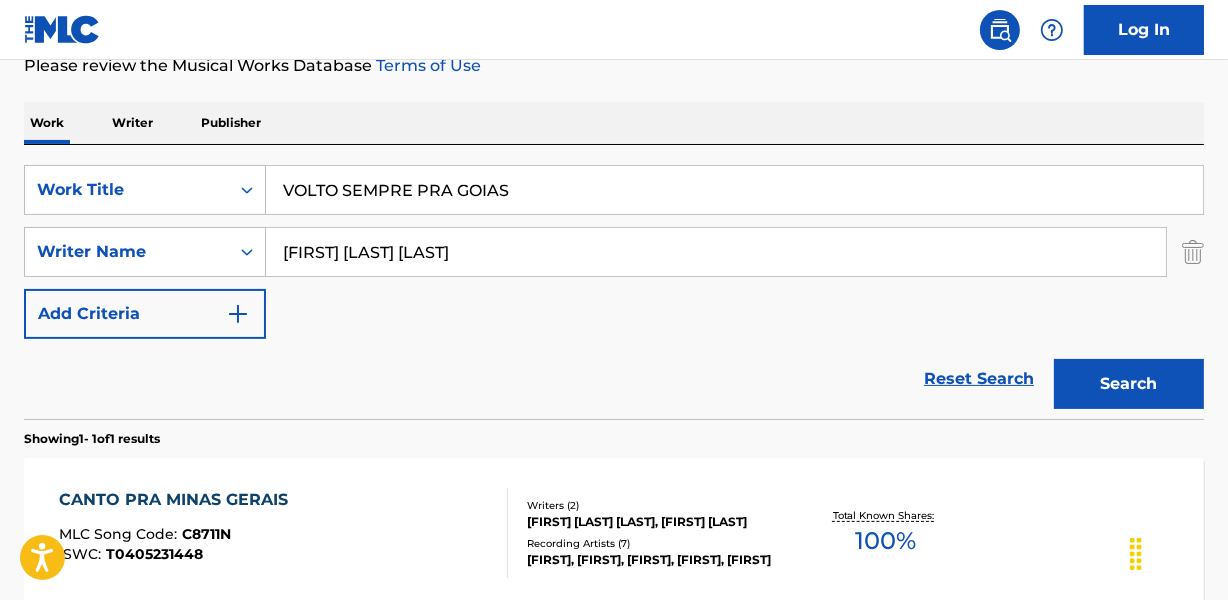 drag, startPoint x: 614, startPoint y: 239, endPoint x: 205, endPoint y: 221, distance: 409.3959 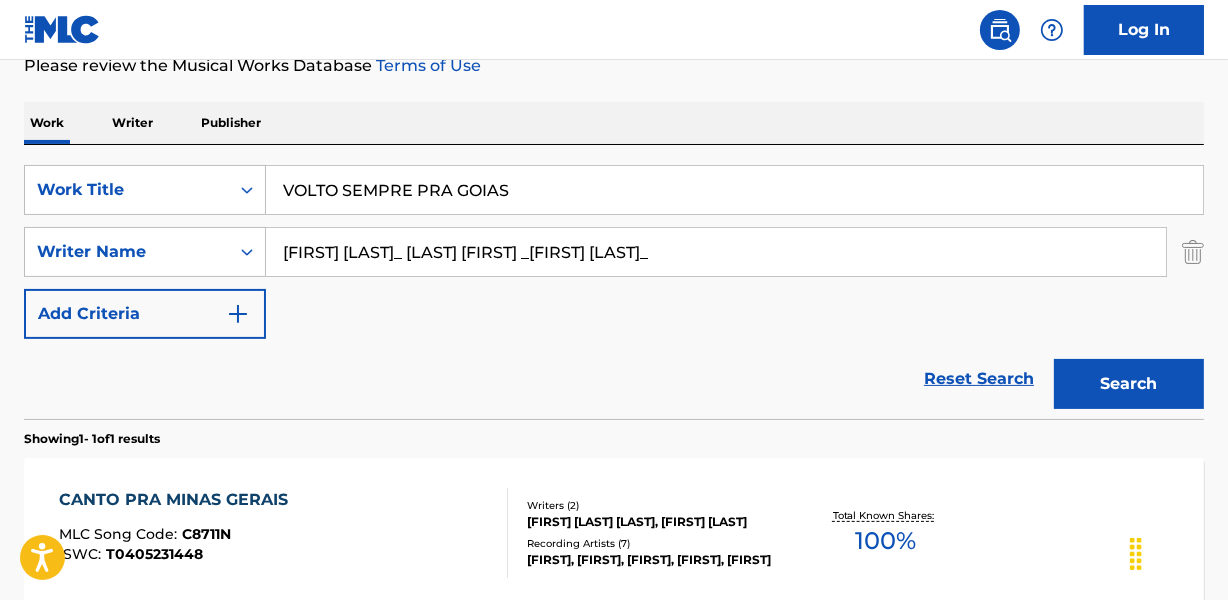 drag, startPoint x: 444, startPoint y: 243, endPoint x: 150, endPoint y: 217, distance: 295.14743 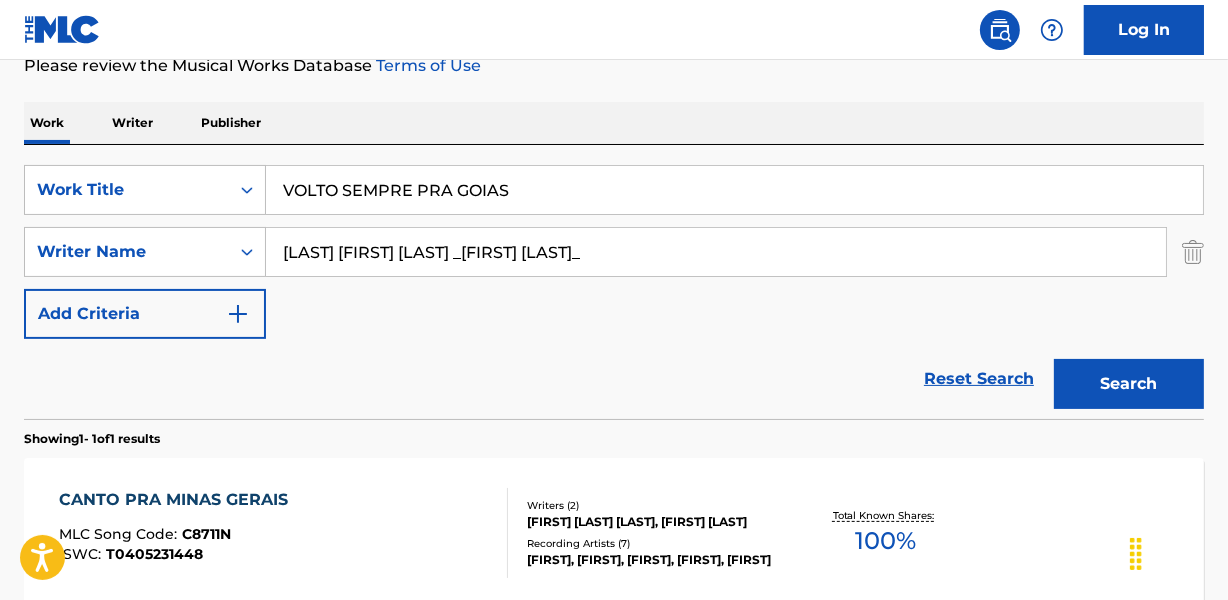 drag, startPoint x: 539, startPoint y: 254, endPoint x: 911, endPoint y: 258, distance: 372.0215 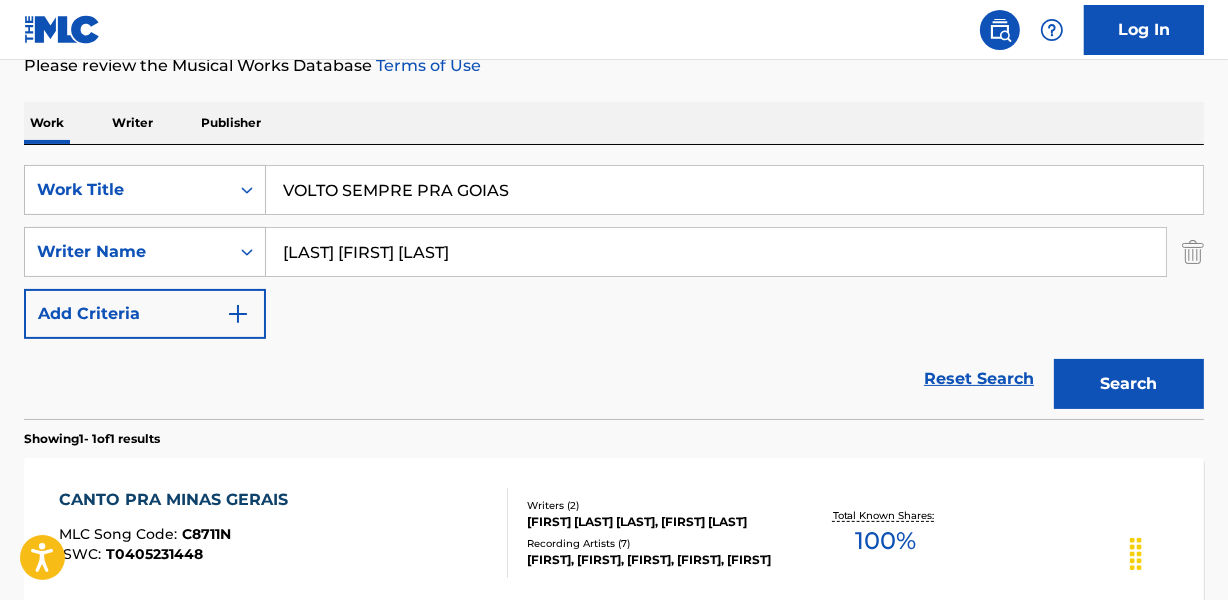 click on "Search" at bounding box center (1129, 384) 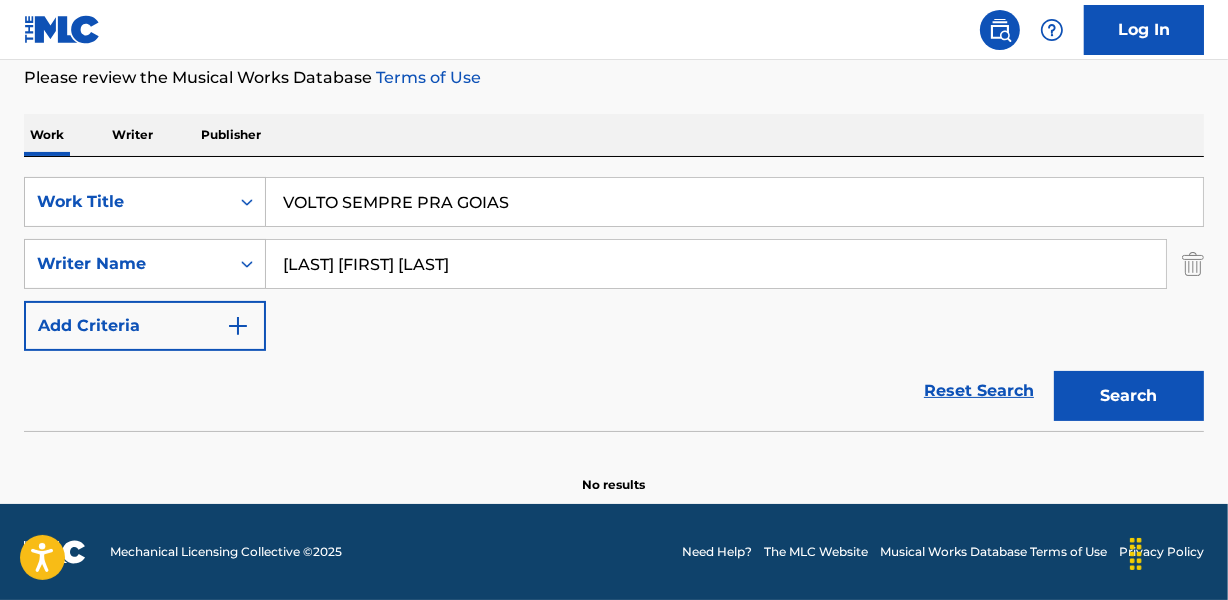 scroll, scrollTop: 267, scrollLeft: 0, axis: vertical 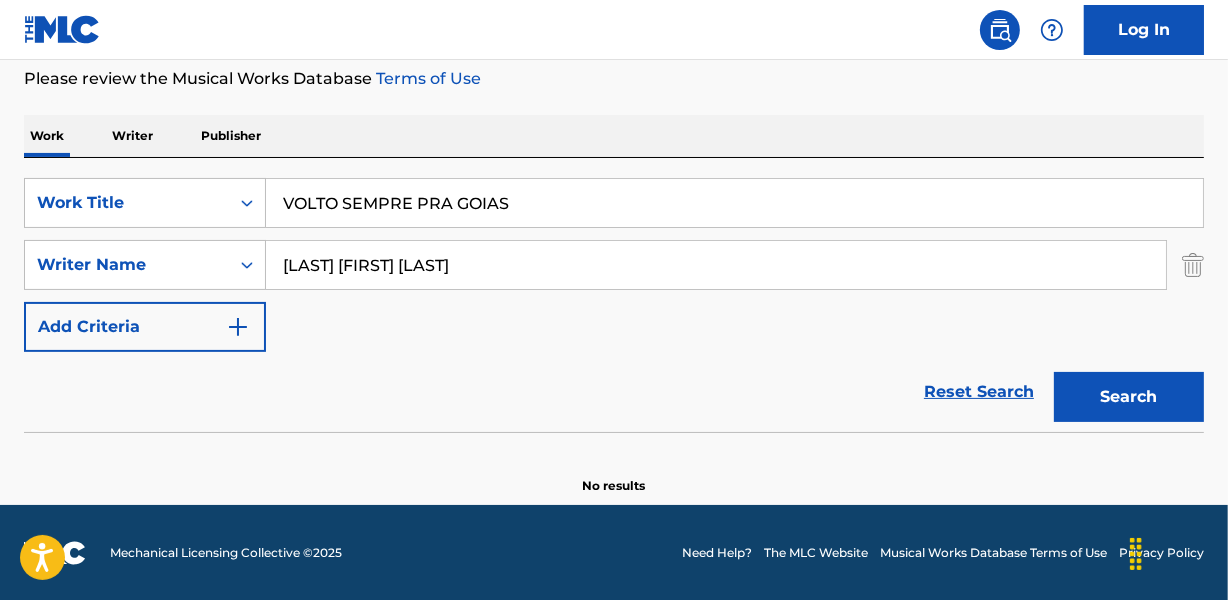 click on "[LAST] [FIRST] [LAST]" at bounding box center [716, 265] 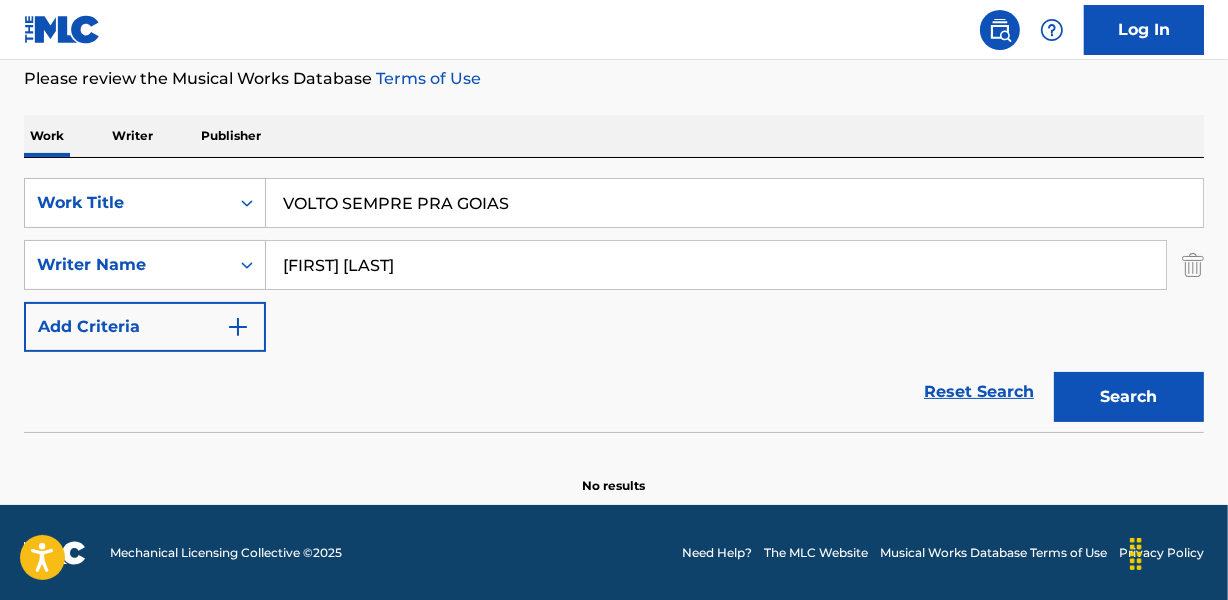 type on "[FIRST] [LAST]" 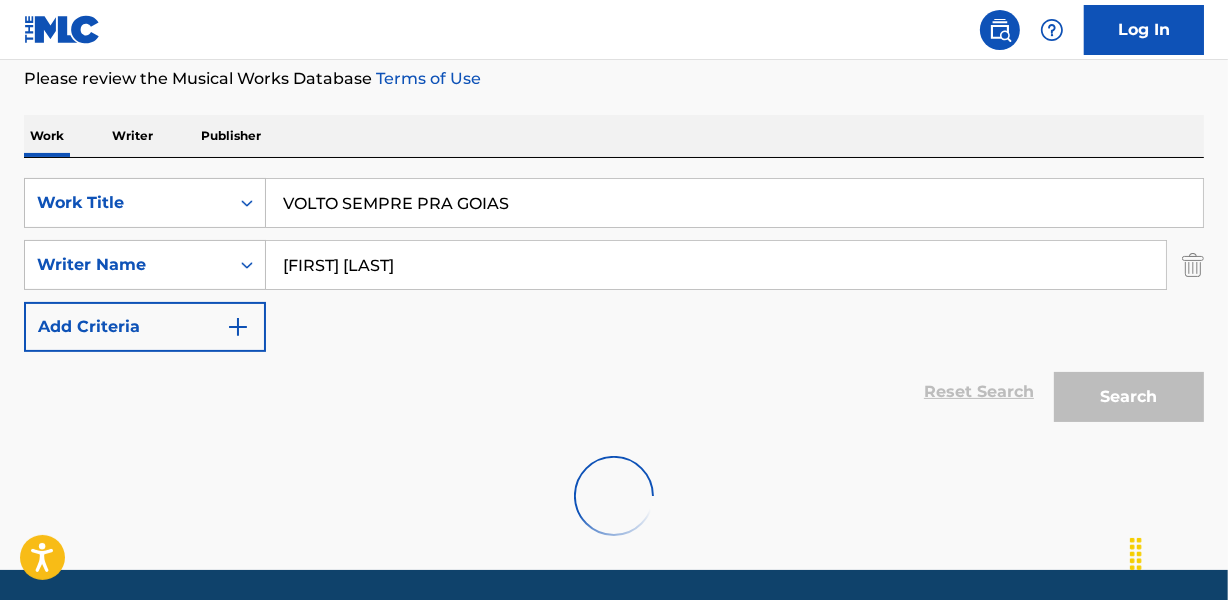 scroll, scrollTop: 280, scrollLeft: 0, axis: vertical 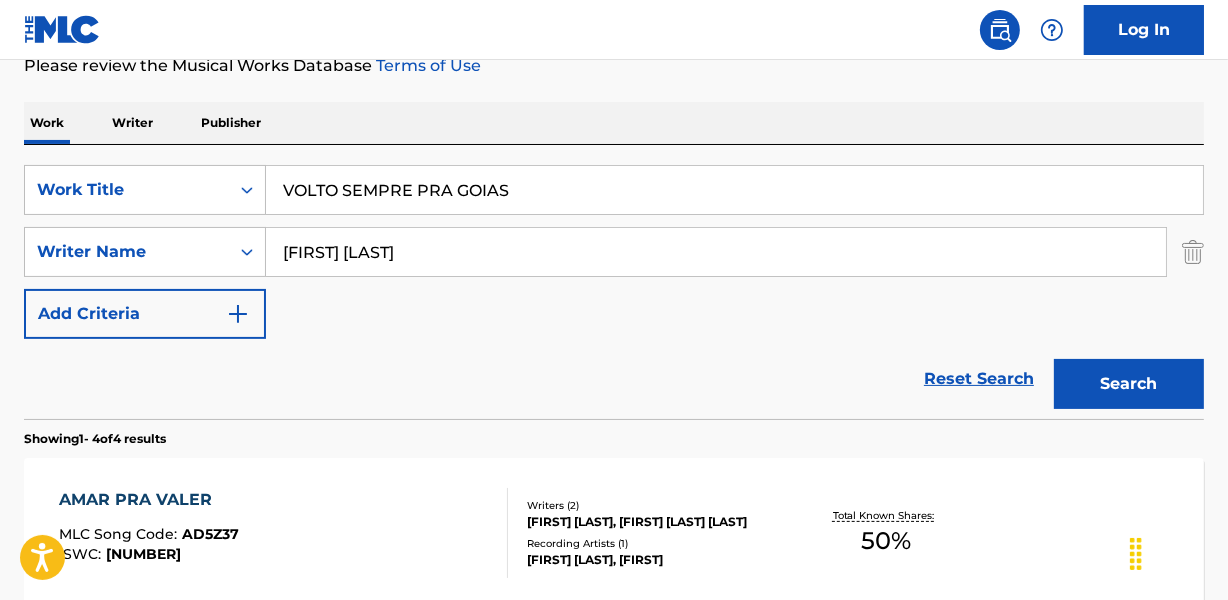 click on "VOLTO SEMPRE PRA GOIAS" at bounding box center [734, 190] 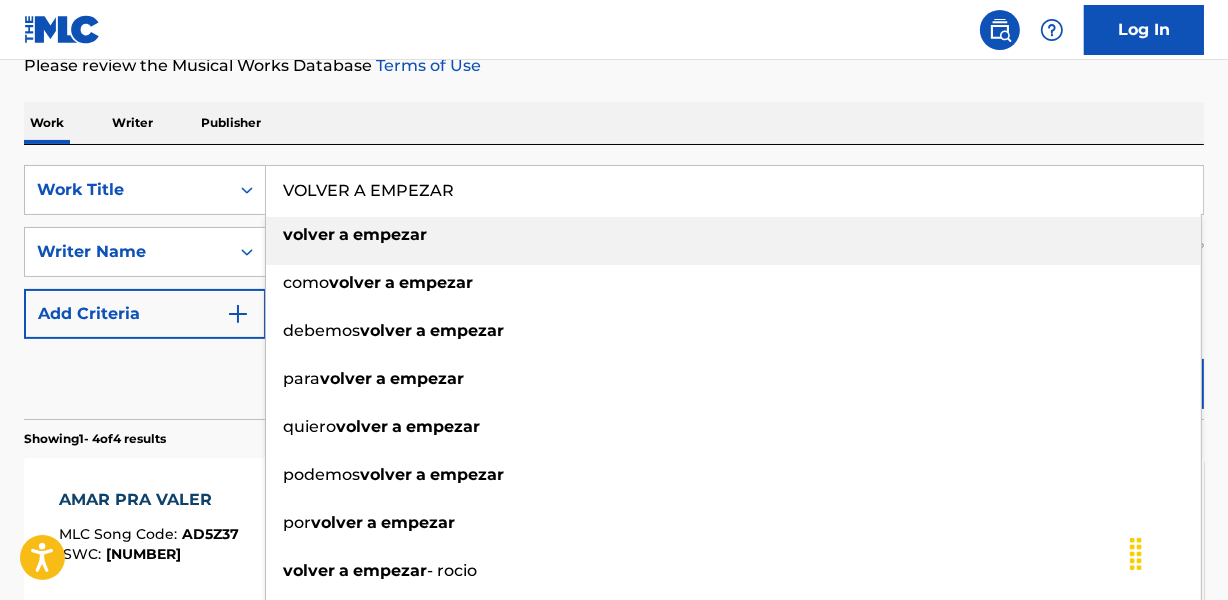 type on "VOLVER A EMPEZAR" 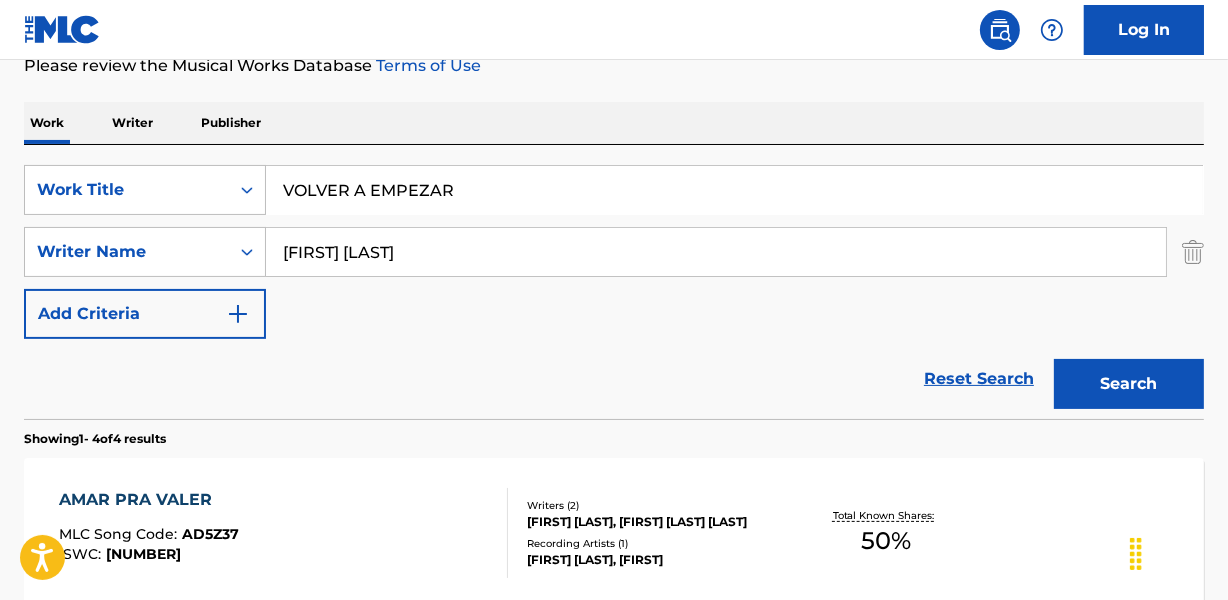 click on "[FIRST] [LAST]" at bounding box center [716, 252] 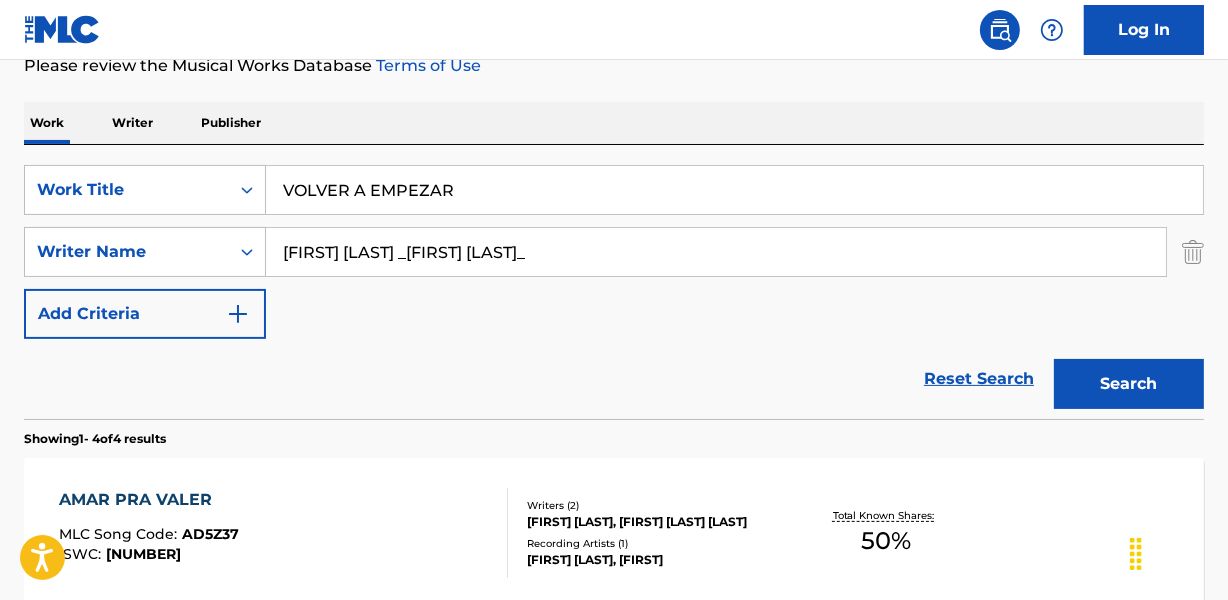 drag, startPoint x: 531, startPoint y: 252, endPoint x: 928, endPoint y: 271, distance: 397.4544 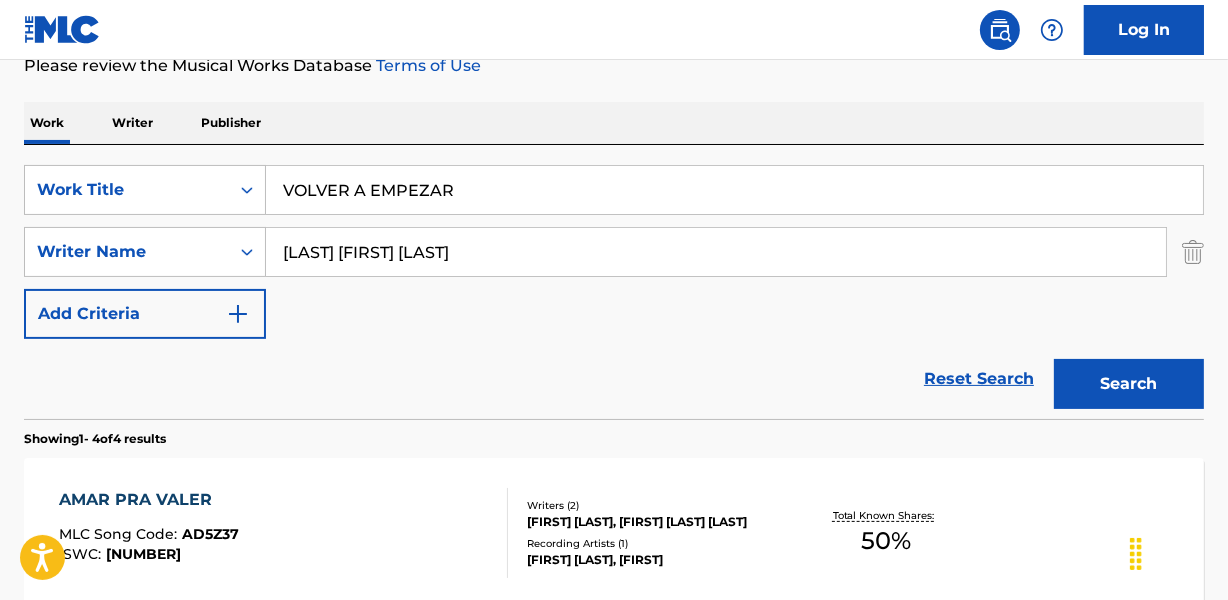 drag, startPoint x: 368, startPoint y: 250, endPoint x: 0, endPoint y: 253, distance: 368.01224 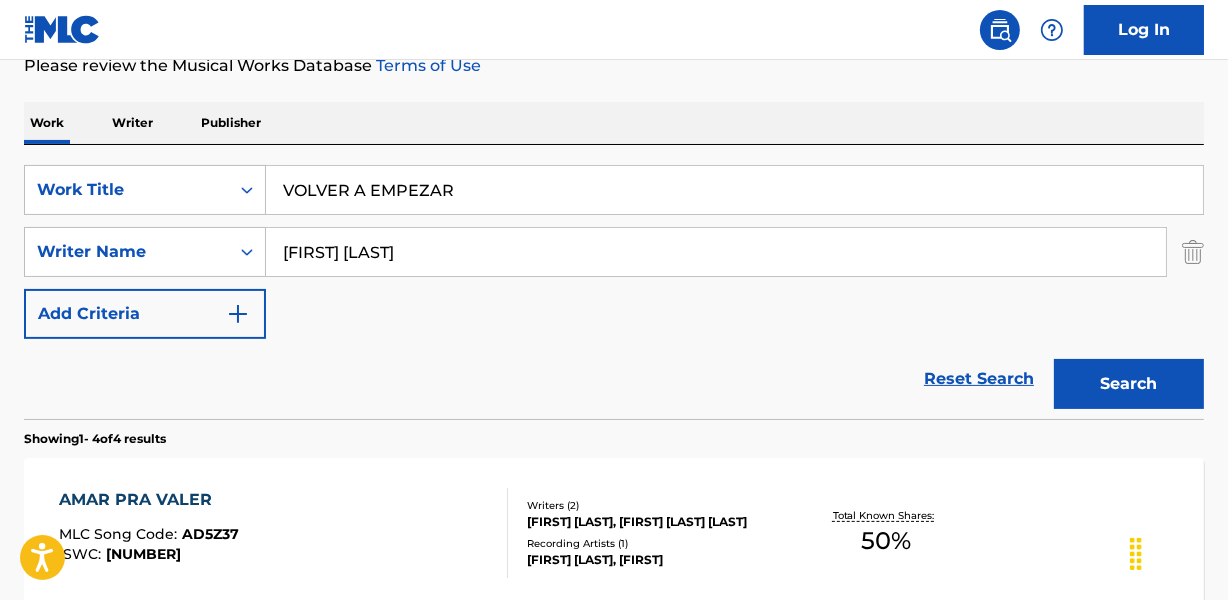 type on "[FIRST] [LAST]" 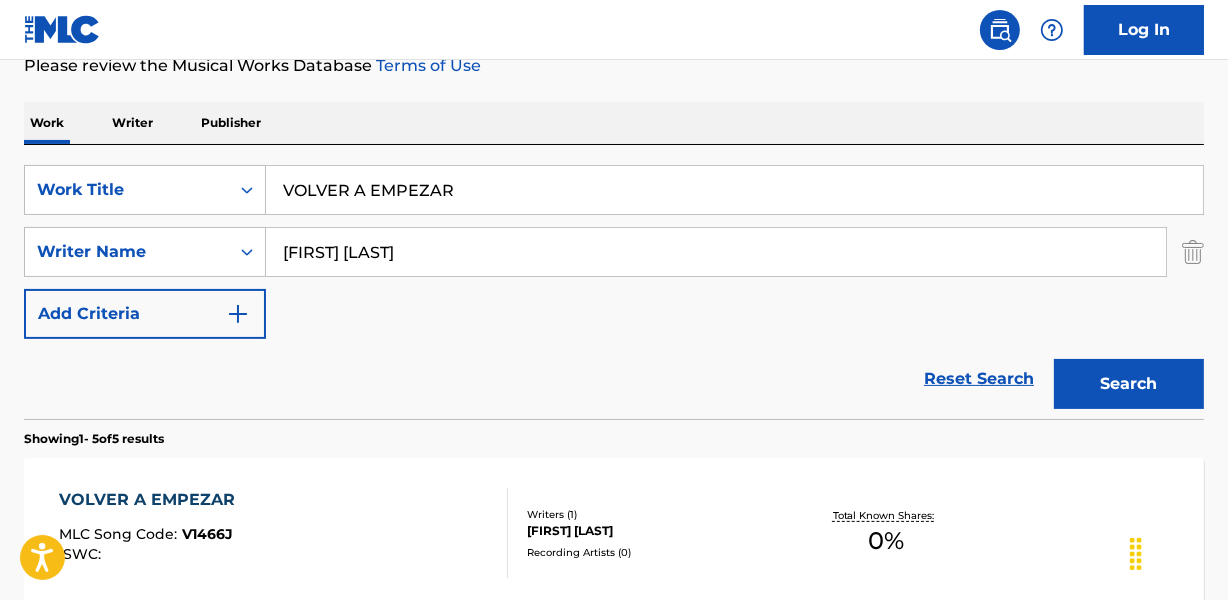 click on "[FIRST] [LAST]" at bounding box center [657, 531] 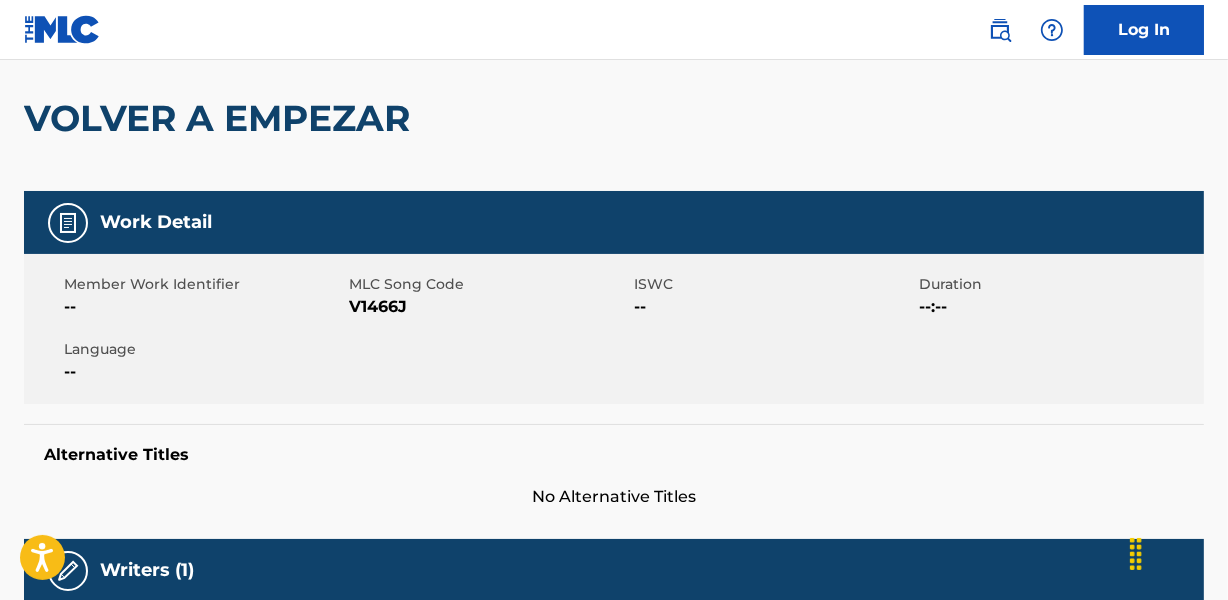 scroll, scrollTop: 0, scrollLeft: 0, axis: both 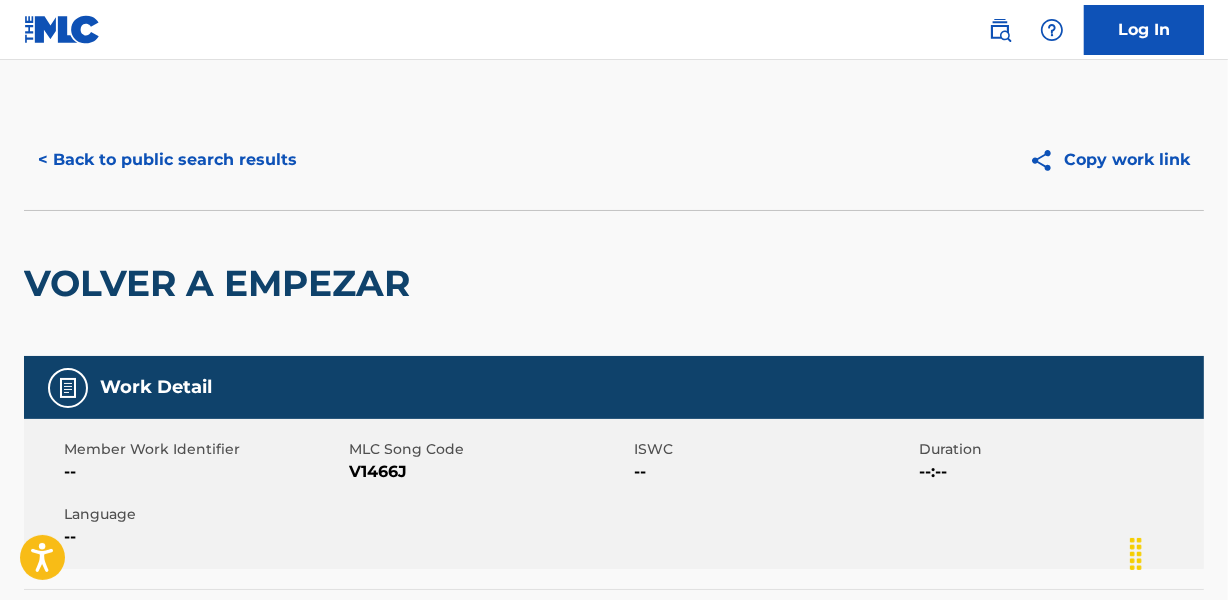 click on "< Back to public search results" at bounding box center [167, 160] 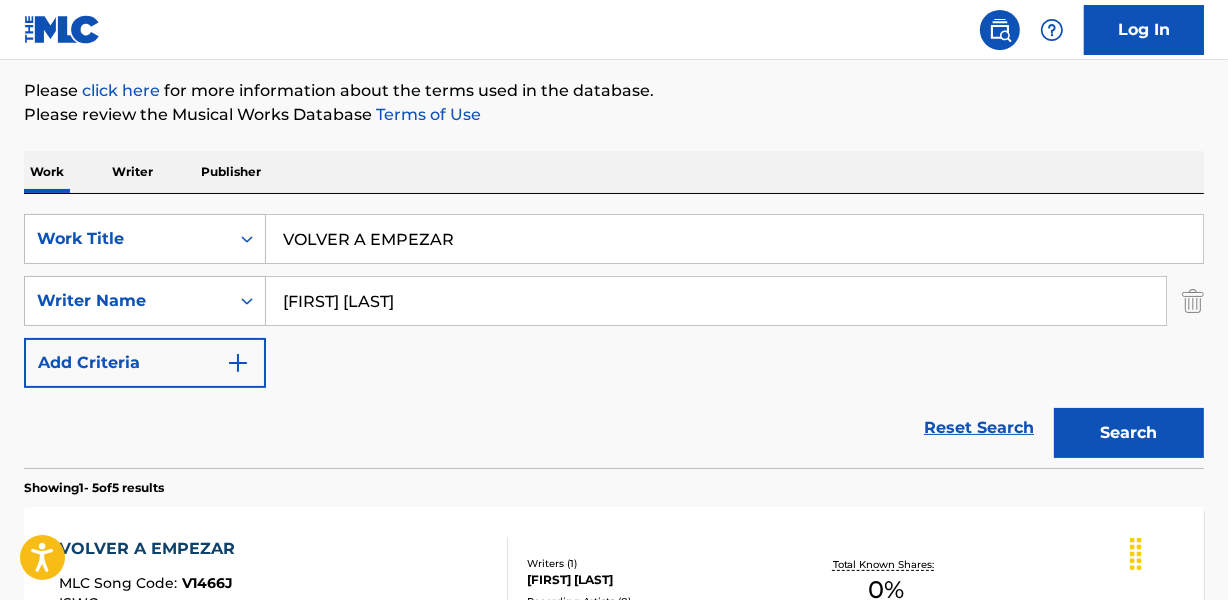 scroll, scrollTop: 190, scrollLeft: 0, axis: vertical 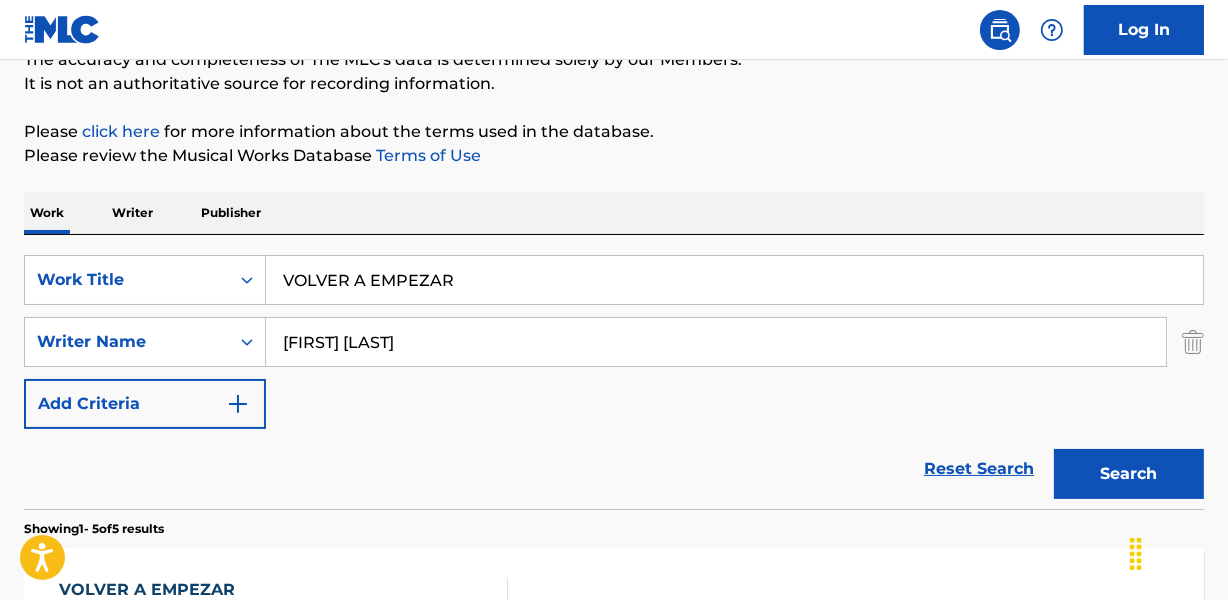click on "VOLVER A EMPEZAR" at bounding box center [734, 280] 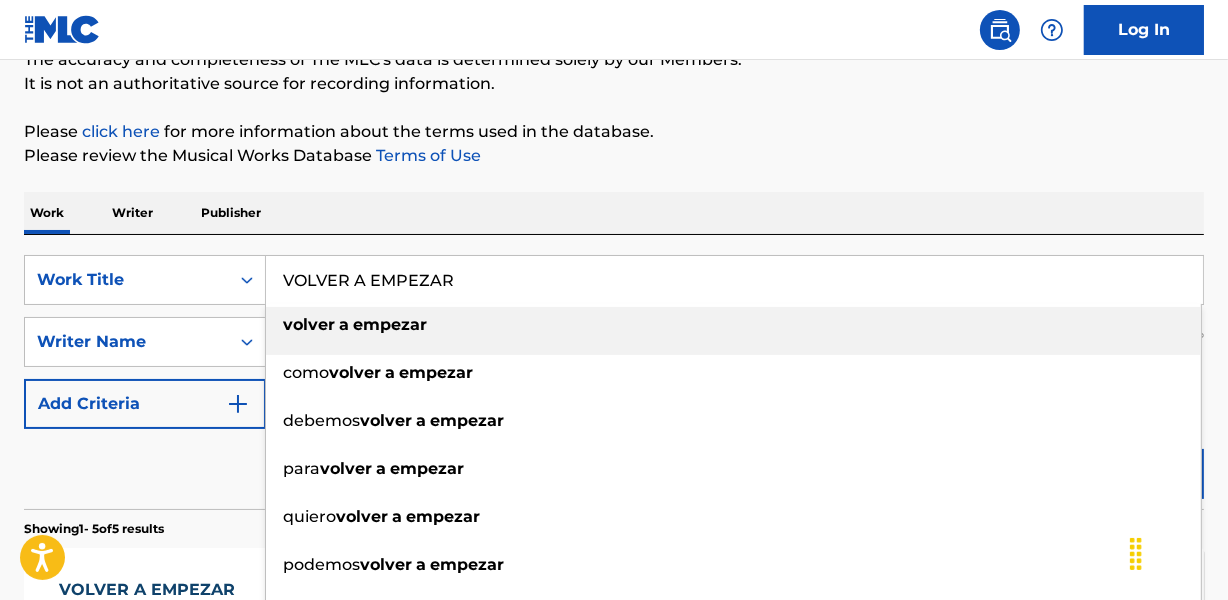 click on "VOLVER A EMPEZAR" at bounding box center [734, 280] 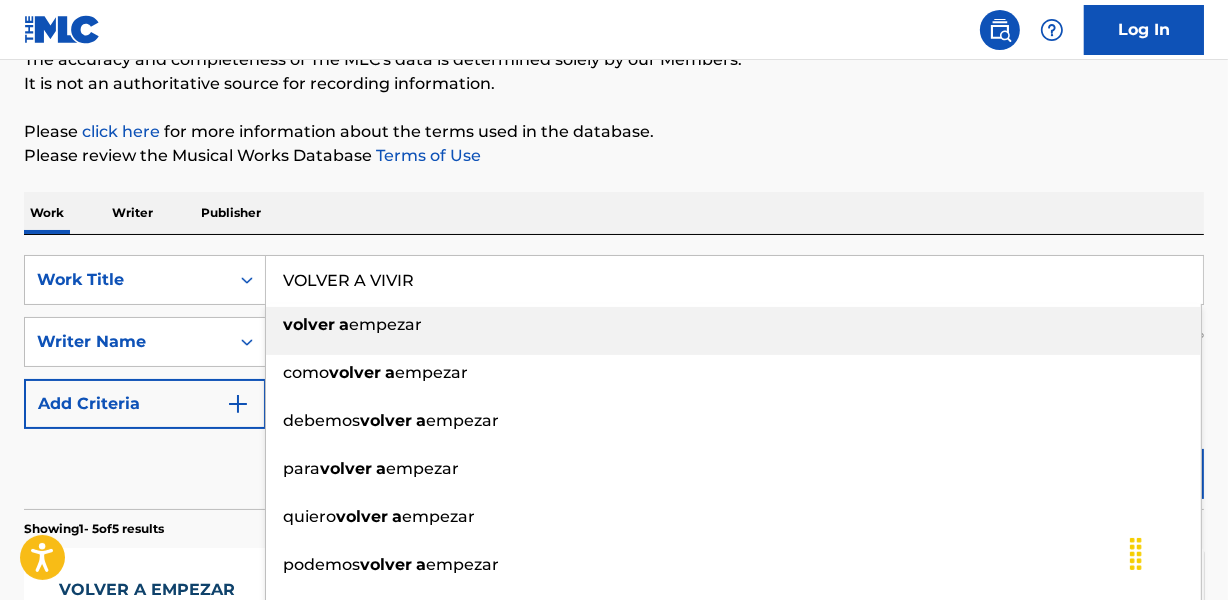 type on "VOLVER A VIVIR" 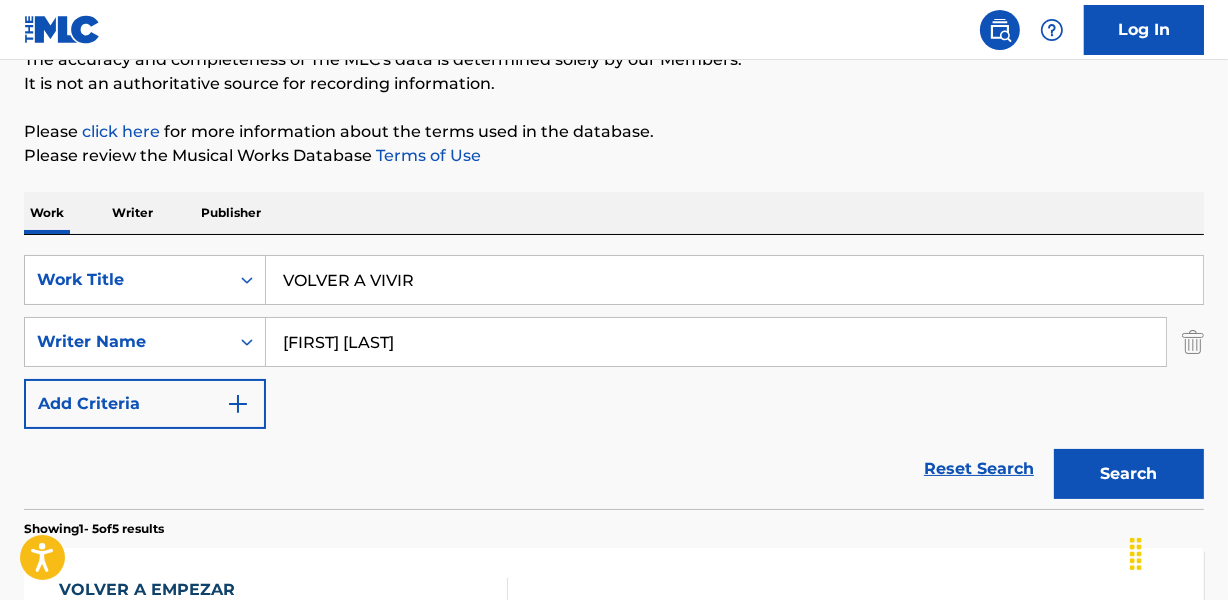 drag, startPoint x: 386, startPoint y: 205, endPoint x: 381, endPoint y: 262, distance: 57.21888 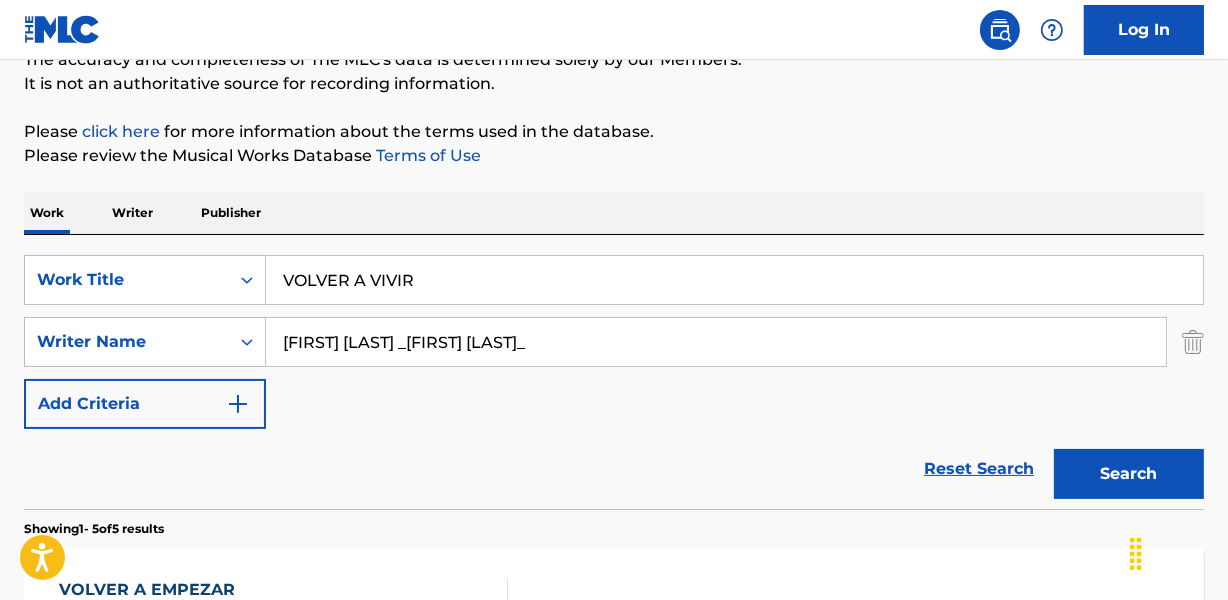 drag, startPoint x: 602, startPoint y: 344, endPoint x: 984, endPoint y: 355, distance: 382.15836 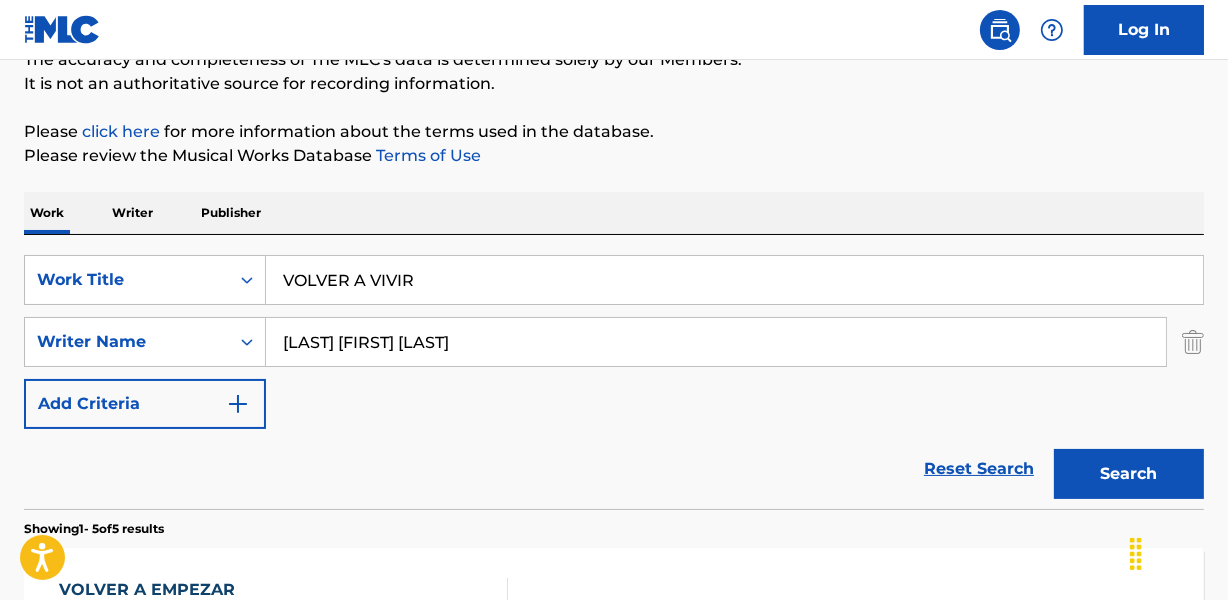 click on "Search" at bounding box center [1129, 474] 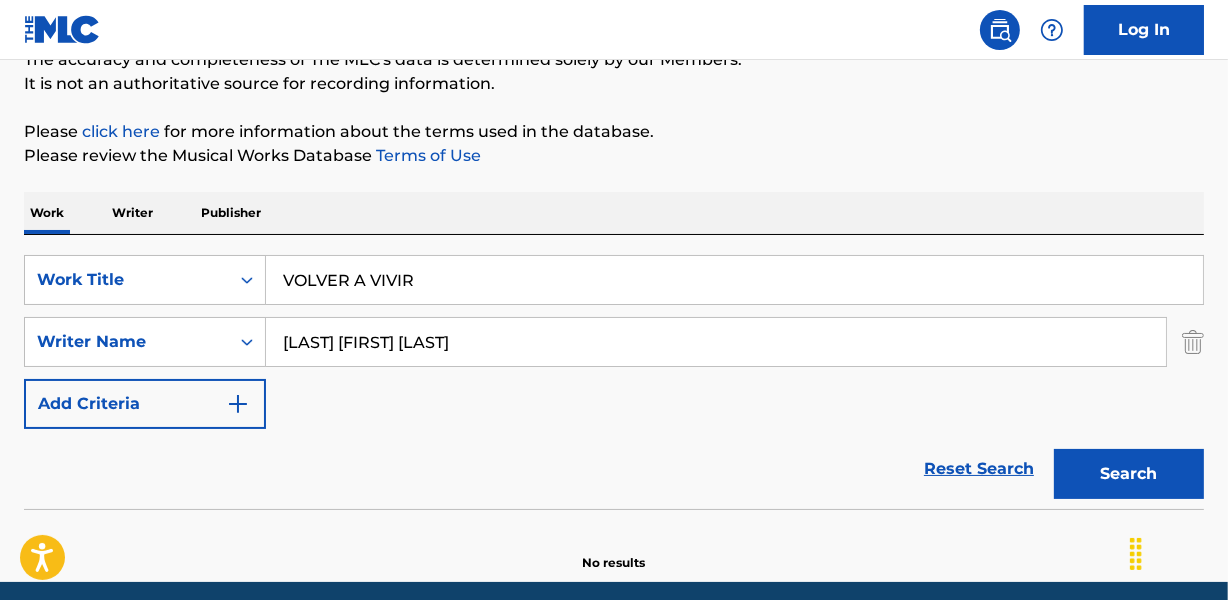drag, startPoint x: 362, startPoint y: 344, endPoint x: -4, endPoint y: 338, distance: 366.04916 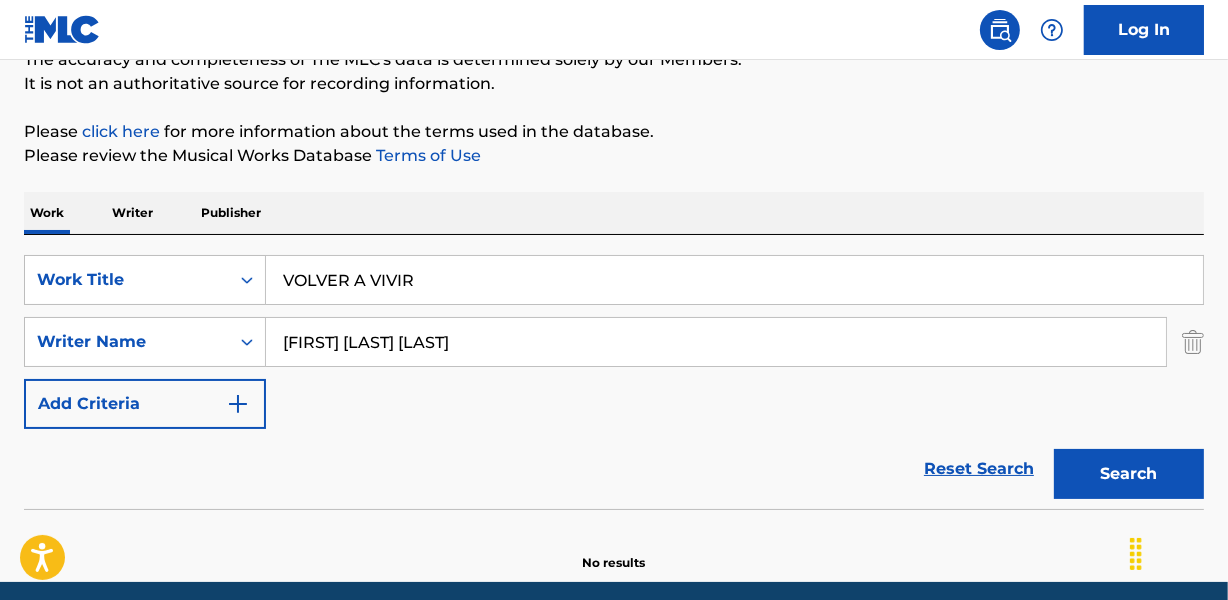 type on "[FIRST] [LAST] [LAST]" 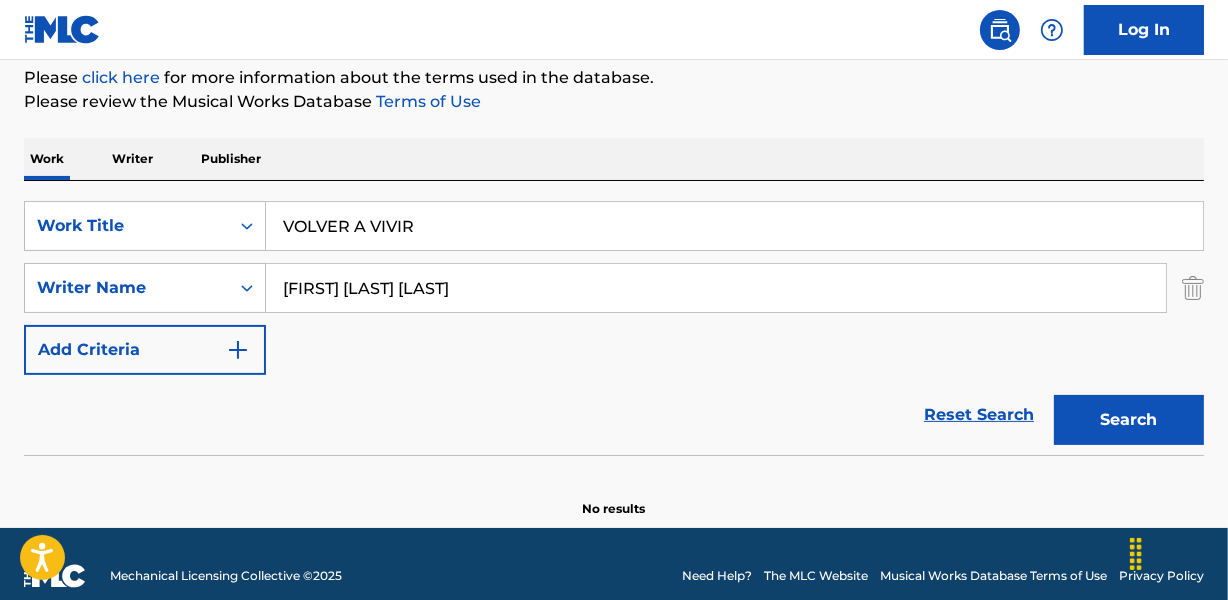 scroll, scrollTop: 267, scrollLeft: 0, axis: vertical 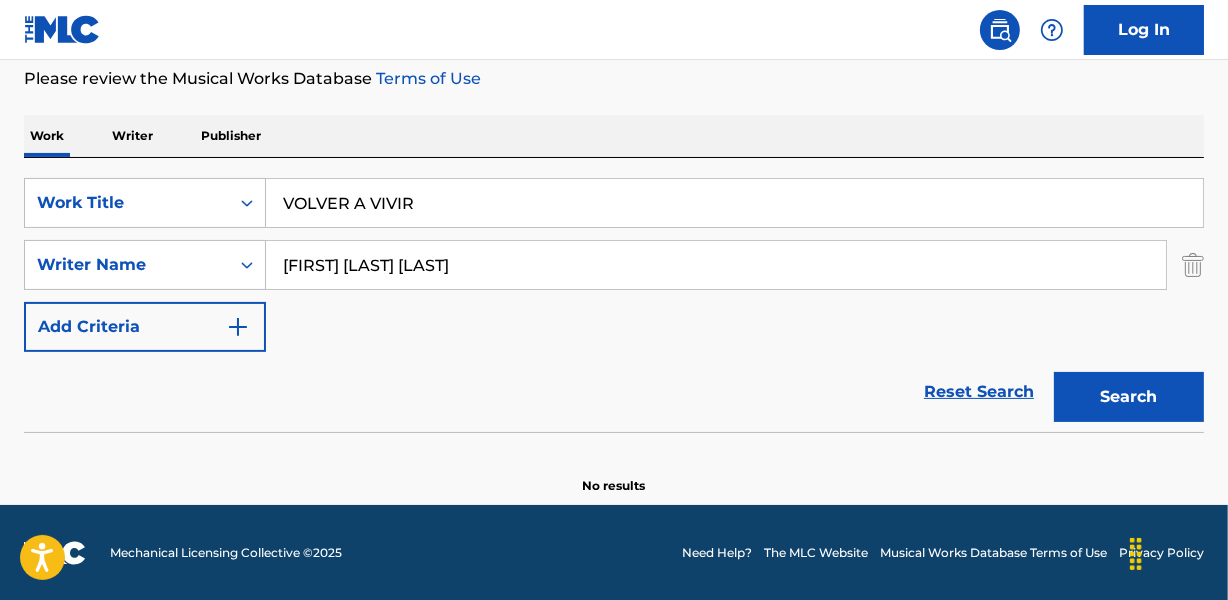 click on "VOLVER A VIVIR" at bounding box center [734, 203] 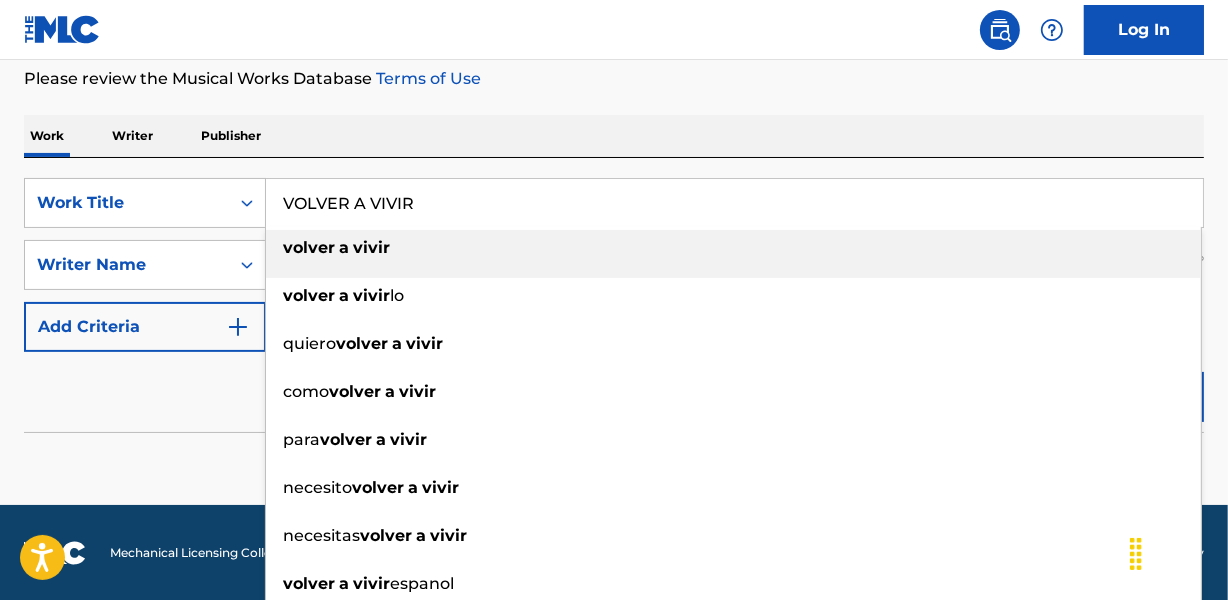paste on "[LOCATION]" 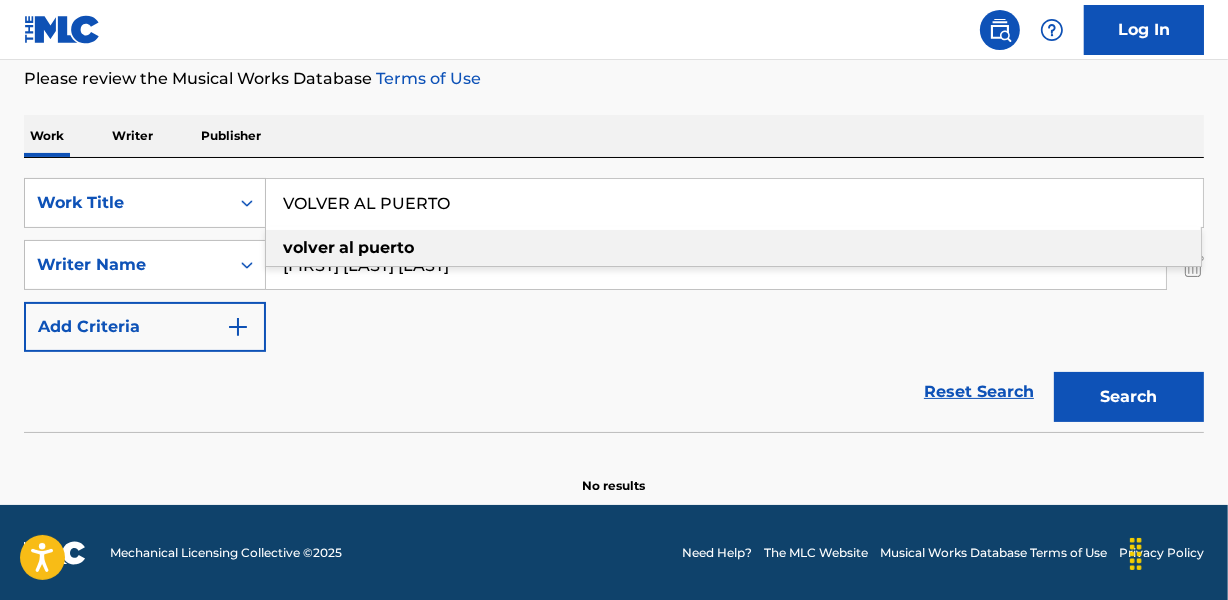 type on "VOLVER AL PUERTO" 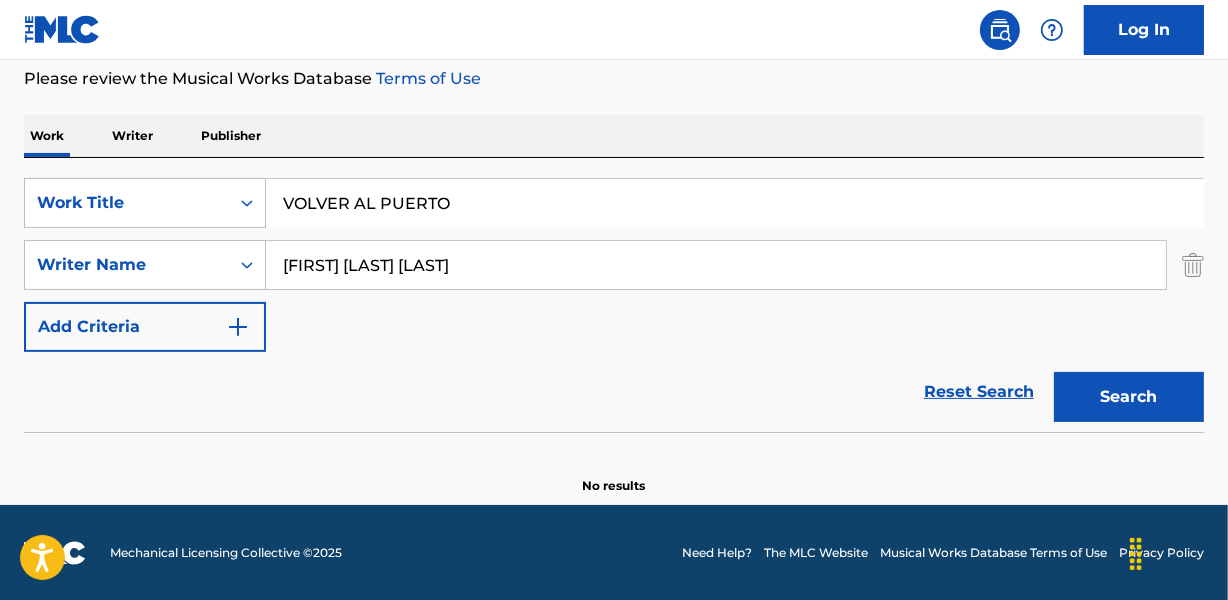 click on "[FIRST] [LAST] [LAST]" at bounding box center (716, 265) 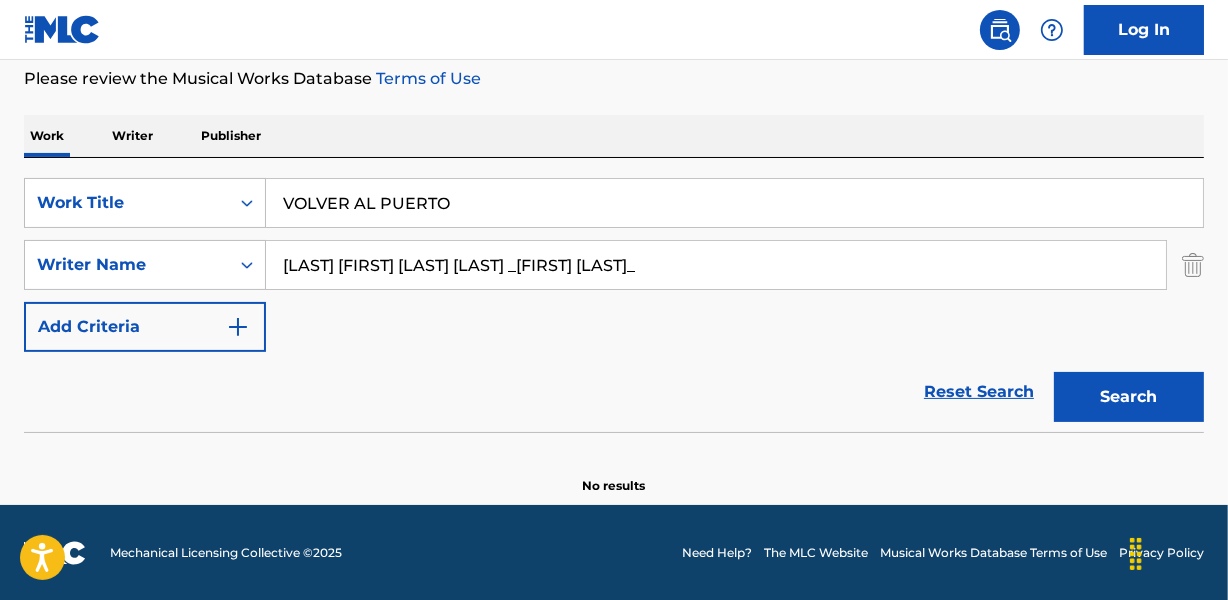 drag, startPoint x: 365, startPoint y: 266, endPoint x: -4, endPoint y: 284, distance: 369.43875 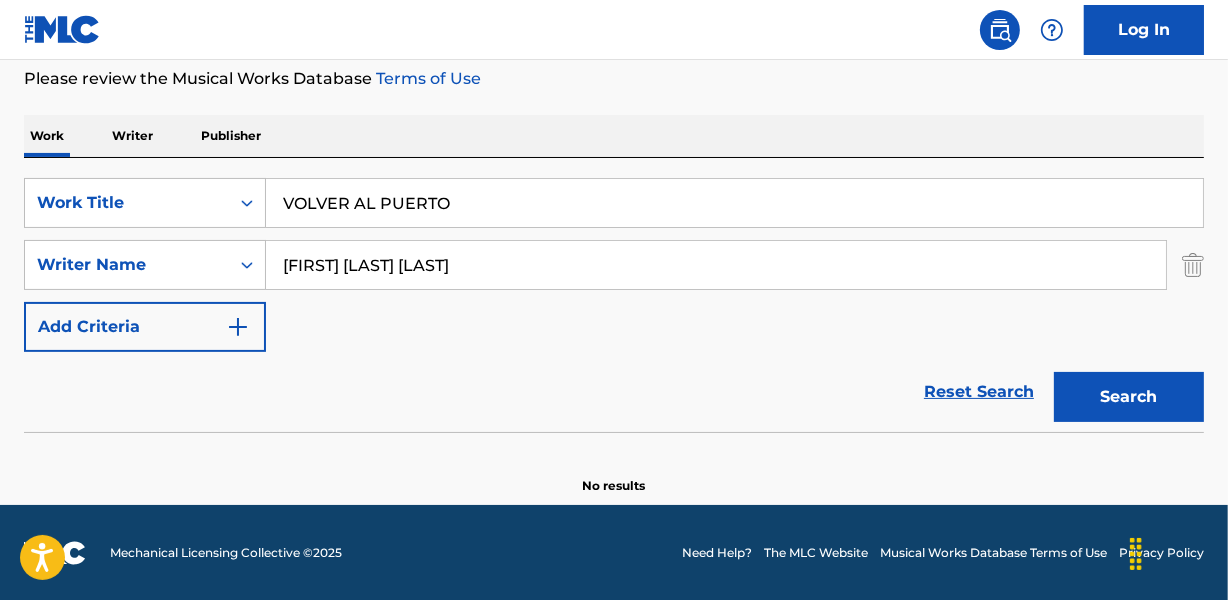 drag, startPoint x: 535, startPoint y: 261, endPoint x: 864, endPoint y: 262, distance: 329.00153 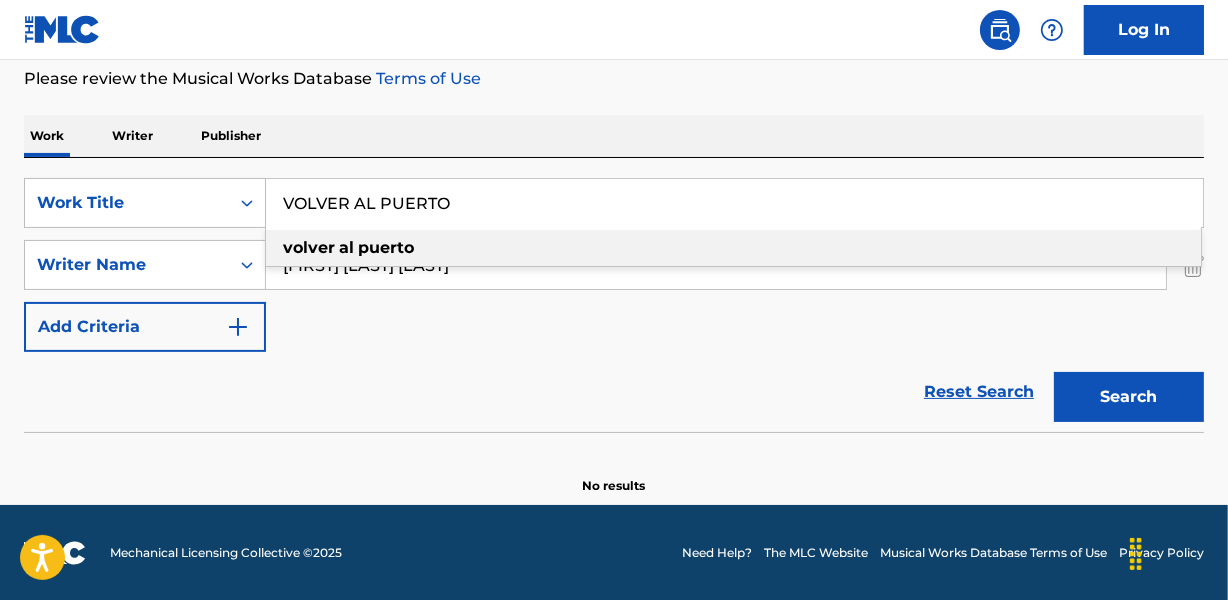 click on "VOLVER AL PUERTO" at bounding box center [734, 203] 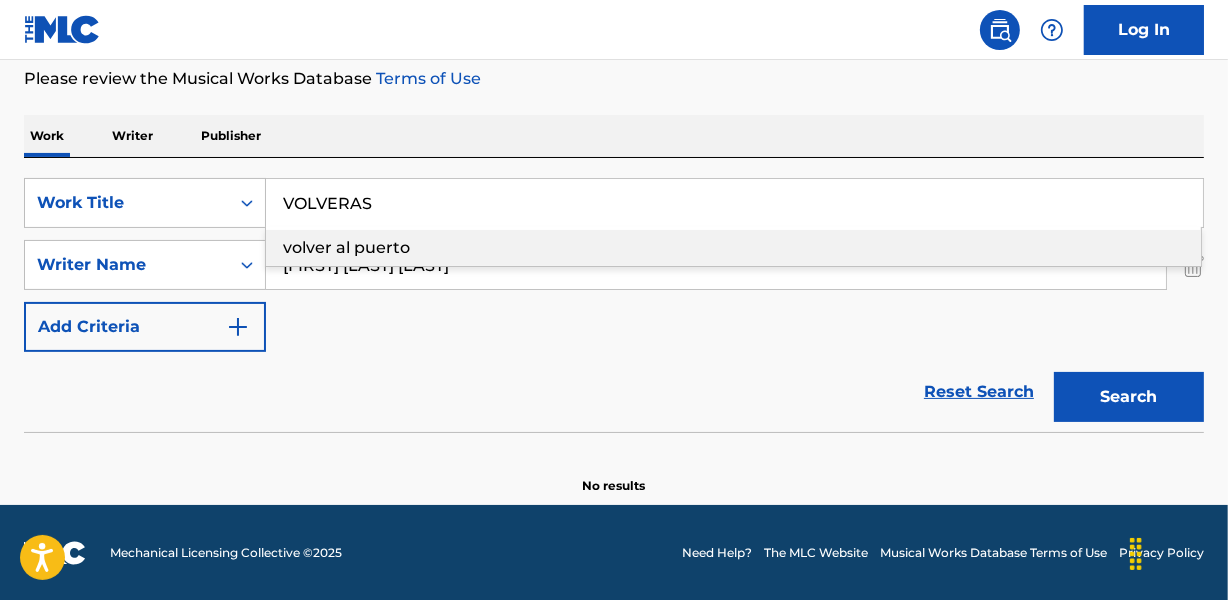 type on "VOLVERAS" 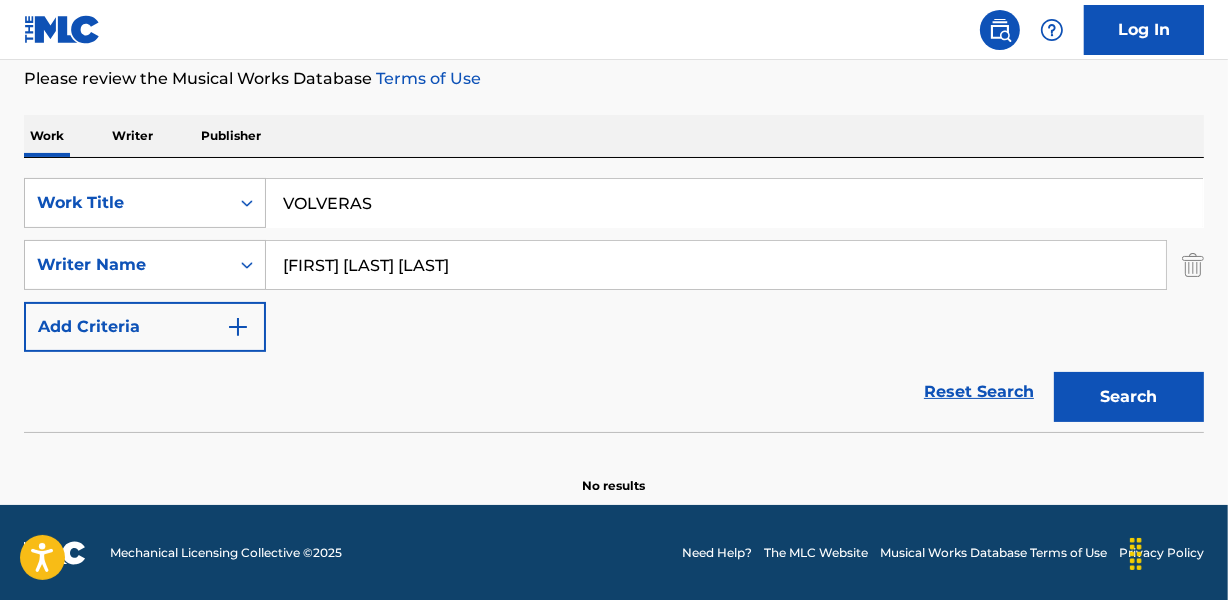 drag, startPoint x: 394, startPoint y: 130, endPoint x: 422, endPoint y: 235, distance: 108.66922 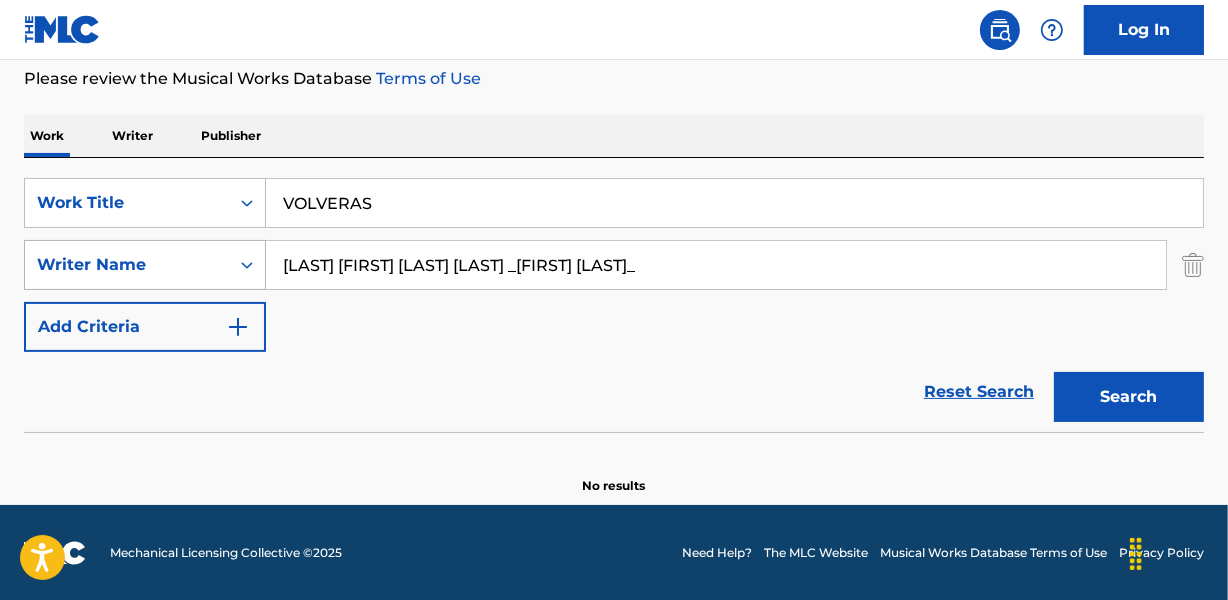 drag, startPoint x: 379, startPoint y: 264, endPoint x: 86, endPoint y: 263, distance: 293.0017 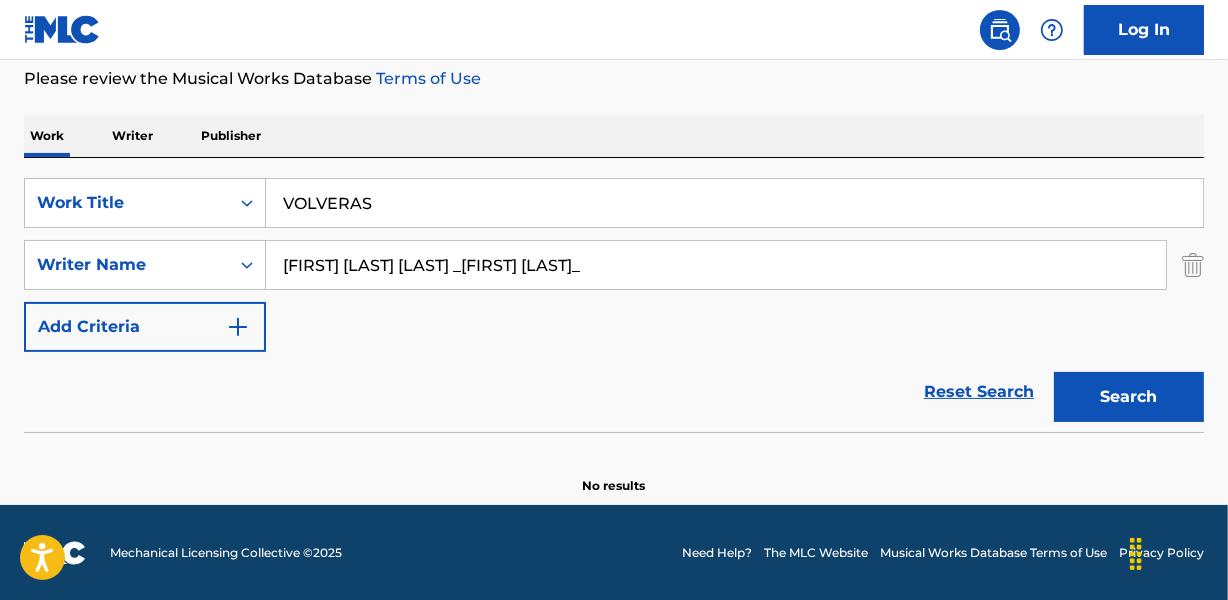 drag, startPoint x: 496, startPoint y: 262, endPoint x: 938, endPoint y: 266, distance: 442.0181 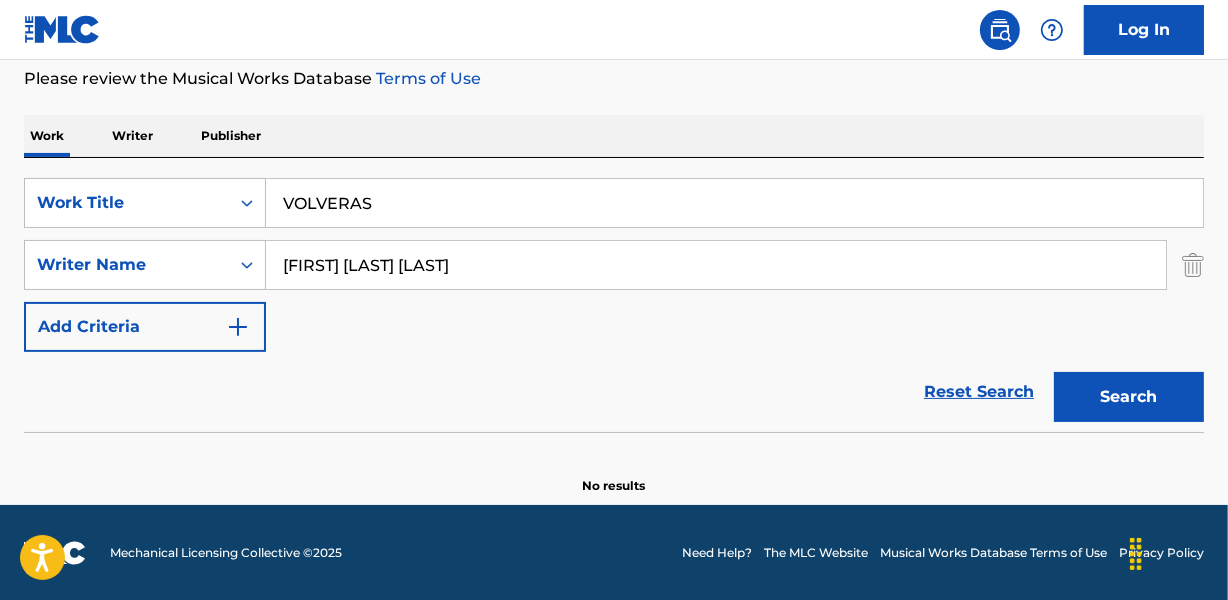 click on "Search" at bounding box center [1129, 397] 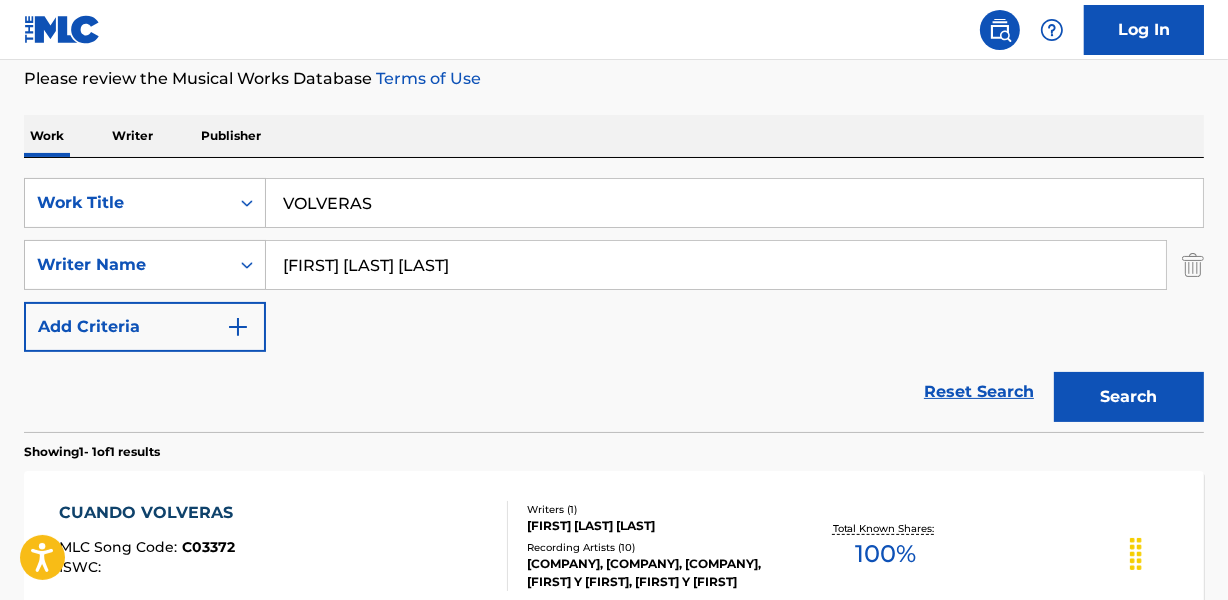 click on "Search" at bounding box center [1129, 397] 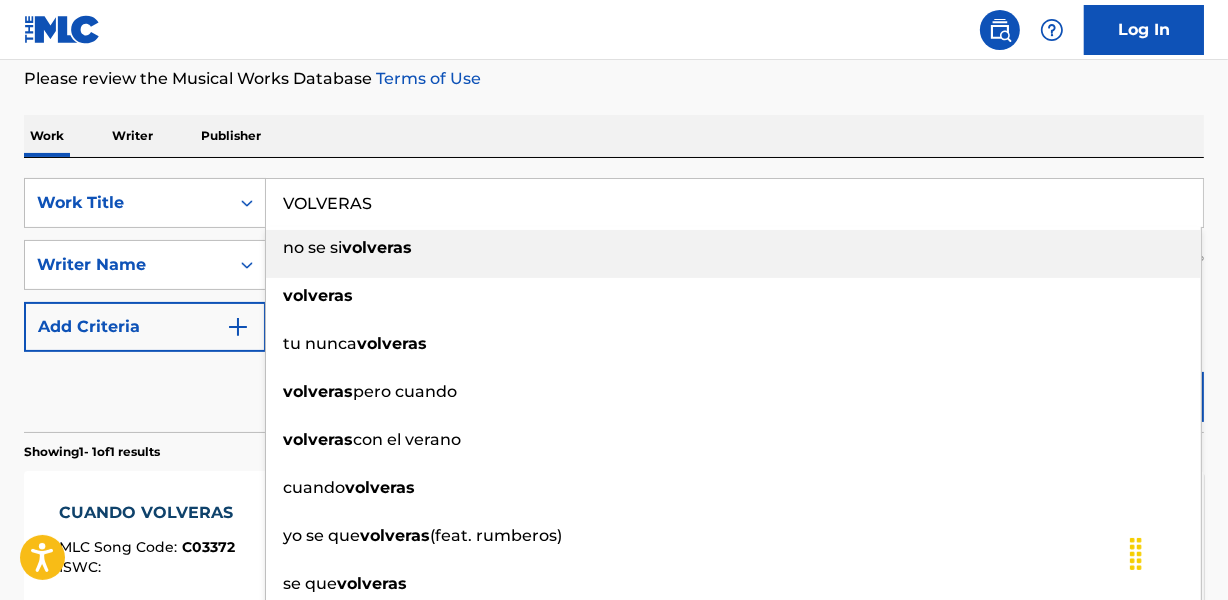 click on "VOLVERAS" at bounding box center (734, 203) 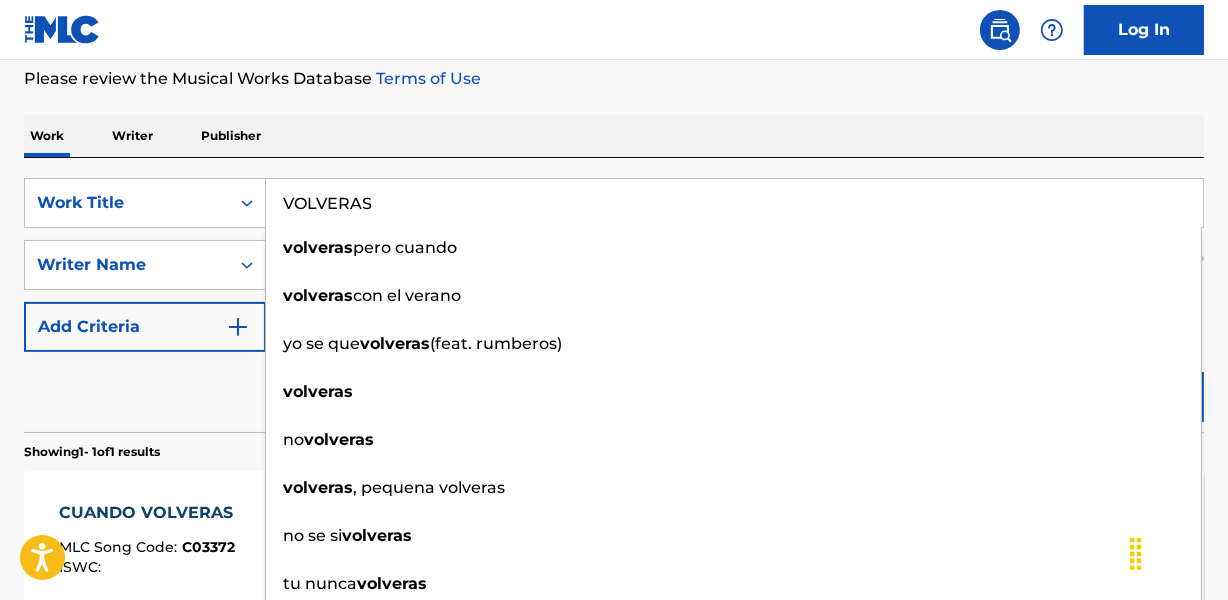 click on "Work Writer Publisher" at bounding box center [614, 136] 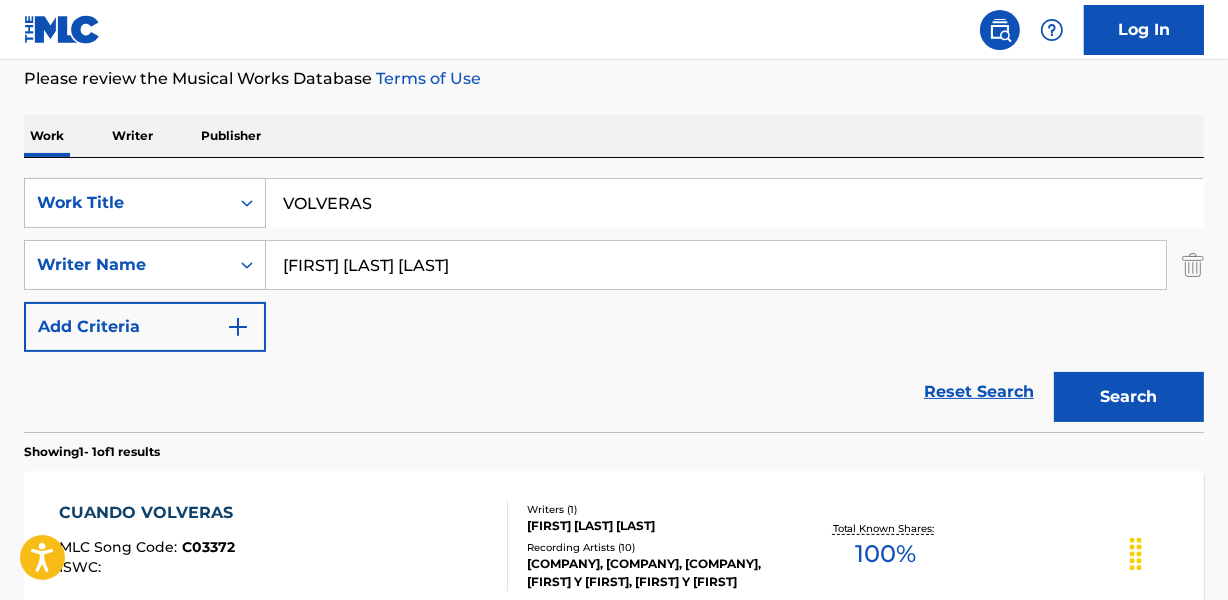 click on "[FIRST] [LAST] [LAST]" at bounding box center (716, 265) 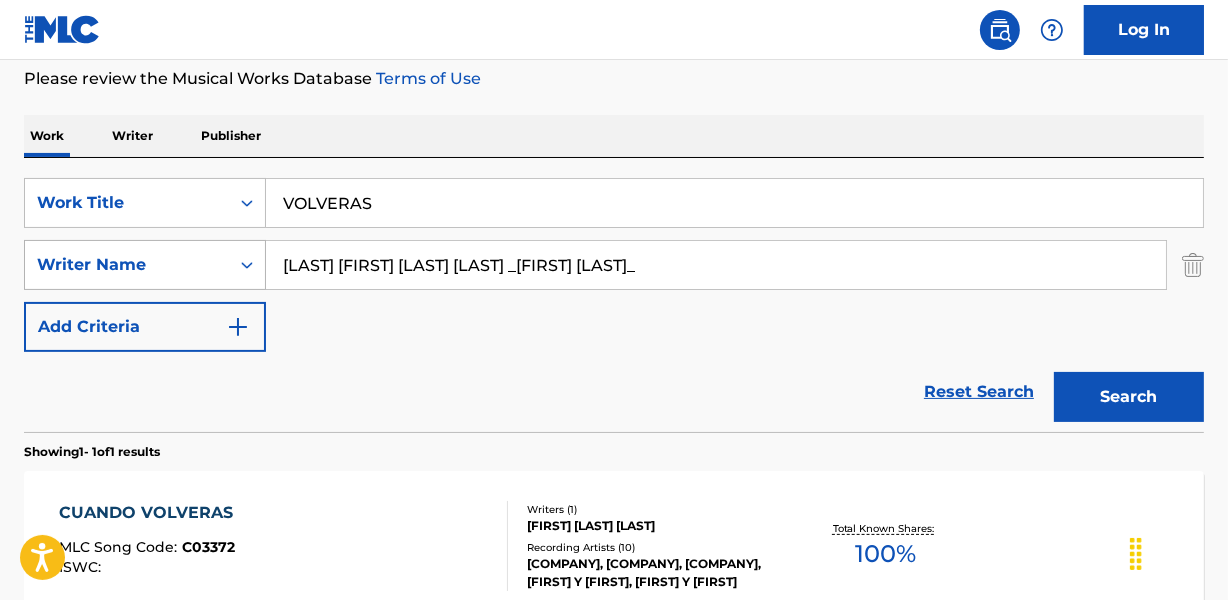 drag, startPoint x: 351, startPoint y: 266, endPoint x: 94, endPoint y: 261, distance: 257.04865 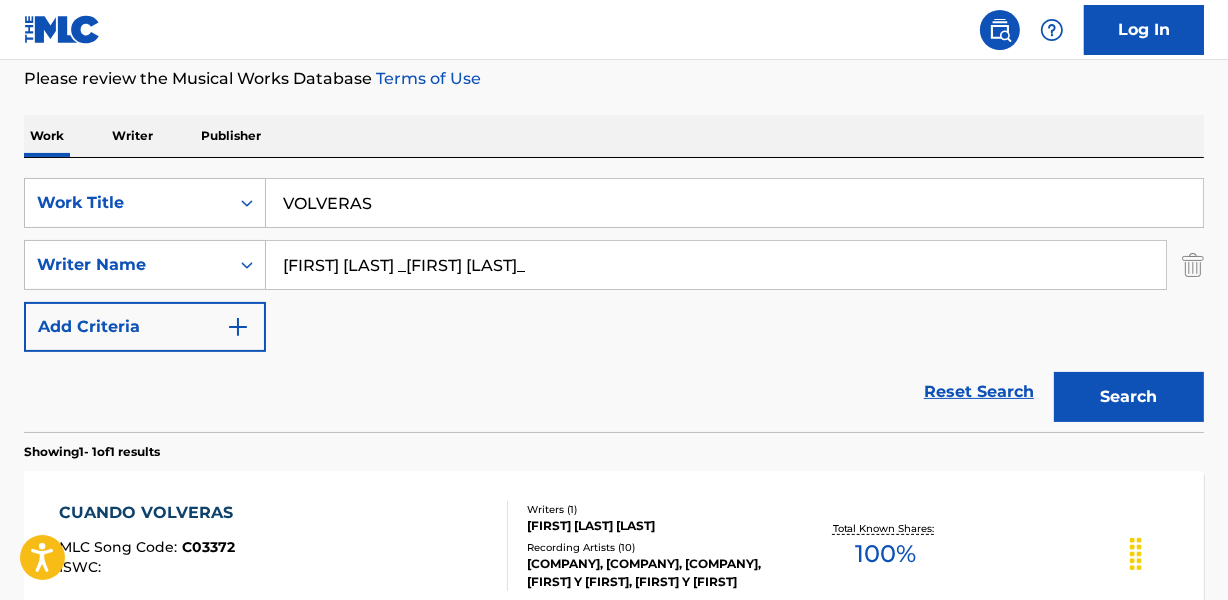 drag, startPoint x: 532, startPoint y: 263, endPoint x: 1090, endPoint y: 258, distance: 558.0224 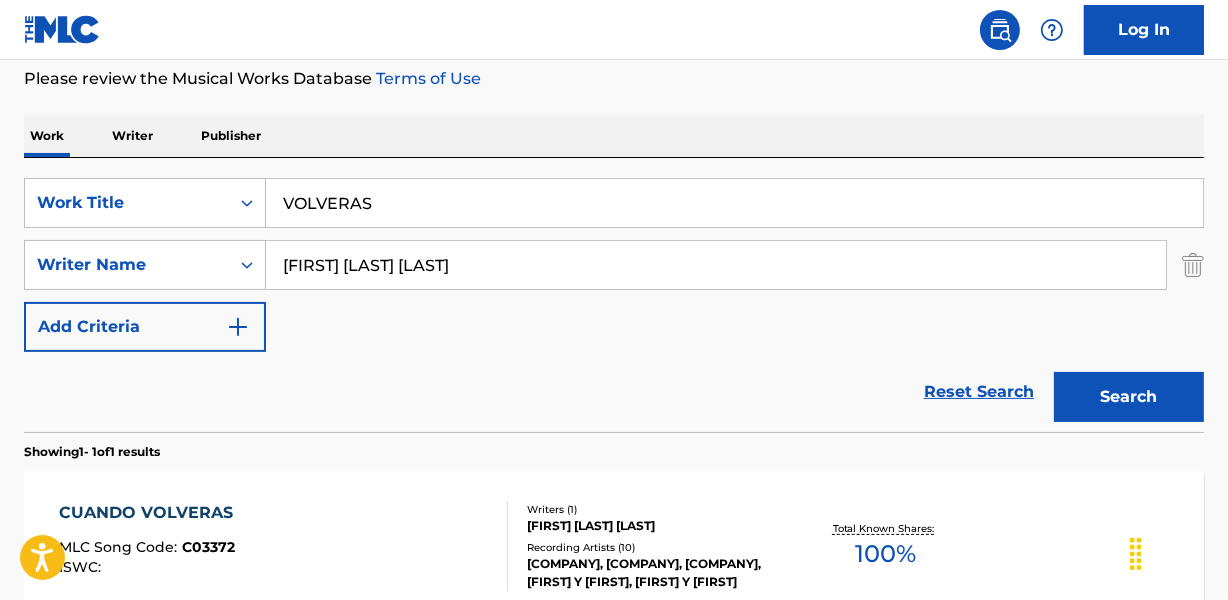 type on "[FIRST] [LAST] [LAST]" 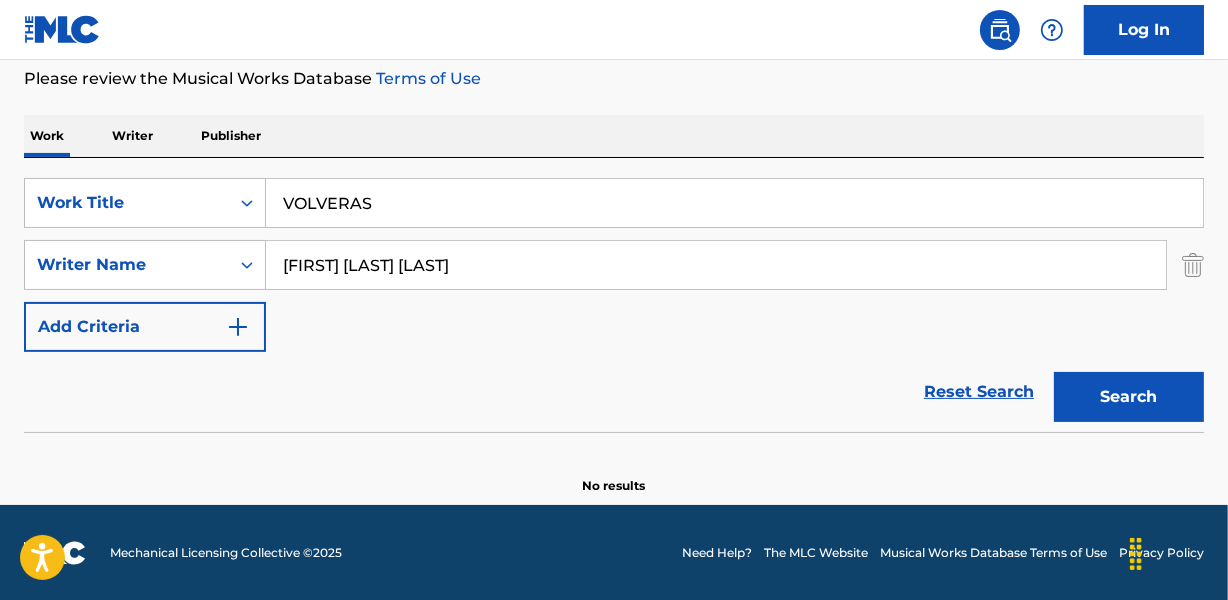 click on "Search" at bounding box center [1129, 397] 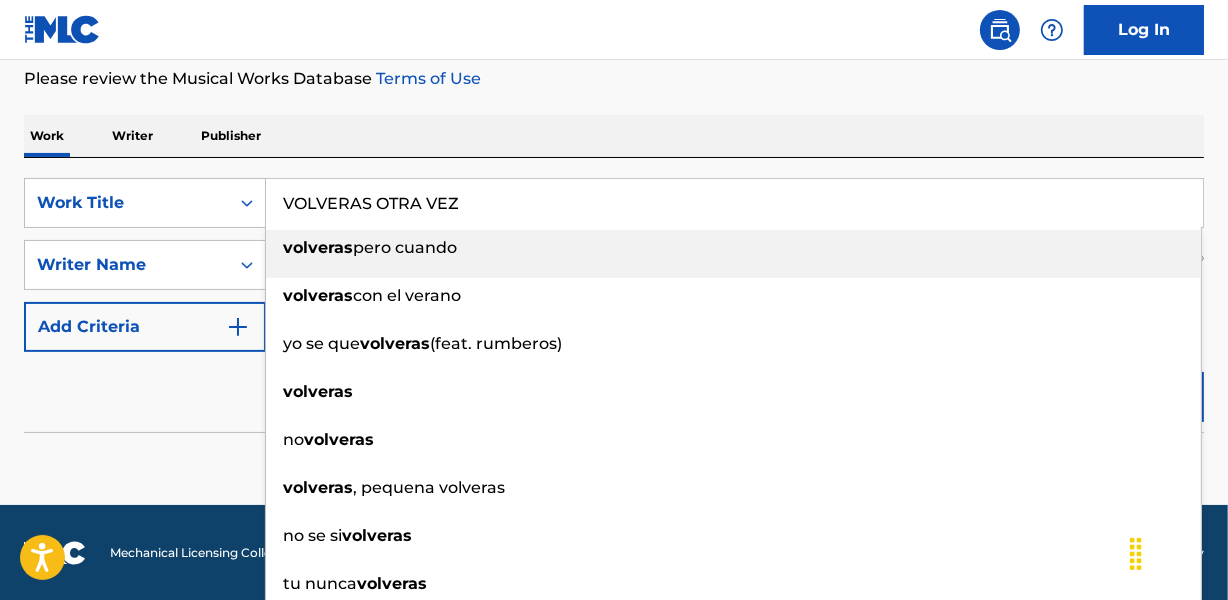 type on "VOLVERAS OTRA VEZ" 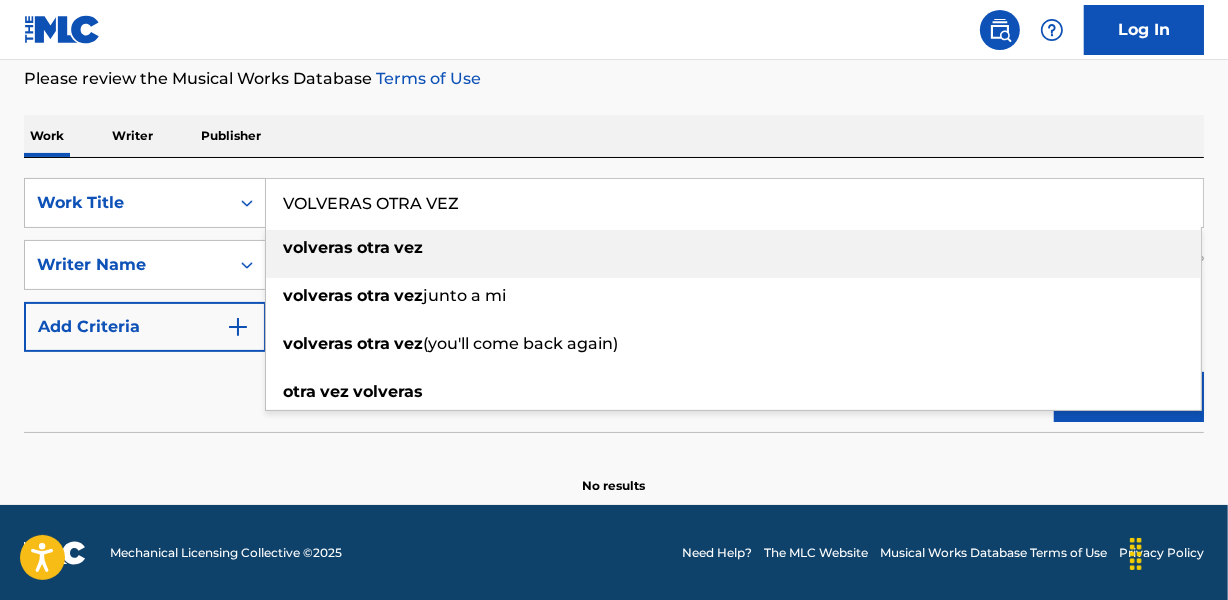click on "Work Writer Publisher SearchWithCriteriaf9630bc0-9f90-4343-9de9-fb67c36f2595 Work Title volveras otra vez volveras otra vez volveras otra vez junto a mi volveras otra vez (you'll come back again) otra vez volveras SearchWithCriteria07a934c5-7b8a-48d0-ba4d-9dc79fabdd54 Writer Name [FIRST] [LAST] Add Criteria Reset Search Search No results" at bounding box center (614, 169) 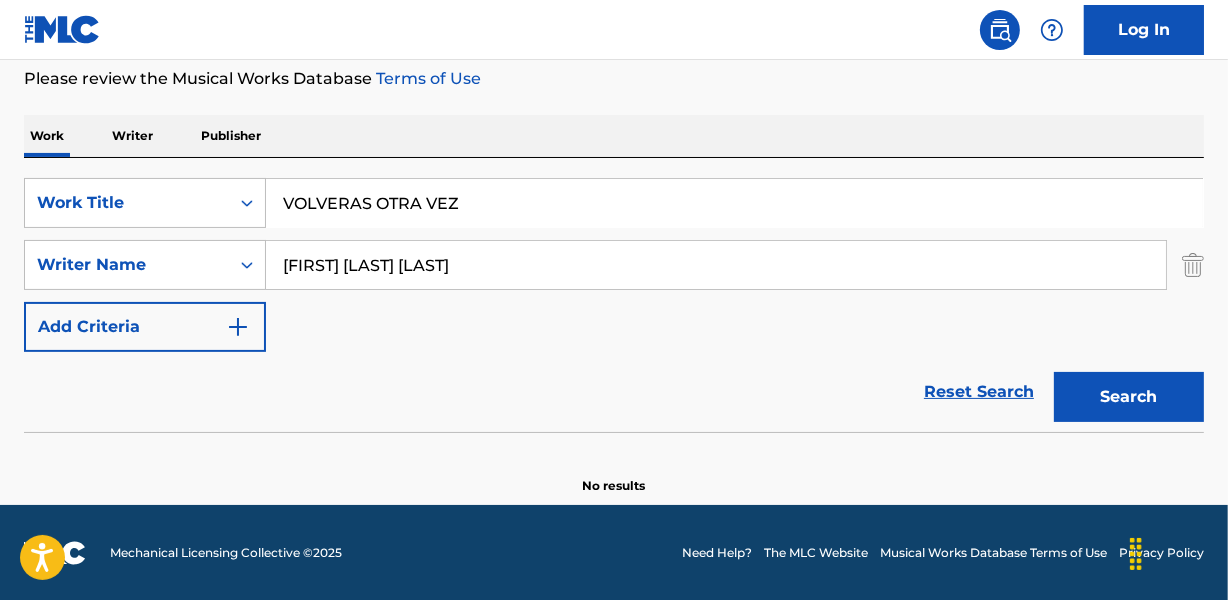 click on "[FIRST] [LAST] [LAST]" at bounding box center (716, 265) 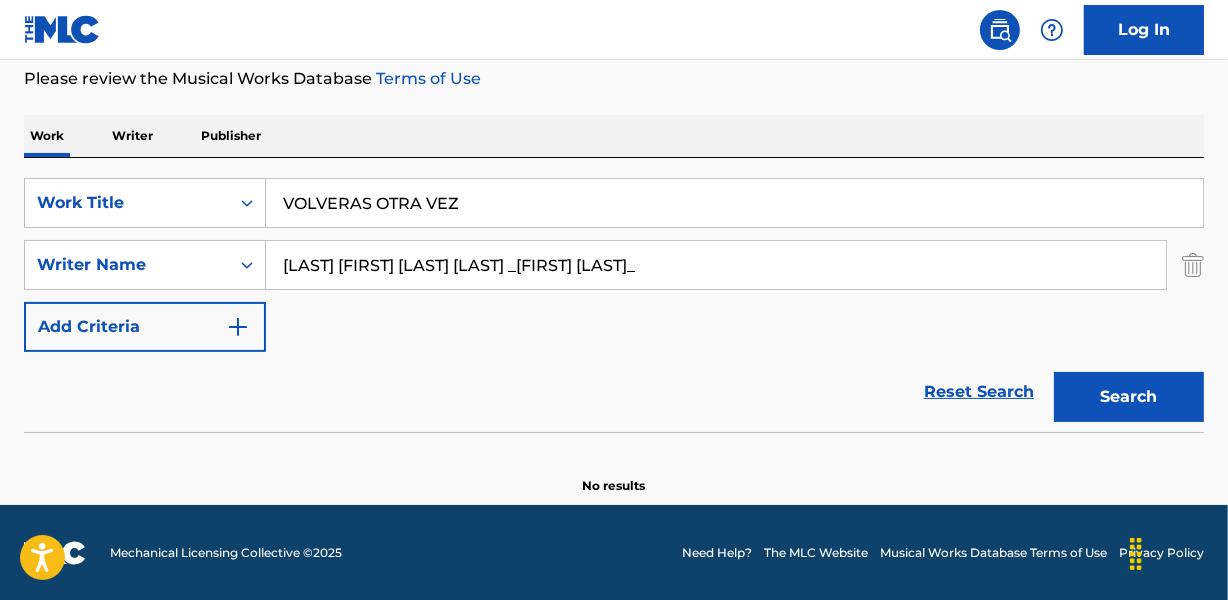 drag, startPoint x: 395, startPoint y: 259, endPoint x: 22, endPoint y: 262, distance: 373.01205 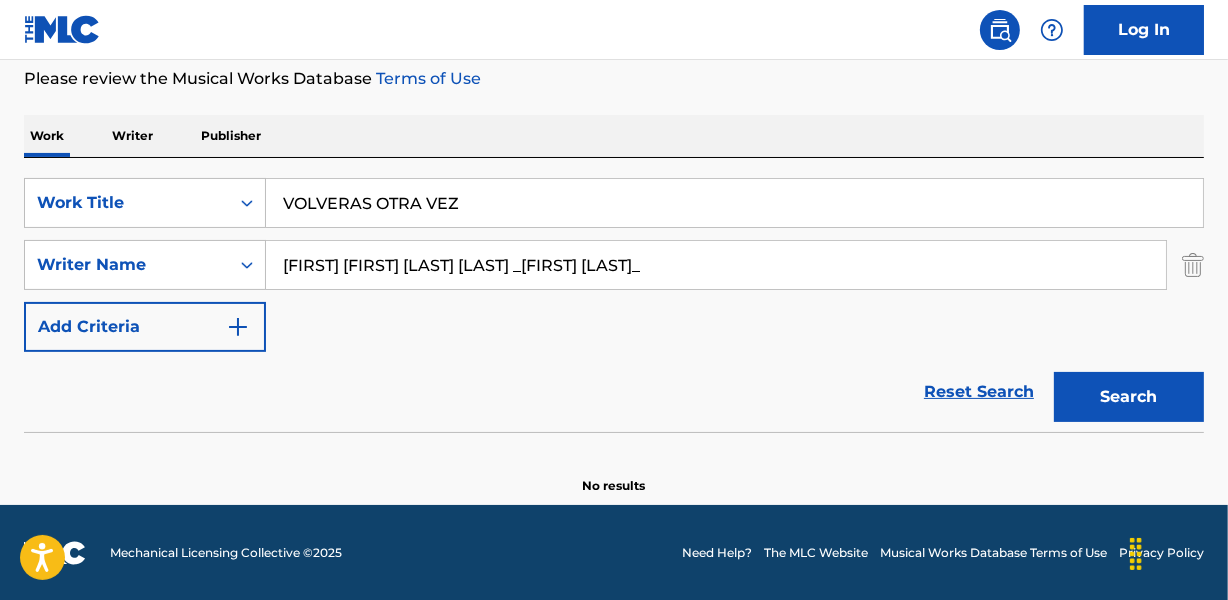 drag, startPoint x: 499, startPoint y: 260, endPoint x: 1189, endPoint y: 270, distance: 690.07245 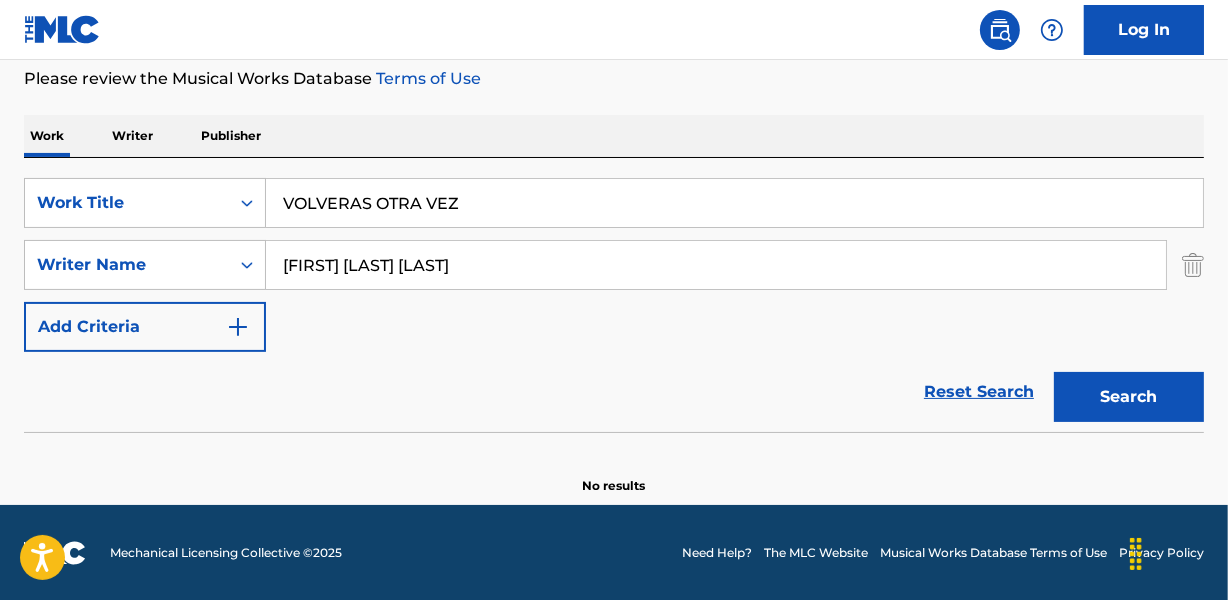 type on "[FIRST] [LAST] [LAST]" 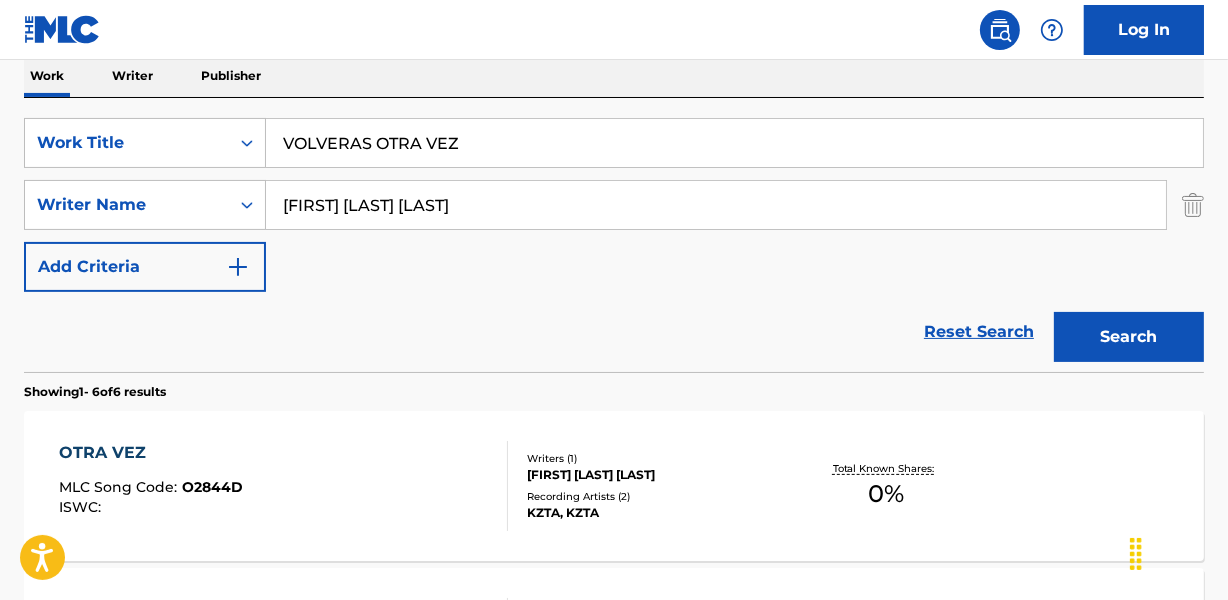 scroll, scrollTop: 358, scrollLeft: 0, axis: vertical 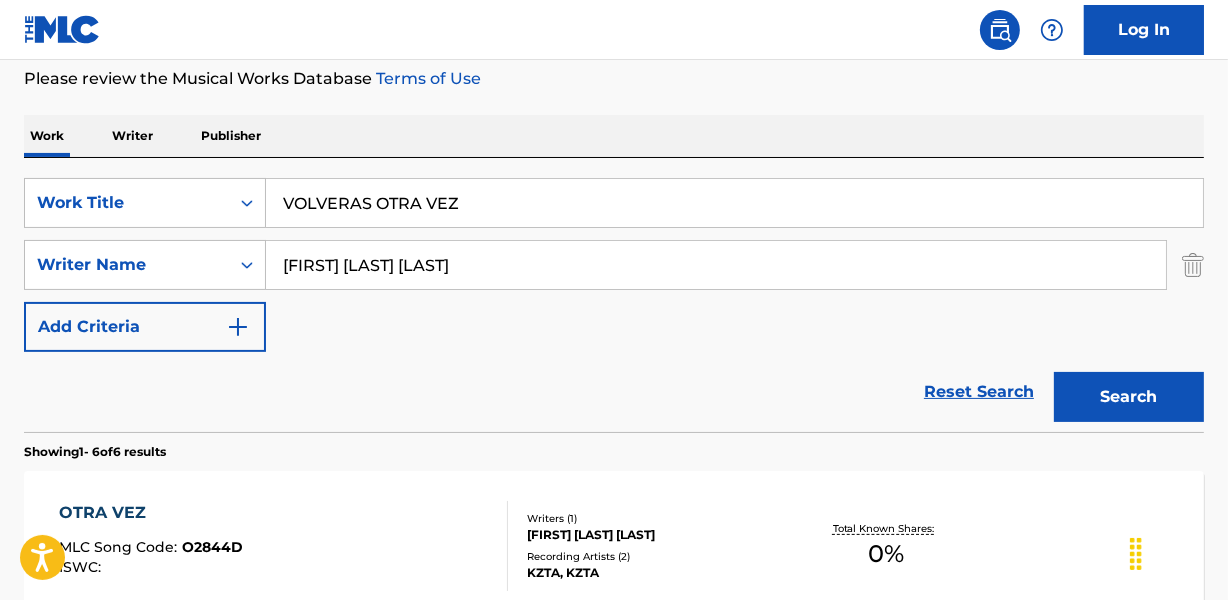 click on "VOLVERAS OTRA VEZ" at bounding box center (734, 203) 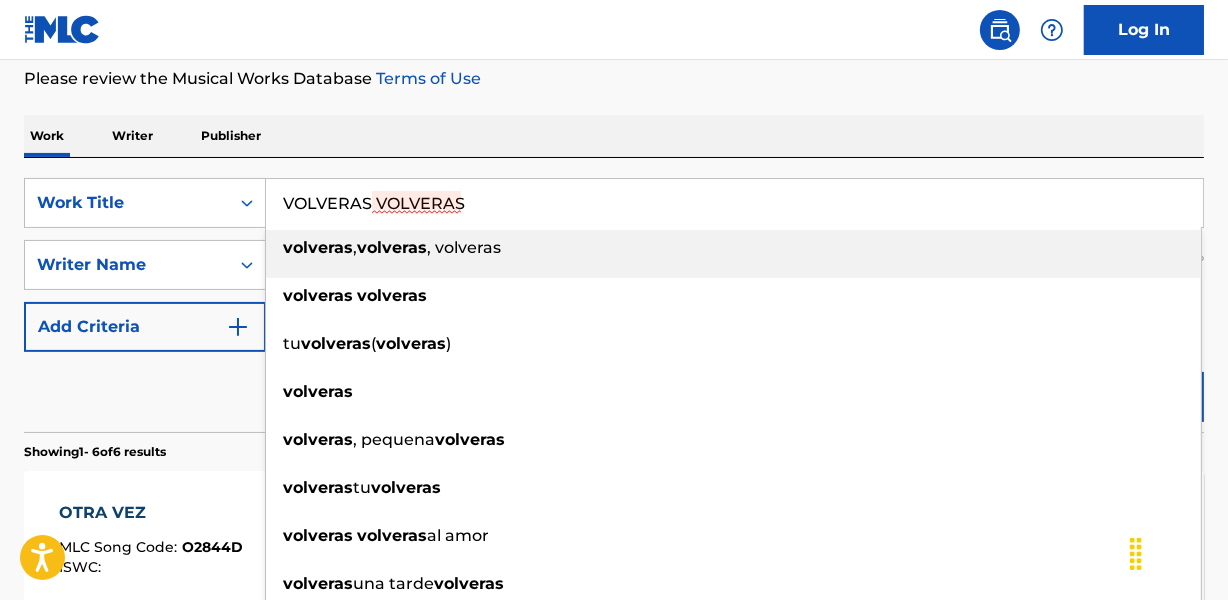 type on "VOLVERAS VOLVERAS" 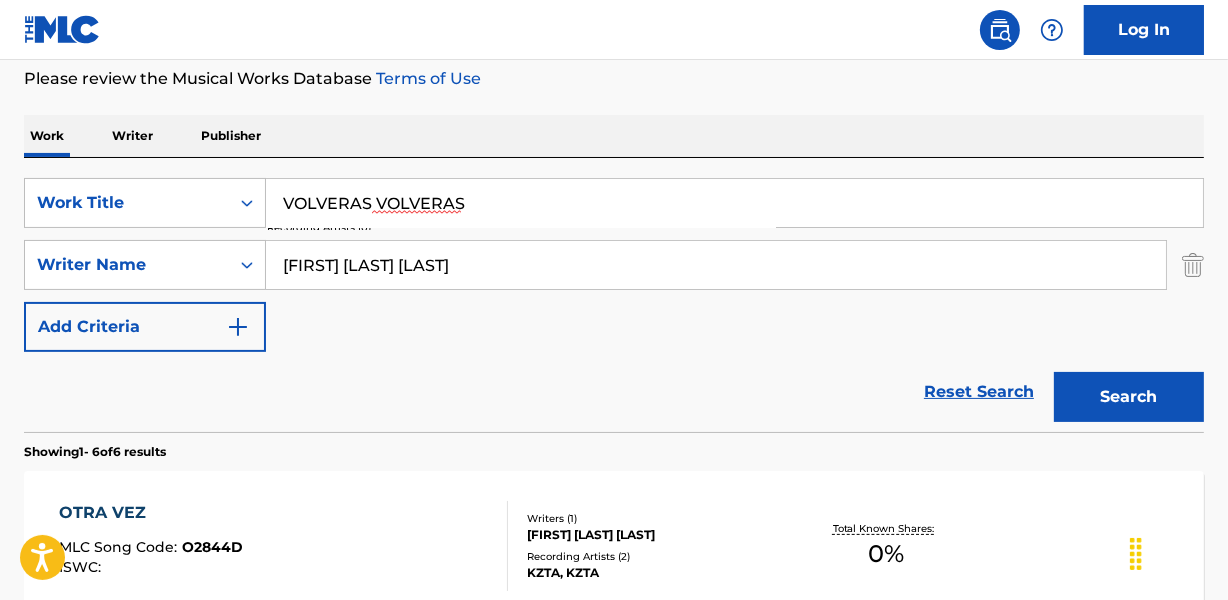 click on "[FIRST] [LAST] [LAST]" at bounding box center (716, 265) 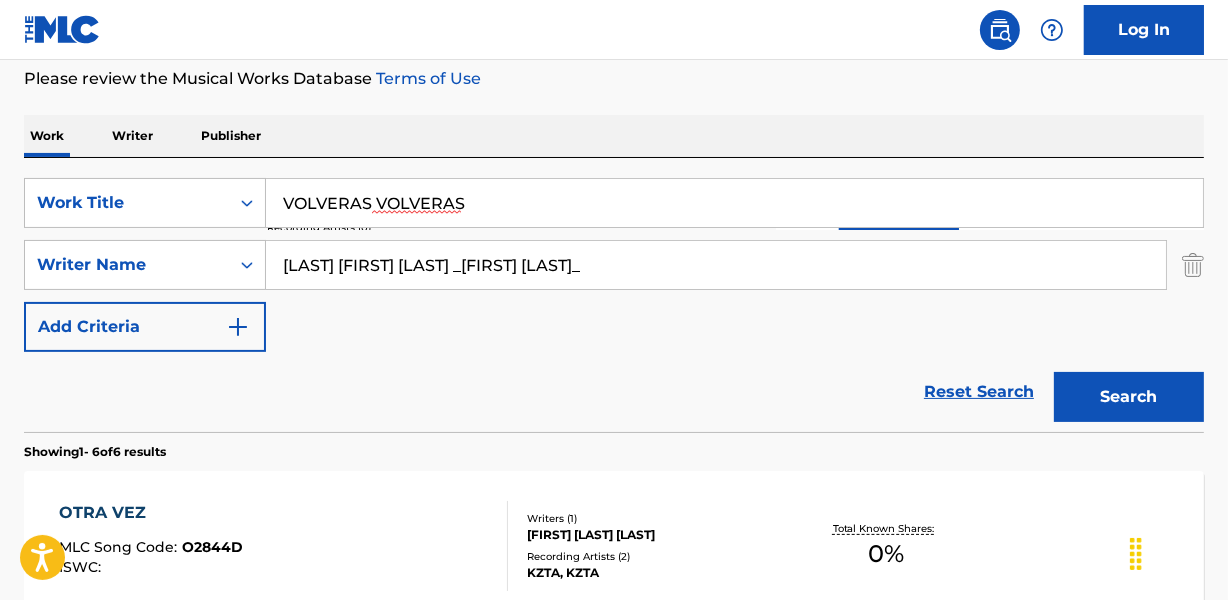 drag, startPoint x: 570, startPoint y: 264, endPoint x: 1063, endPoint y: 284, distance: 493.40552 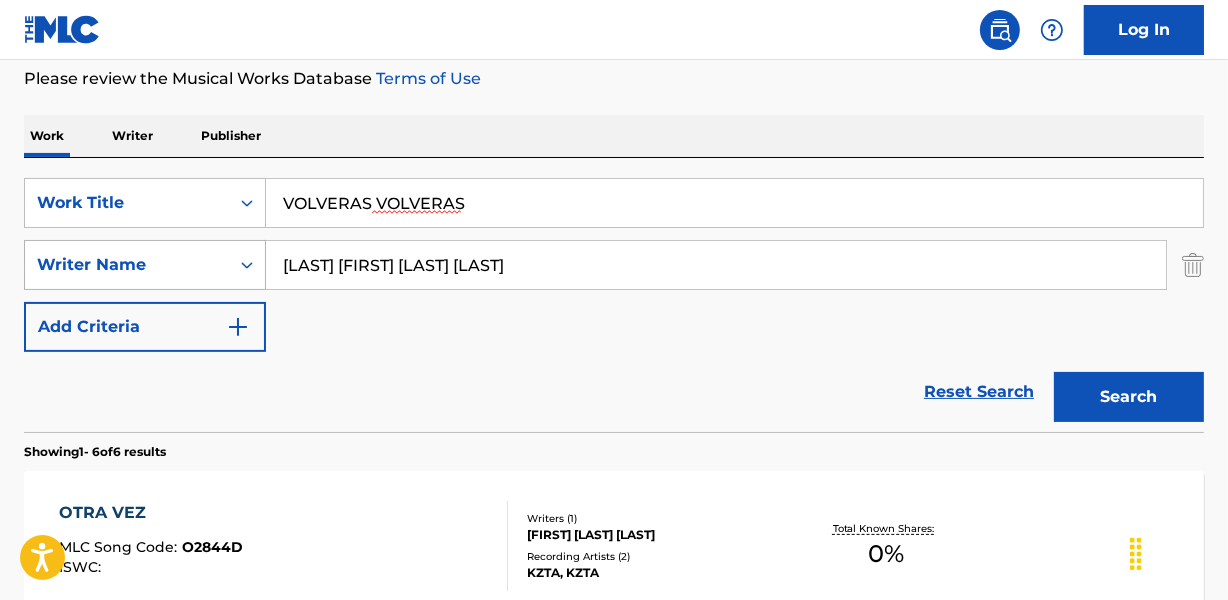 drag, startPoint x: 373, startPoint y: 260, endPoint x: 189, endPoint y: 270, distance: 184.27155 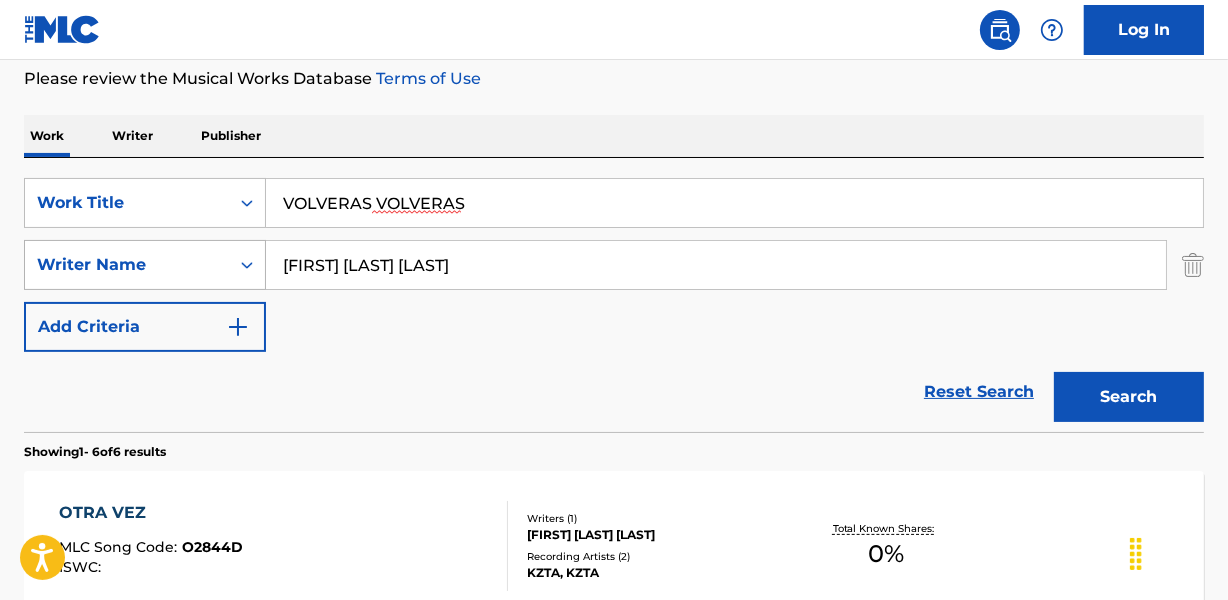type on "[FIRST] [LAST] [LAST]" 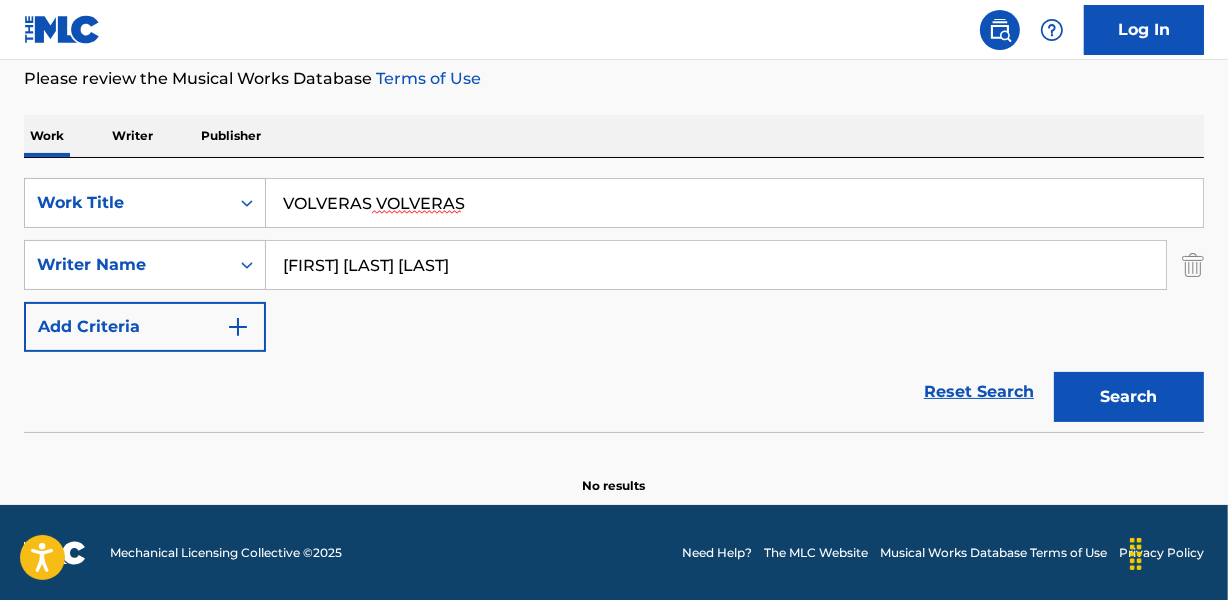 click on "Search" at bounding box center [1129, 397] 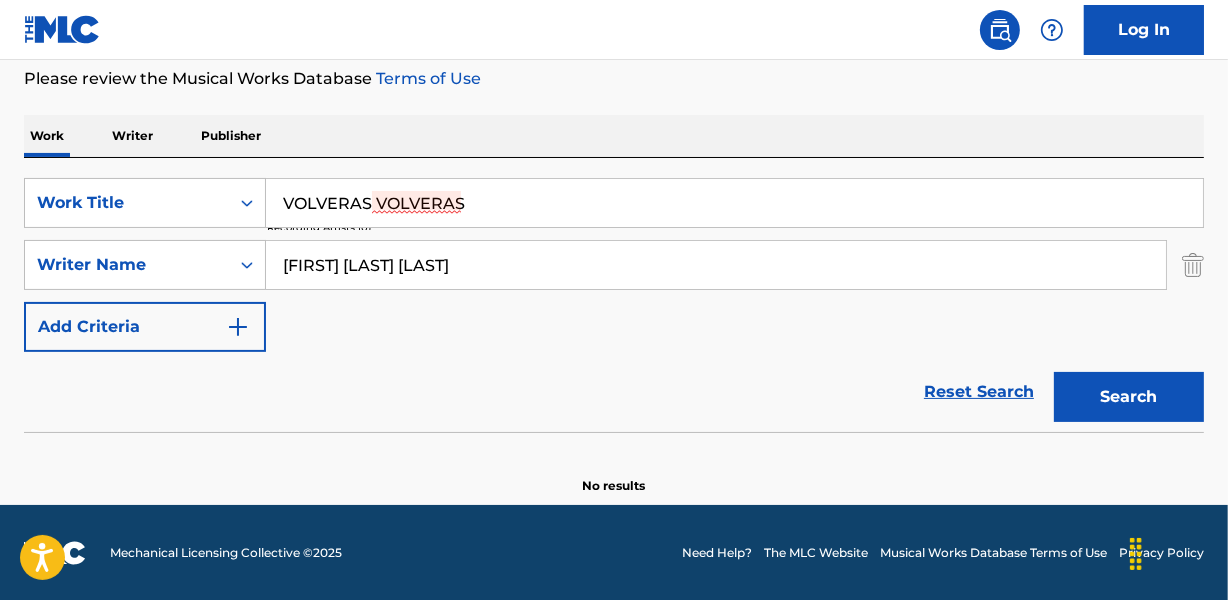 click on "VOLVERAS VOLVERAS" at bounding box center (734, 203) 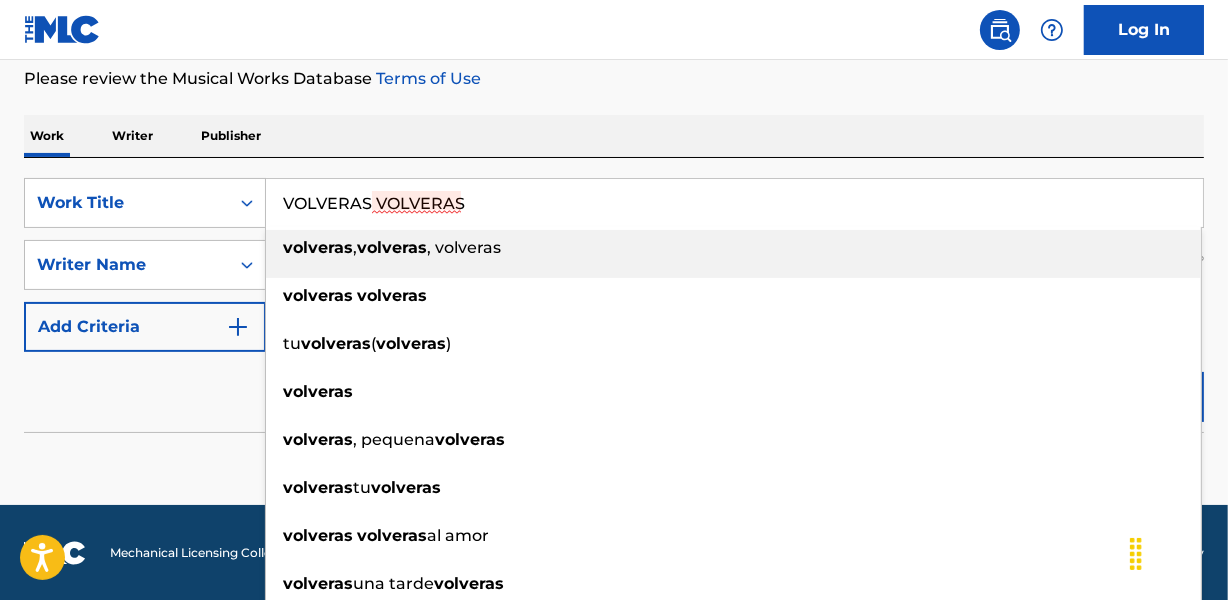 paste on "E POR TI" 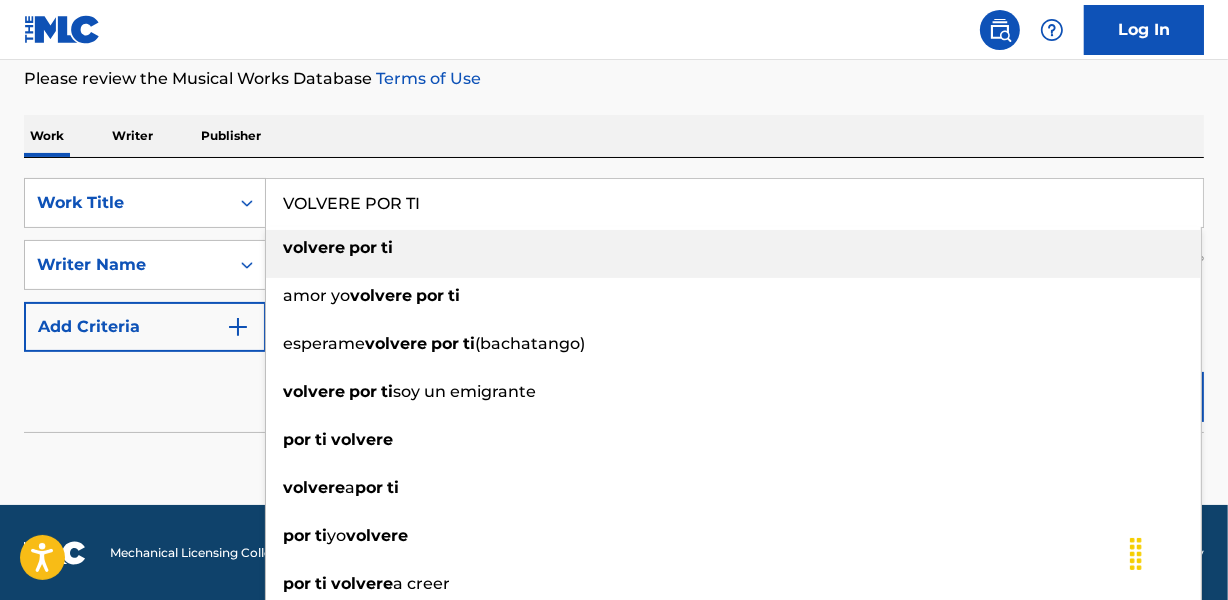 type on "VOLVERE POR TI" 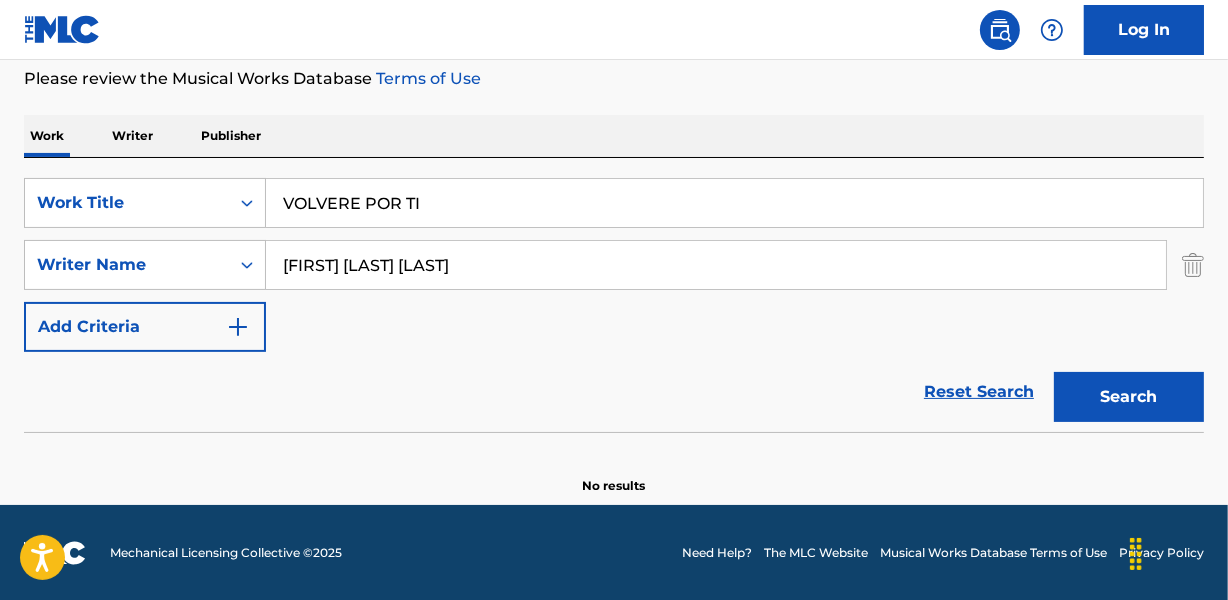 click on "[FIRST] [LAST] [LAST]" at bounding box center [716, 265] 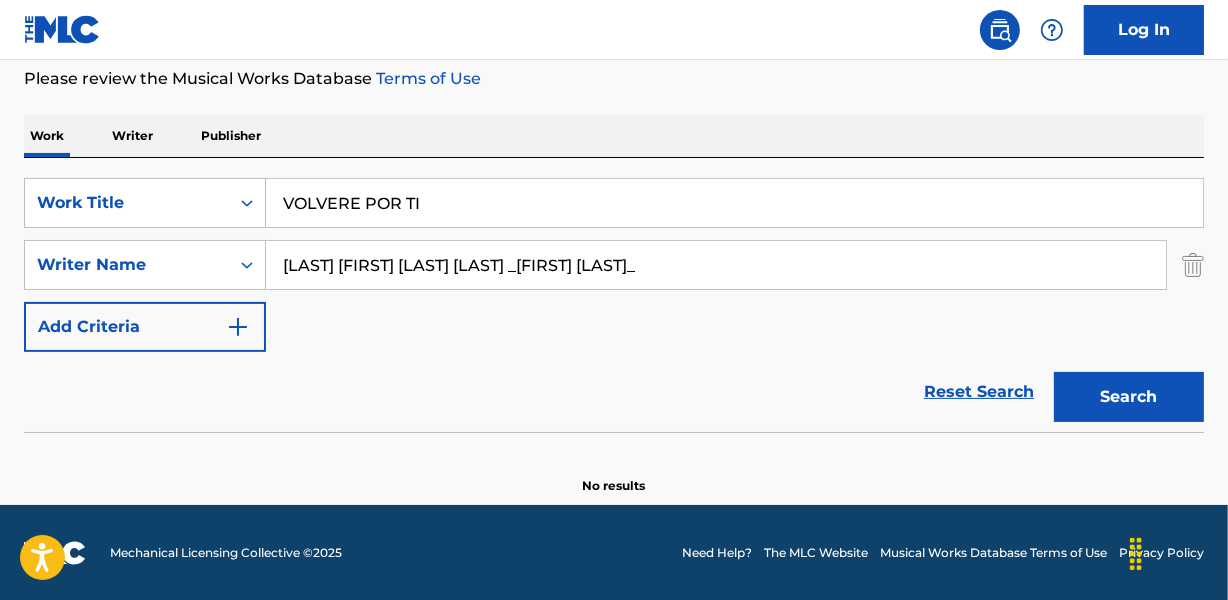 drag, startPoint x: 595, startPoint y: 267, endPoint x: 959, endPoint y: 267, distance: 364 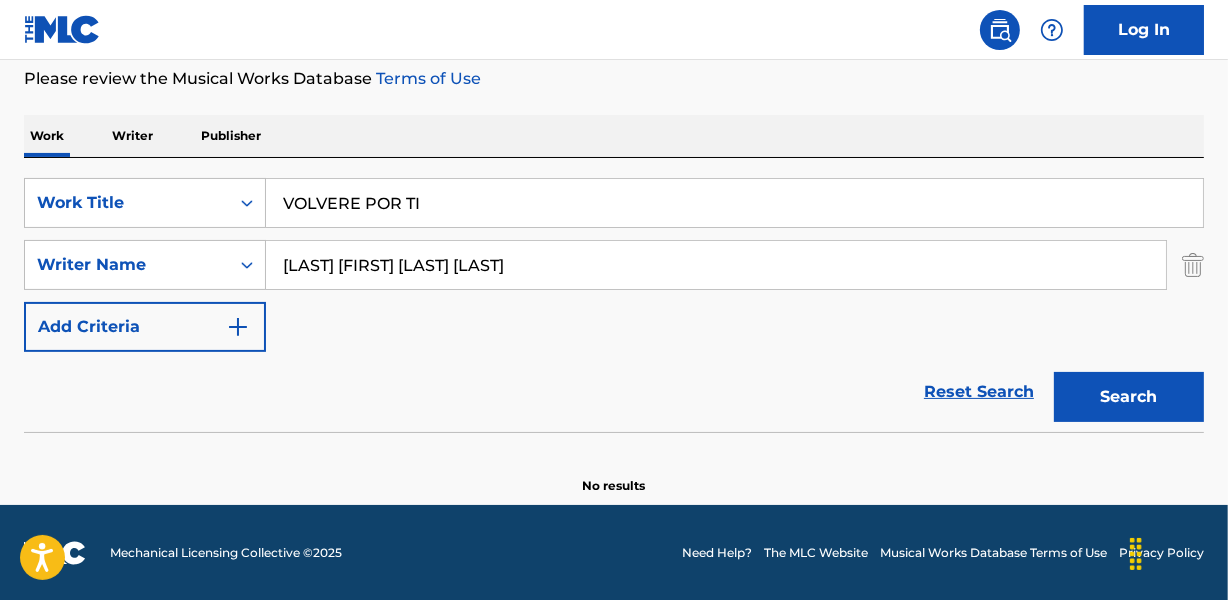 click on "Search" at bounding box center [1129, 397] 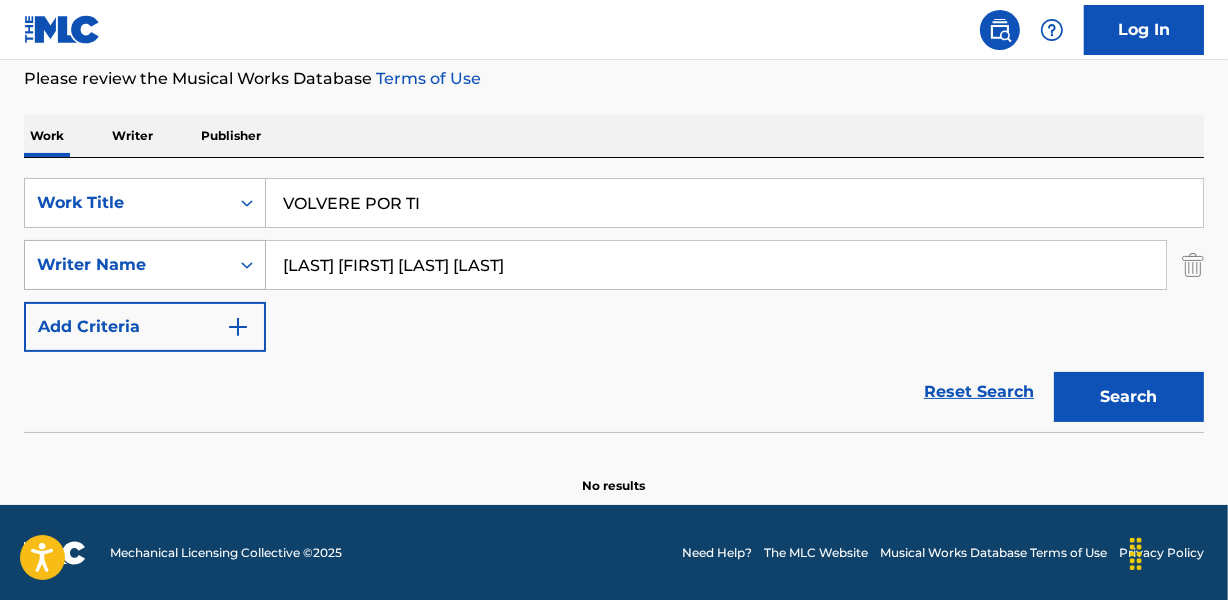 drag, startPoint x: 370, startPoint y: 261, endPoint x: 80, endPoint y: 249, distance: 290.24817 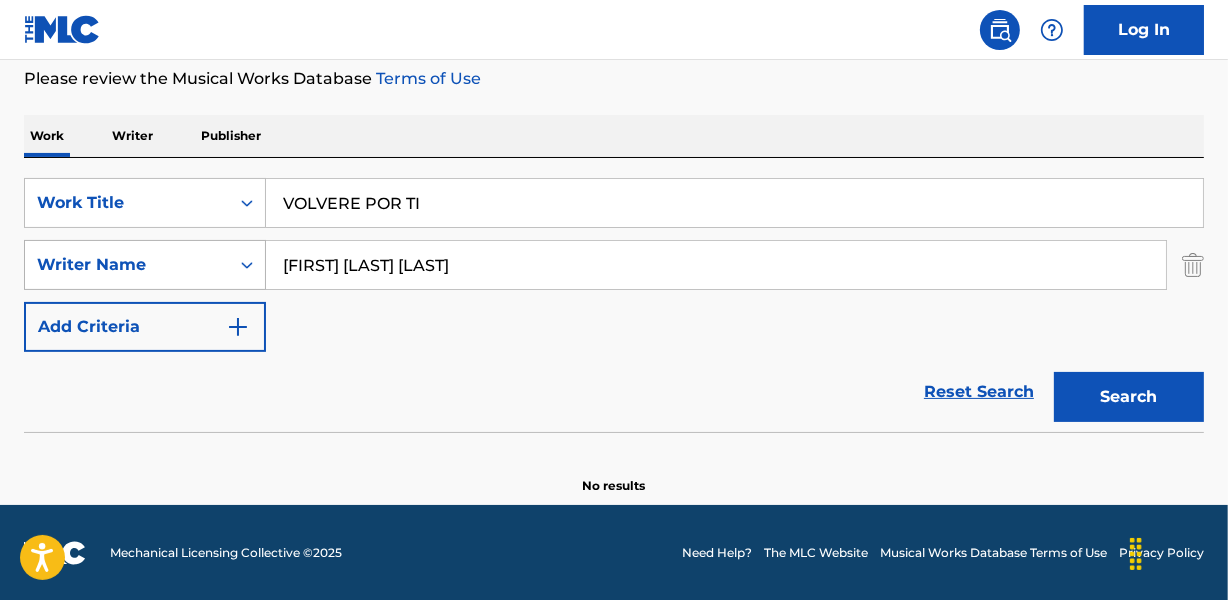 type on "[FIRST] [LAST] [LAST]" 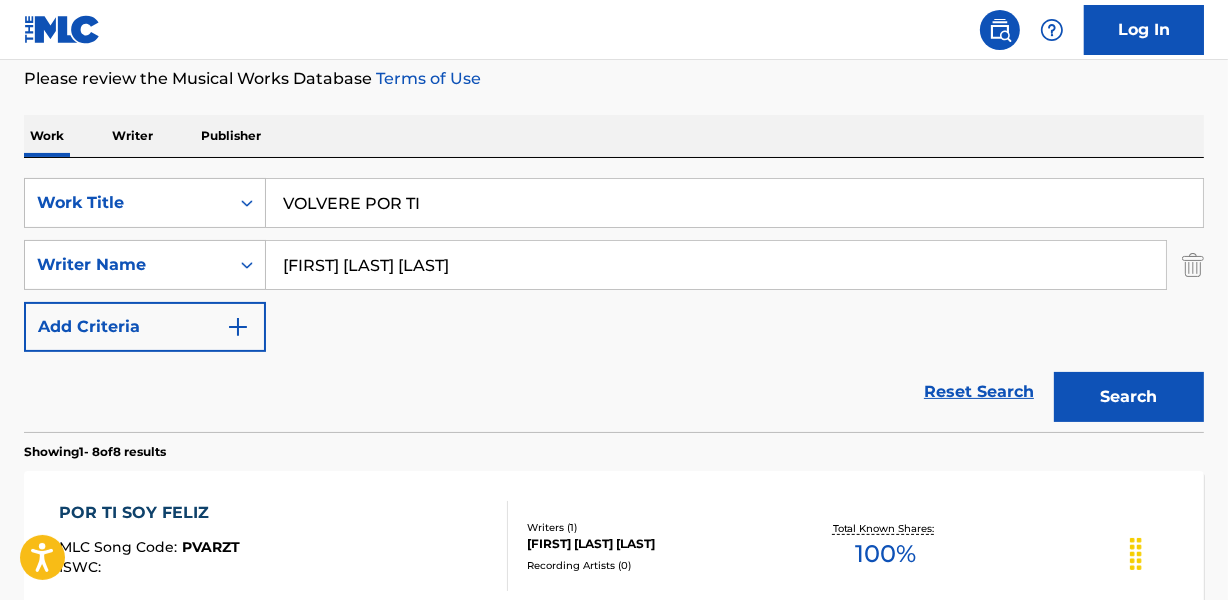drag, startPoint x: 494, startPoint y: 347, endPoint x: 536, endPoint y: 353, distance: 42.426407 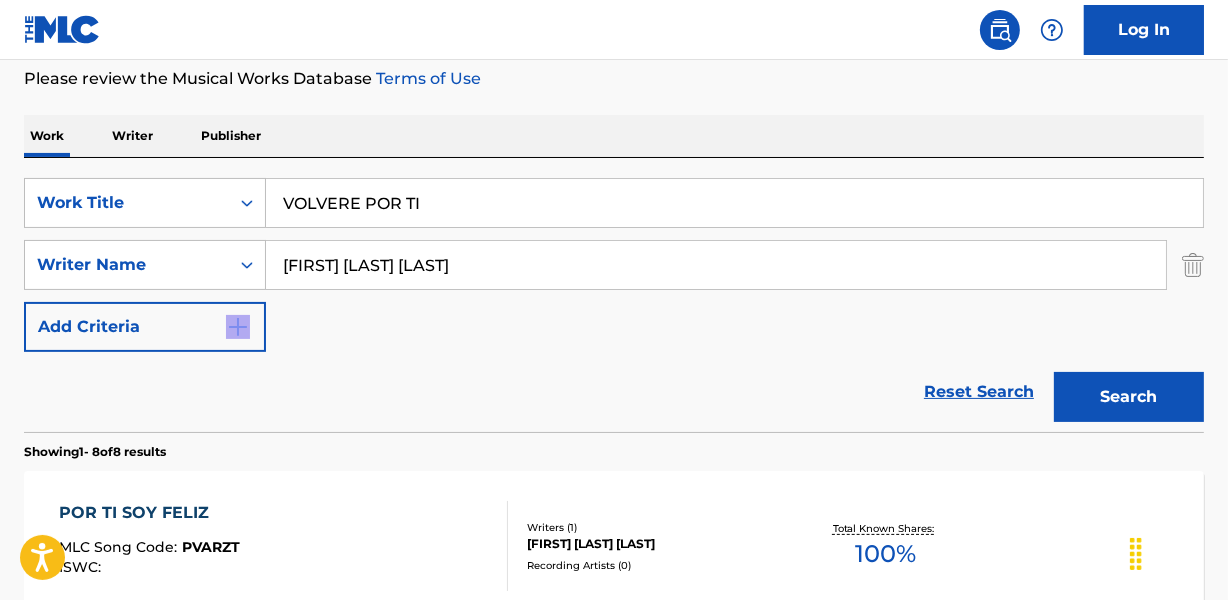 click on "Search" at bounding box center [1129, 397] 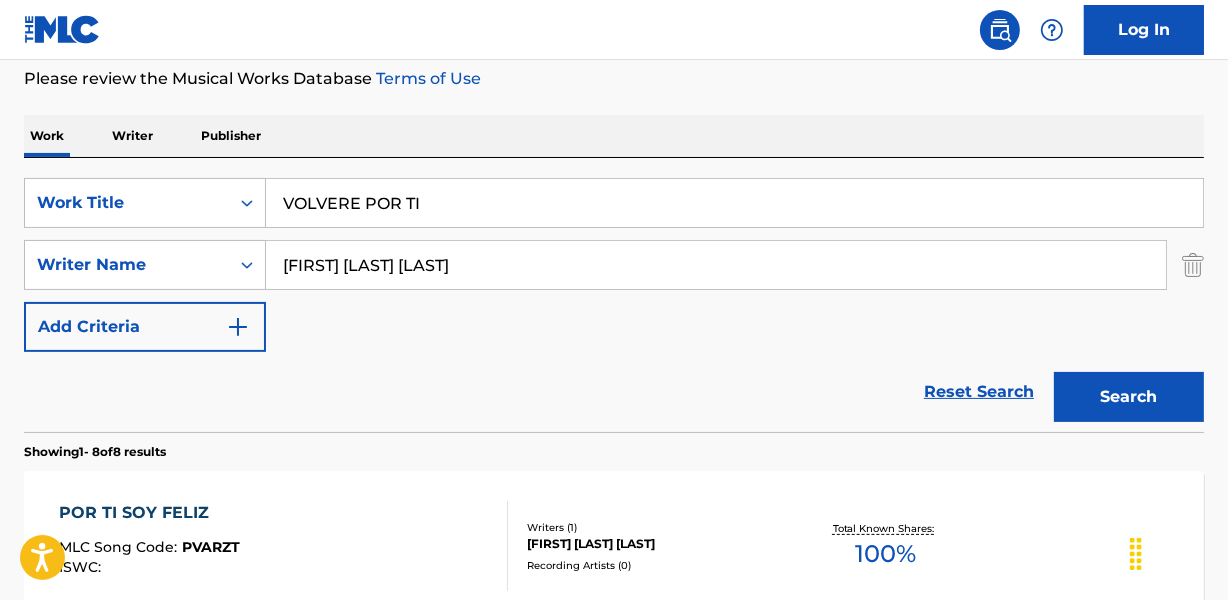 click on "VOLVERE POR TI" at bounding box center (734, 203) 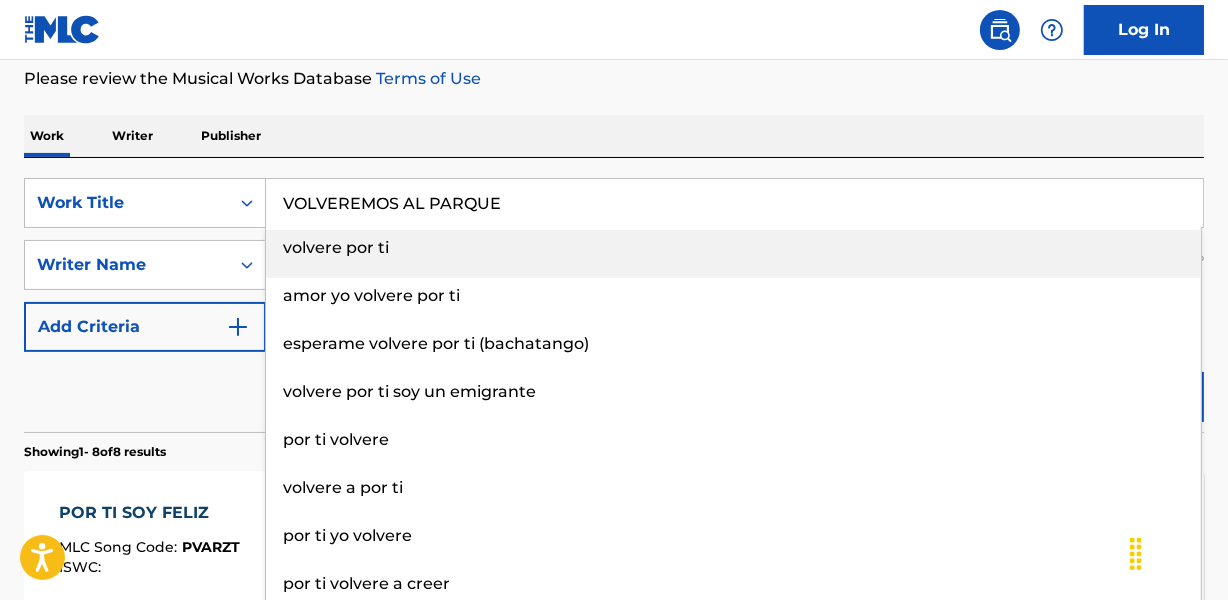 type on "VOLVEREMOS AL PARQUE" 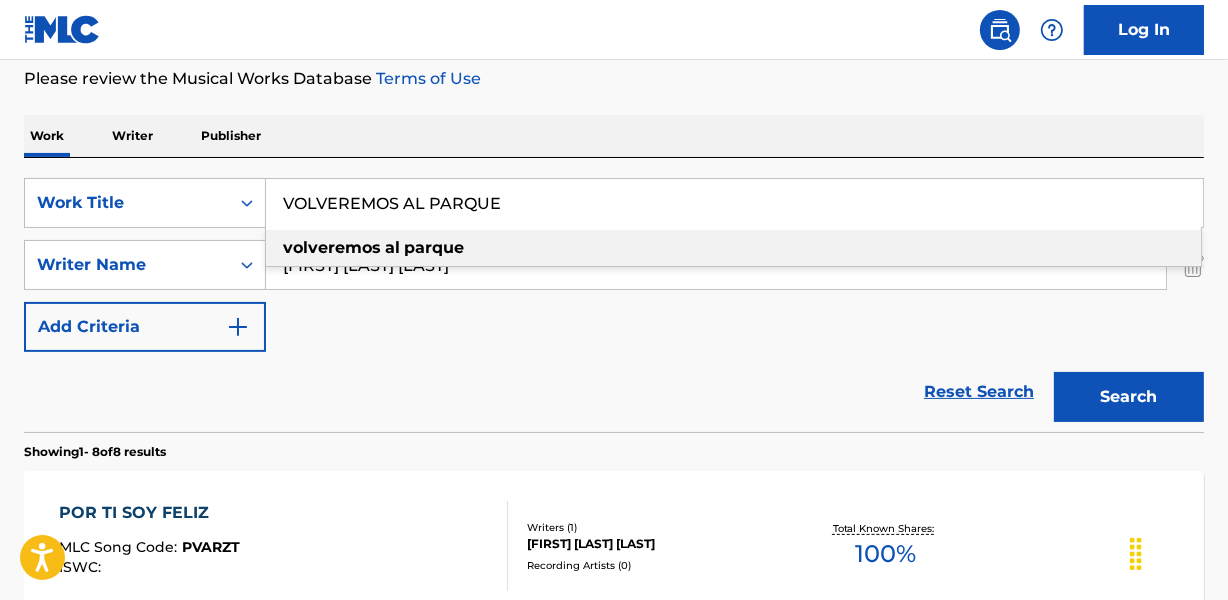 click on "Work Writer Publisher" at bounding box center [614, 136] 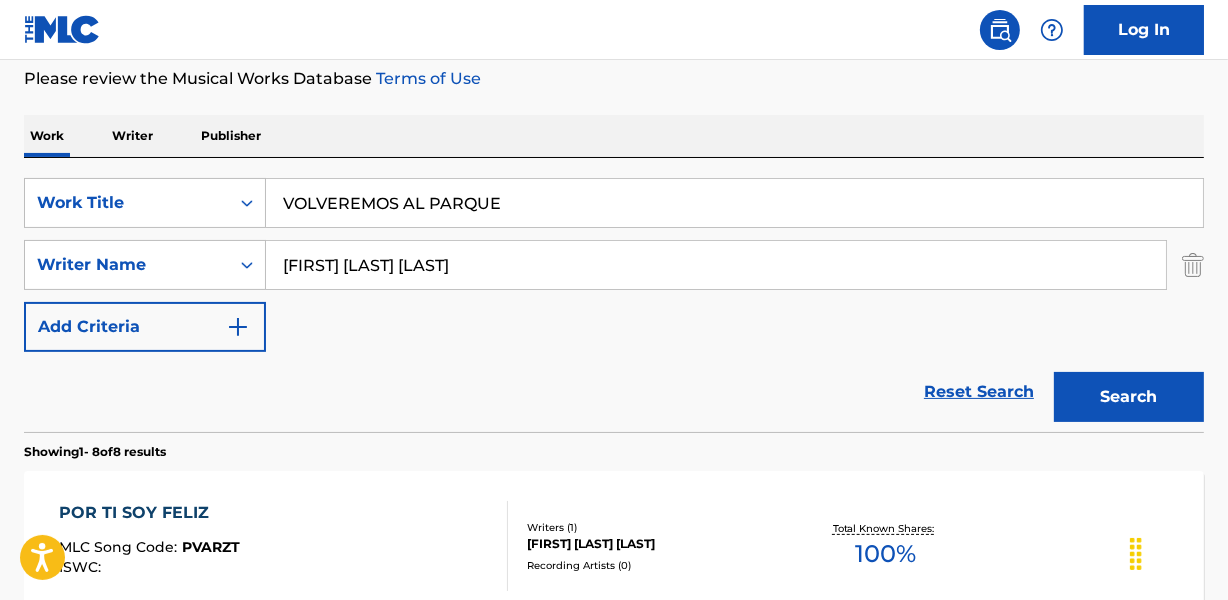 click on "[FIRST] [LAST] [LAST]" at bounding box center (716, 265) 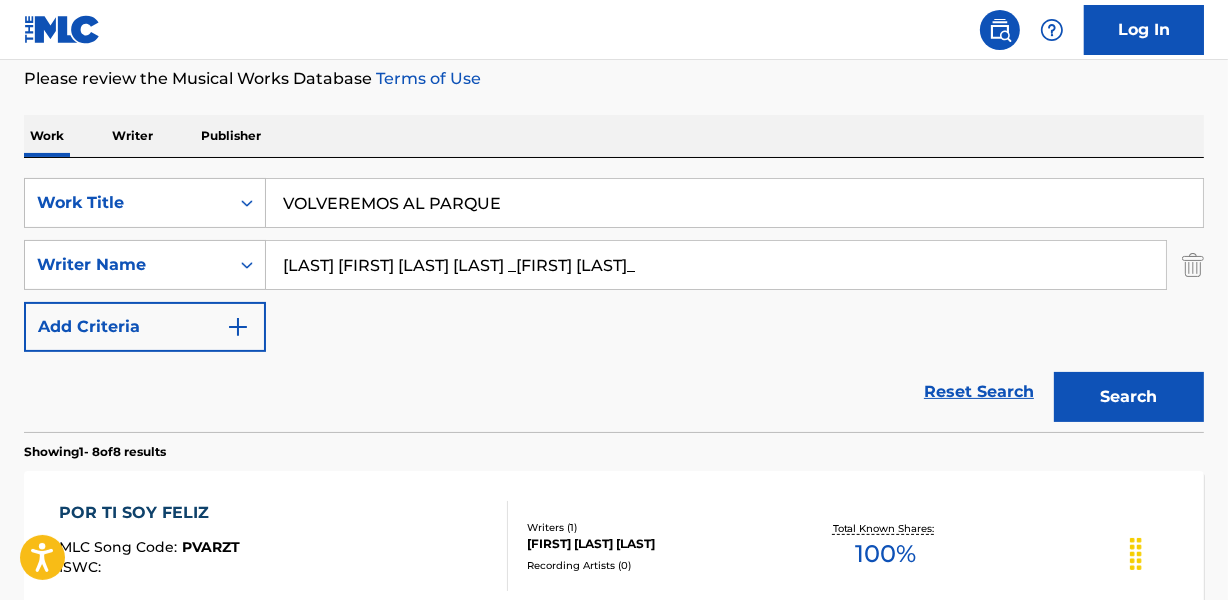 drag, startPoint x: 618, startPoint y: 262, endPoint x: 1229, endPoint y: 270, distance: 611.05237 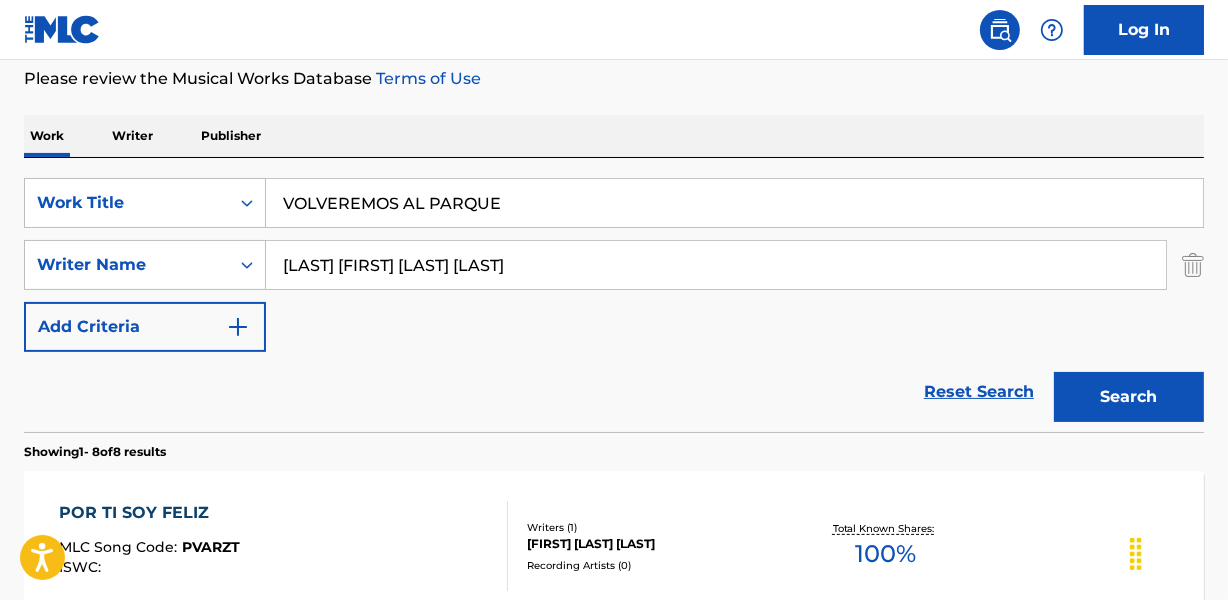 click on "Search" at bounding box center [1129, 397] 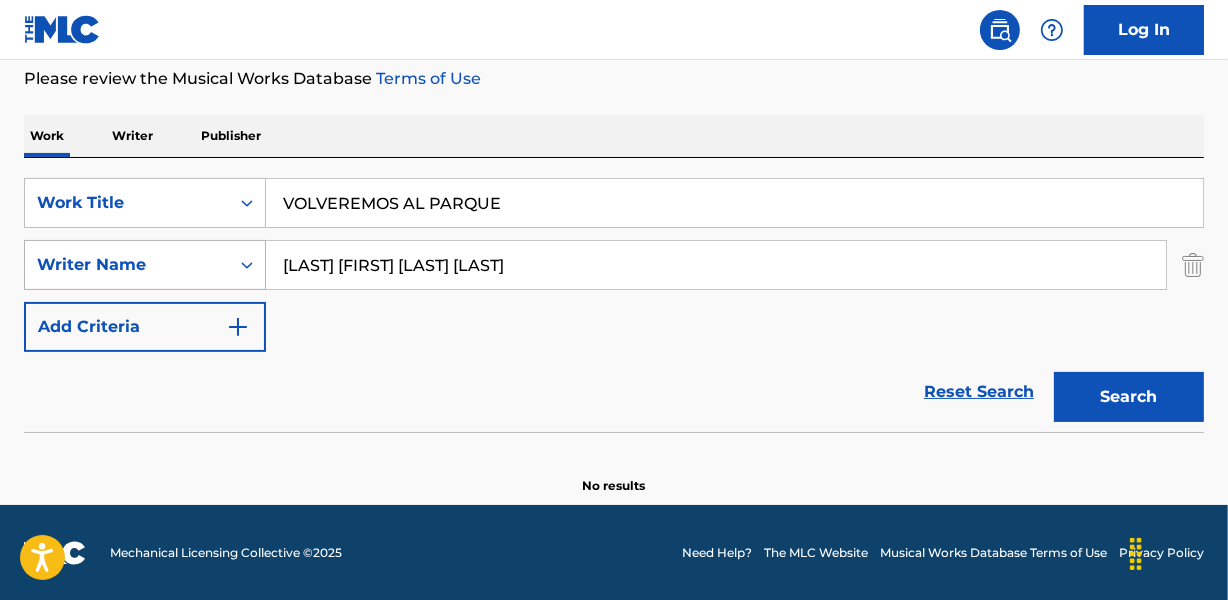drag, startPoint x: 364, startPoint y: 264, endPoint x: 117, endPoint y: 264, distance: 247 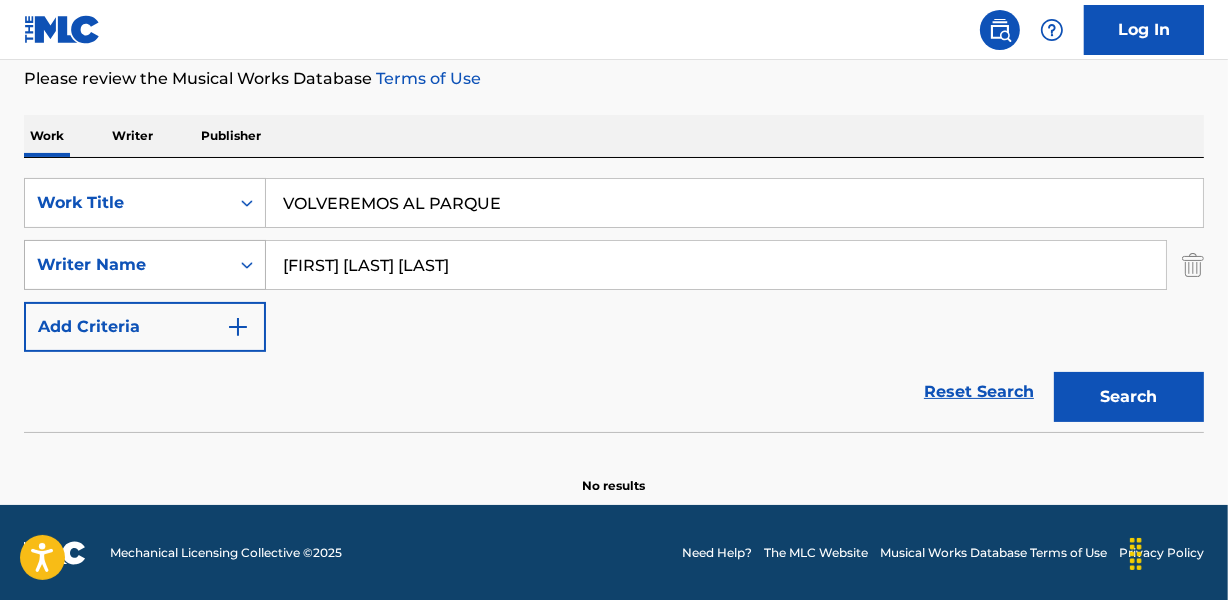 type on "[FIRST] [LAST] [LAST]" 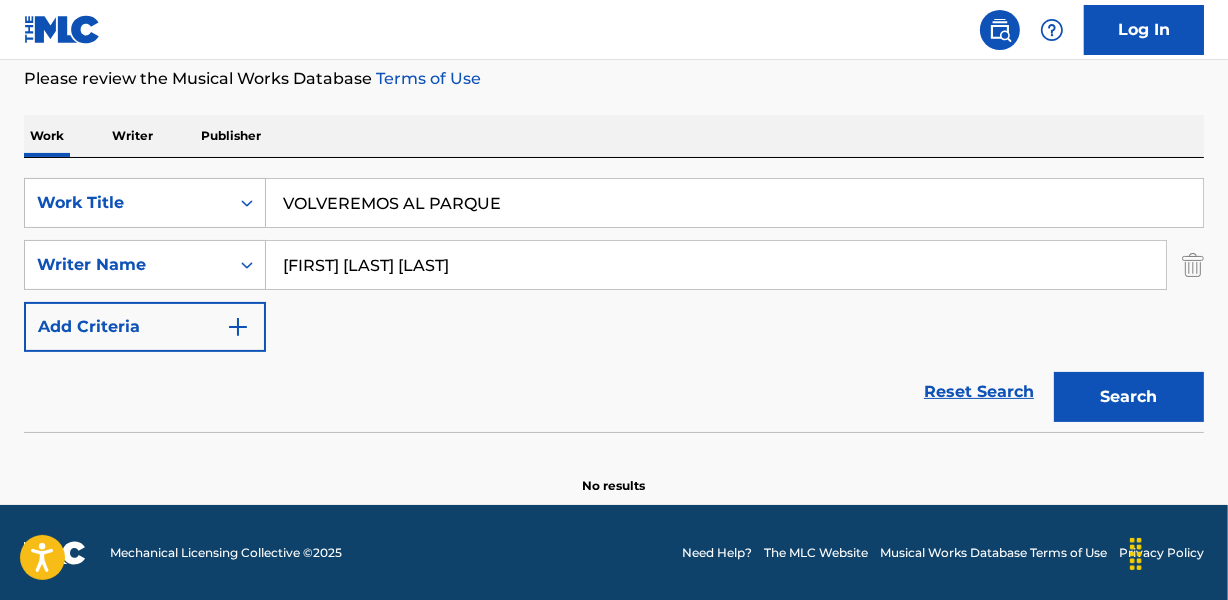 click on "Search" at bounding box center (1129, 397) 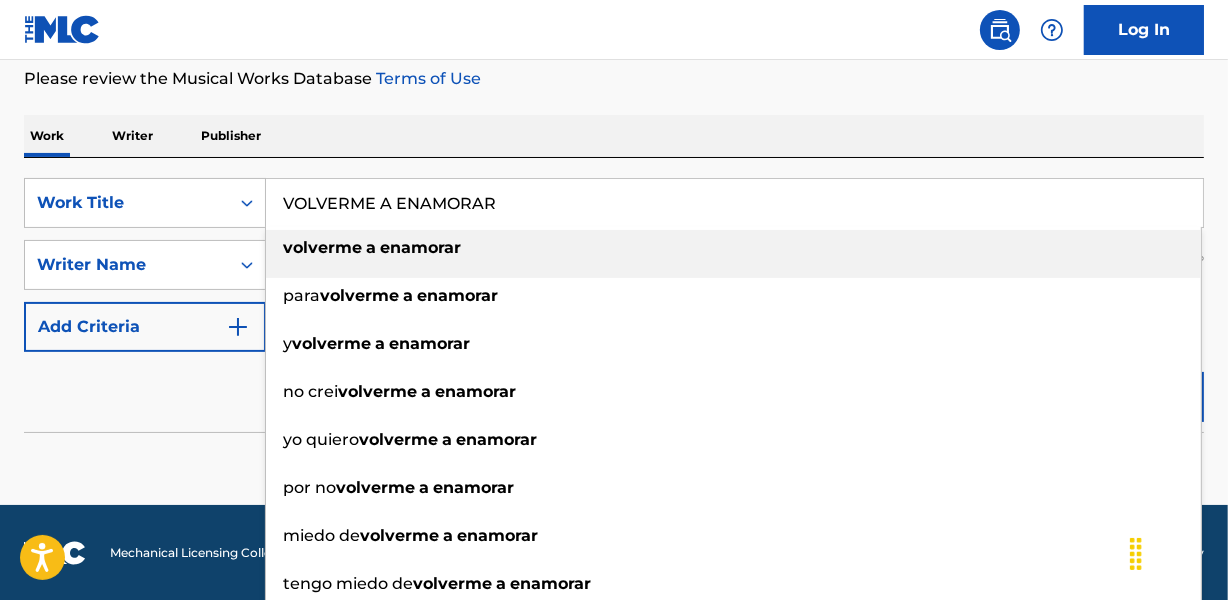 type on "VOLVERME A ENAMORAR" 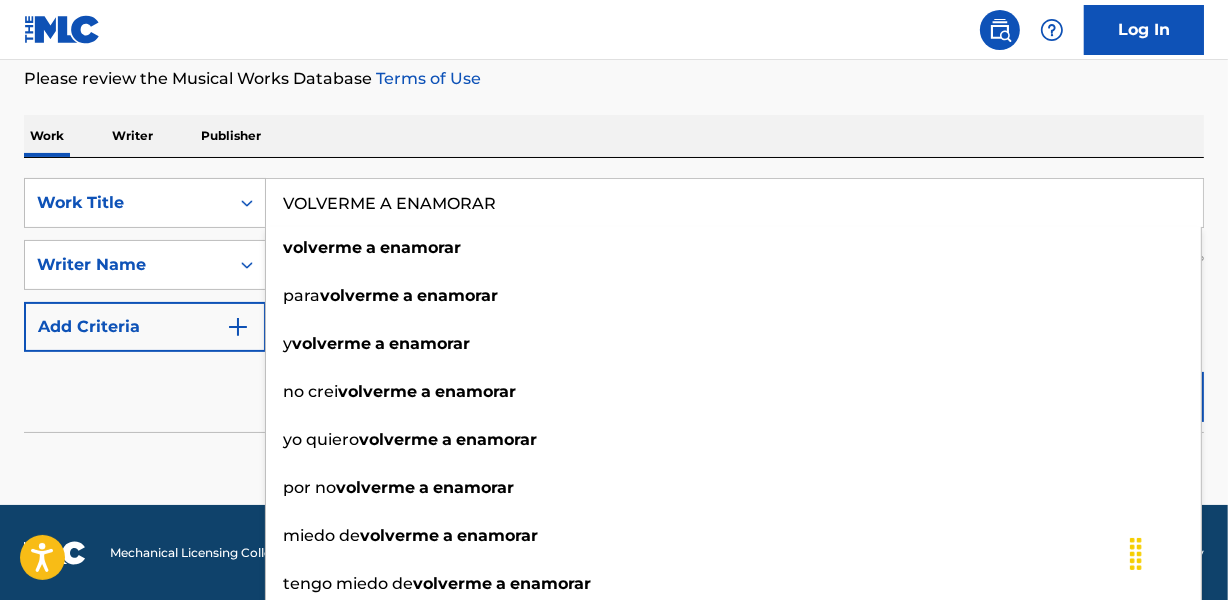 click on "Work Writer Publisher" at bounding box center [614, 136] 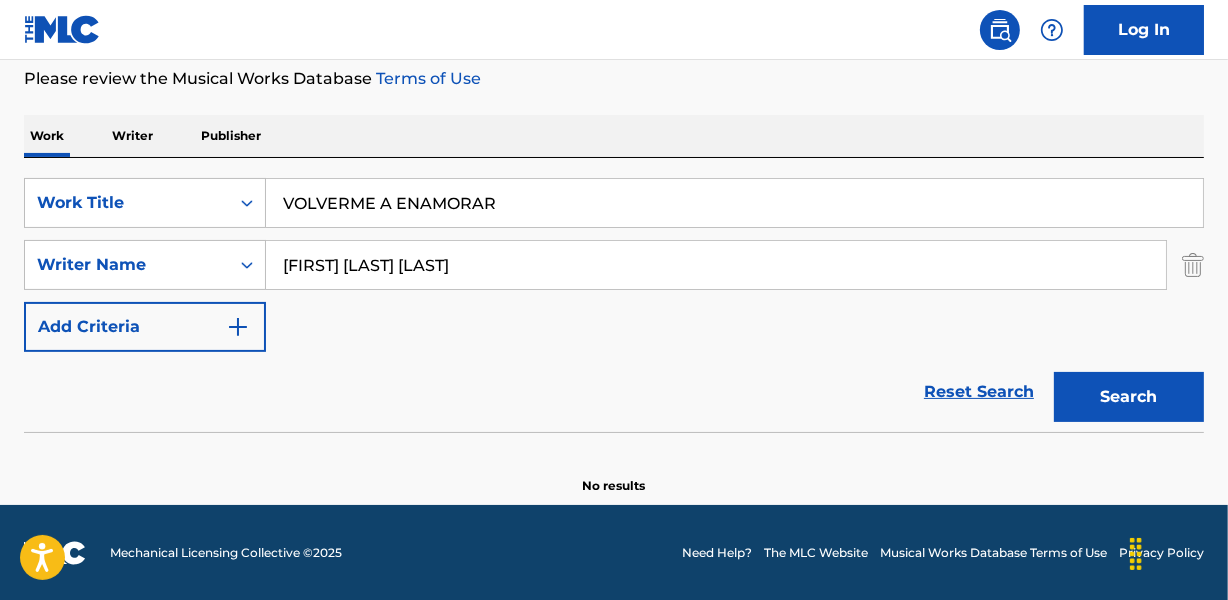 drag, startPoint x: 285, startPoint y: 260, endPoint x: 603, endPoint y: 267, distance: 318.07703 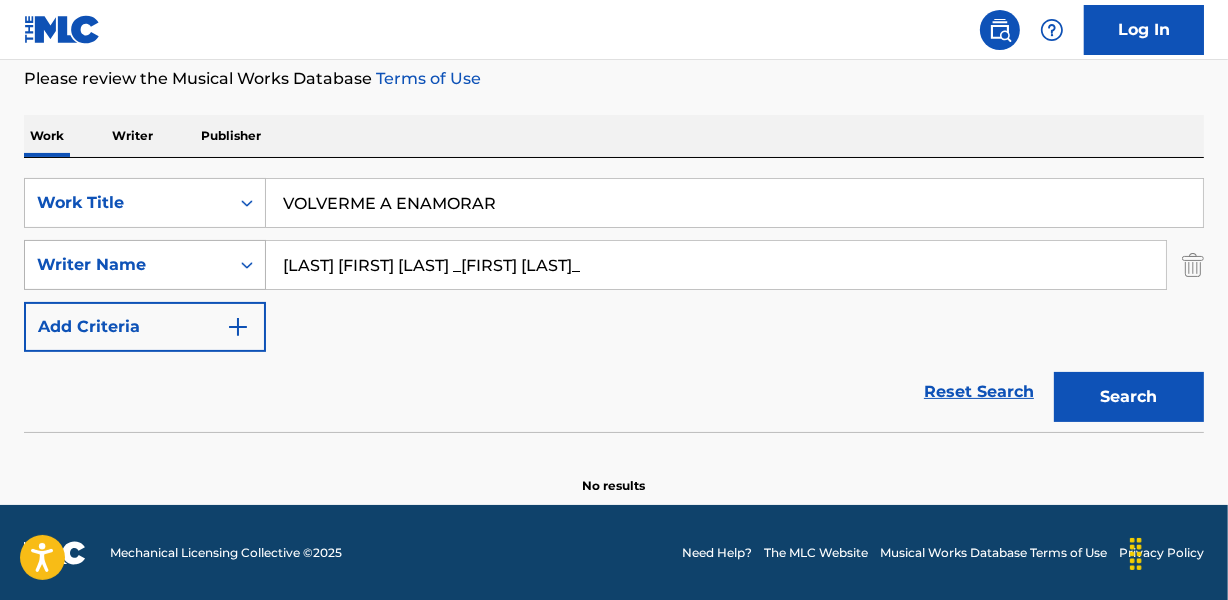 drag, startPoint x: 352, startPoint y: 260, endPoint x: 201, endPoint y: 260, distance: 151 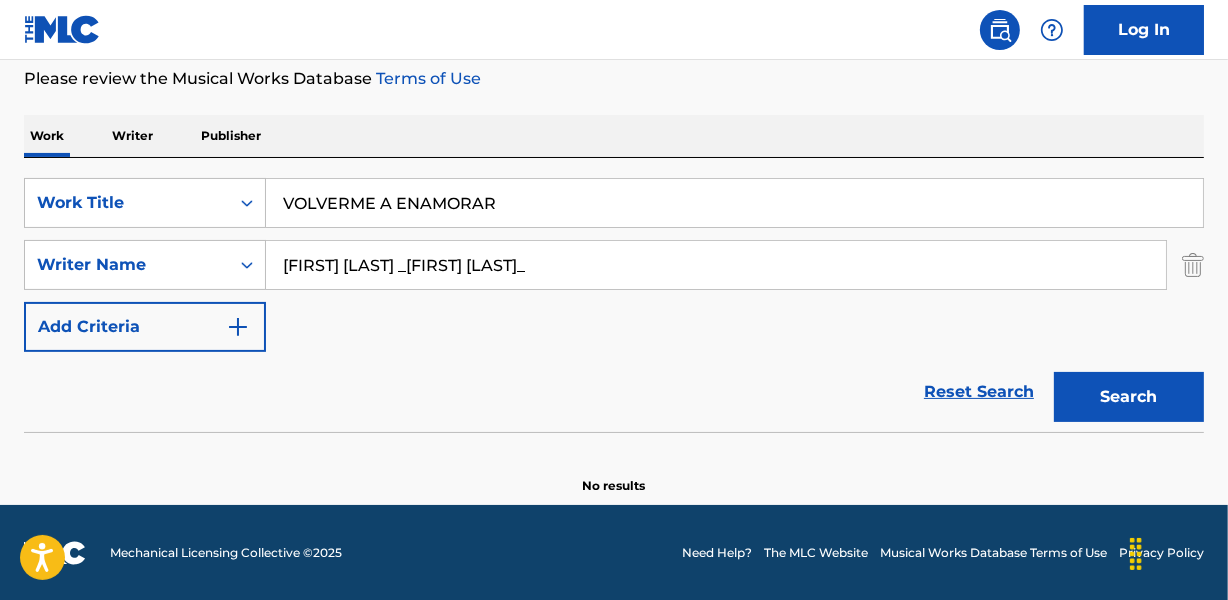 drag, startPoint x: 408, startPoint y: 265, endPoint x: 685, endPoint y: 264, distance: 277.0018 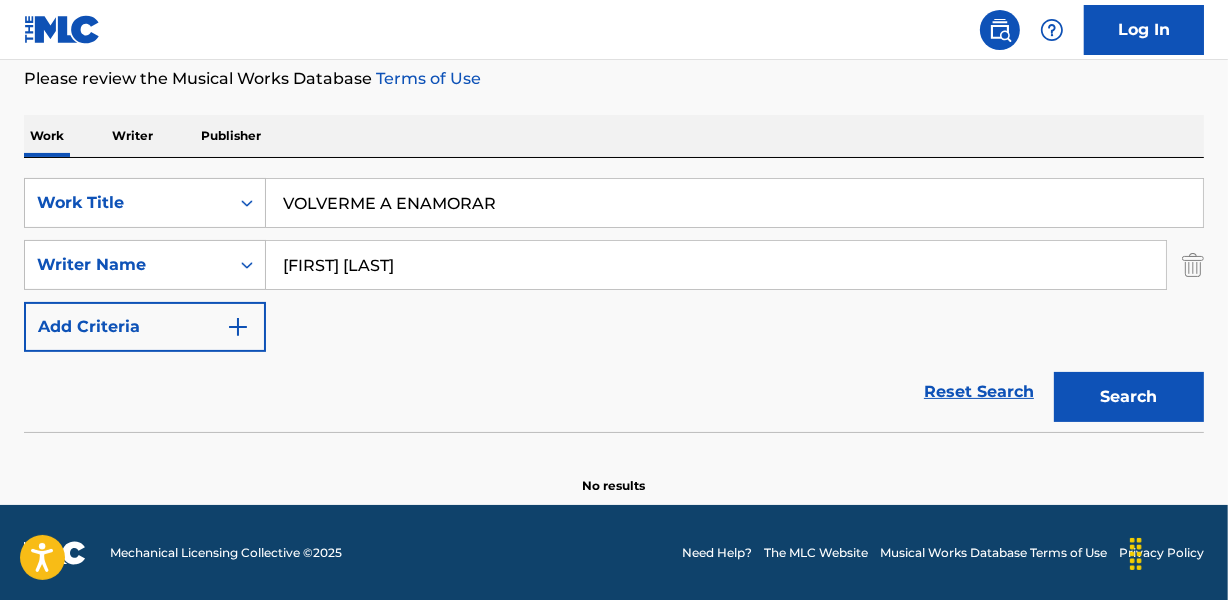 type on "[FIRST] [LAST]" 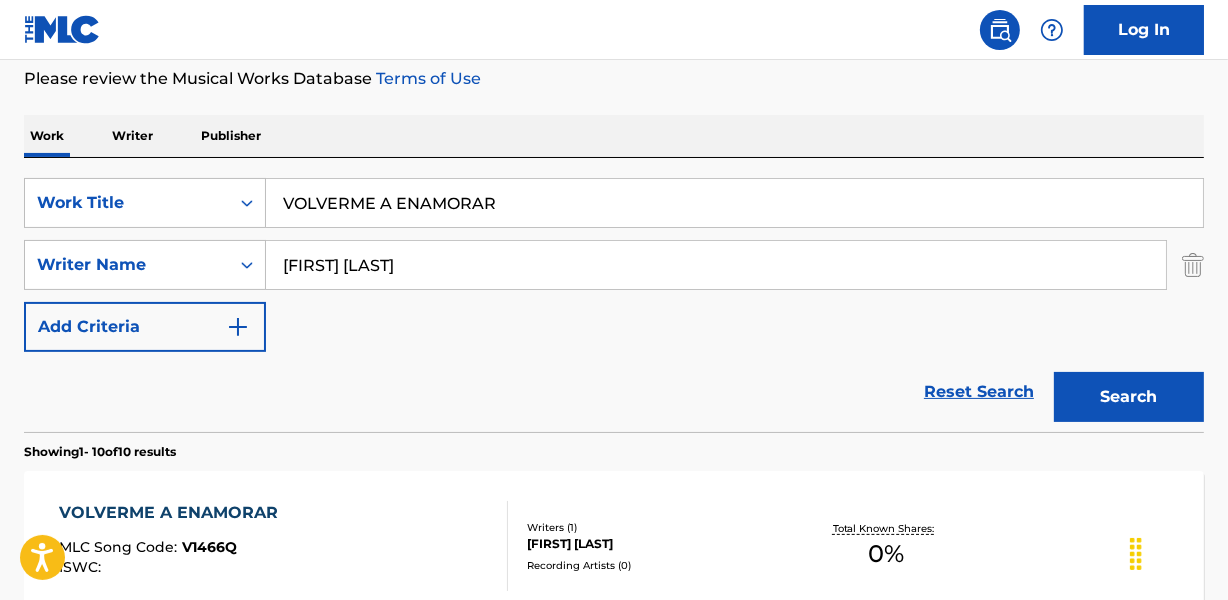 click on "Search" at bounding box center (1129, 397) 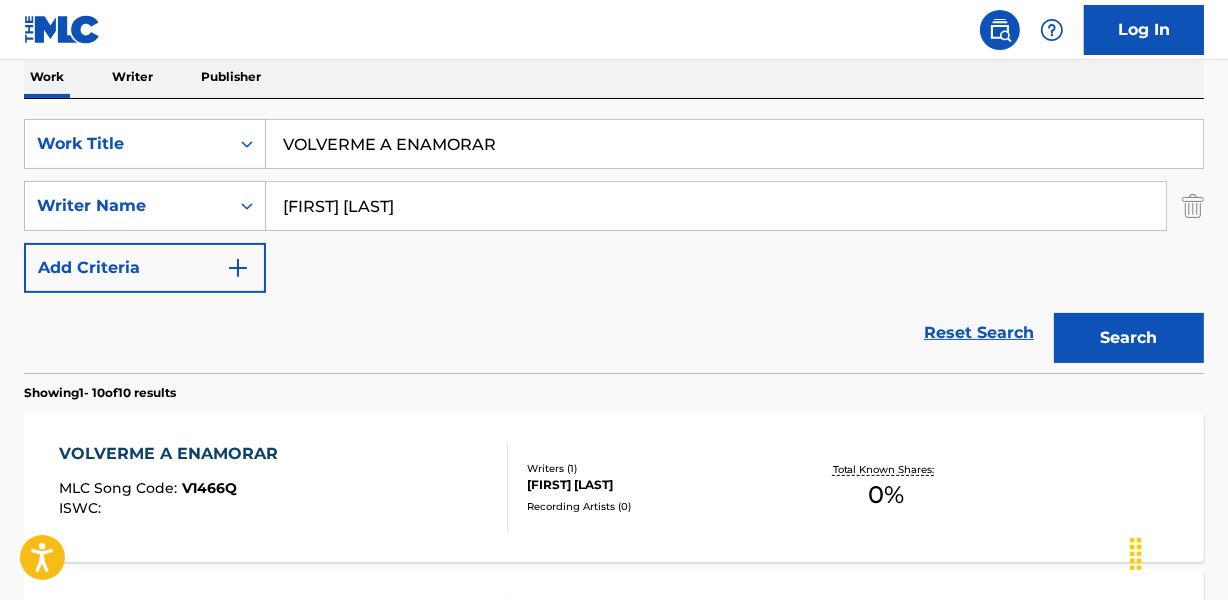 scroll, scrollTop: 358, scrollLeft: 0, axis: vertical 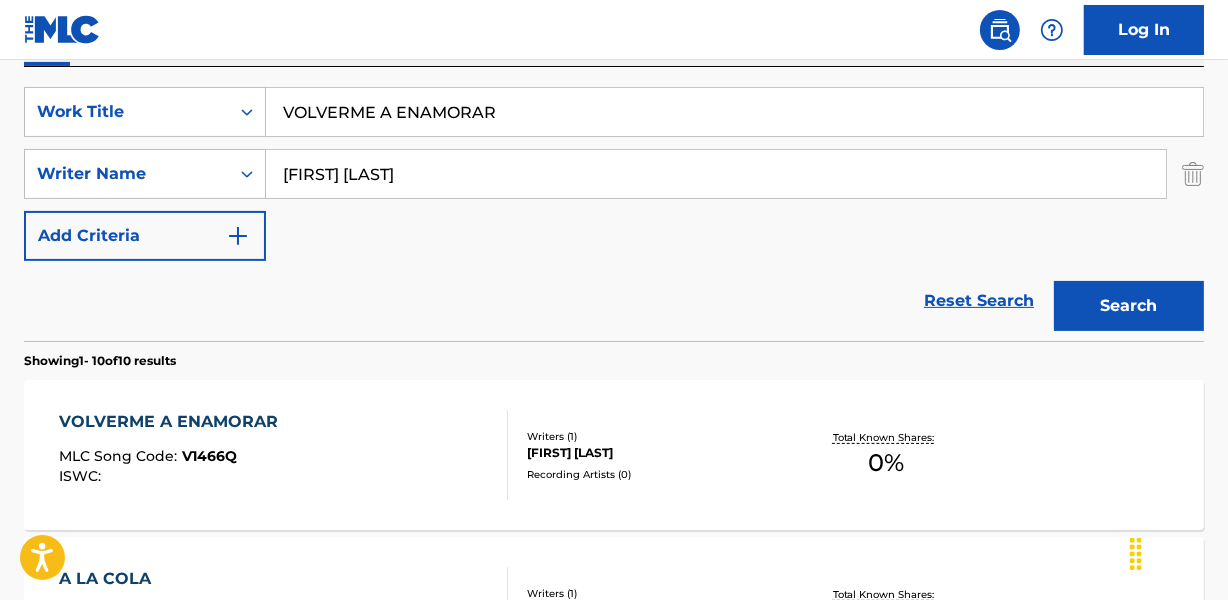click on "[FIRST] [LAST]" at bounding box center (657, 453) 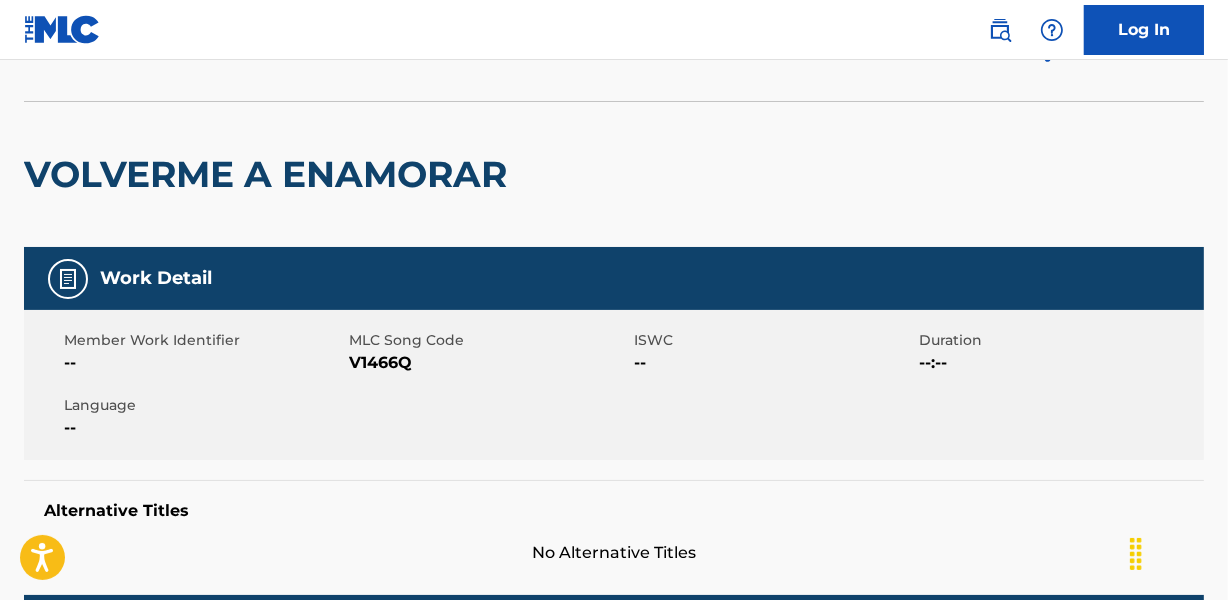 scroll, scrollTop: 0, scrollLeft: 0, axis: both 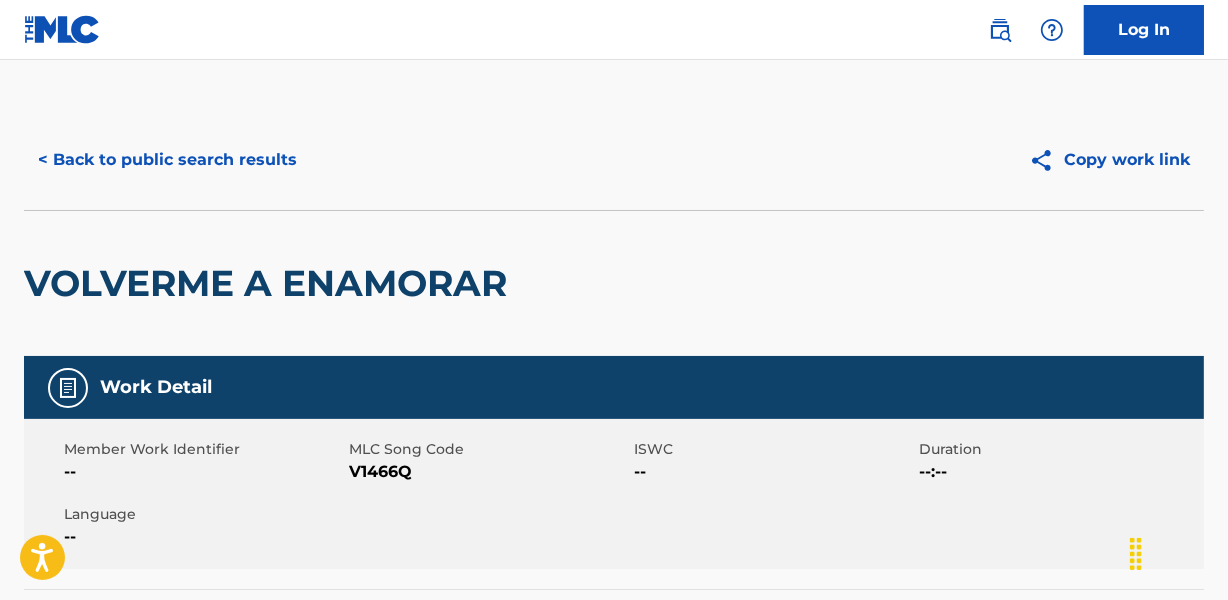 click on "< Back to public search results" at bounding box center [167, 160] 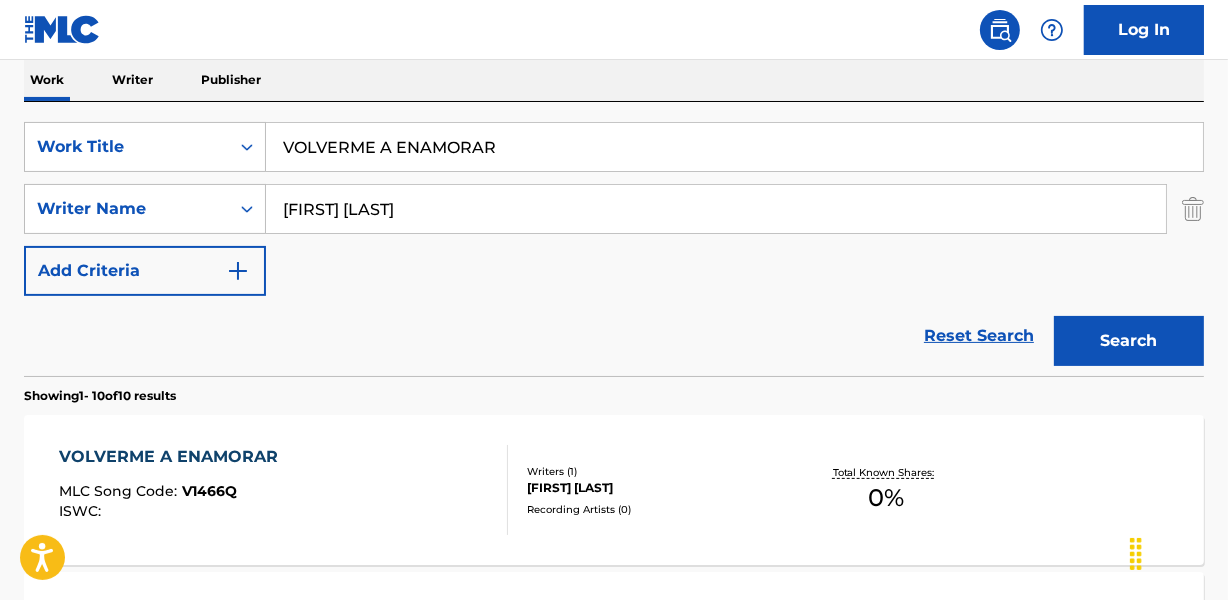 scroll, scrollTop: 267, scrollLeft: 0, axis: vertical 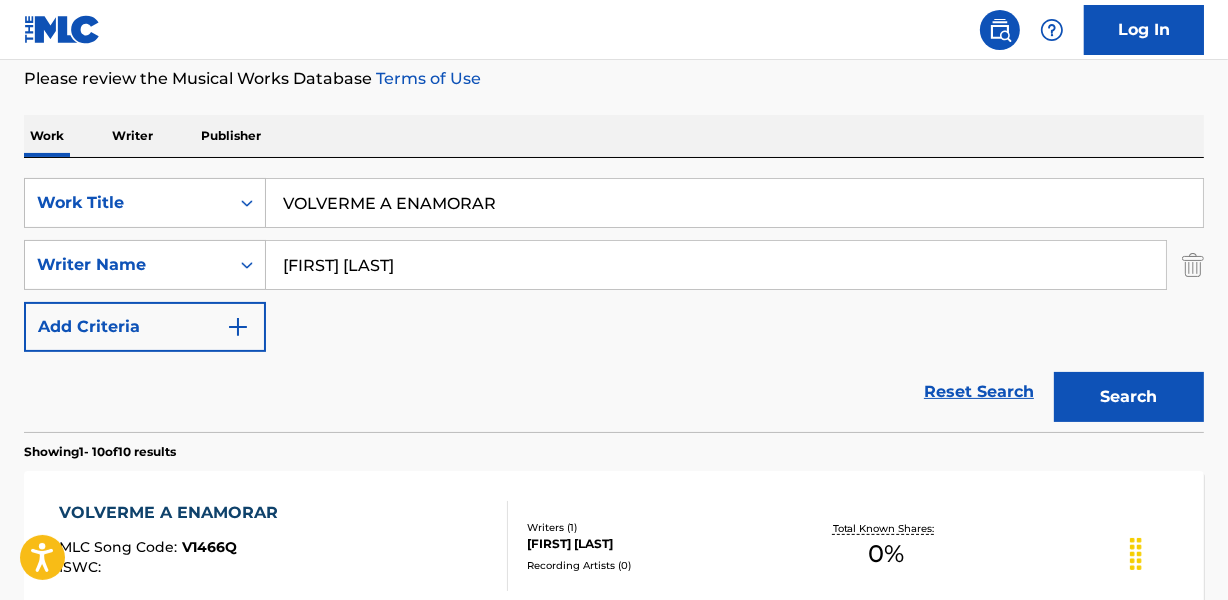 click on "VOLVERME A ENAMORAR" at bounding box center [734, 203] 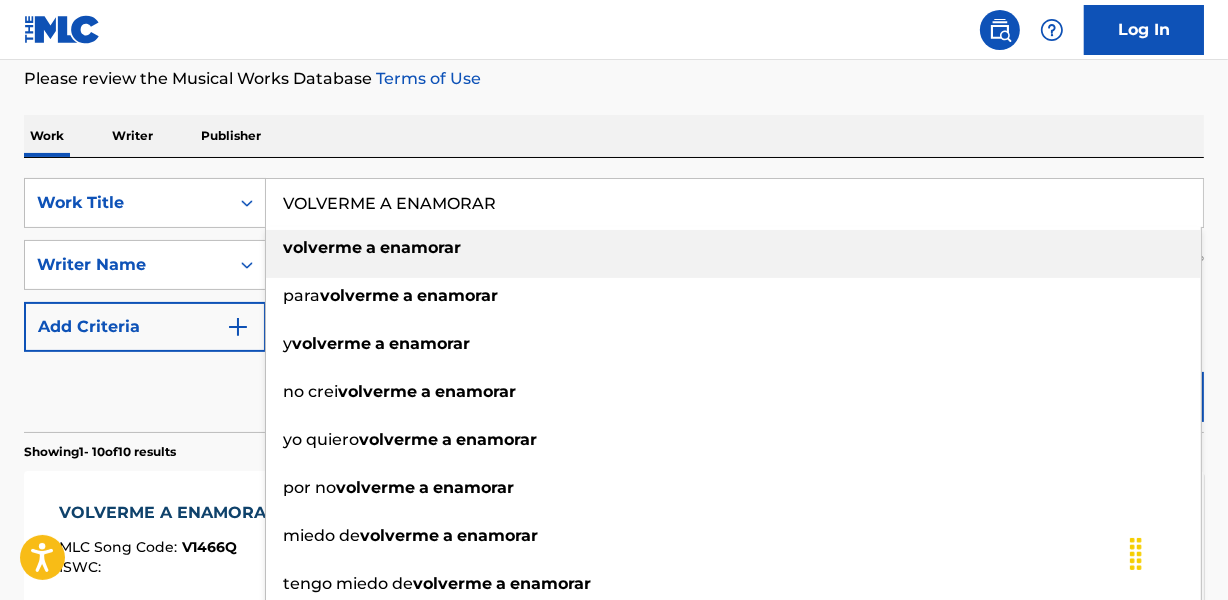 click on "VOLVERME A ENAMORAR" at bounding box center [734, 203] 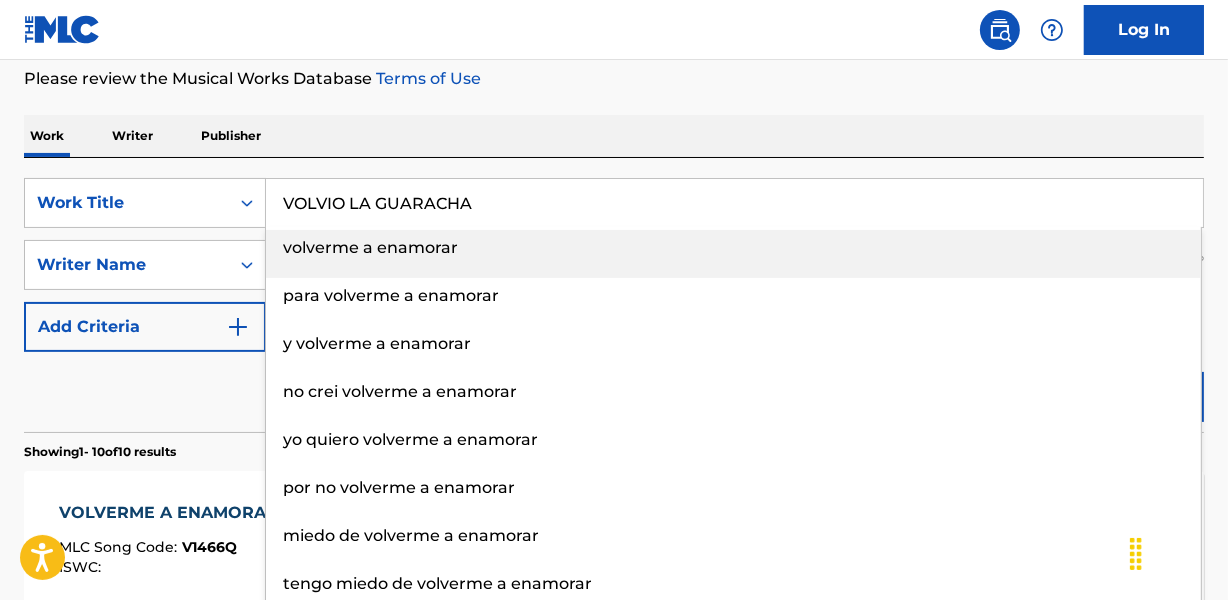 type on "VOLVIO LA GUARACHA" 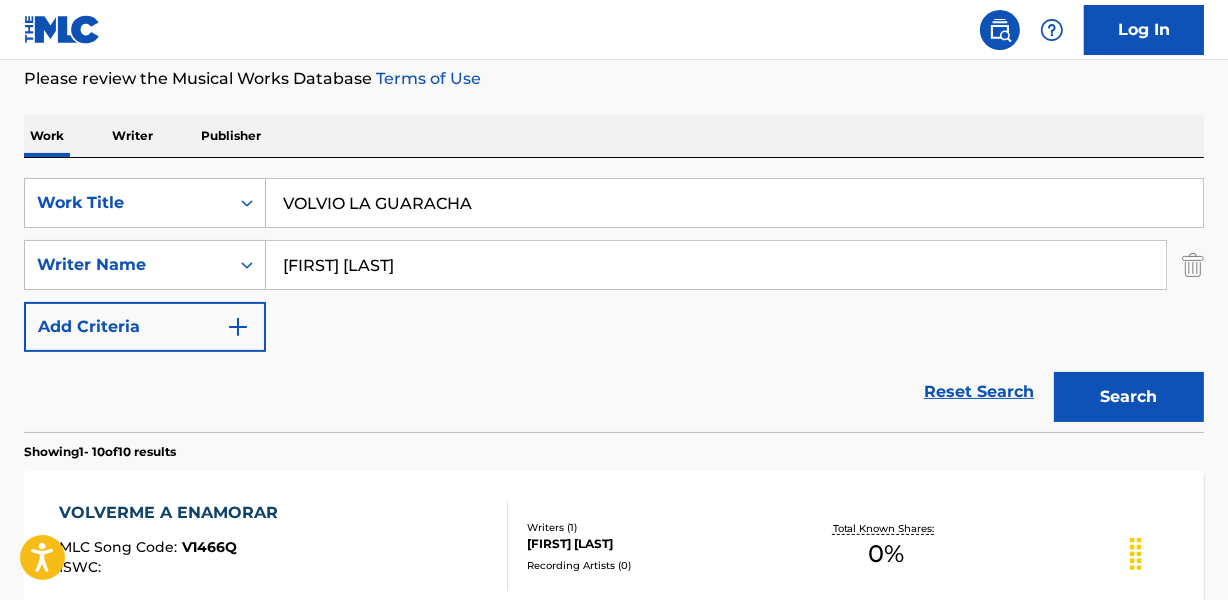 click on "SearchWithCriteriaf9630bc0-9f90-4343-9de9-fb67c36f2595 Work Title VOLVIO LA GUARACHA SearchWithCriteria07a934c5-7b8a-48d0-ba4d-9dc79fabdd54 Writer Name [FIRST] [LAST] Add Criteria Reset Search Search" at bounding box center (614, 295) 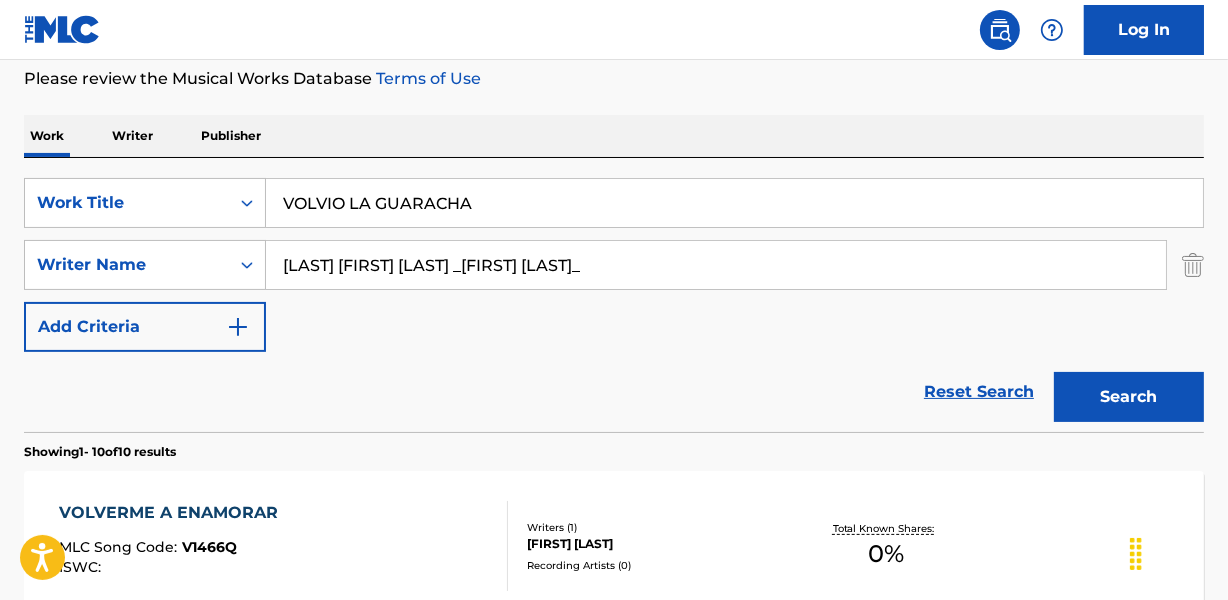 drag, startPoint x: 537, startPoint y: 256, endPoint x: 910, endPoint y: 257, distance: 373.00134 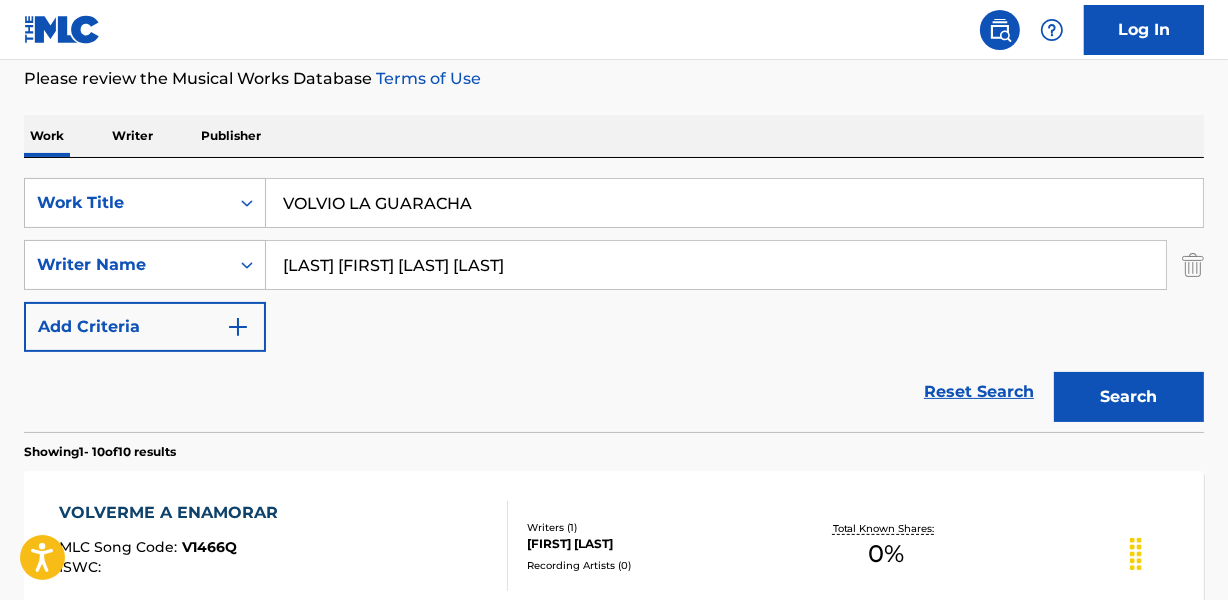 click on "Search" at bounding box center [1129, 397] 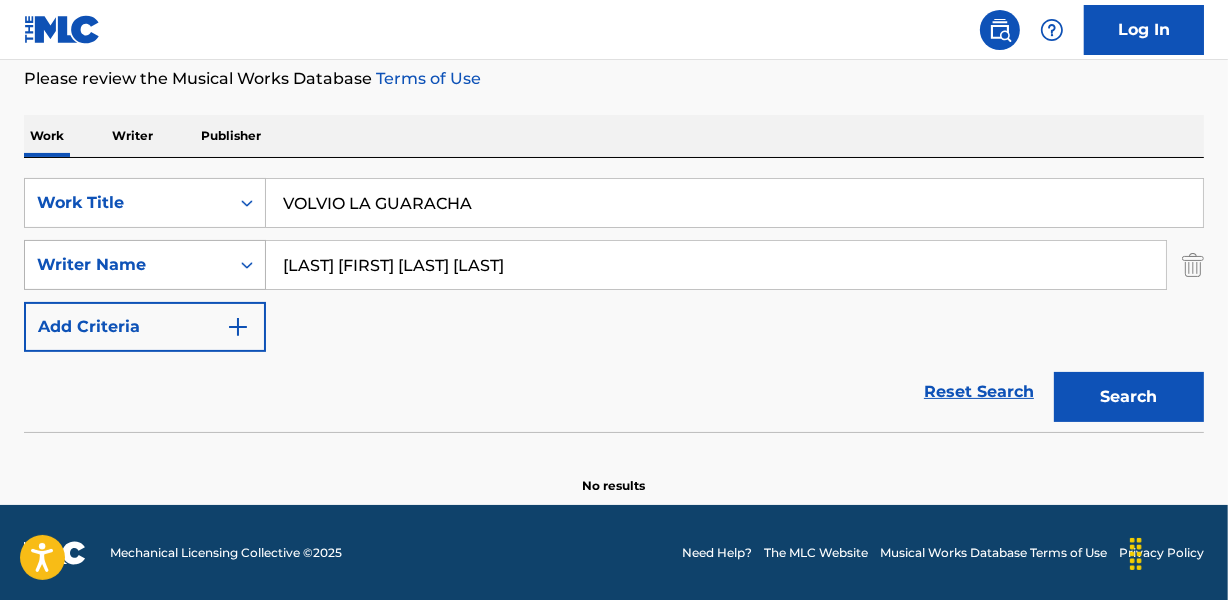 drag, startPoint x: 338, startPoint y: 270, endPoint x: 129, endPoint y: 270, distance: 209 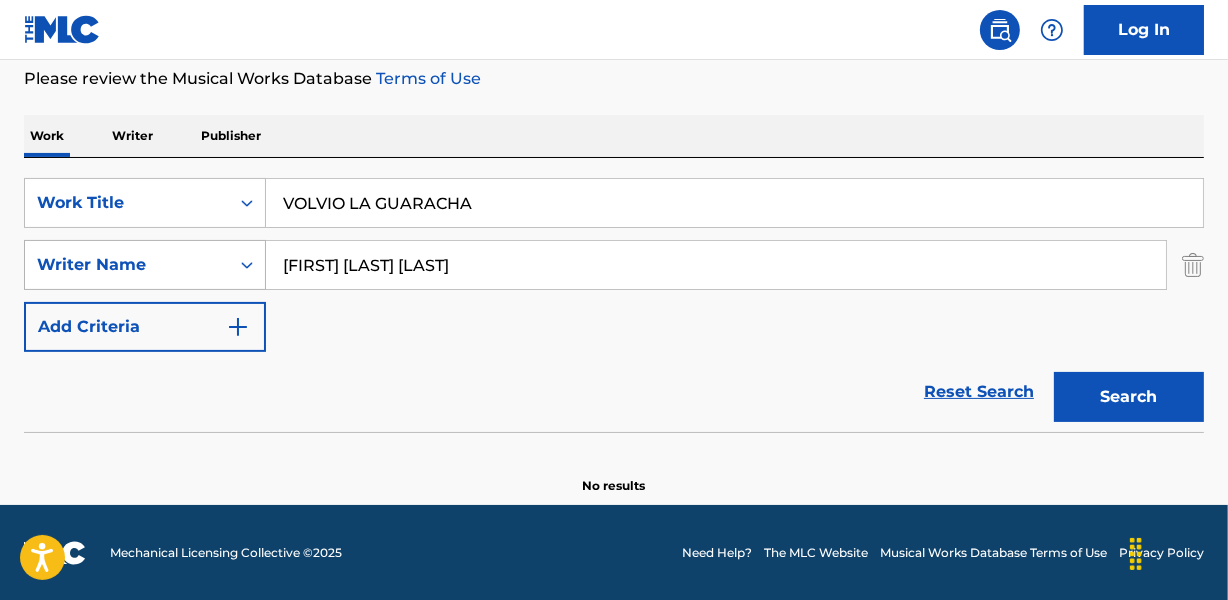 type on "[FIRST] [LAST] [LAST]" 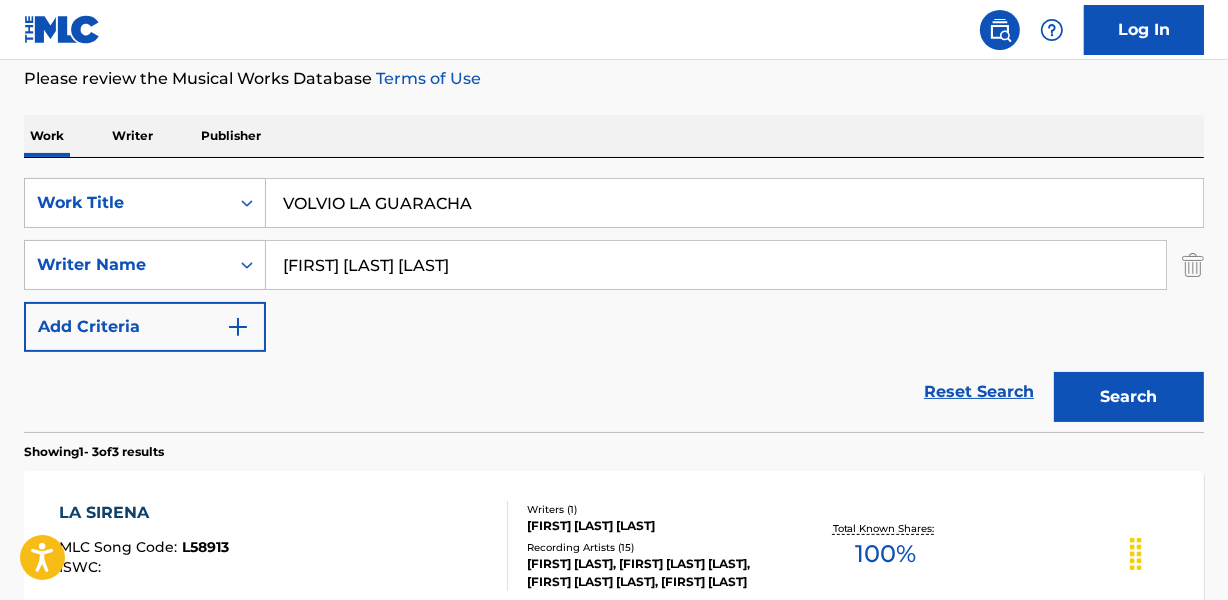 click on "Search" at bounding box center (1129, 397) 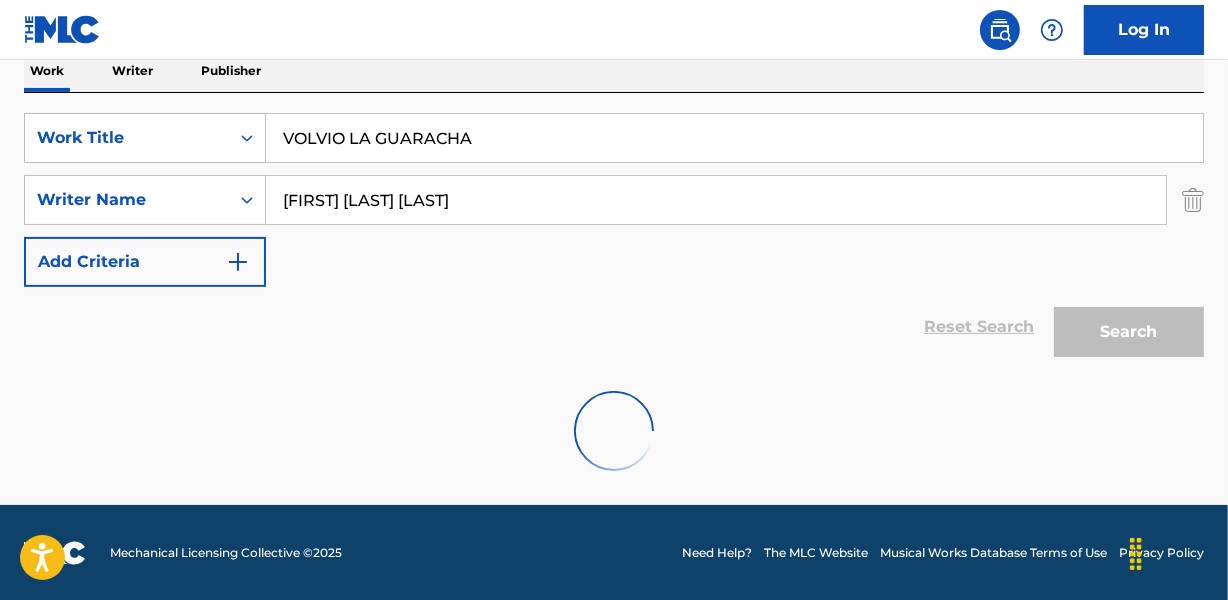 scroll, scrollTop: 241, scrollLeft: 0, axis: vertical 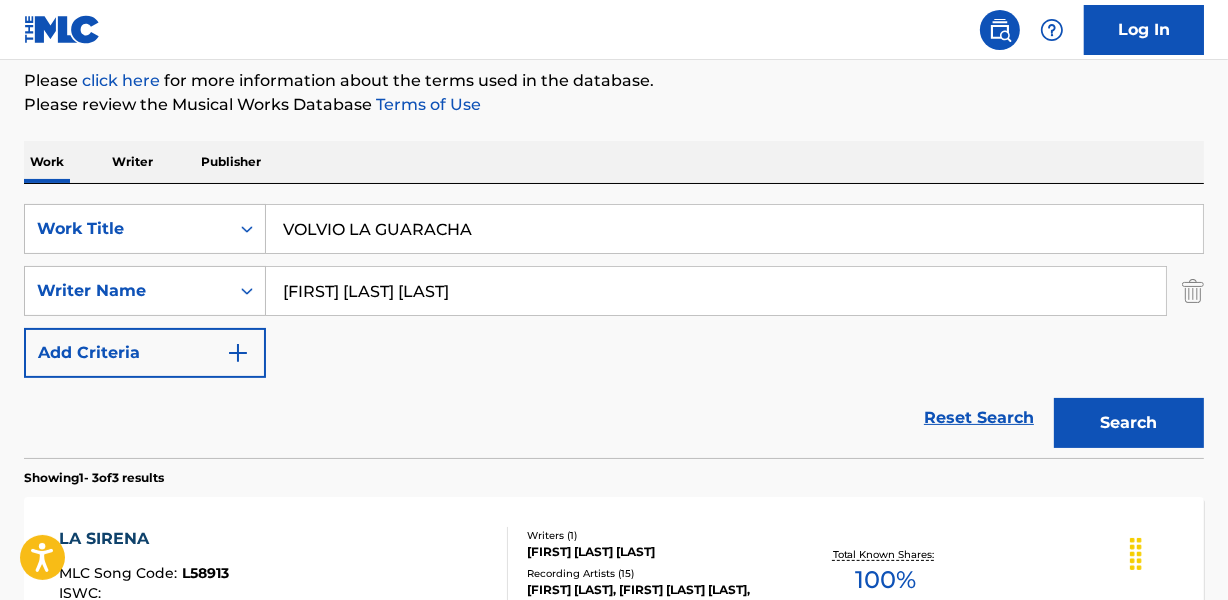 click on "VOLVIO LA GUARACHA" at bounding box center (734, 229) 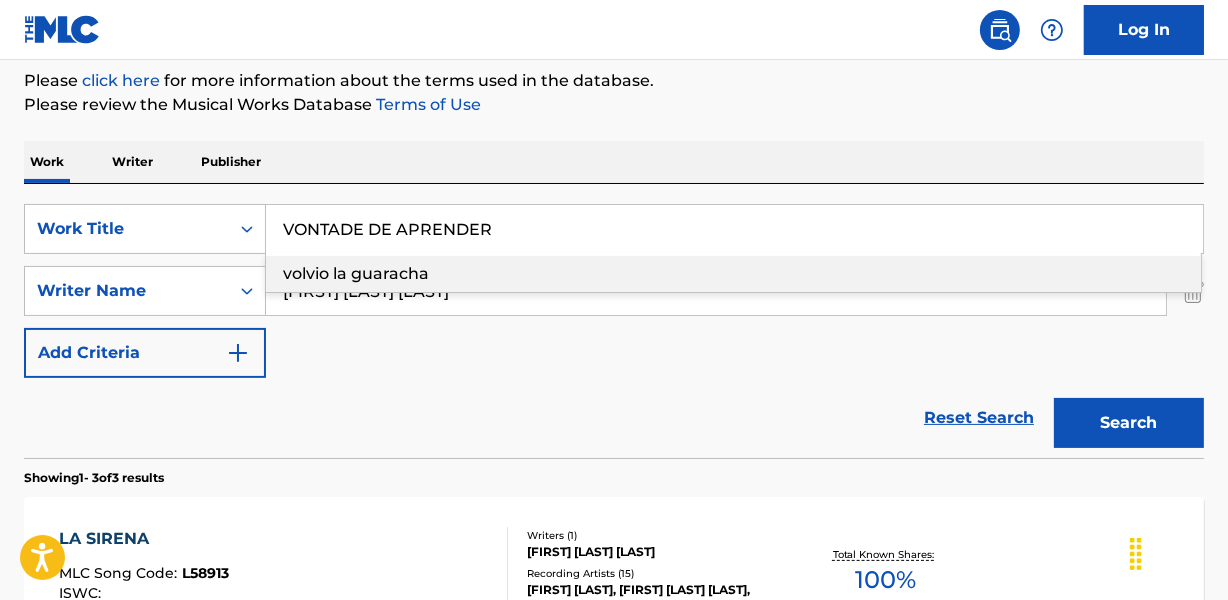 type on "VONTADE DE APRENDER" 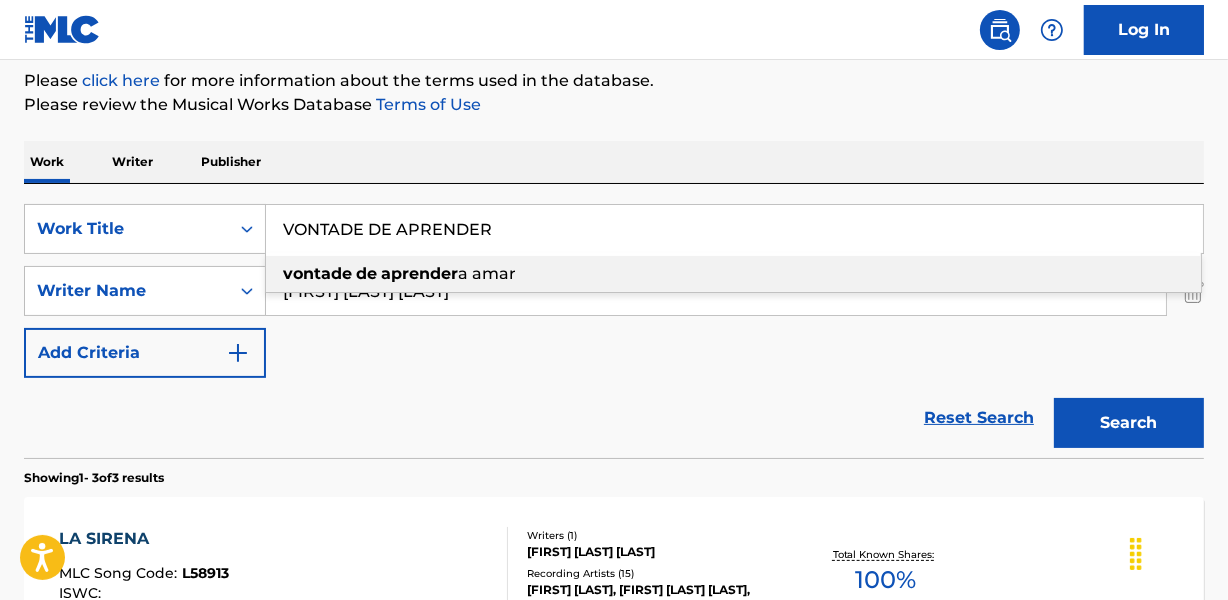 click on "Work Writer Publisher" at bounding box center [614, 162] 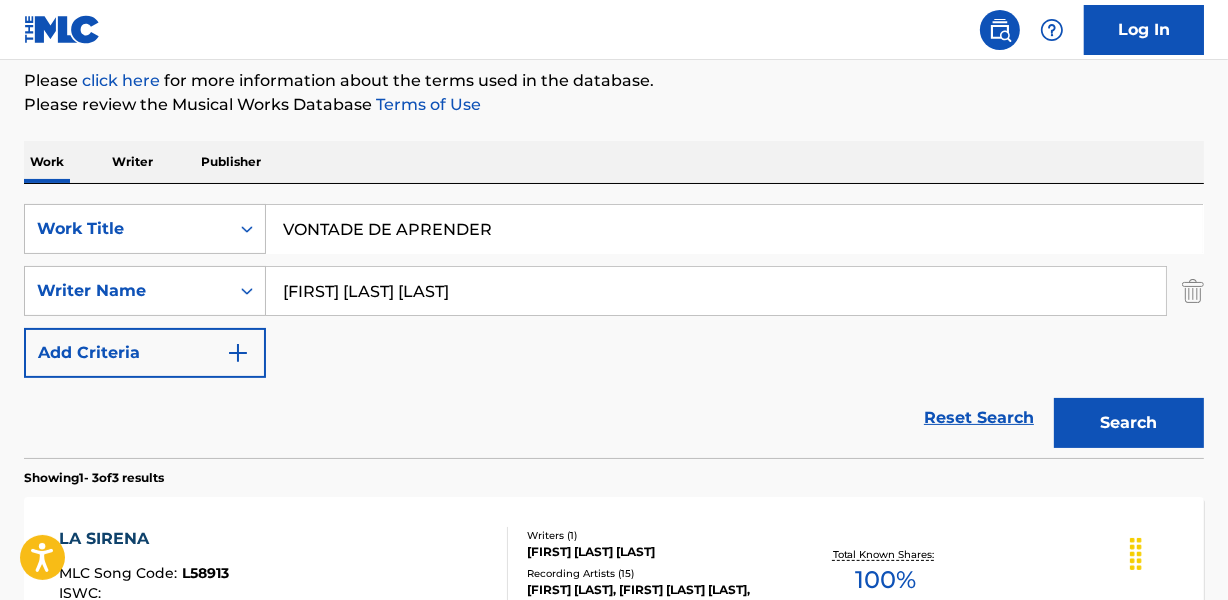 click on "[FIRST] [LAST] [LAST]" at bounding box center (716, 291) 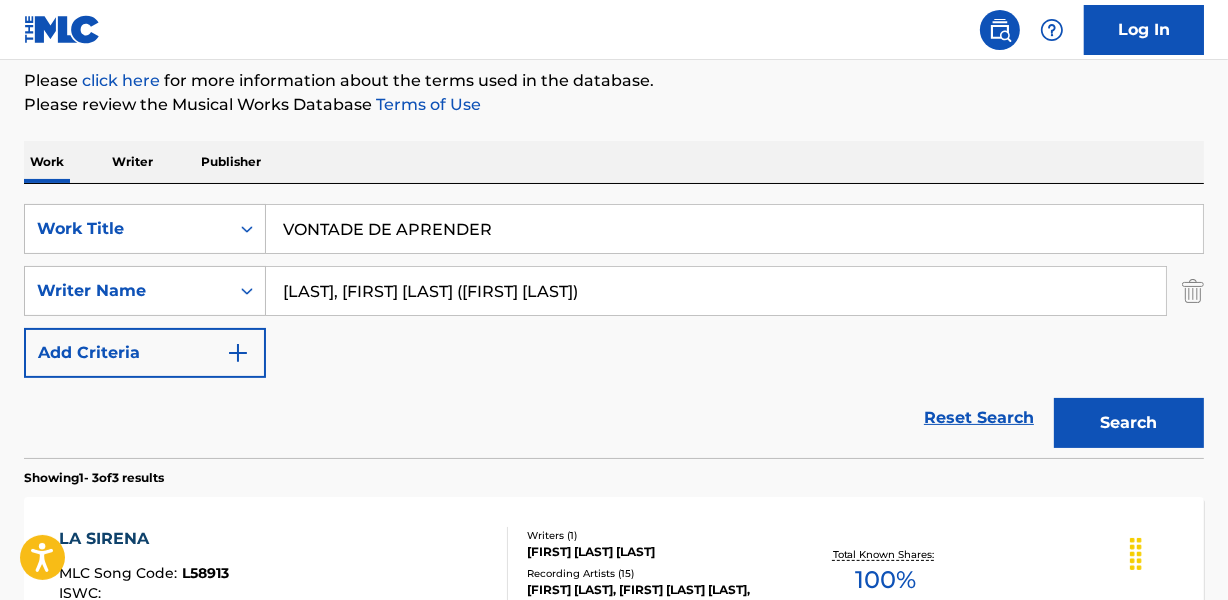 drag, startPoint x: 494, startPoint y: 290, endPoint x: 769, endPoint y: 290, distance: 275 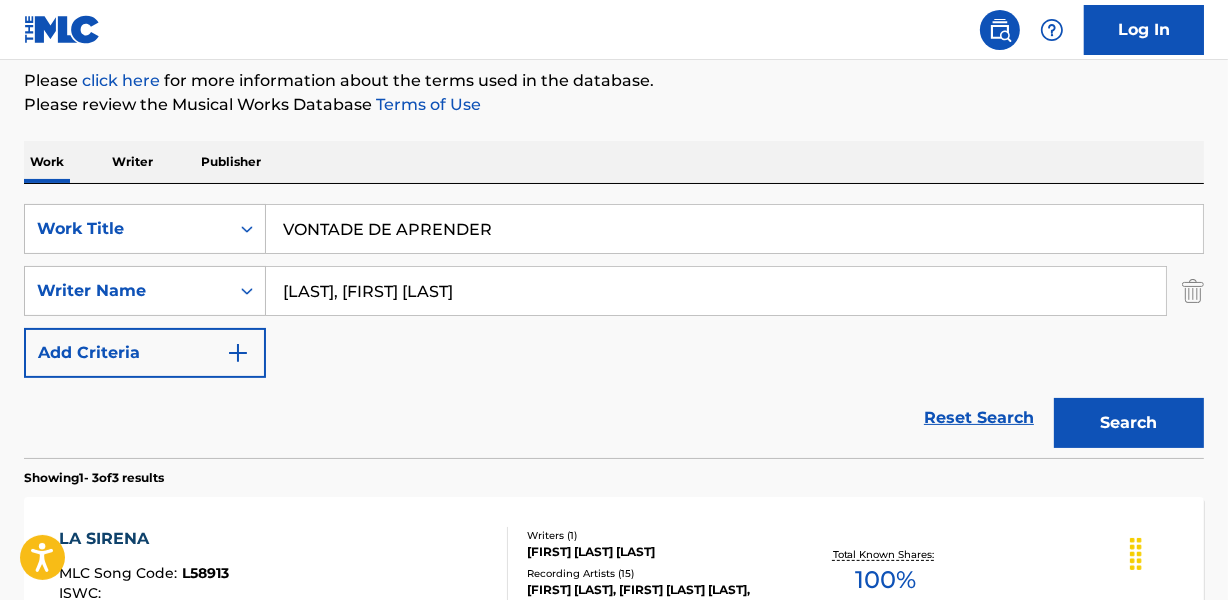 click on "Search" at bounding box center (1129, 423) 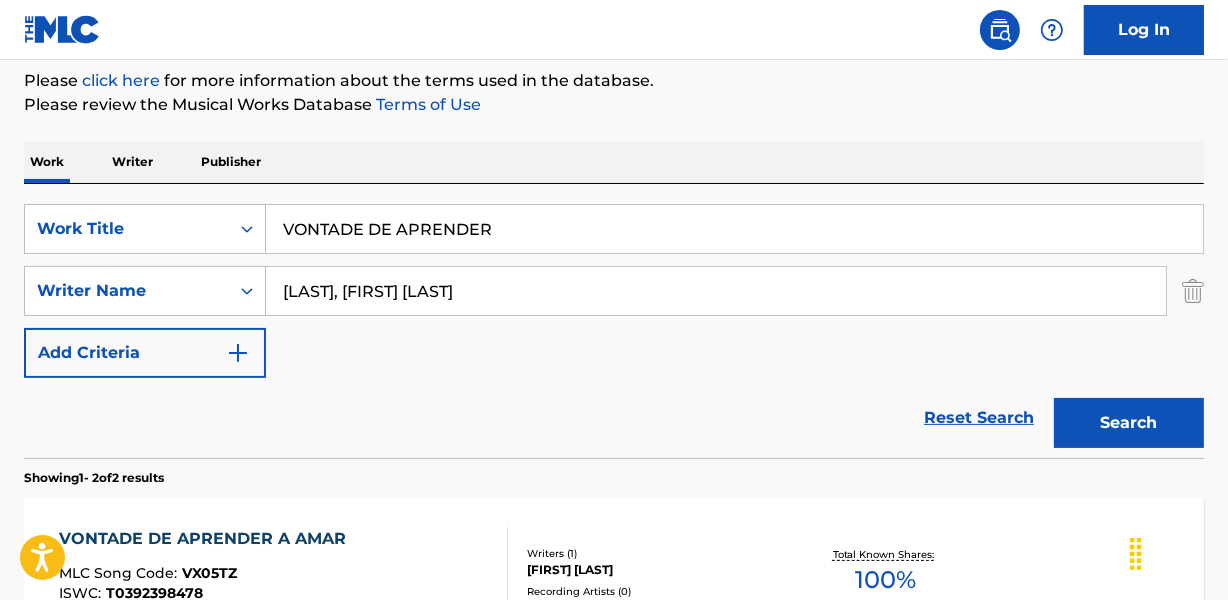 drag, startPoint x: 355, startPoint y: 285, endPoint x: 106, endPoint y: 321, distance: 251.58894 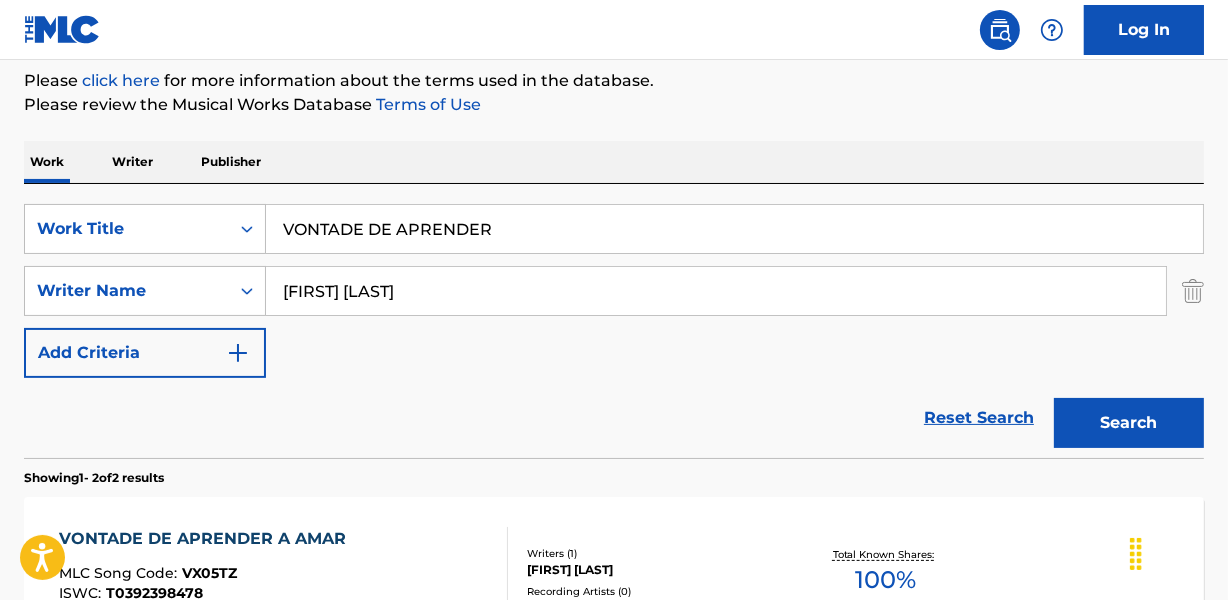 type on "[FIRST] [LAST]" 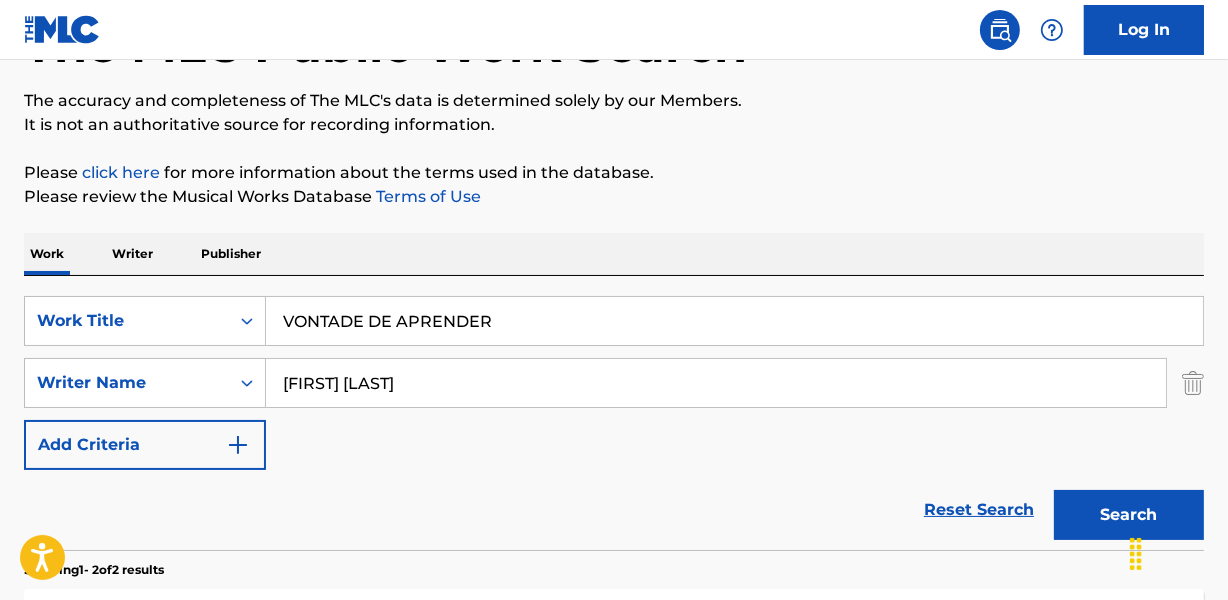 scroll, scrollTop: 181, scrollLeft: 0, axis: vertical 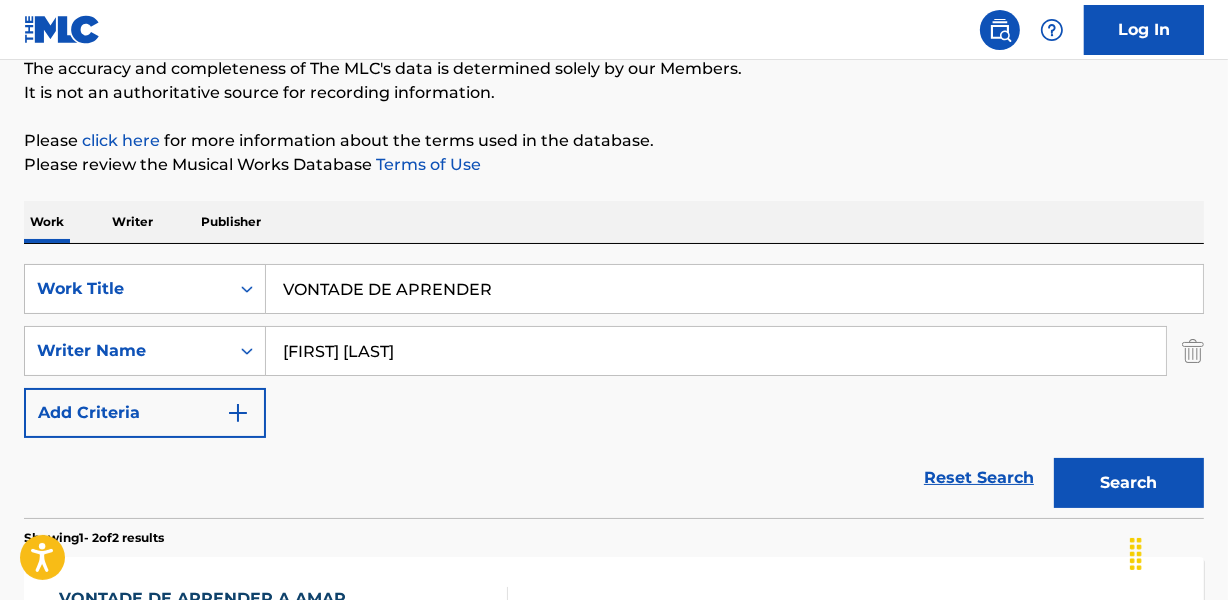 click on "VONTADE DE APRENDER" at bounding box center [734, 289] 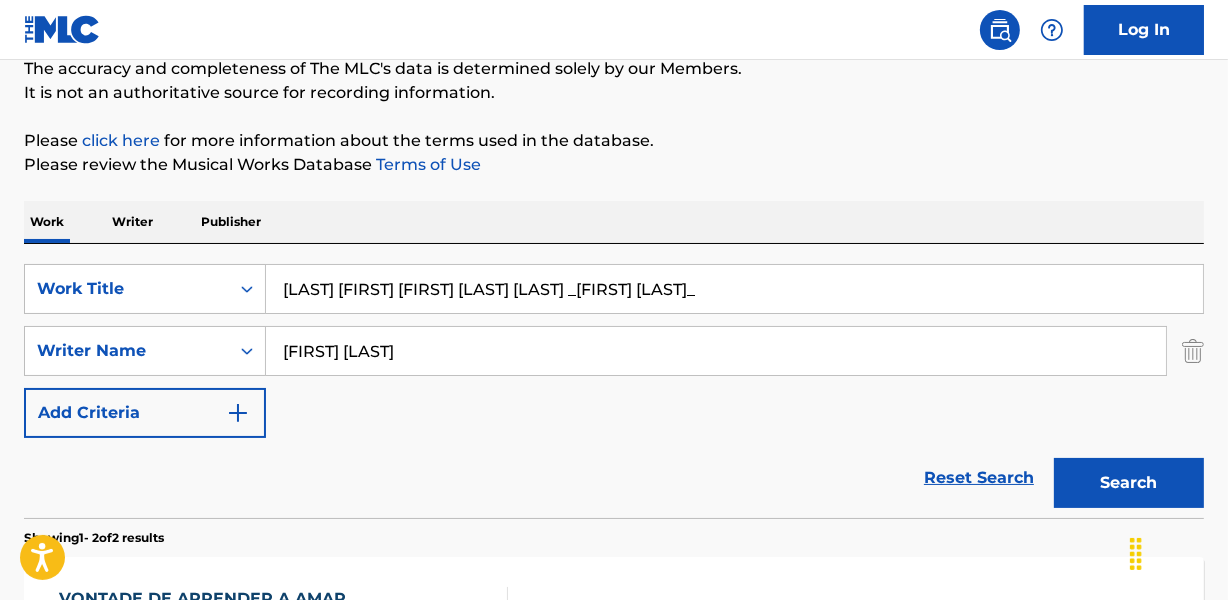 click on "[LAST] [FIRST] [FIRST] [LAST] [LAST] _[FIRST] [LAST]_" at bounding box center (734, 289) 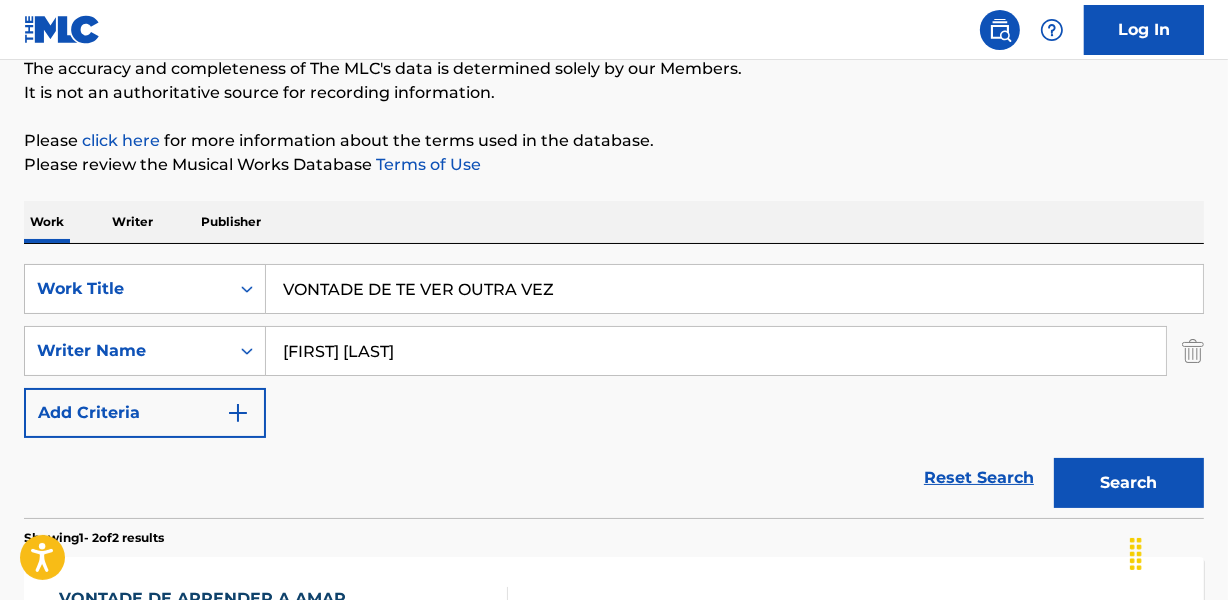 type on "VONTADE DE TE VER OUTRA VEZ" 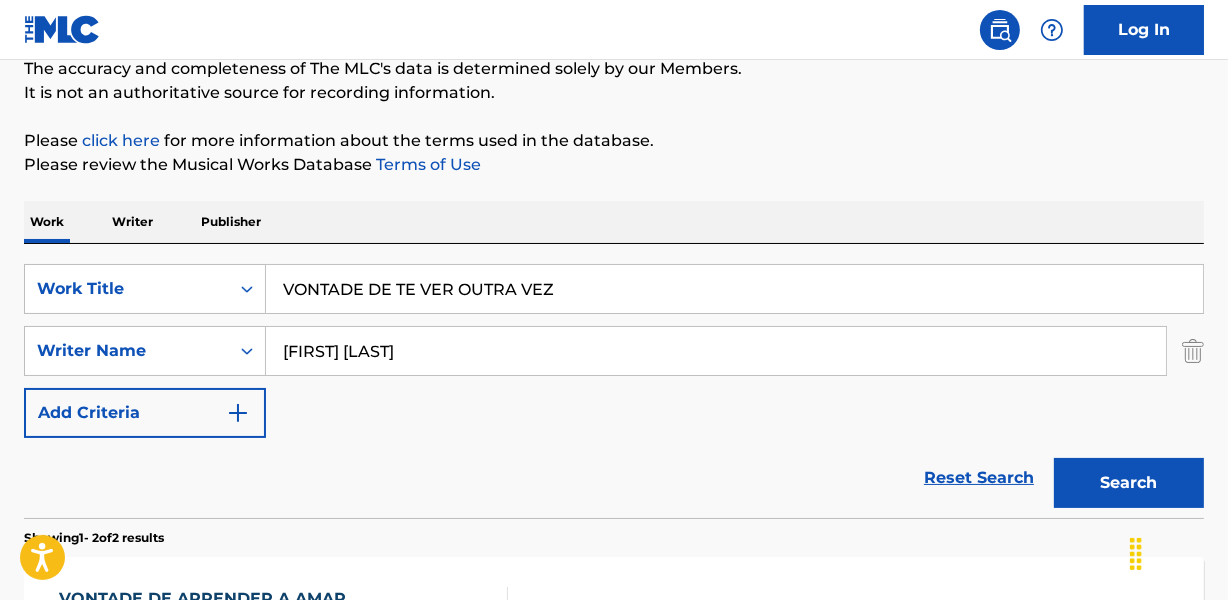 click on "[FIRST] [LAST]" at bounding box center [716, 351] 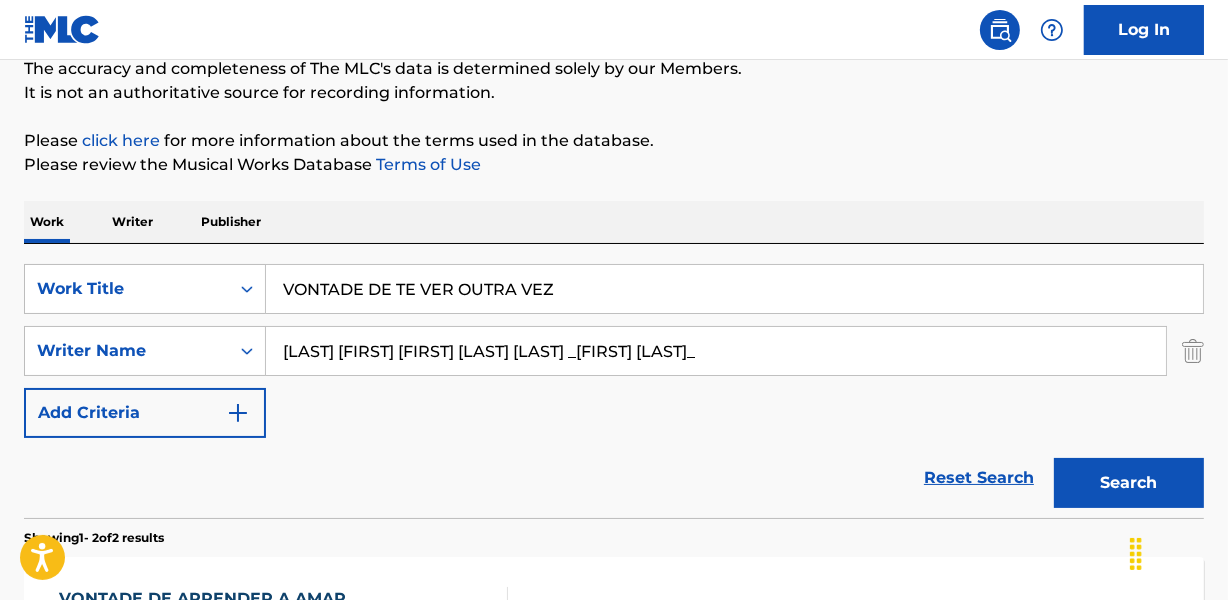 drag, startPoint x: 659, startPoint y: 349, endPoint x: 1185, endPoint y: 349, distance: 526 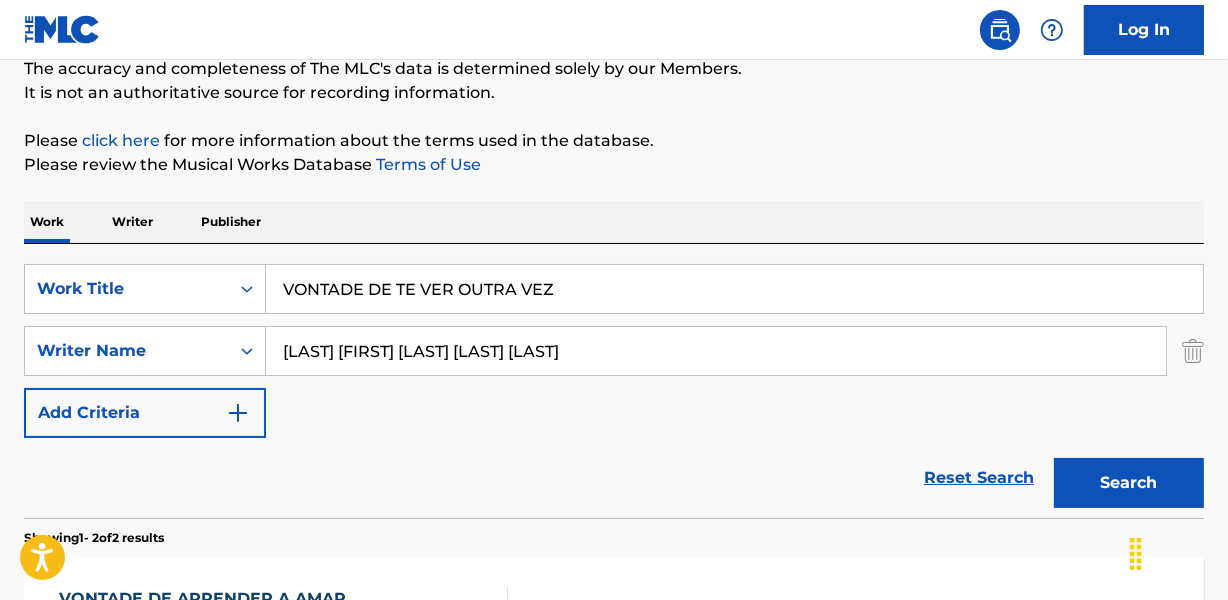 click on "Search" at bounding box center [1129, 483] 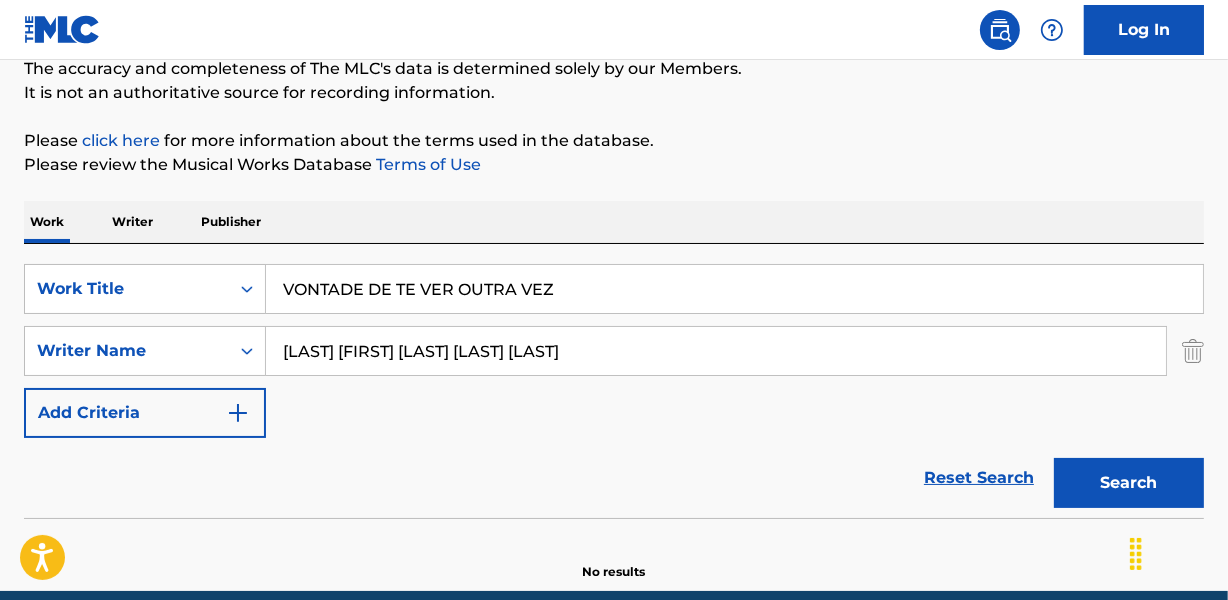 drag, startPoint x: 213, startPoint y: 357, endPoint x: 0, endPoint y: 368, distance: 213.28384 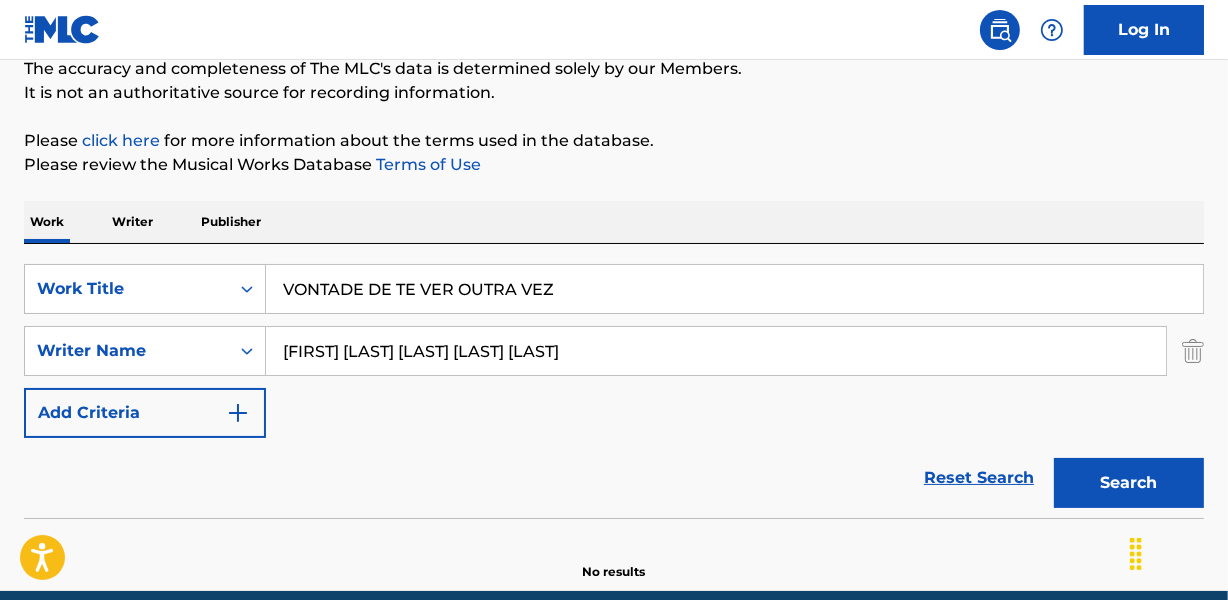 type on "[FIRST] [LAST] [LAST] [LAST] [LAST]" 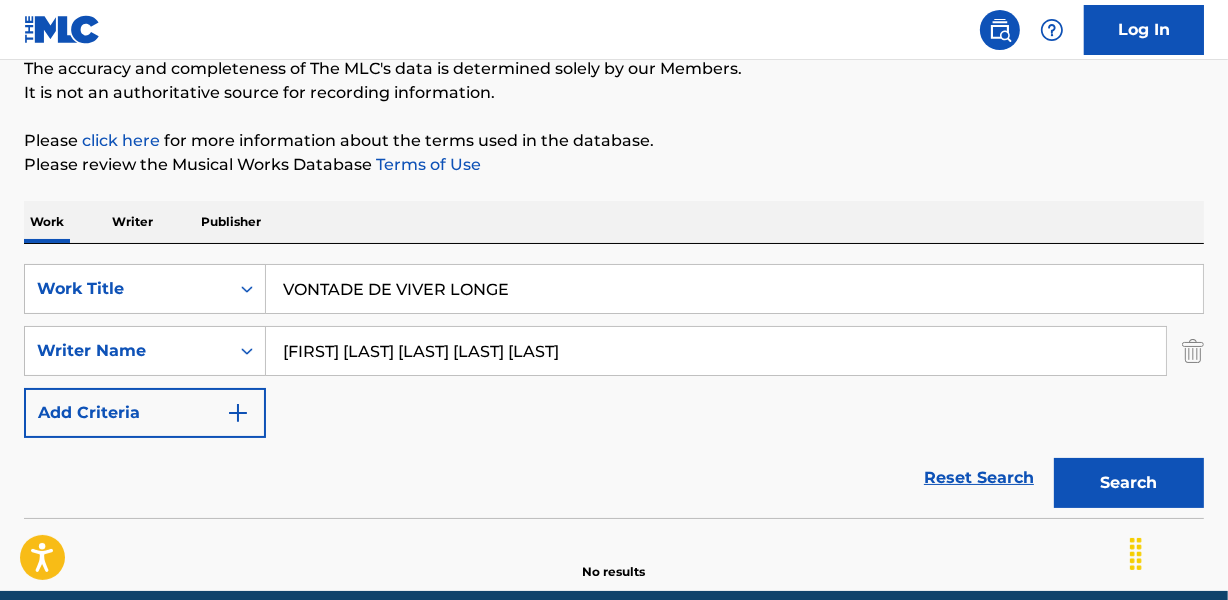 type on "VONTADE DE VIVER LONGE" 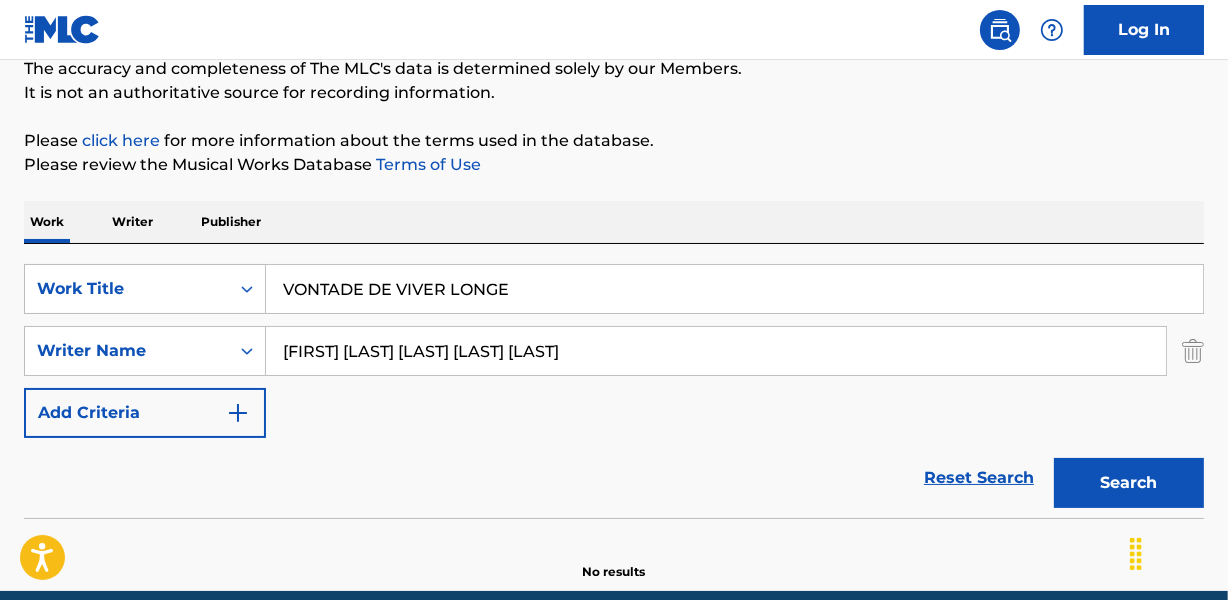 click on "[FIRST] [LAST] [LAST] [LAST] [LAST]" at bounding box center [716, 351] 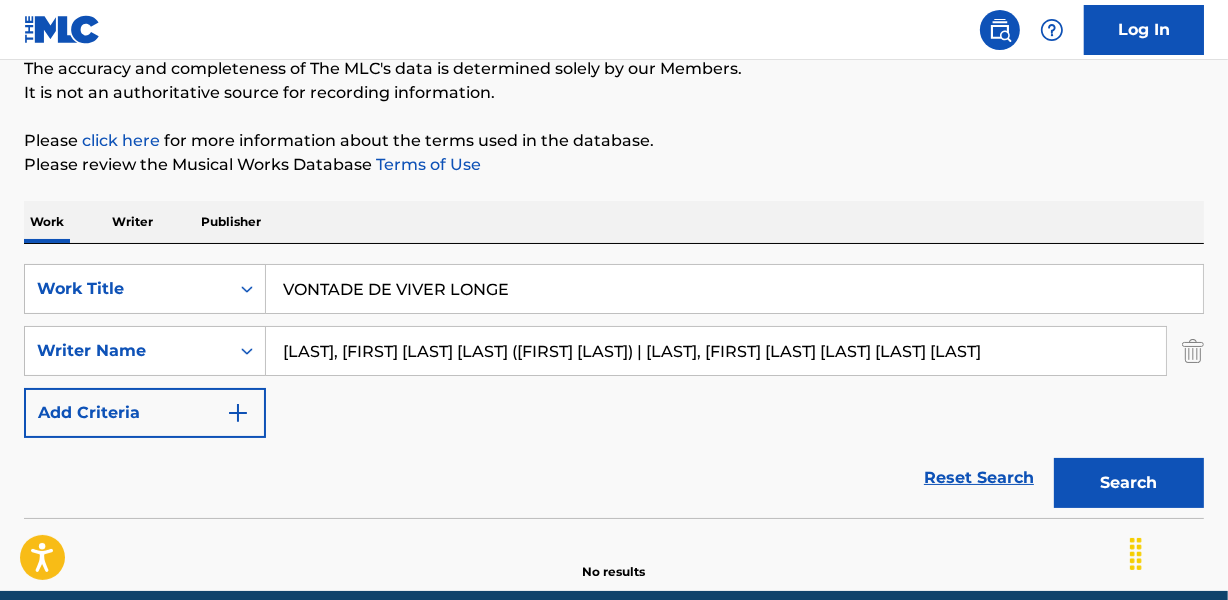 scroll, scrollTop: 0, scrollLeft: 142, axis: horizontal 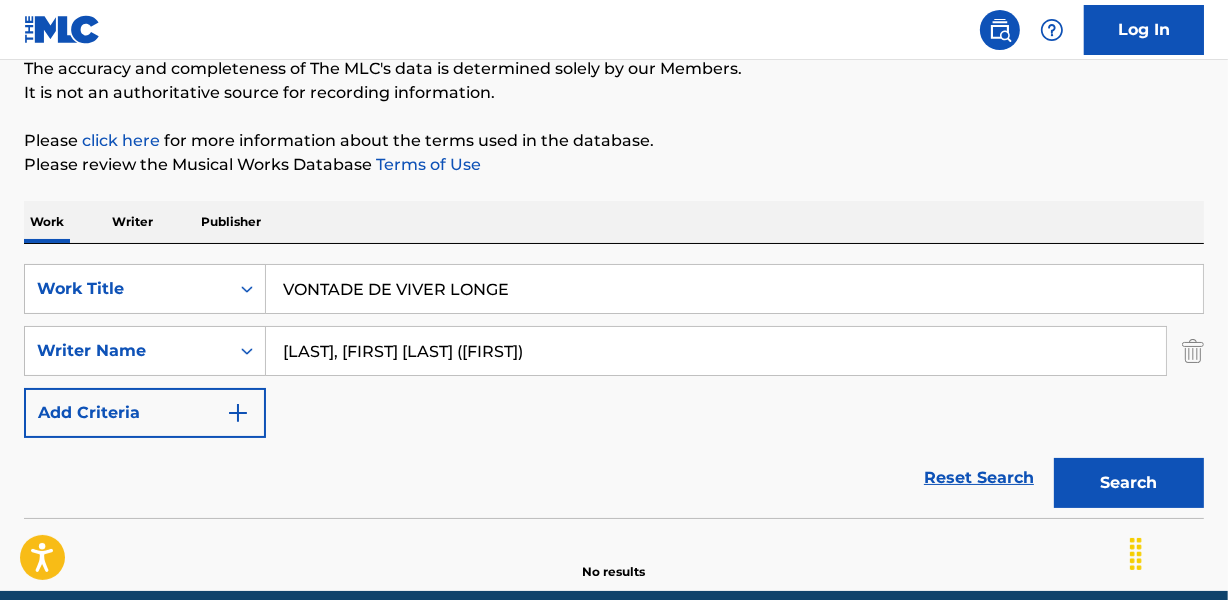 click on "Search" at bounding box center [1129, 483] 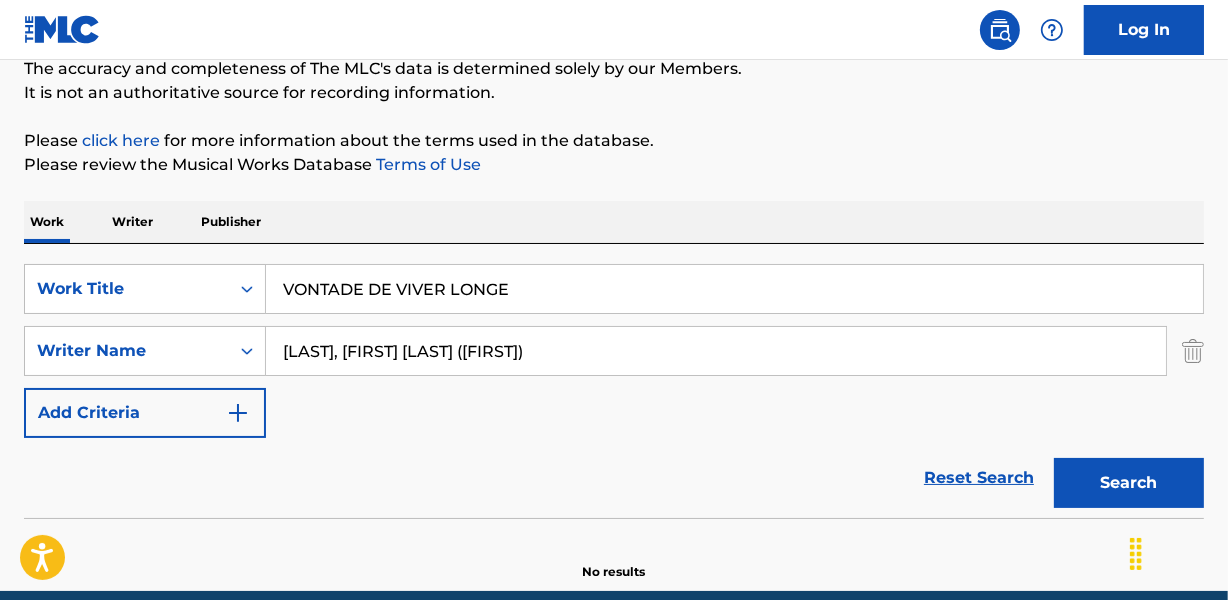 drag, startPoint x: 701, startPoint y: 348, endPoint x: 989, endPoint y: 338, distance: 288.17355 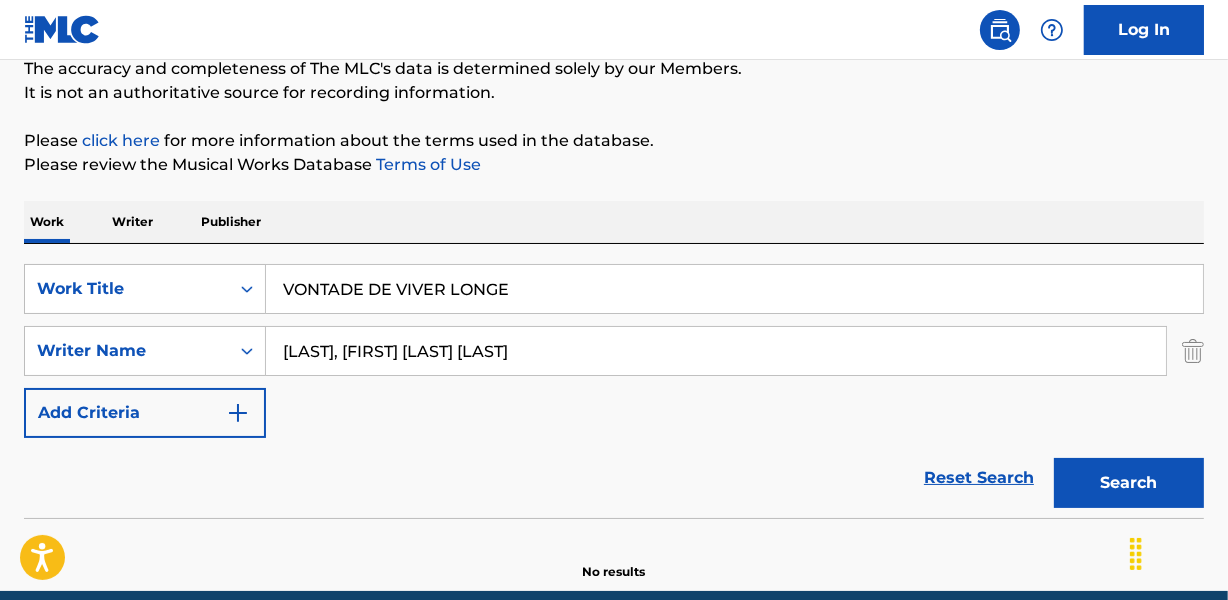 type on "[LAST], [FIRST] [LAST] [LAST]" 